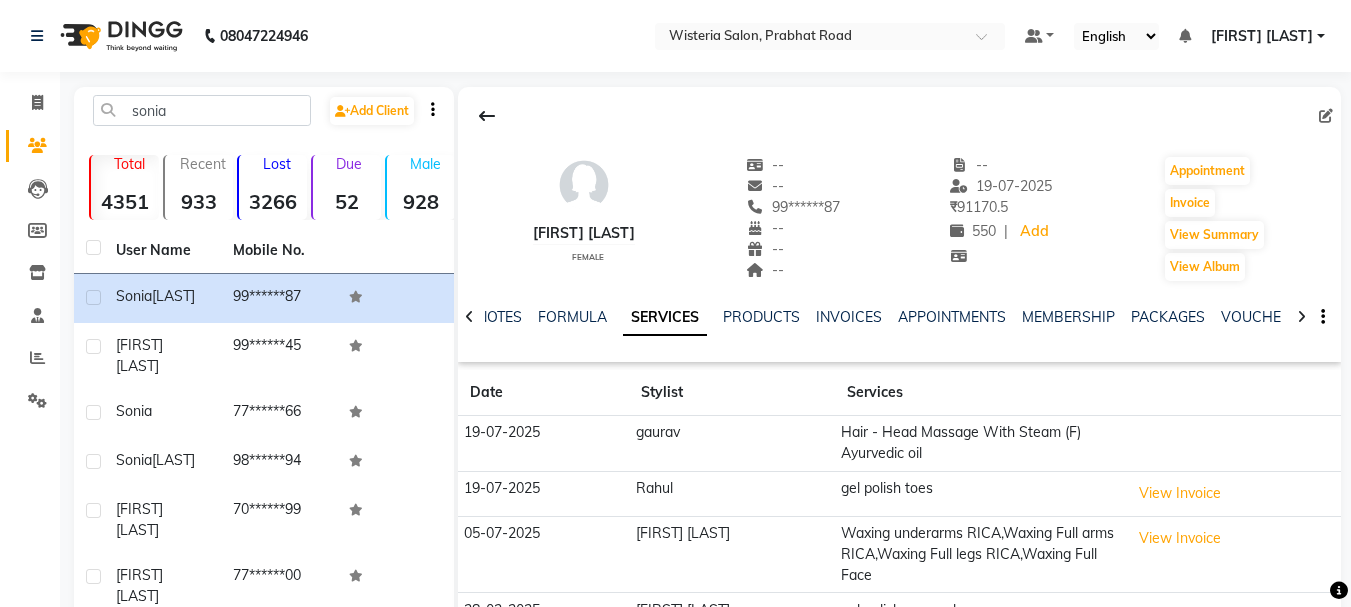 scroll, scrollTop: 6, scrollLeft: 0, axis: vertical 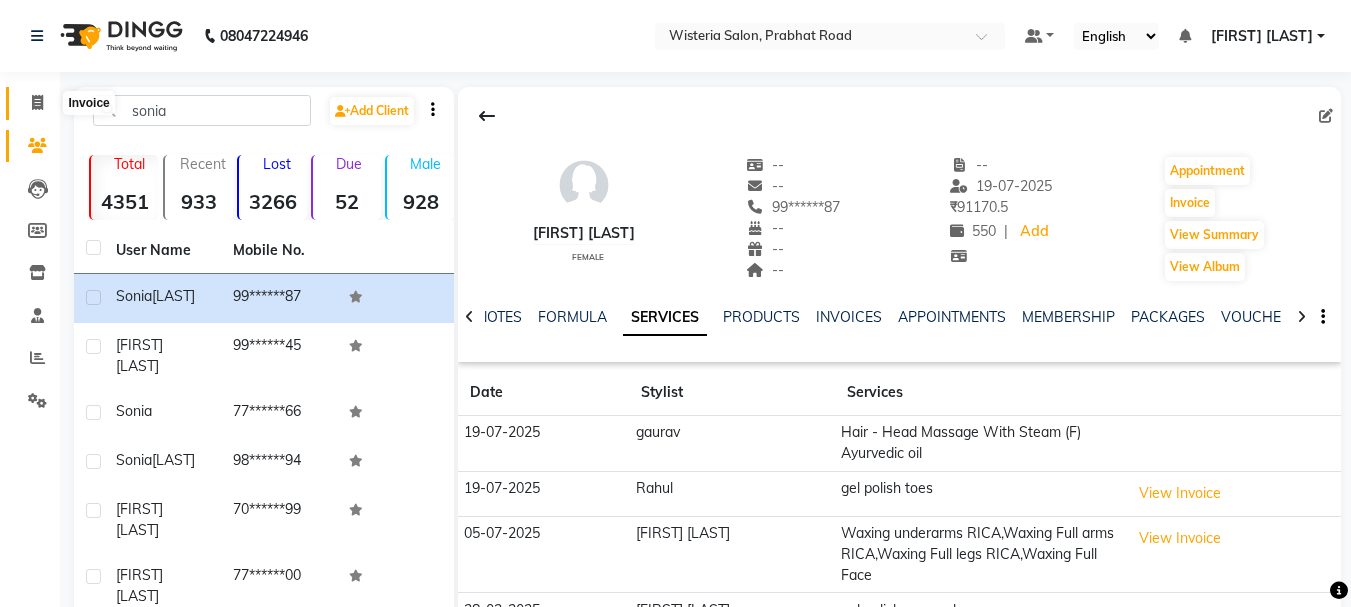 click 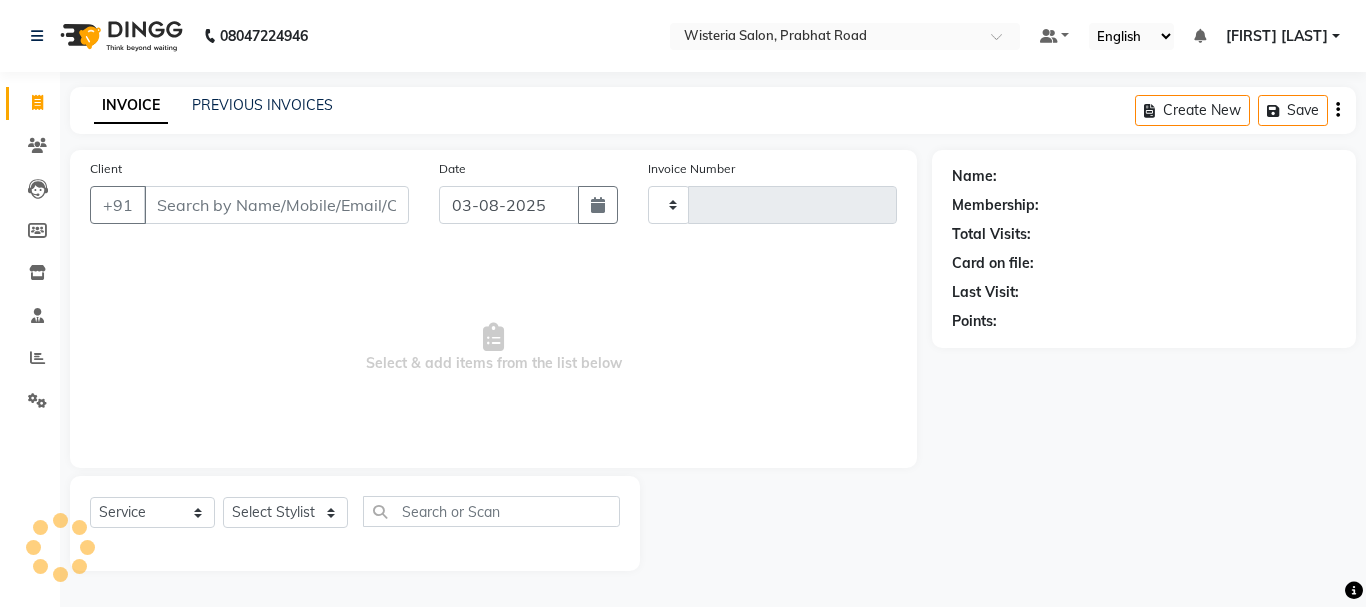 type on "2118" 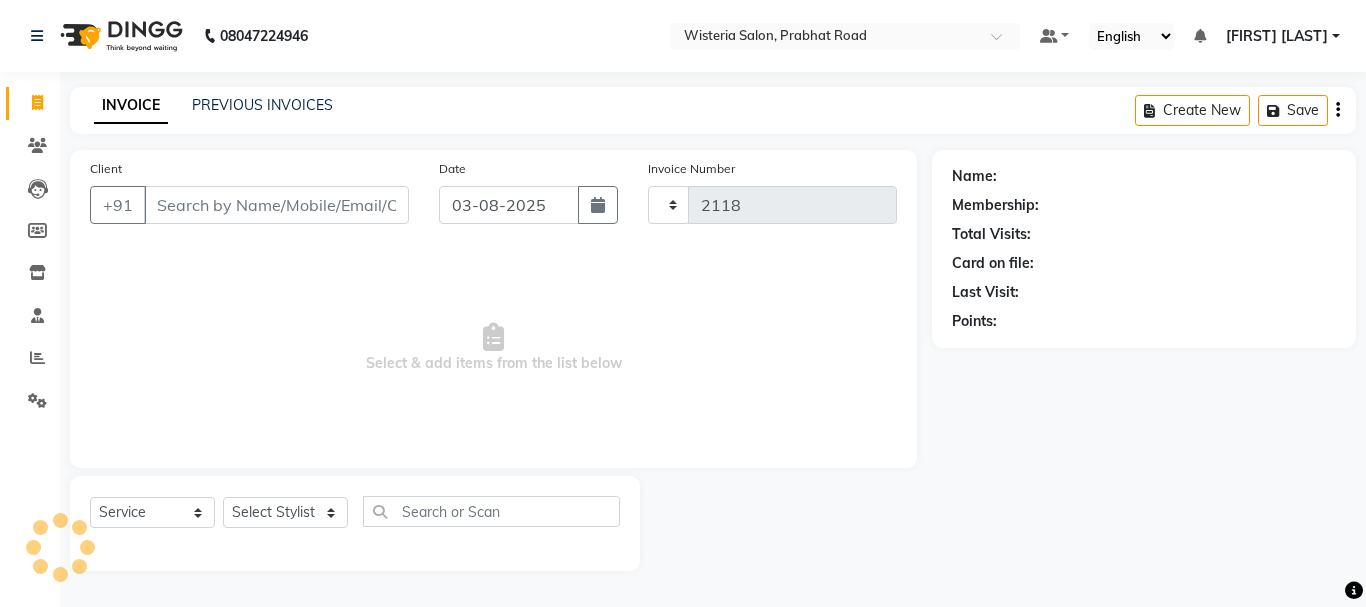 select on "911" 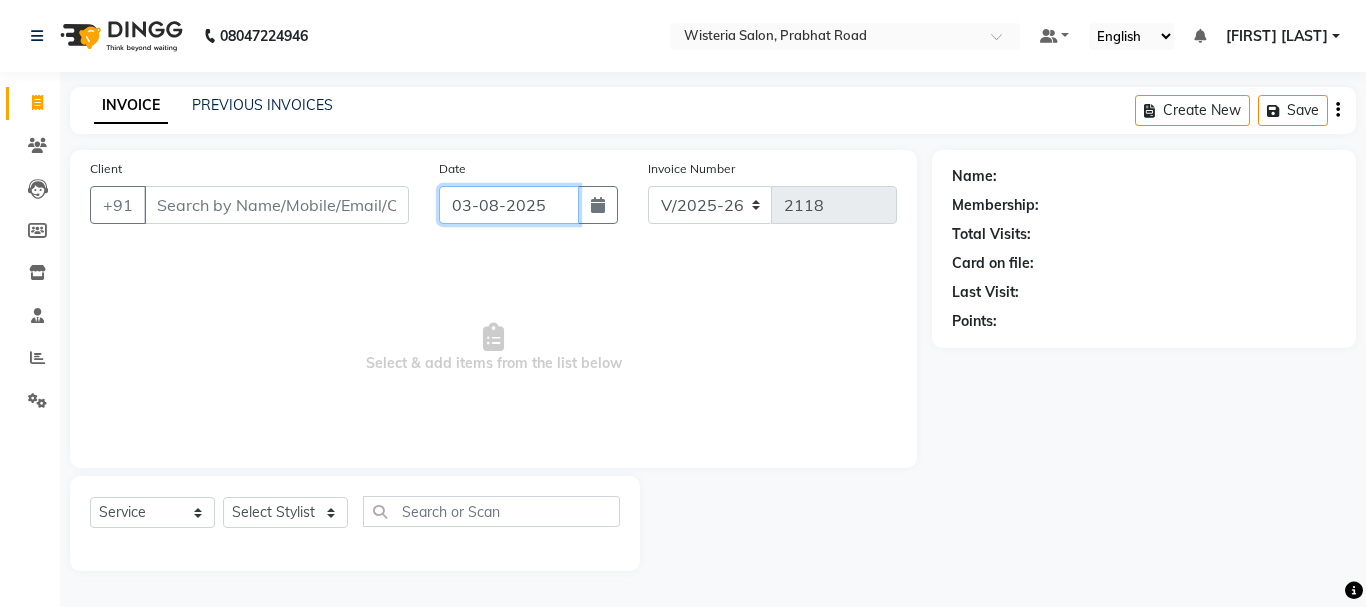 click on "03-08-2025" 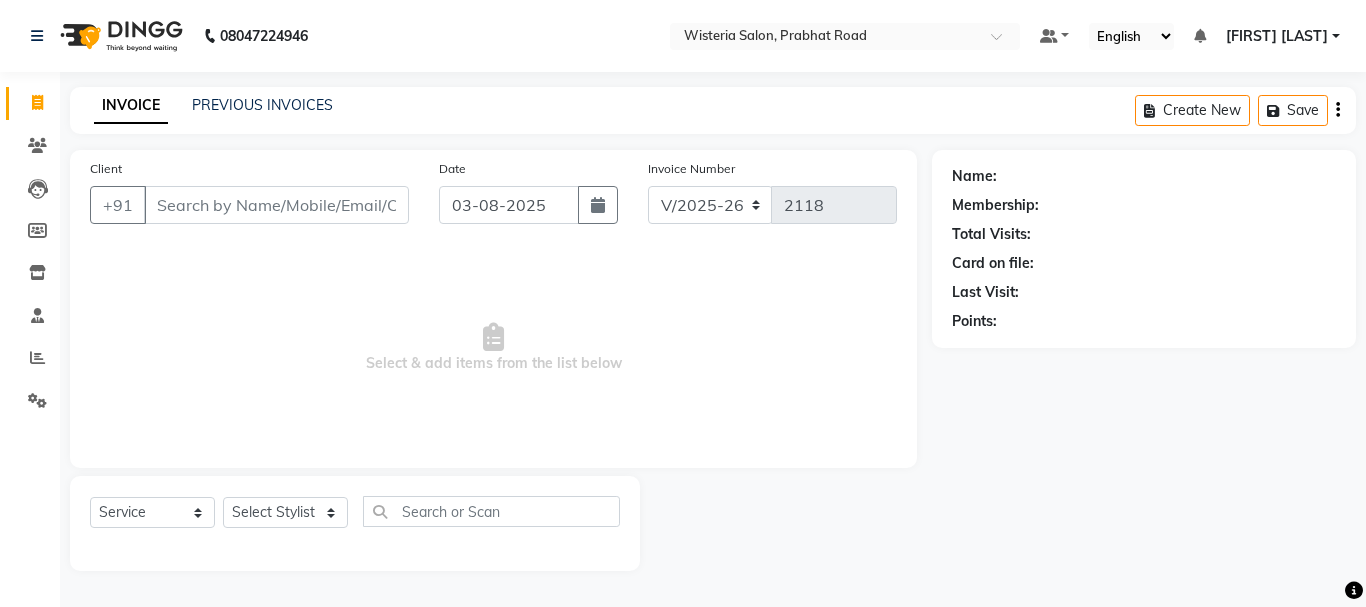 select on "8" 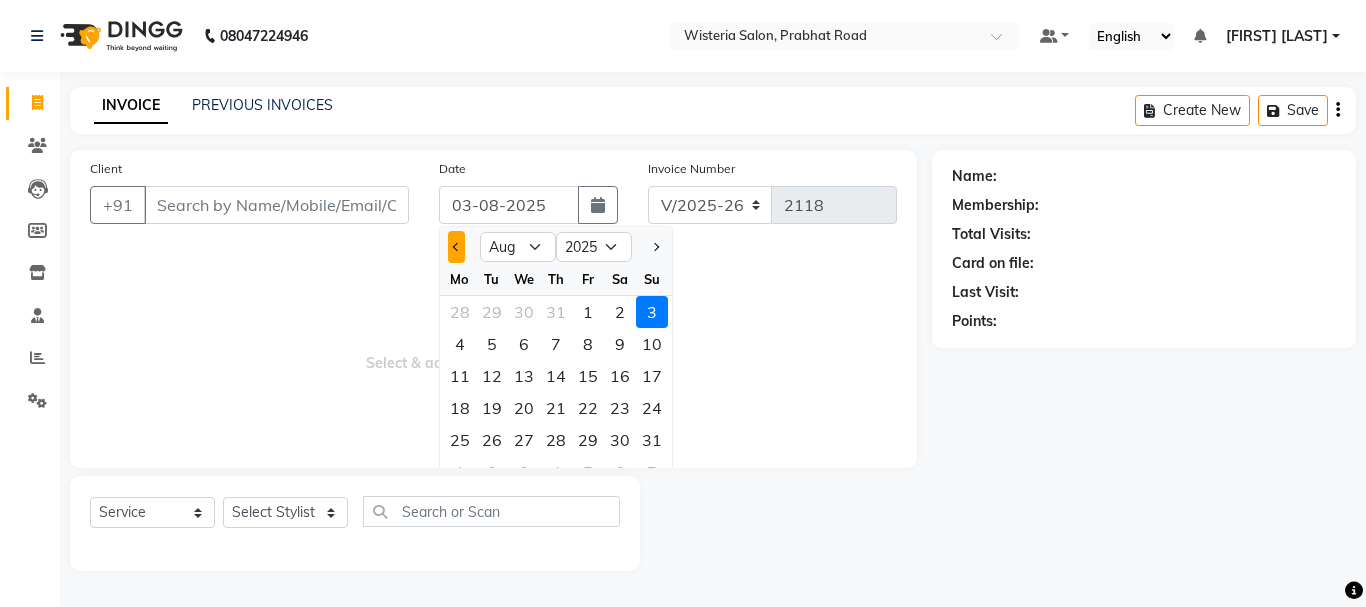 click 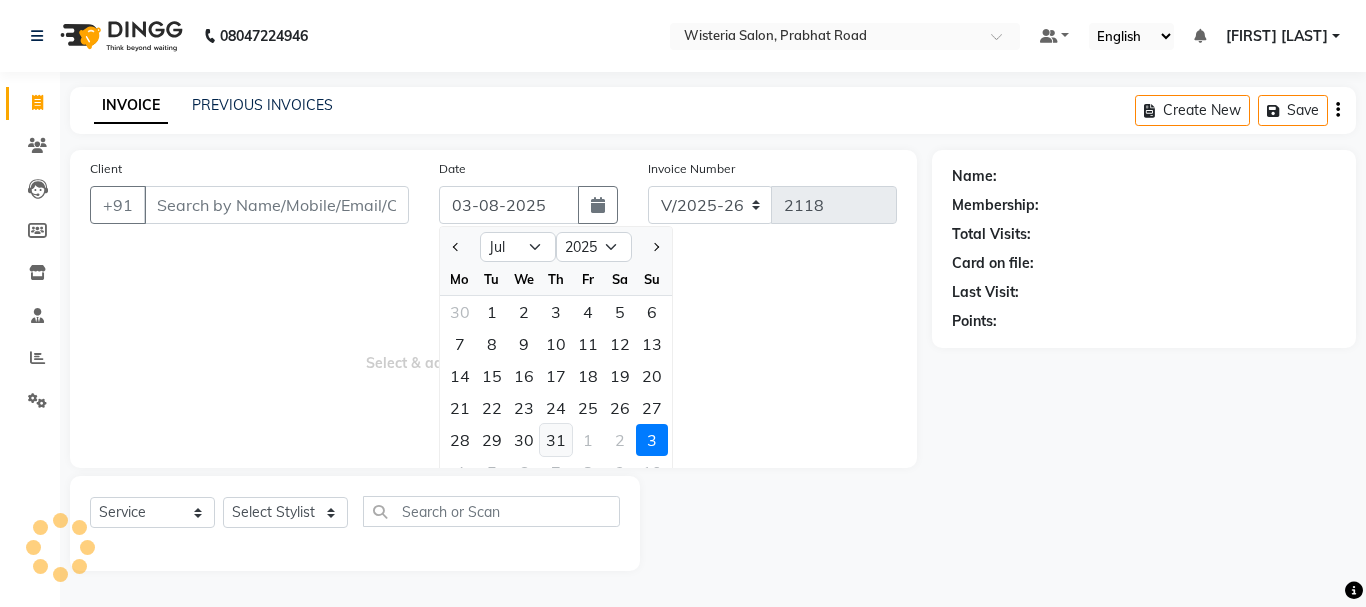 click on "31" 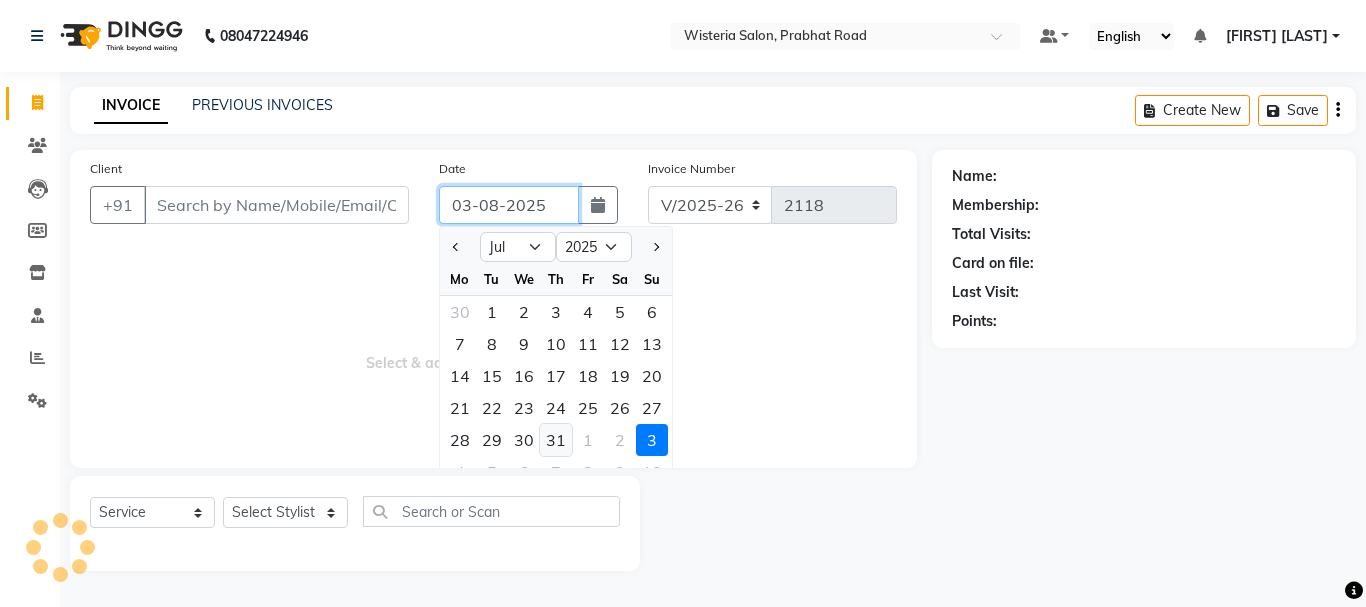 type on "31-07-2025" 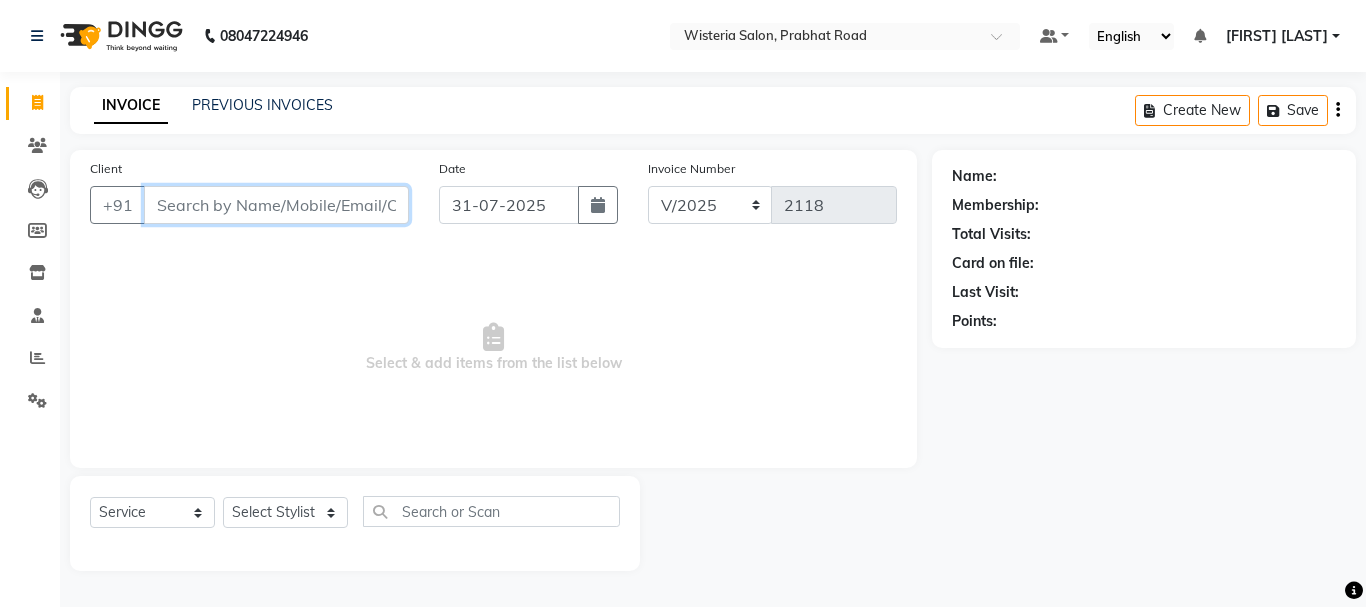 click on "Client" at bounding box center [276, 205] 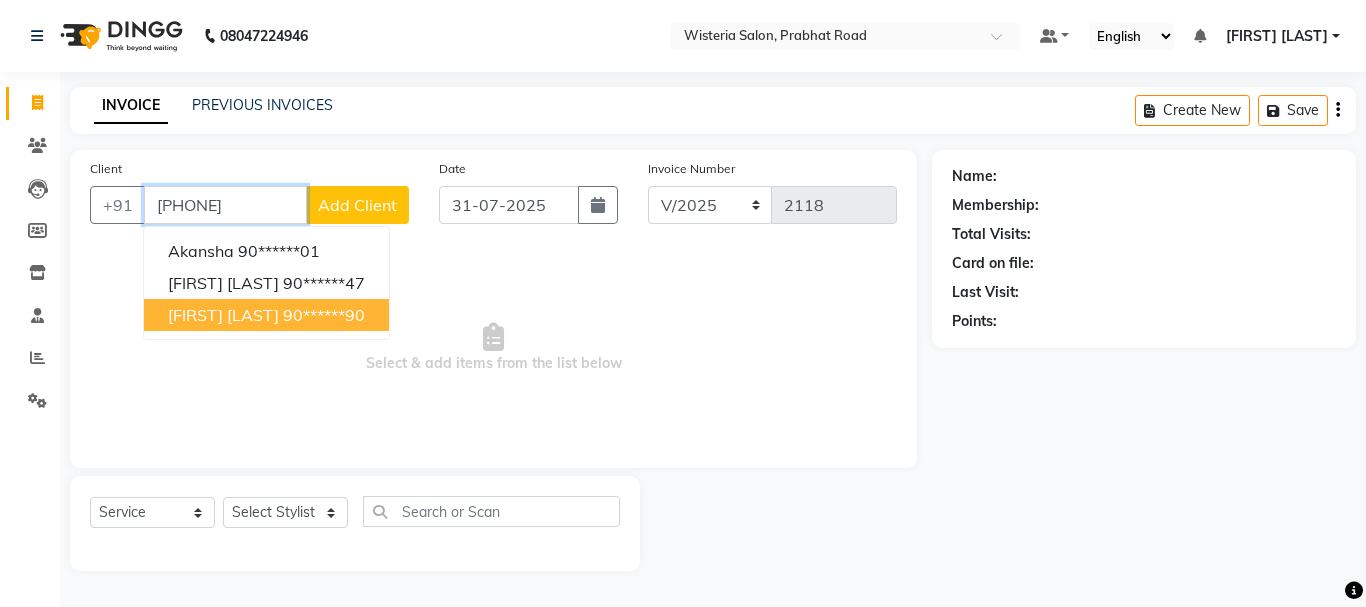 click on "[FIRST] [LAST]" at bounding box center [223, 315] 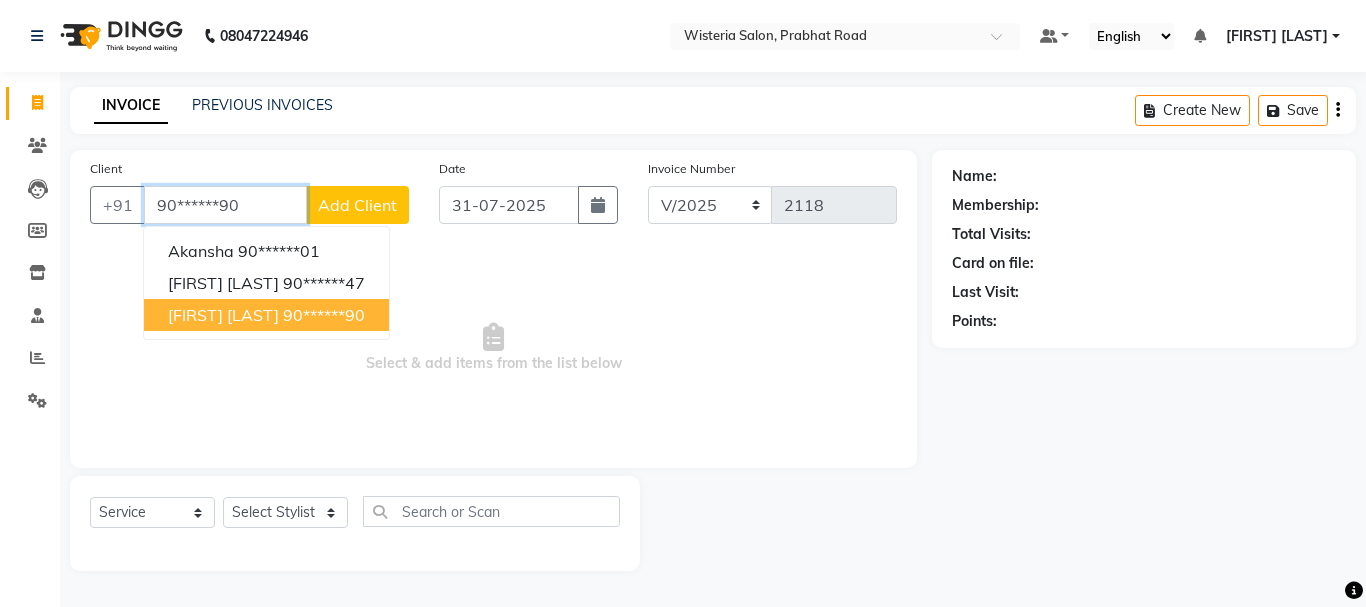 type on "90******90" 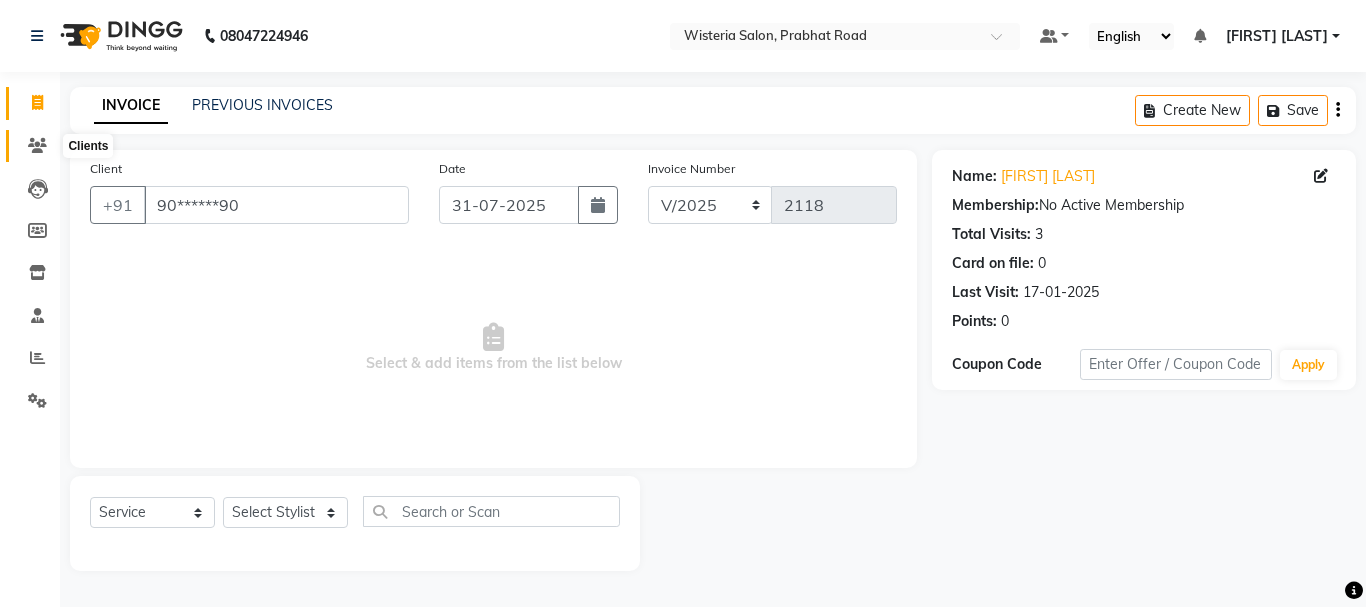 click 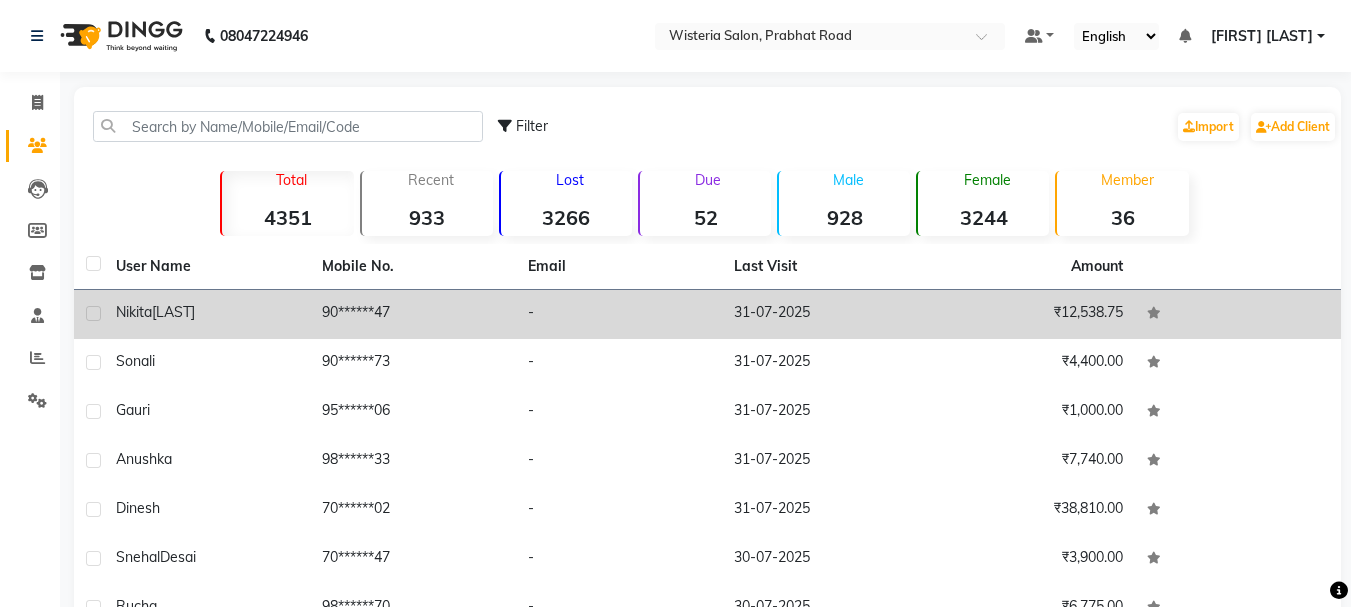 click on "90******47" 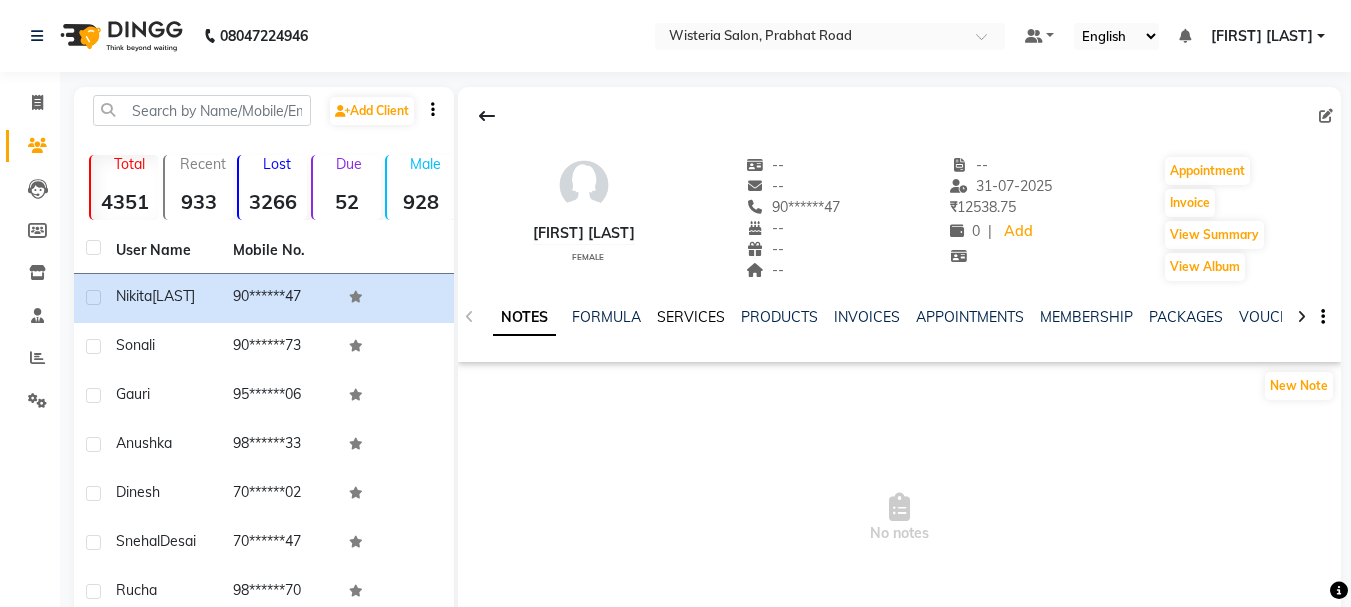 click on "SERVICES" 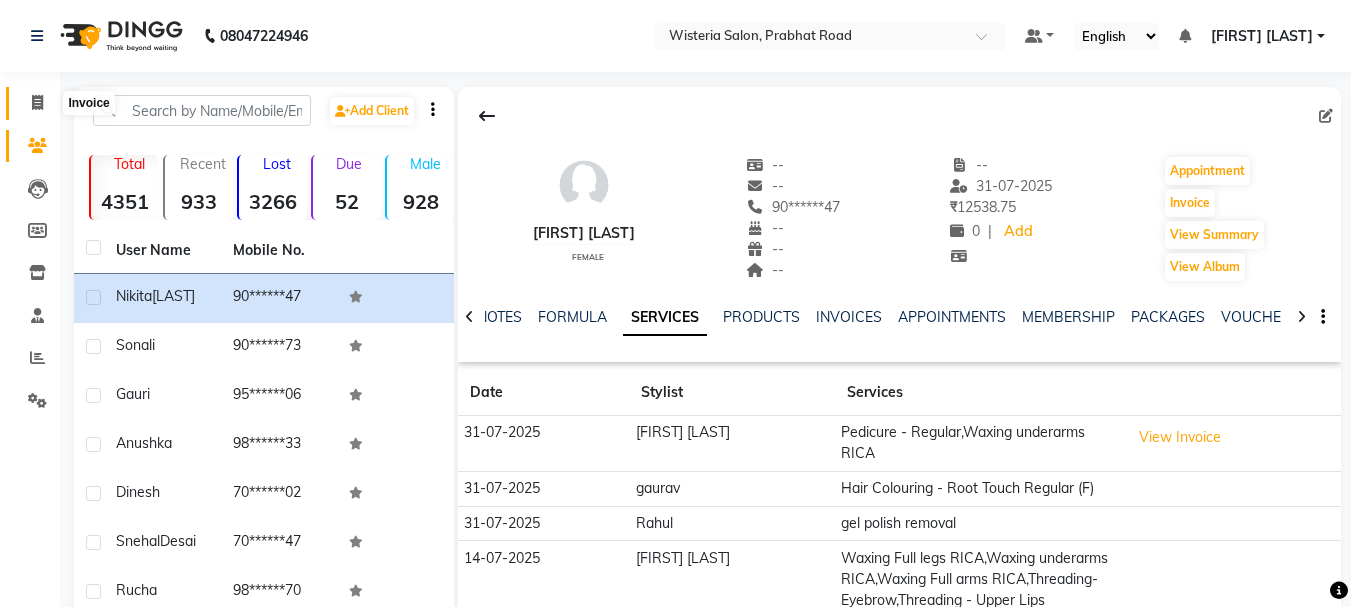 click 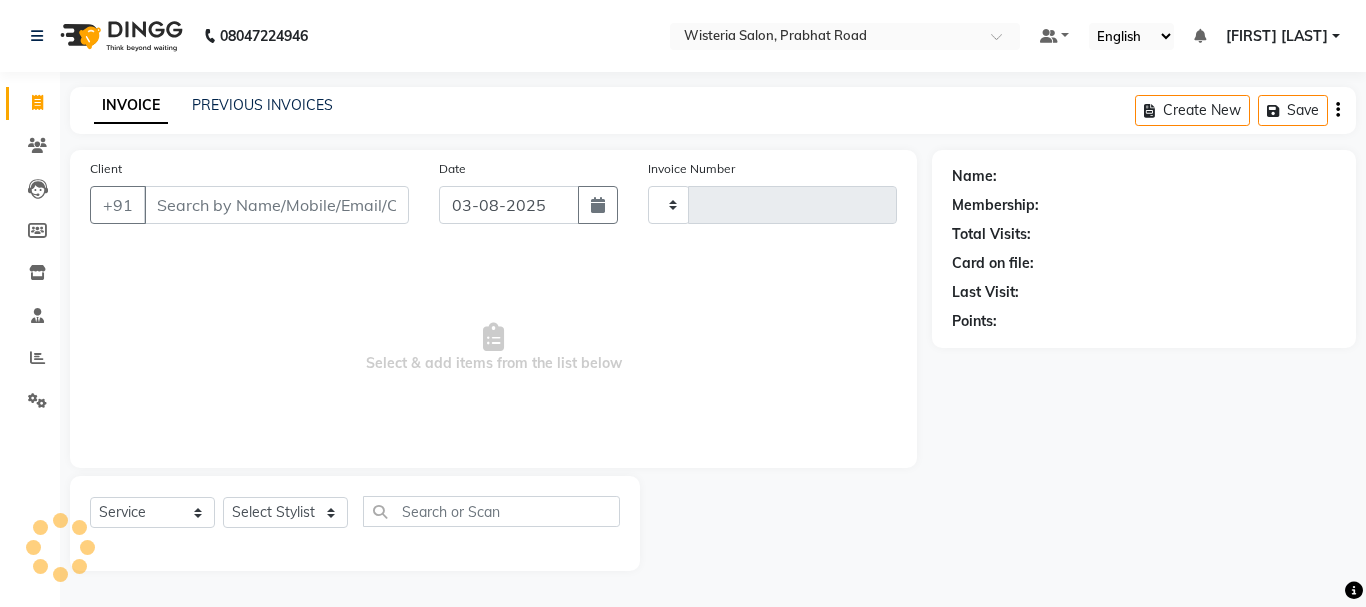 type on "2118" 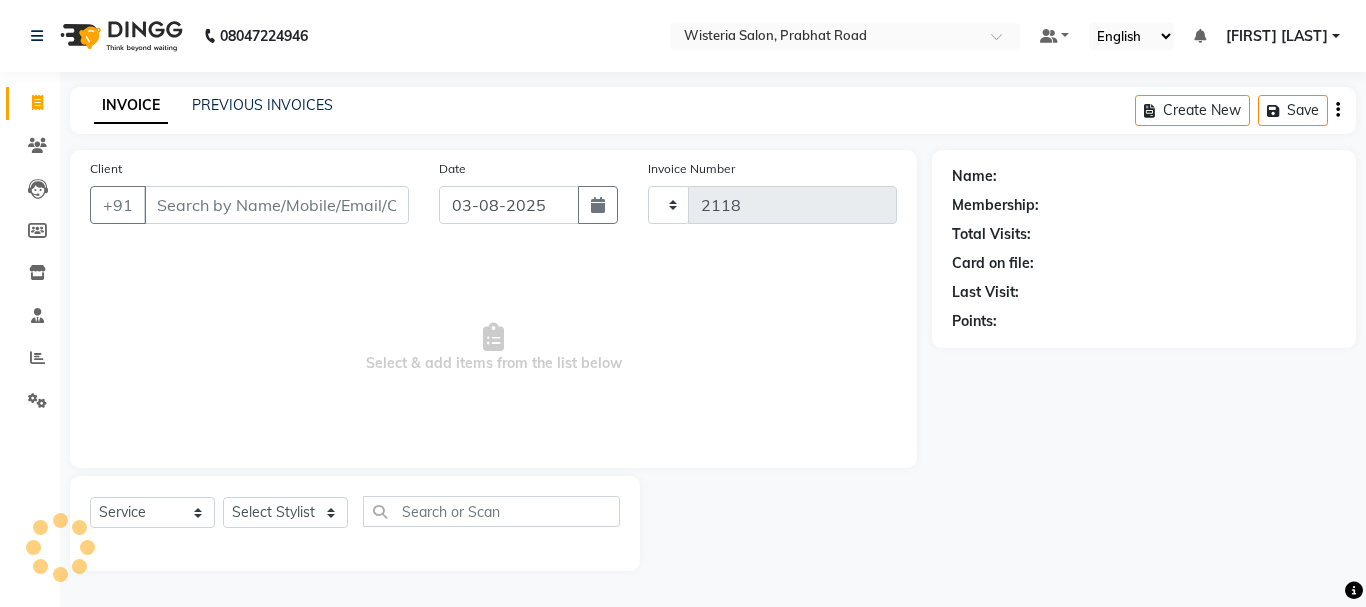 select on "911" 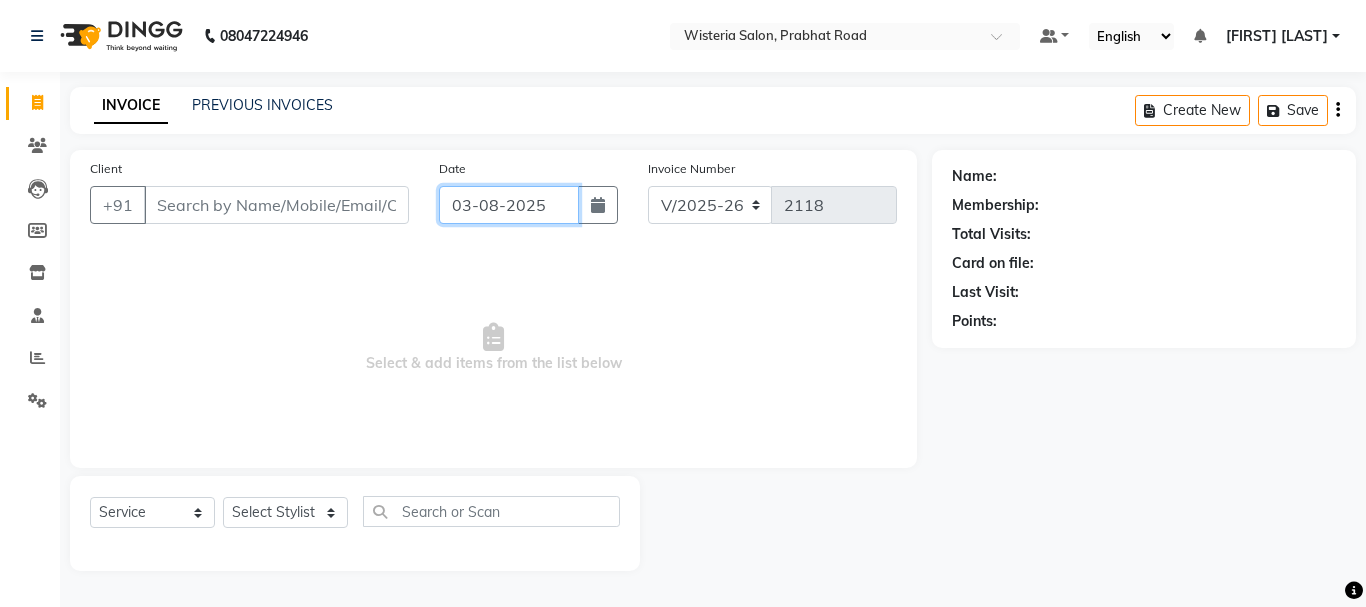 click on "03-08-2025" 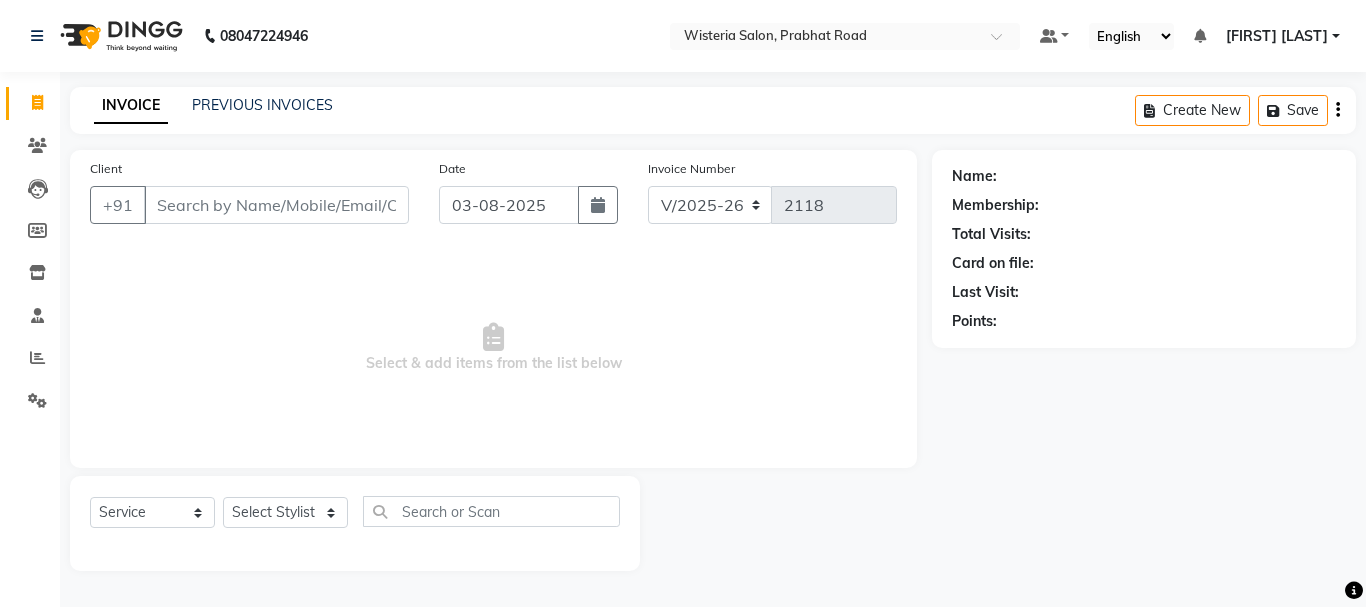 select on "8" 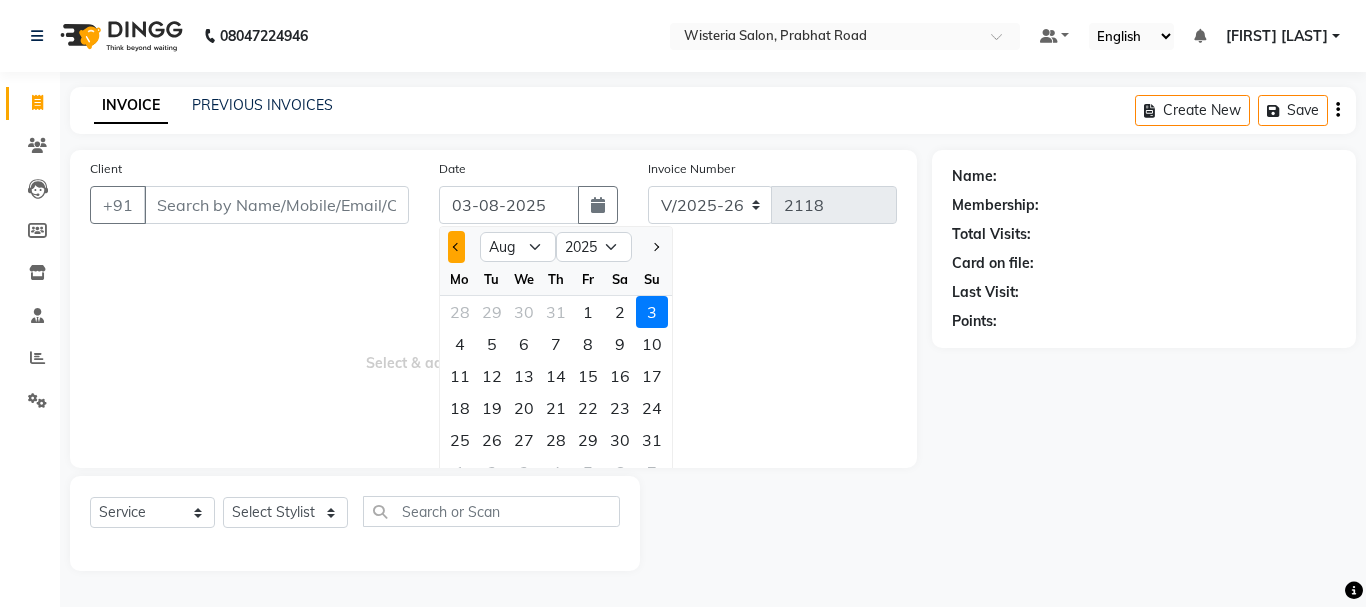 click 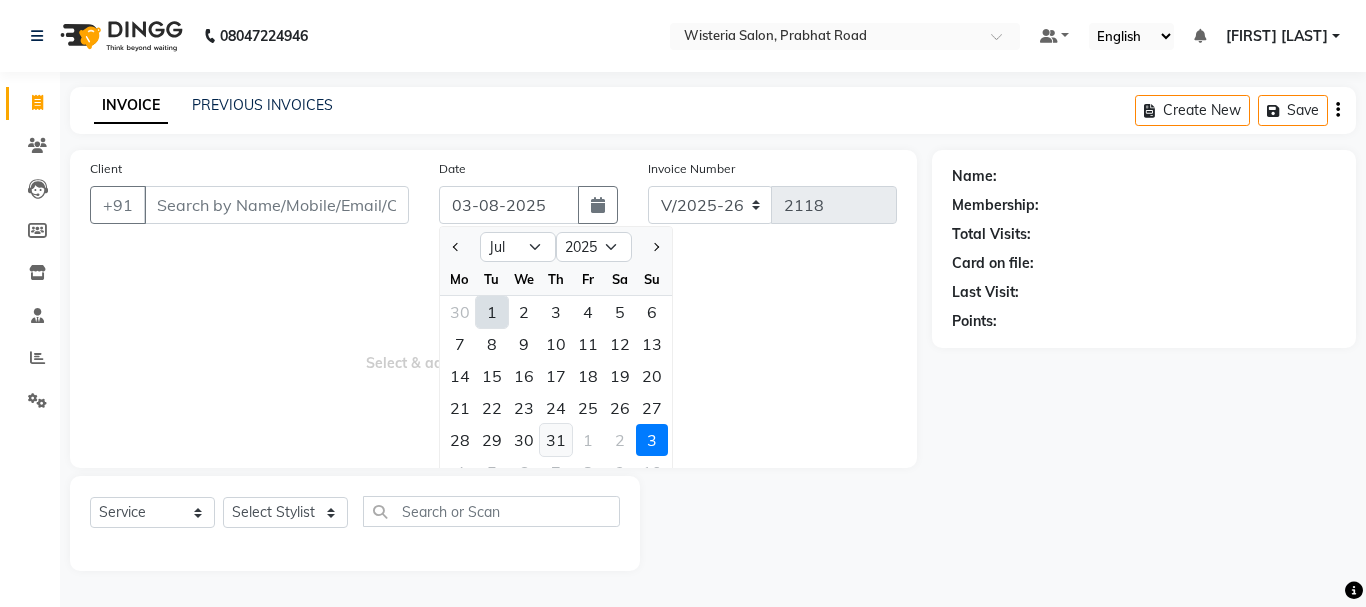 click on "31" 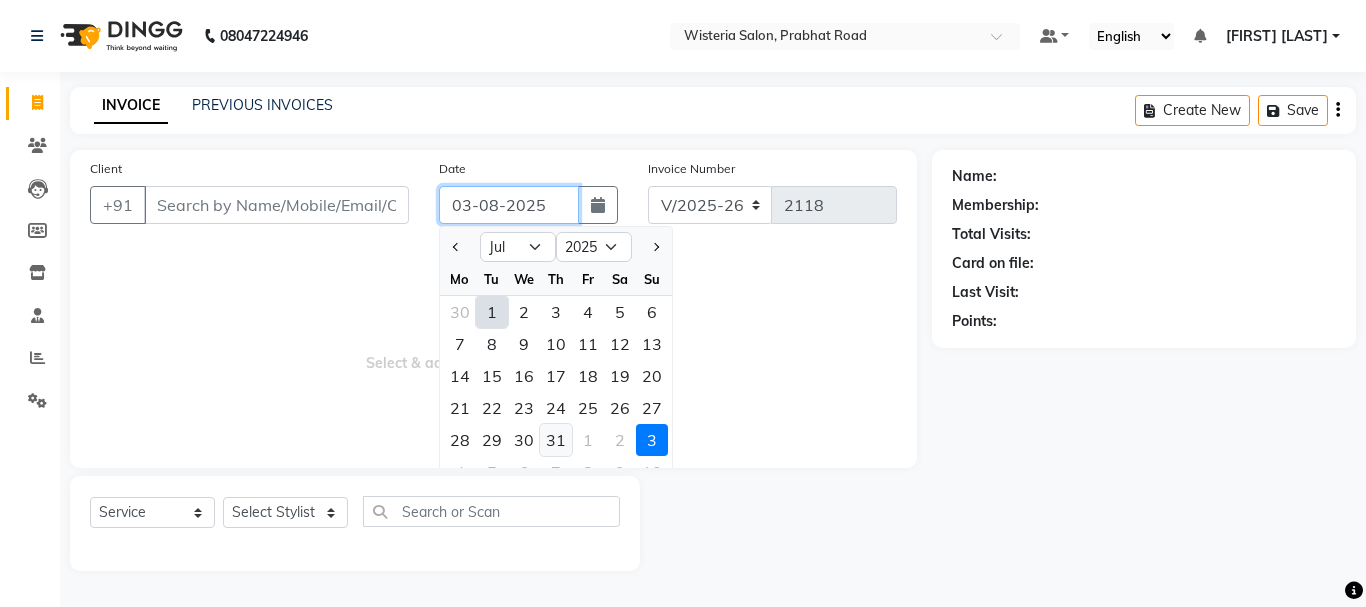 type on "31-07-2025" 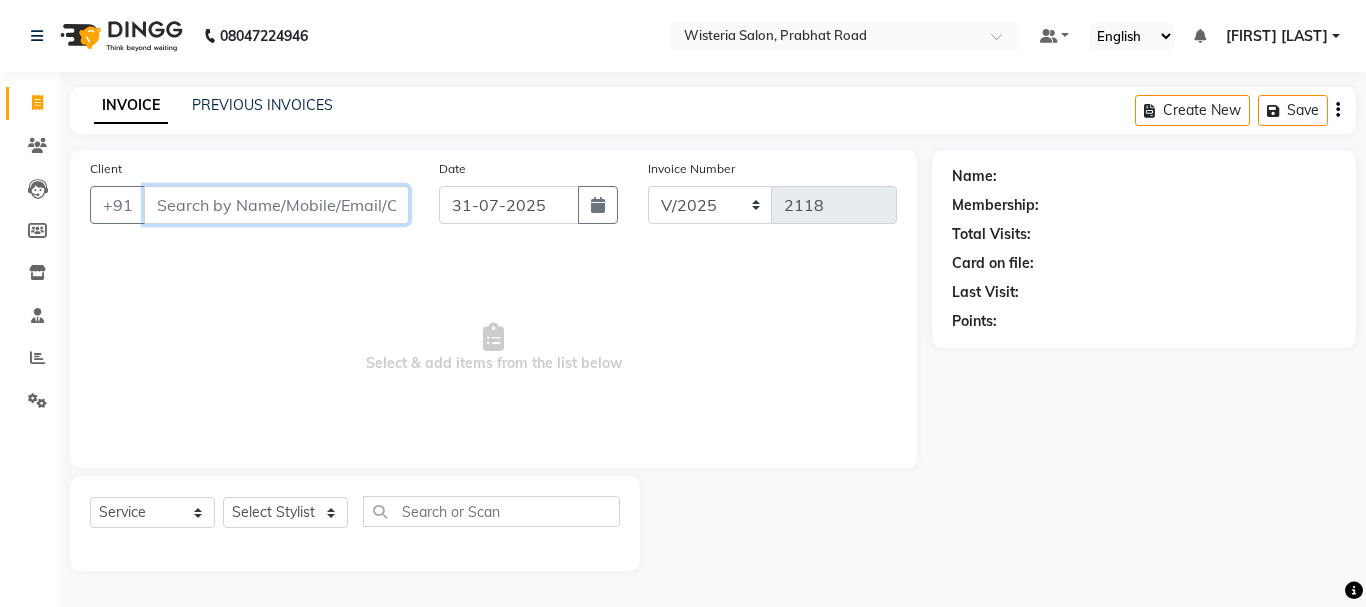 click on "Client" at bounding box center [276, 205] 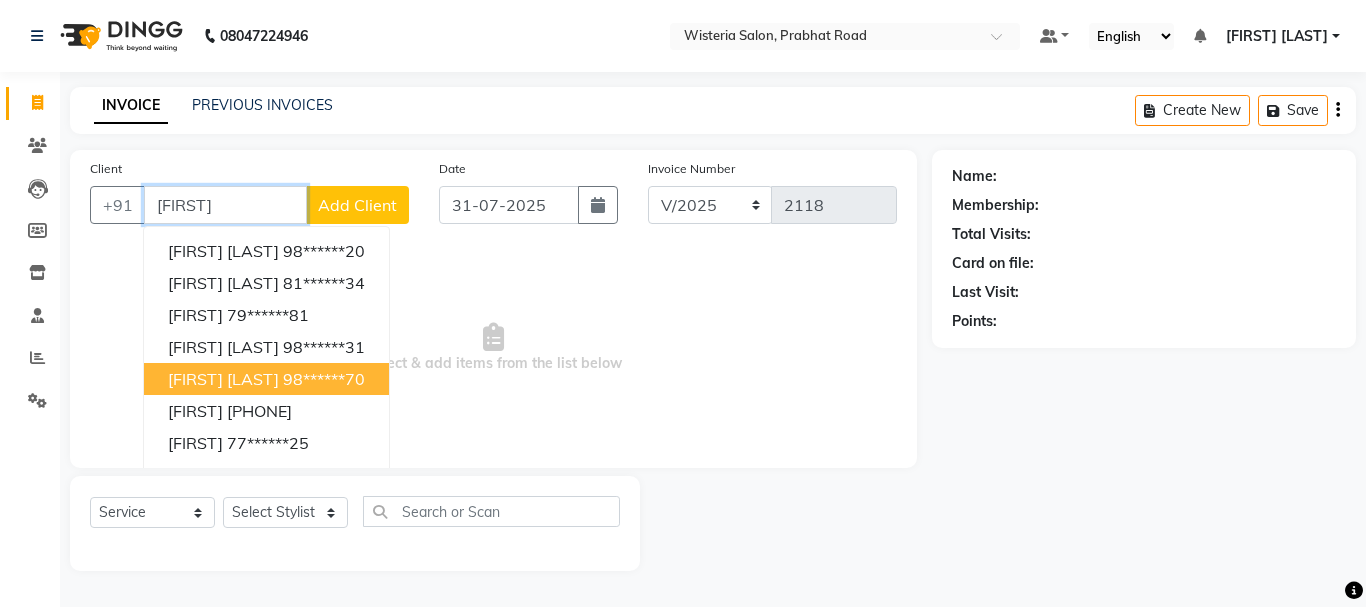 click on "98******70" at bounding box center [324, 379] 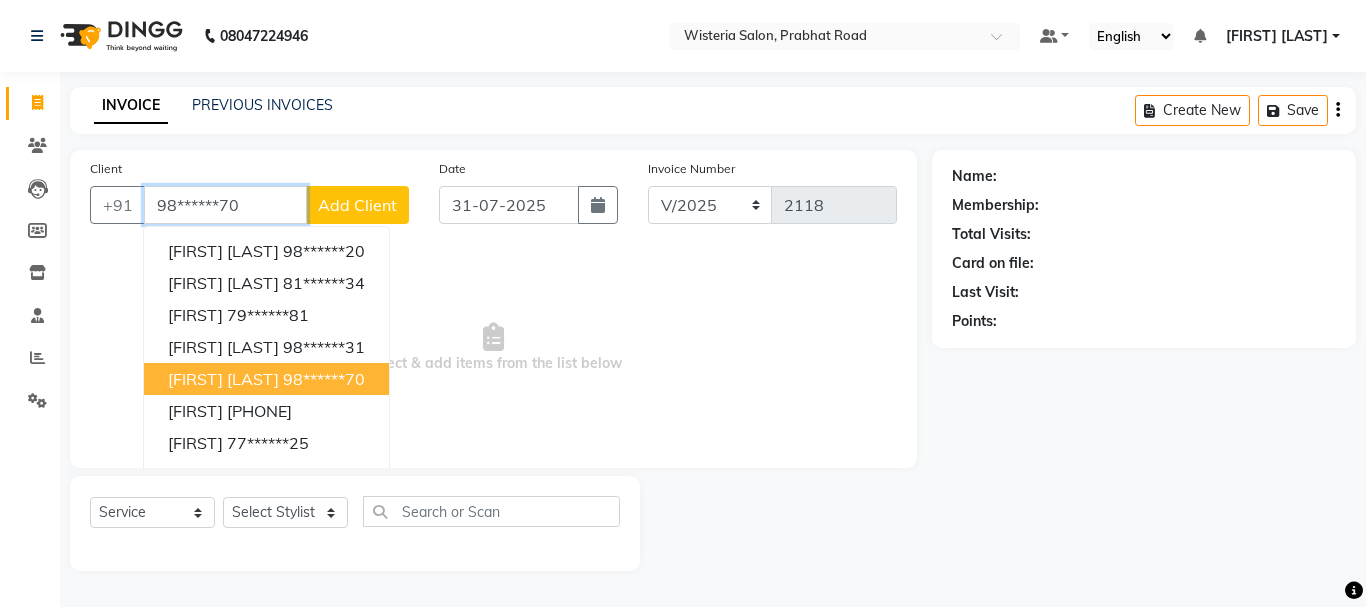 type on "98******70" 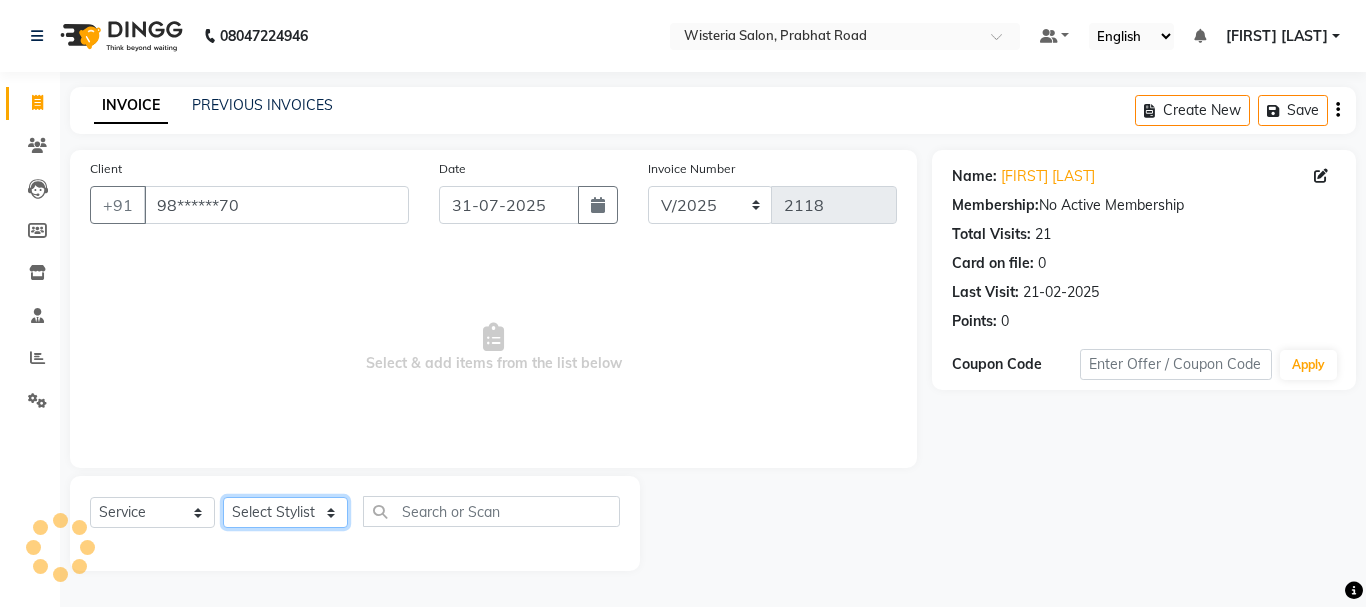 click on "Select Stylist [LAST] [FIRST] [LAST]  [FIRST] [LAST] [LAST] [FIRST] [LAST] [FIRST] [LAST] [FIRST] [LAST] [FIRST] Partner id [FIRST] [LAST]    [FIRST]   [LAST]   [FIRST]   [LAST]   [FIRST]   [FIRST] [LAST]   [FIRST] [LAST]   [FIRST]" 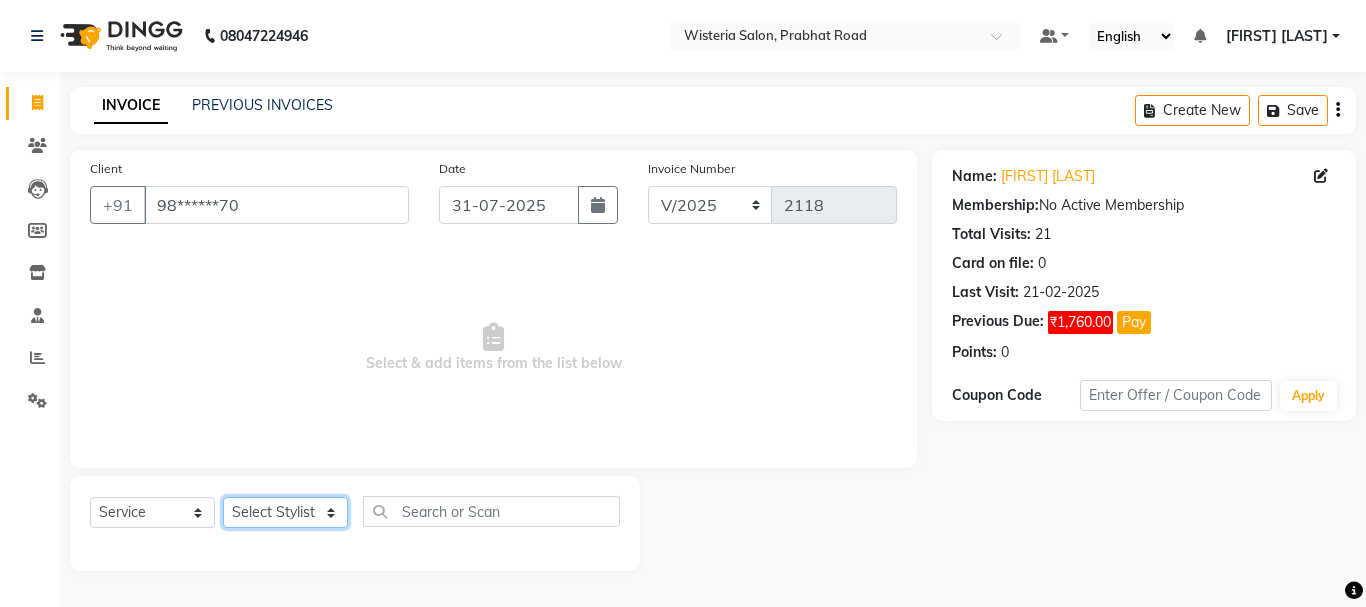 select on "60169" 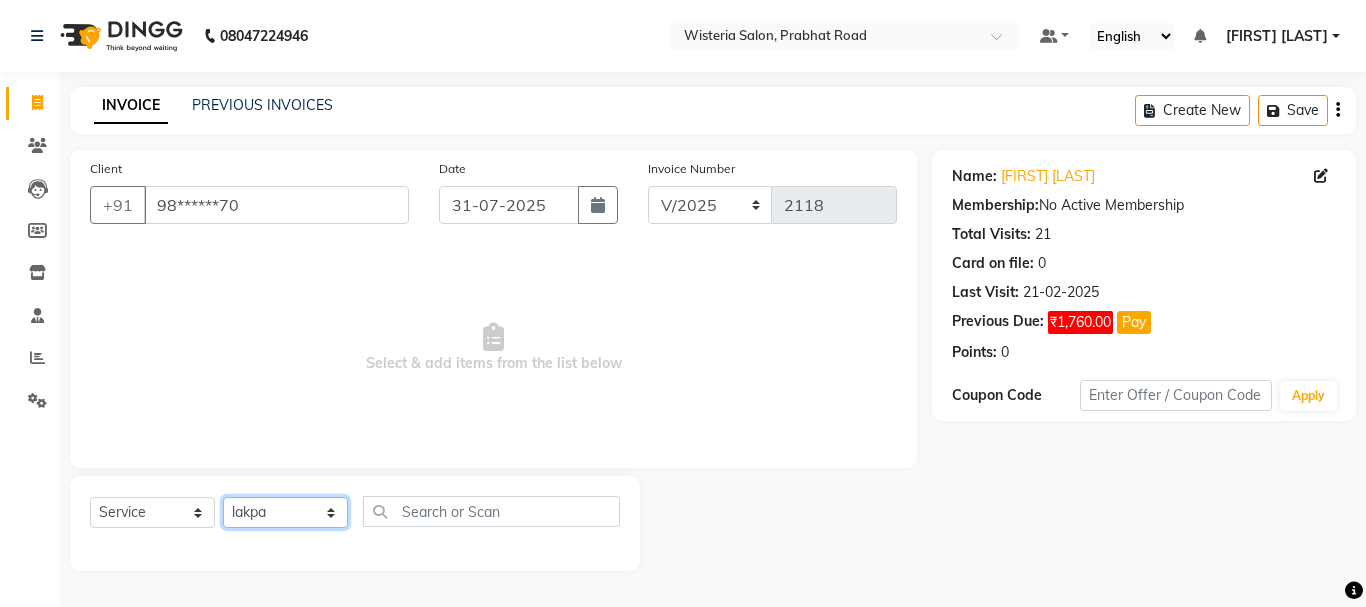 click on "Select Stylist [LAST] [FIRST] [LAST]  [FIRST] [LAST] [LAST] [FIRST] [LAST] [FIRST] [LAST] [FIRST] [LAST] [FIRST] Partner id [FIRST] [LAST]    [FIRST]   [LAST]   [FIRST]   [LAST]   [FIRST]   [FIRST] [LAST]   [FIRST] [LAST]   [FIRST]" 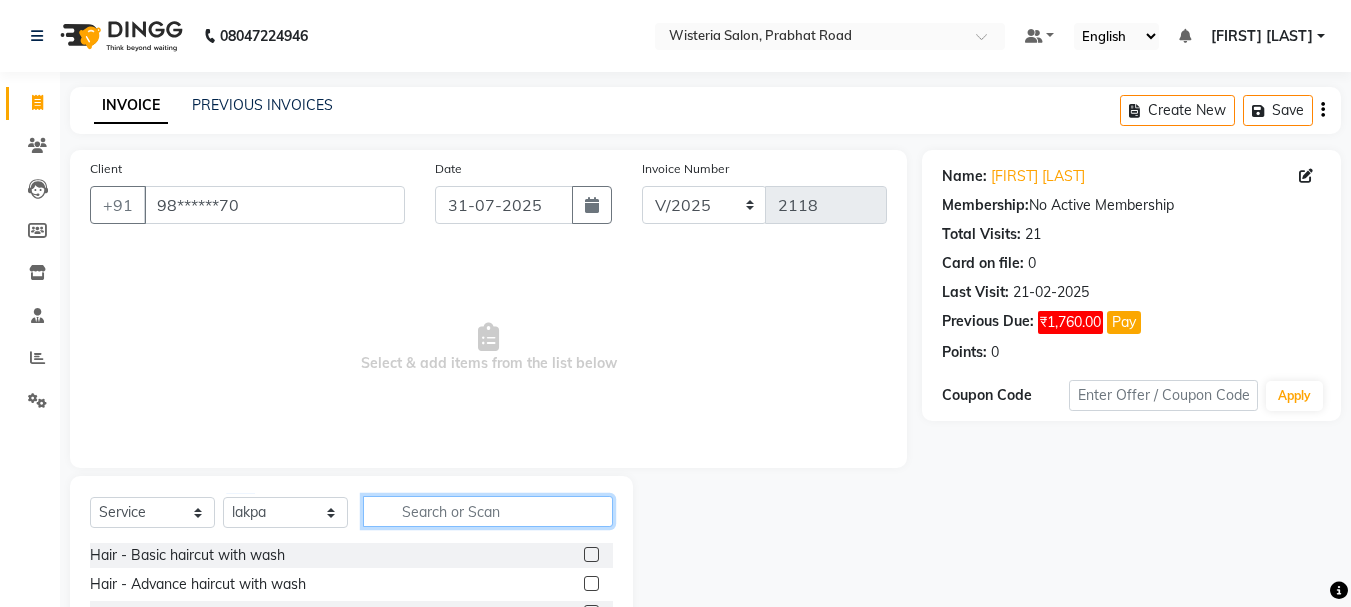 click 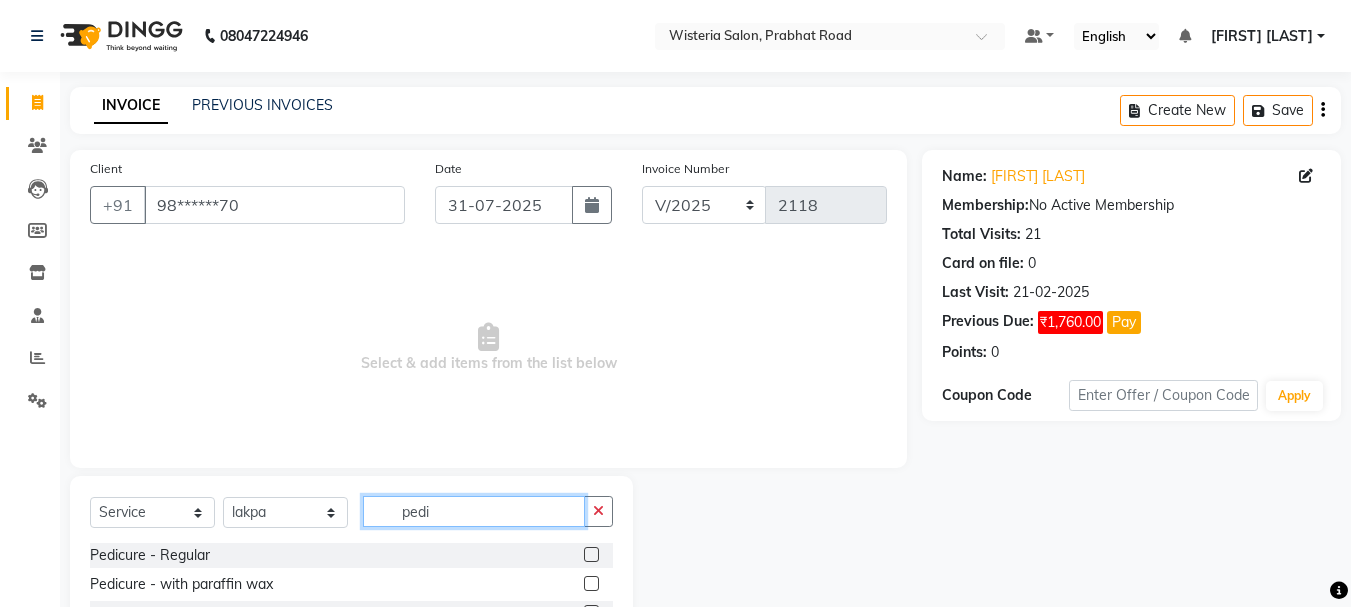 type on "pedi" 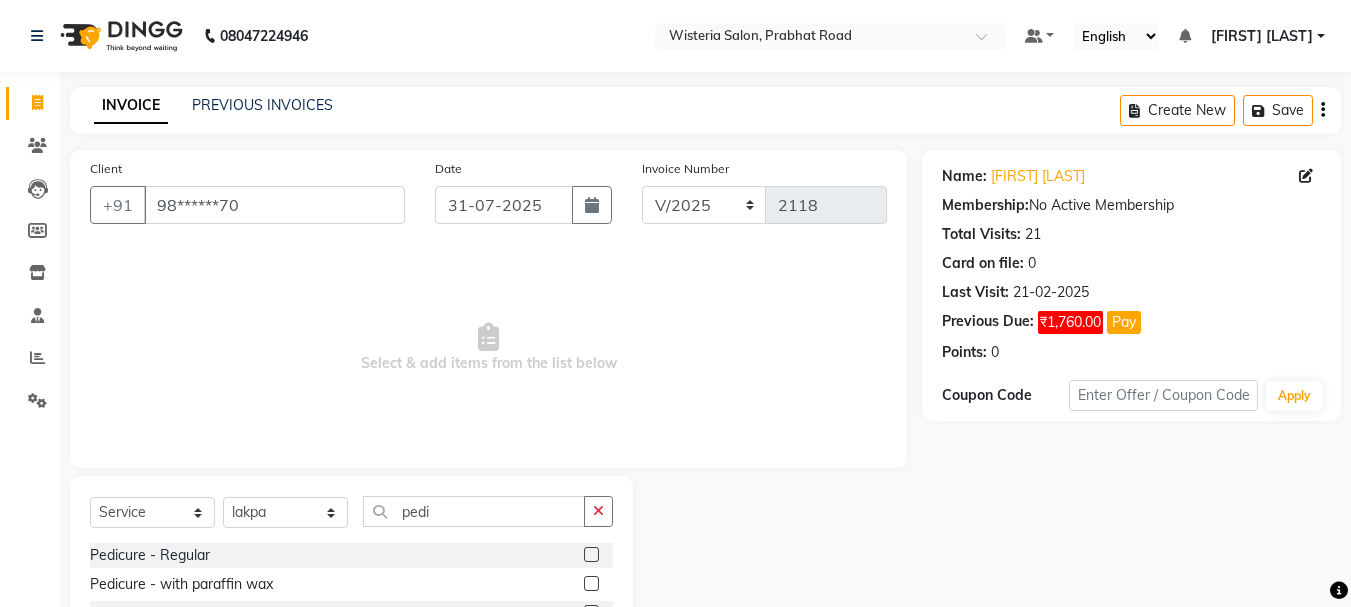 click 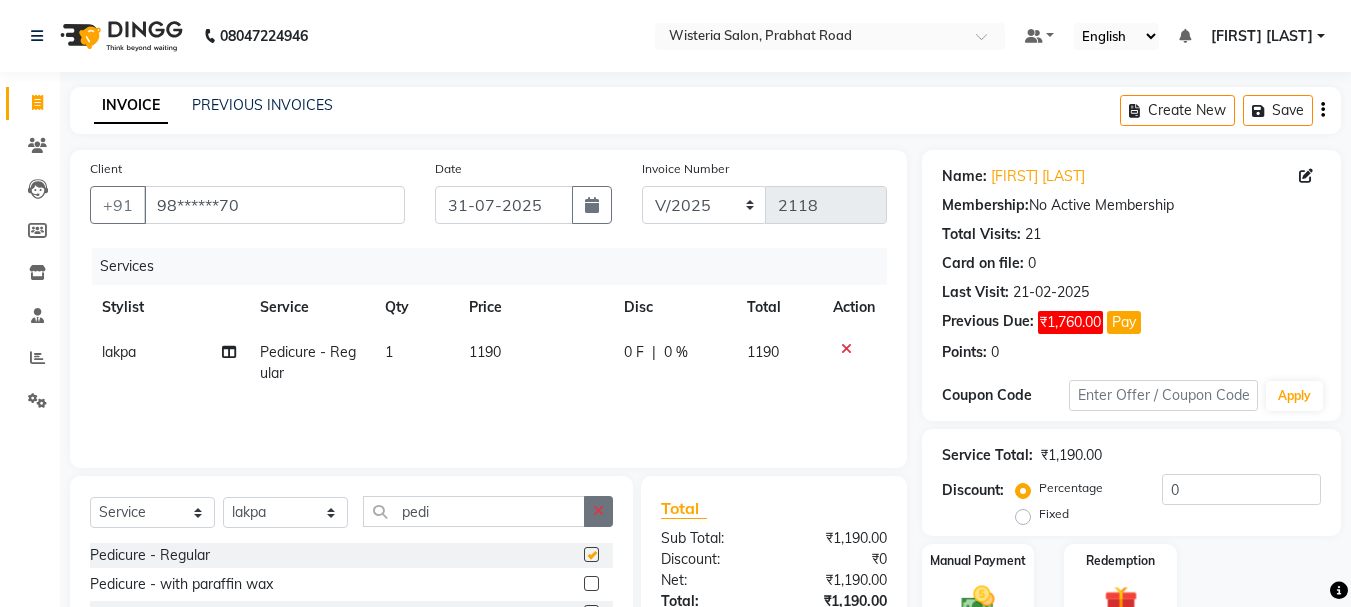 checkbox on "false" 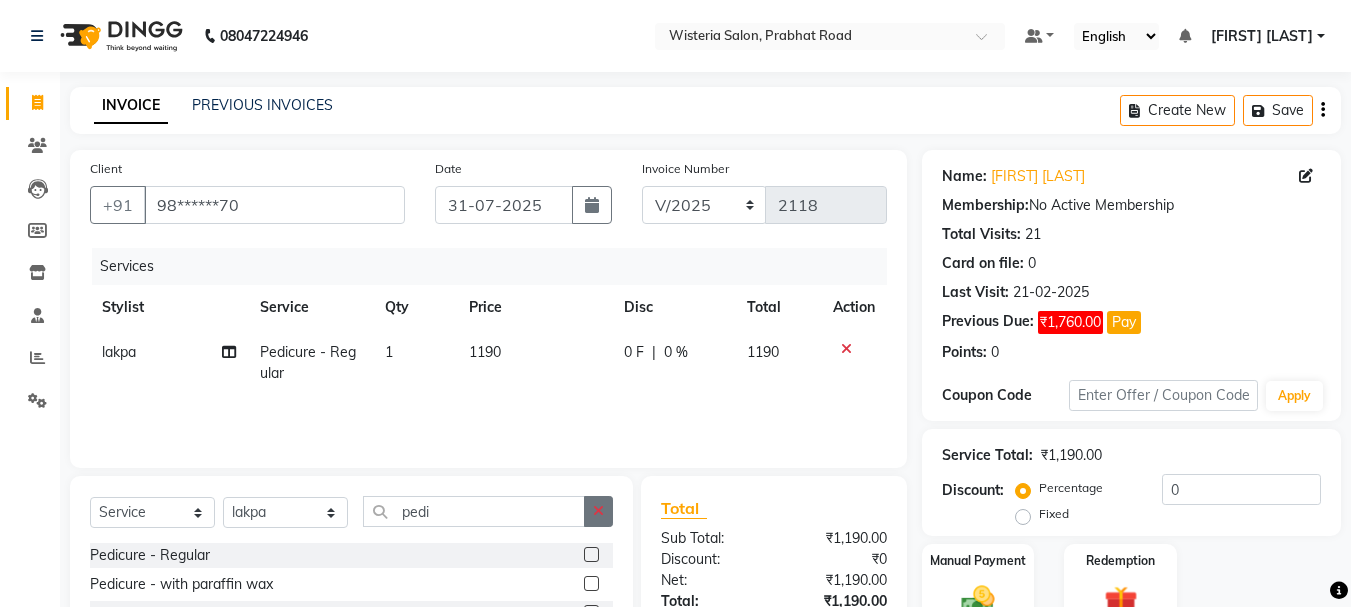 click 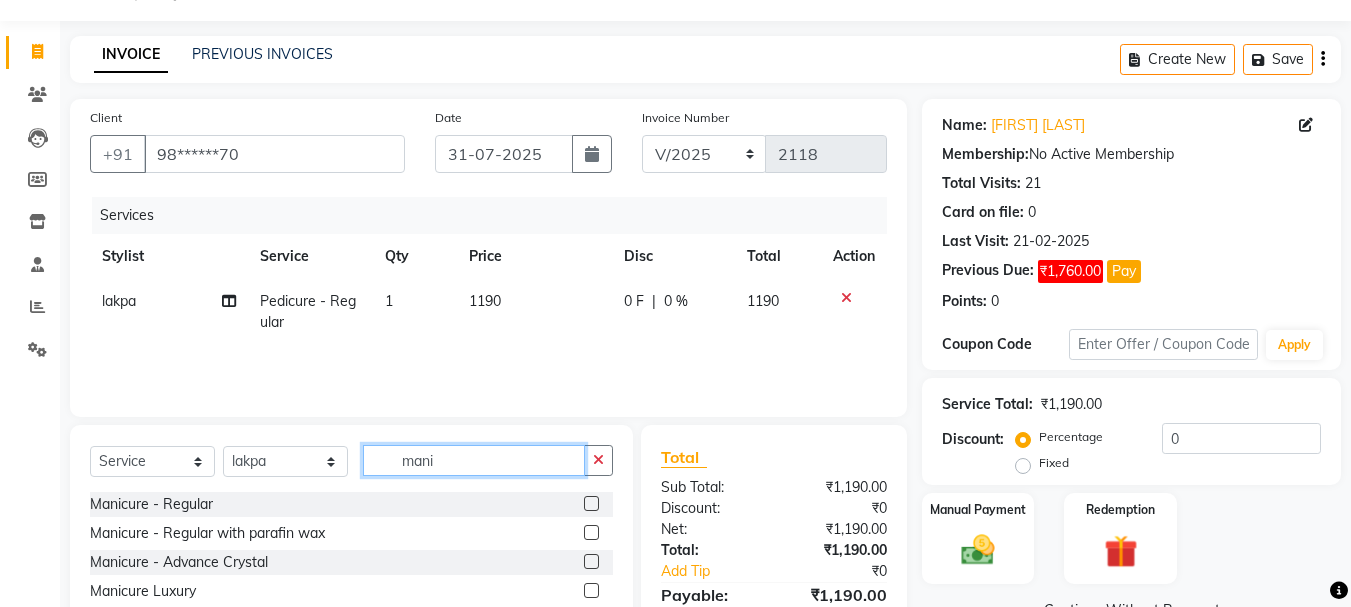 scroll, scrollTop: 97, scrollLeft: 0, axis: vertical 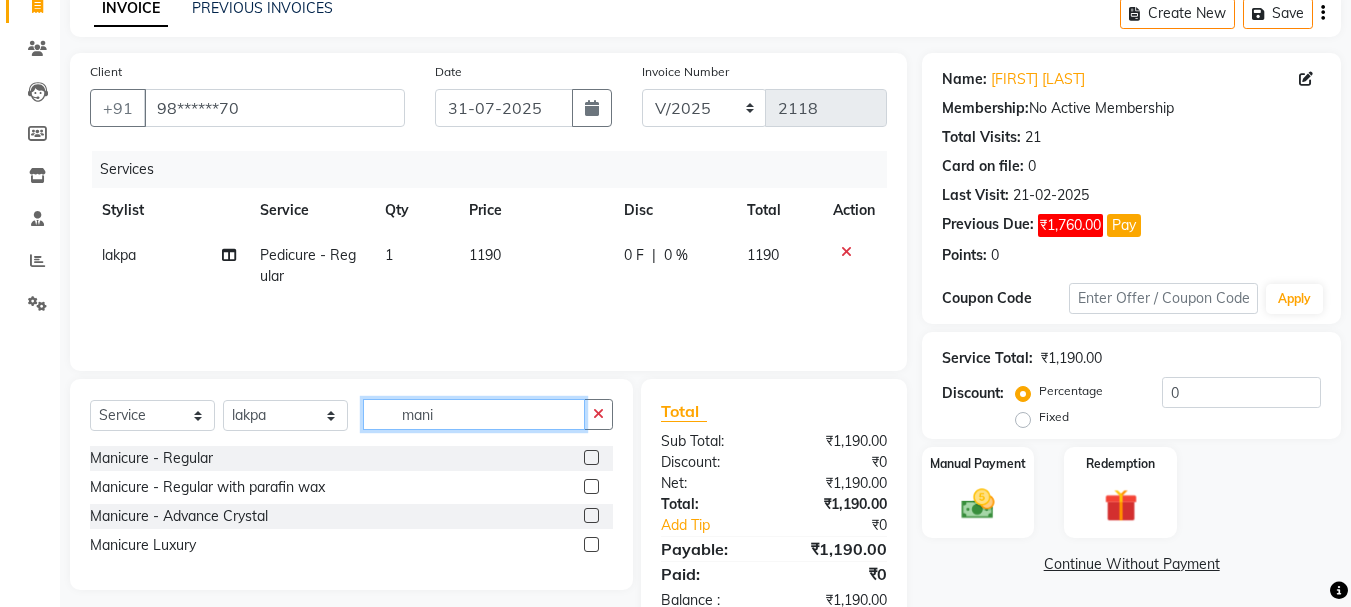 type on "mani" 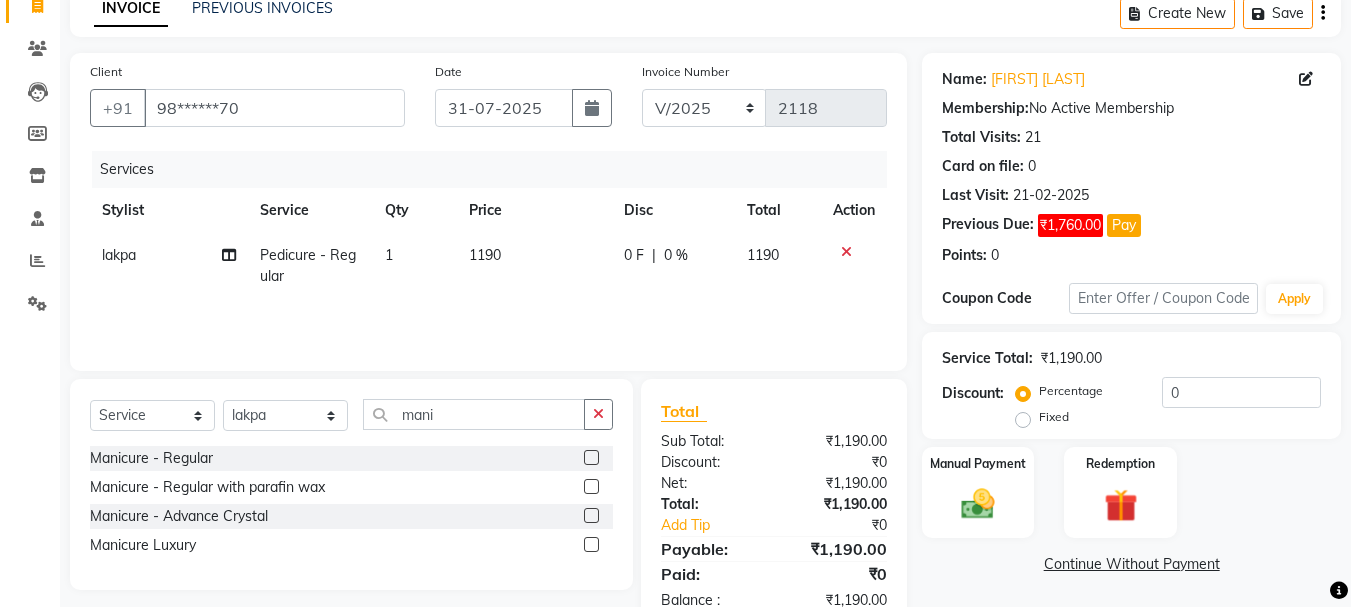 click 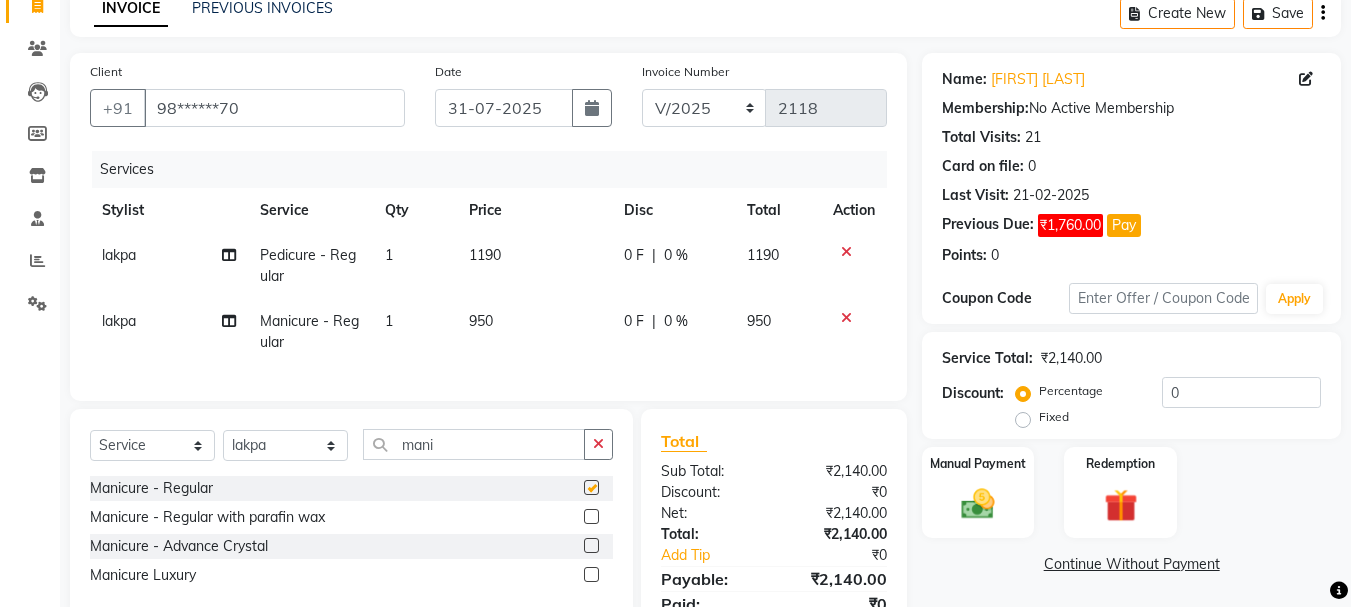 checkbox on "false" 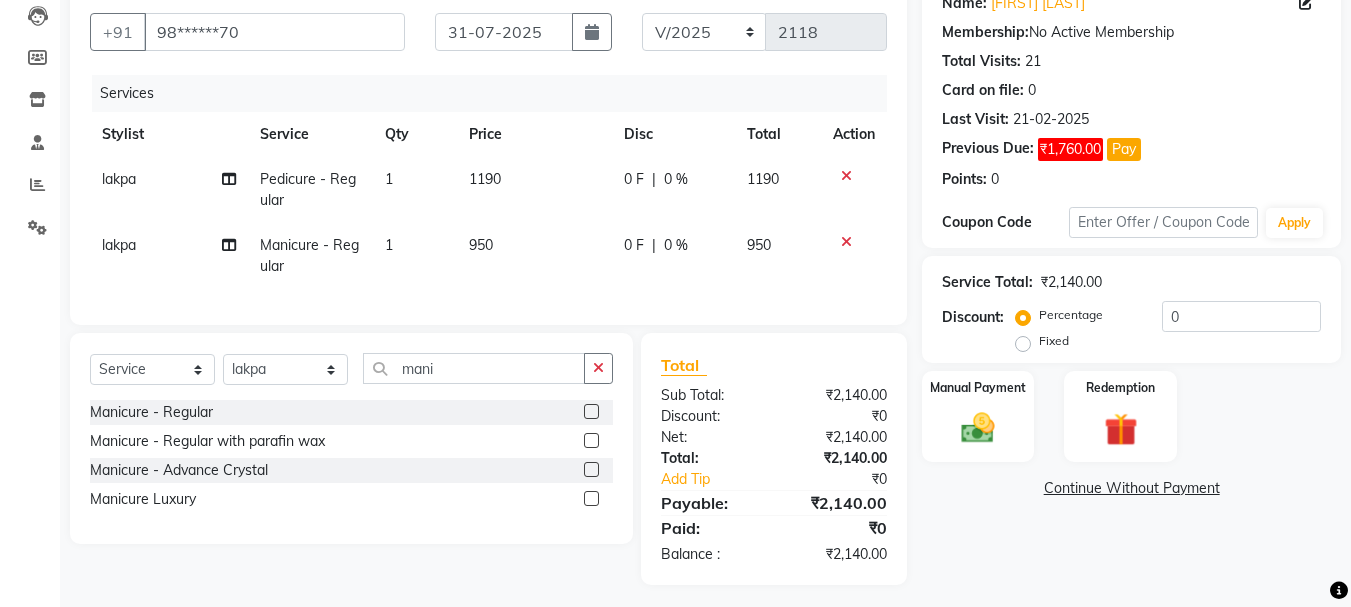 scroll, scrollTop: 196, scrollLeft: 0, axis: vertical 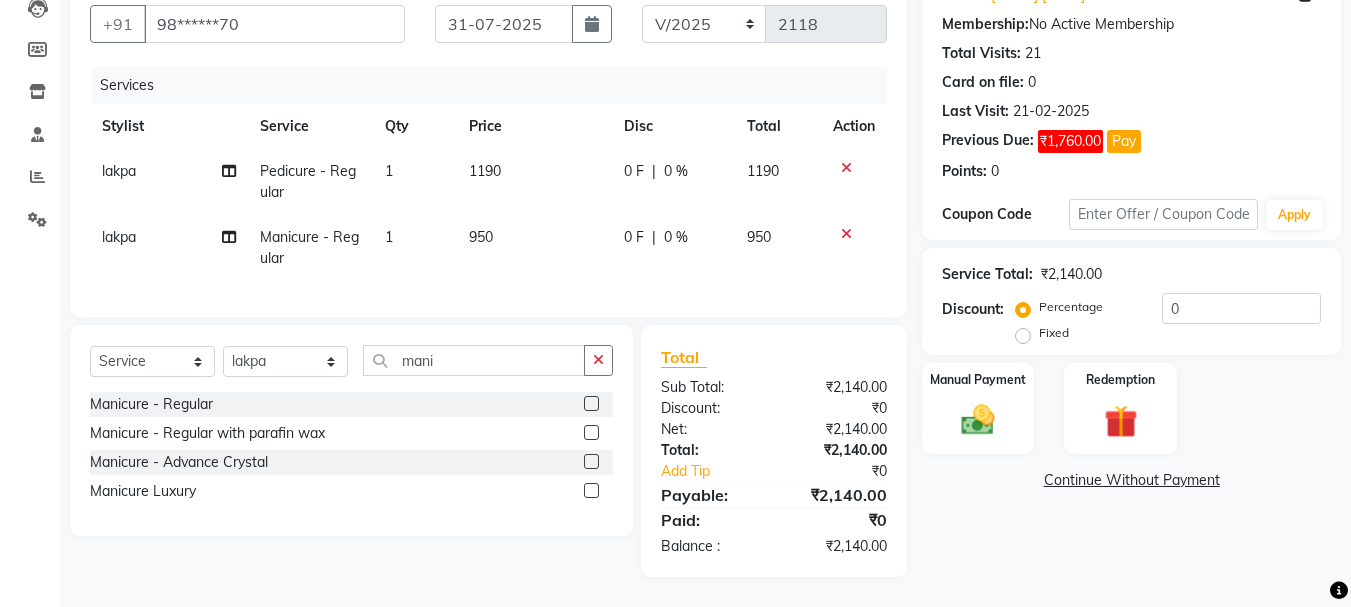 click on "1190" 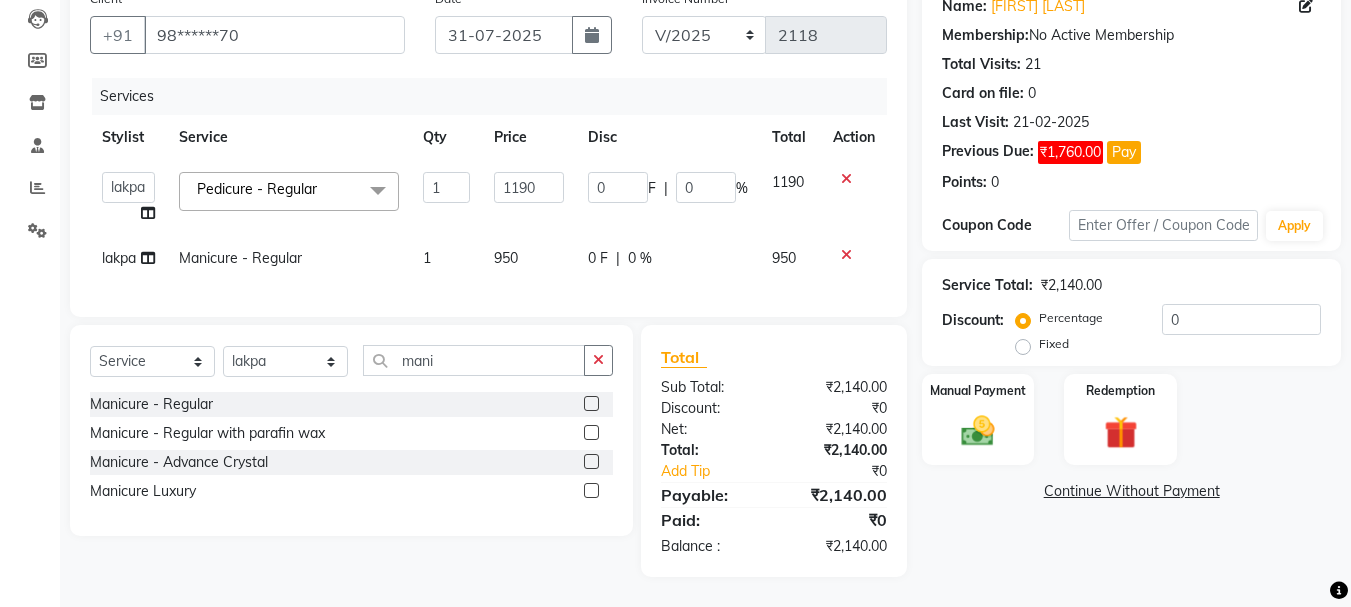 scroll, scrollTop: 185, scrollLeft: 0, axis: vertical 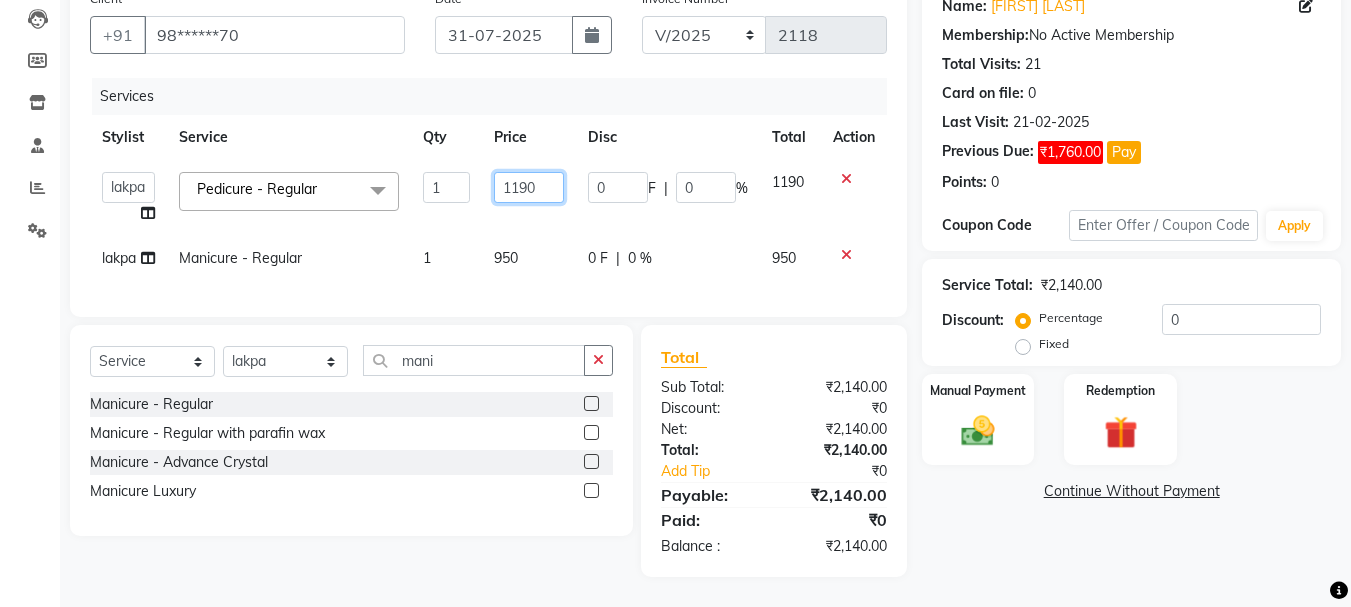 click on "1190" 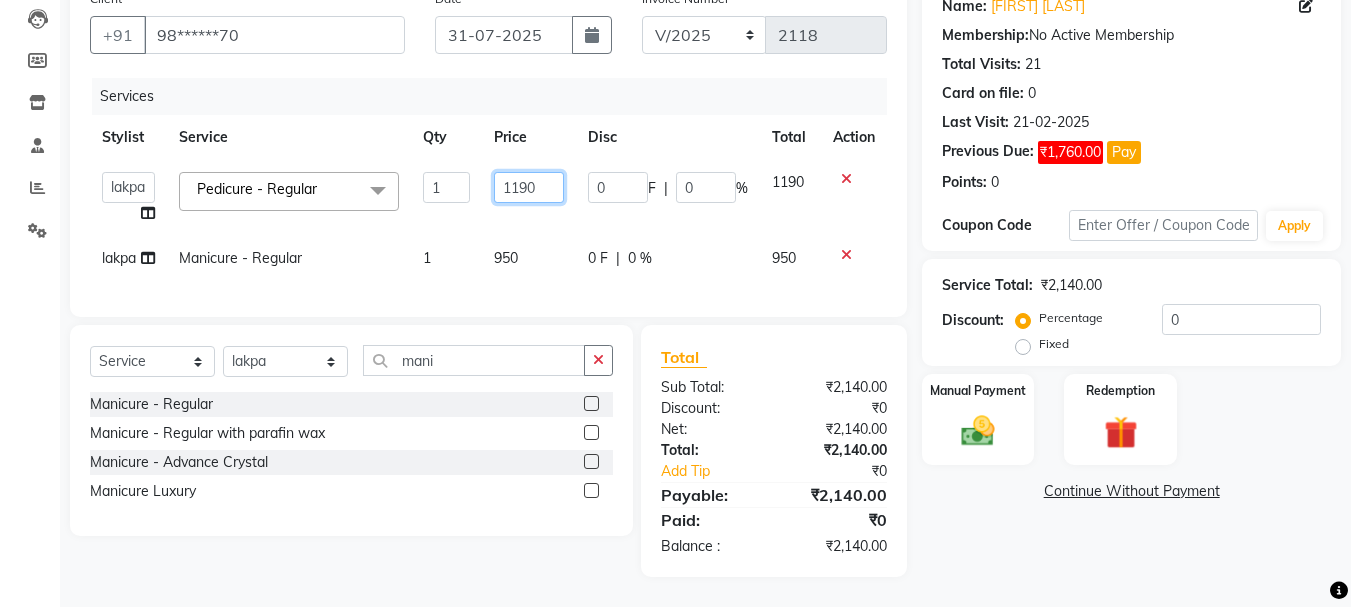 click on "1190" 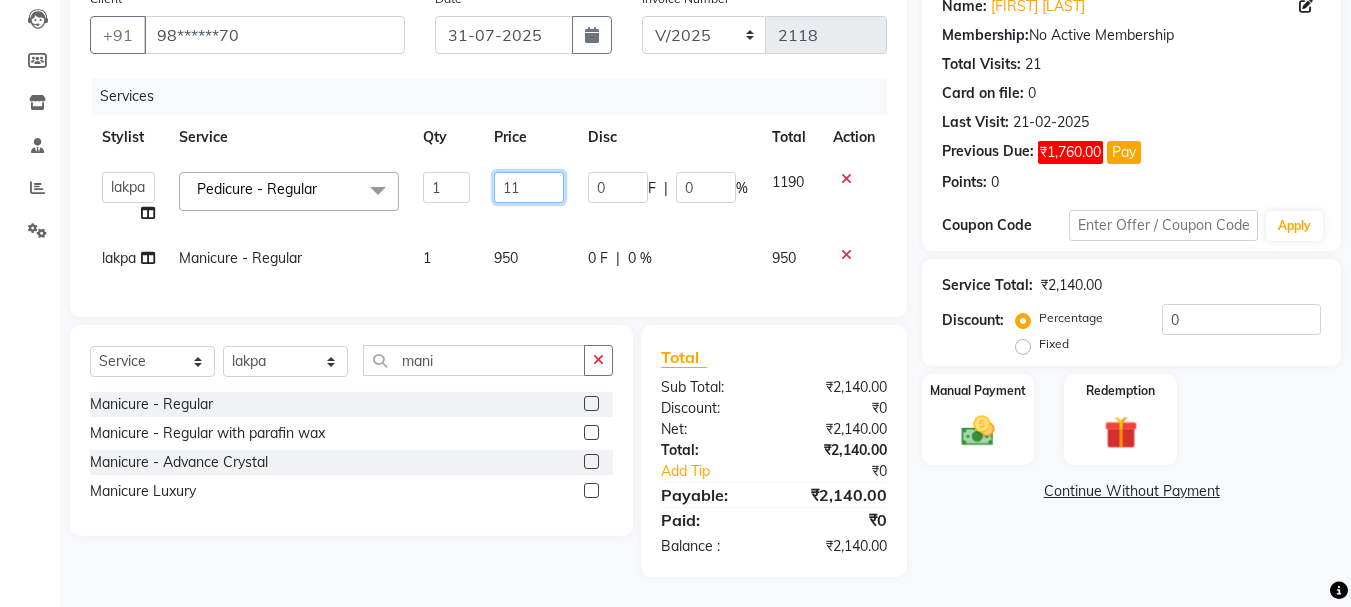 type on "1" 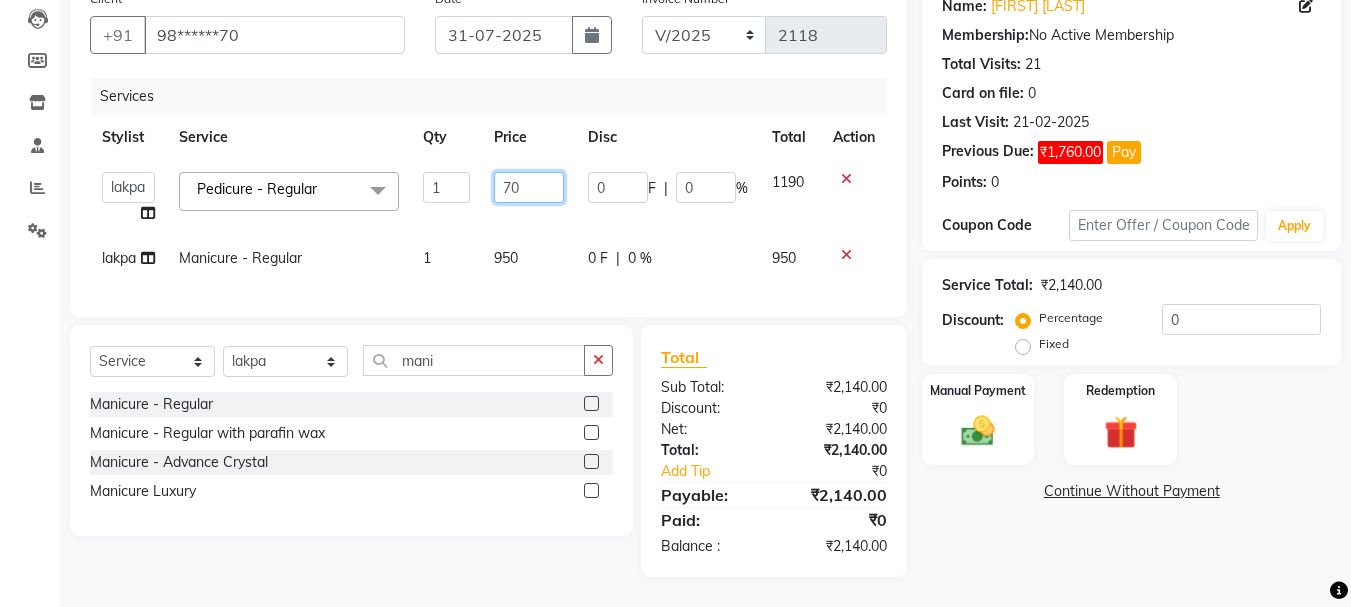 type on "700" 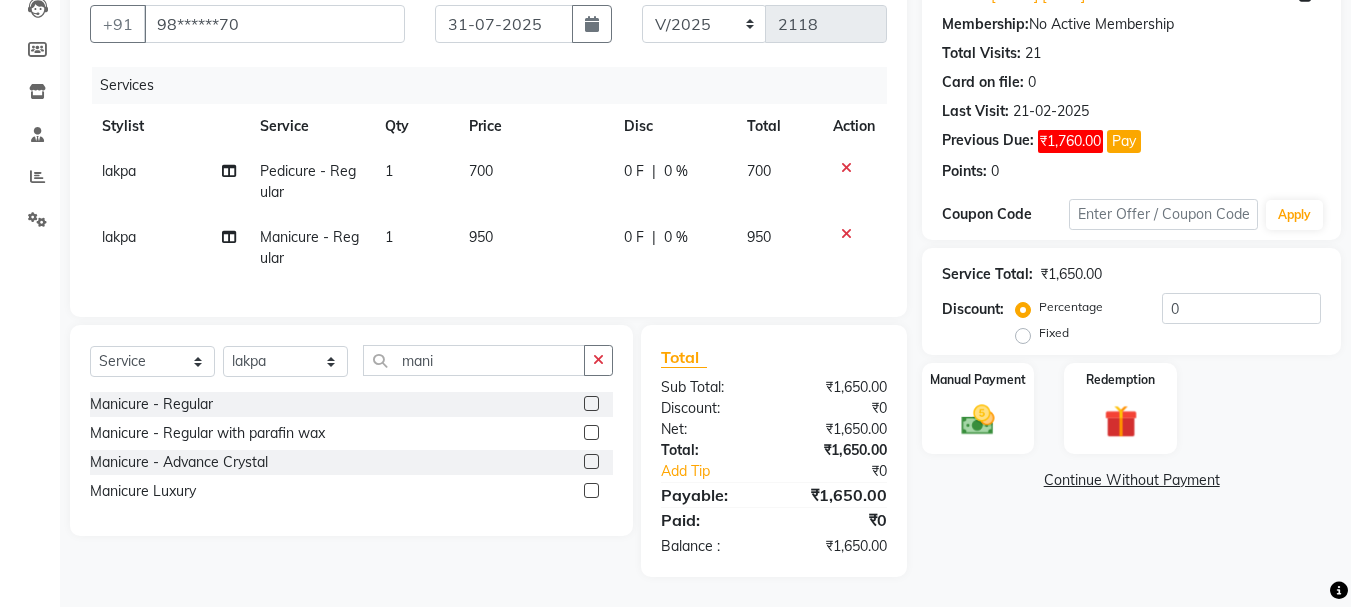 click on "[FIRST] Pedicure - Regular 1 700 0 F | 0 % 700 [LAST] Manicure - Regular 1 950 0 F | 0 % 950" 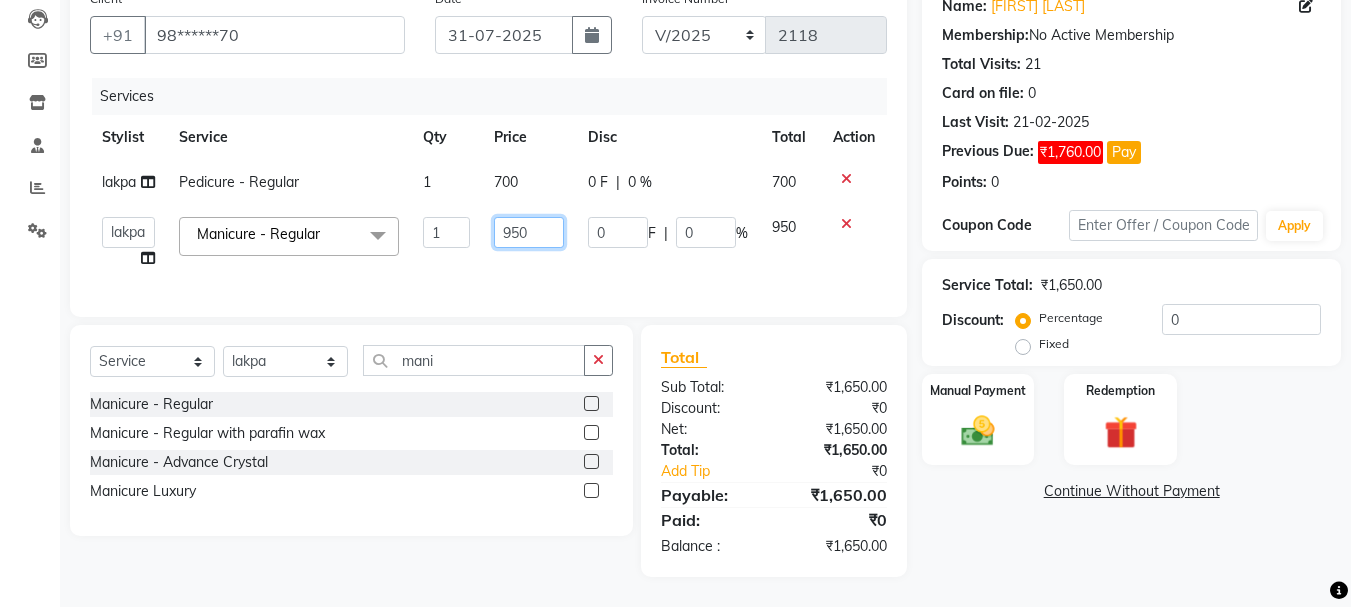 click on "950" 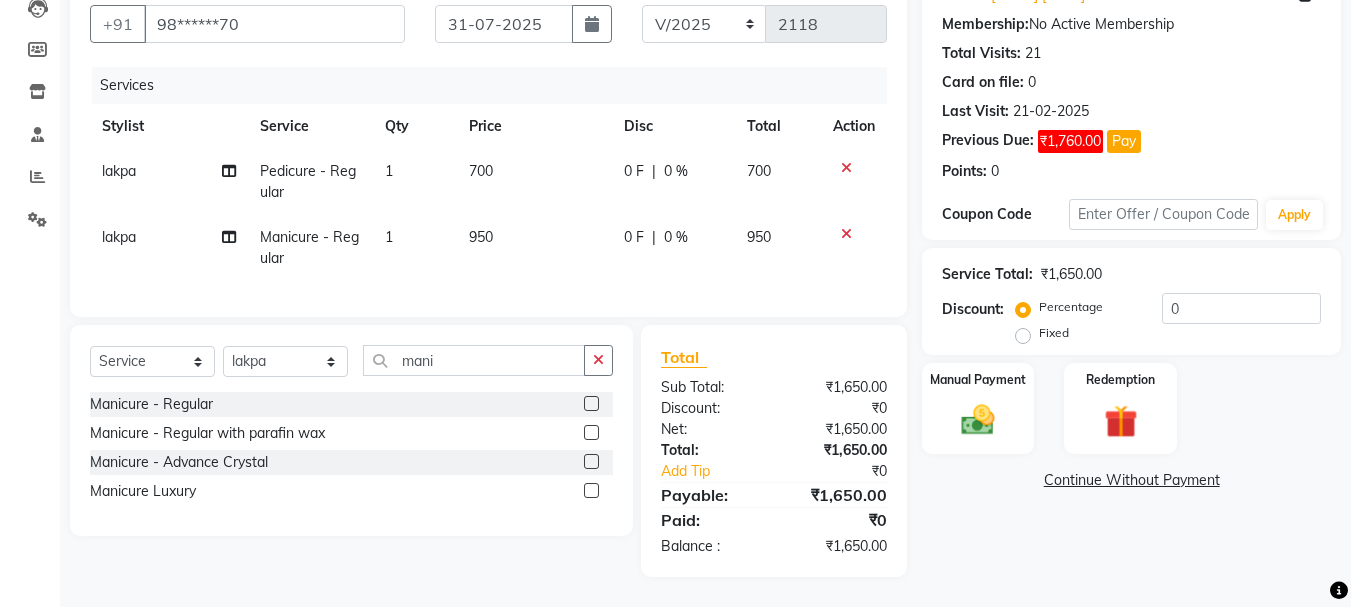 click on "700" 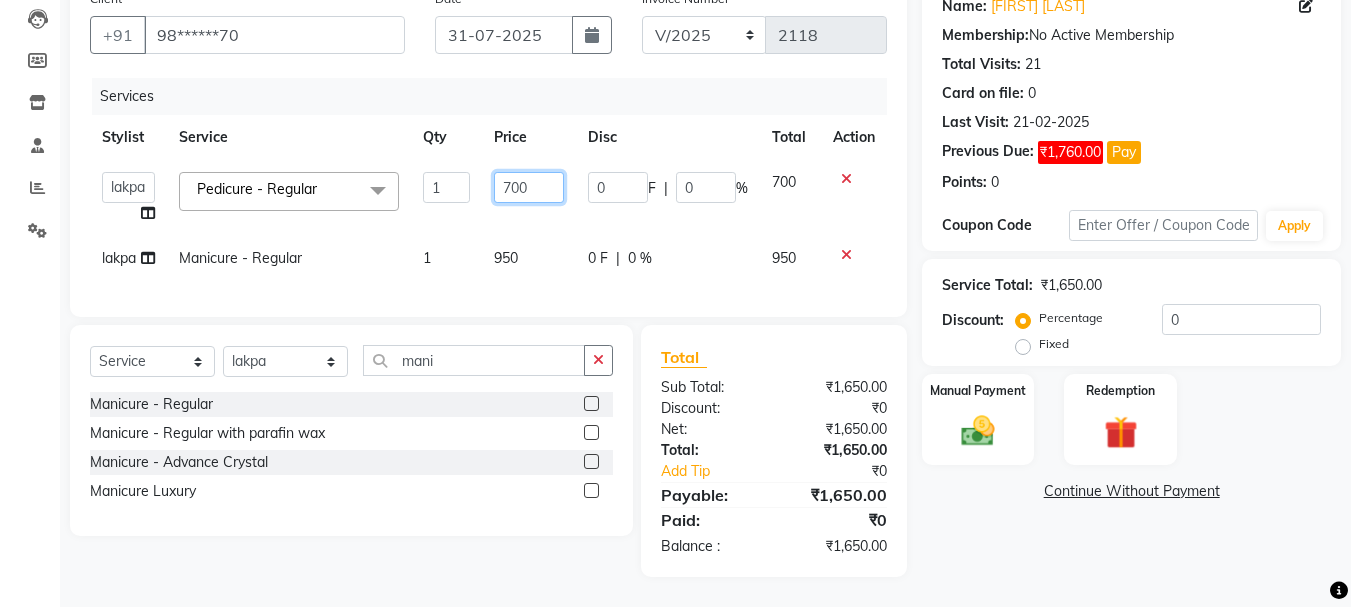 click on "700" 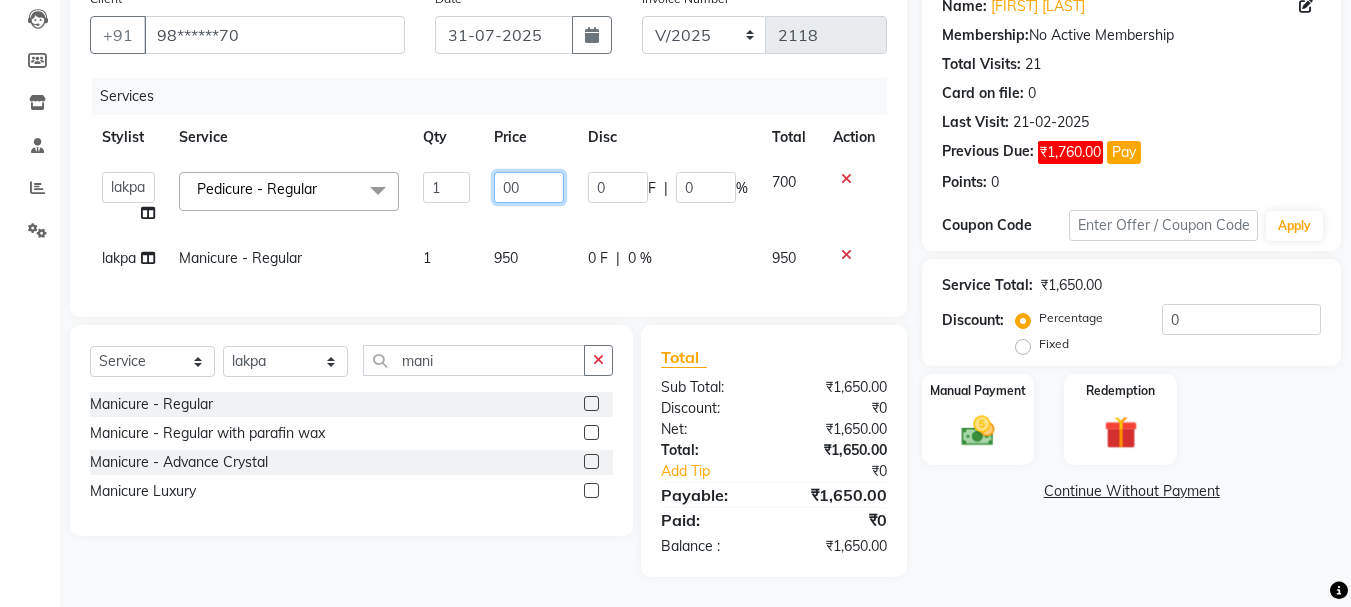 type on "900" 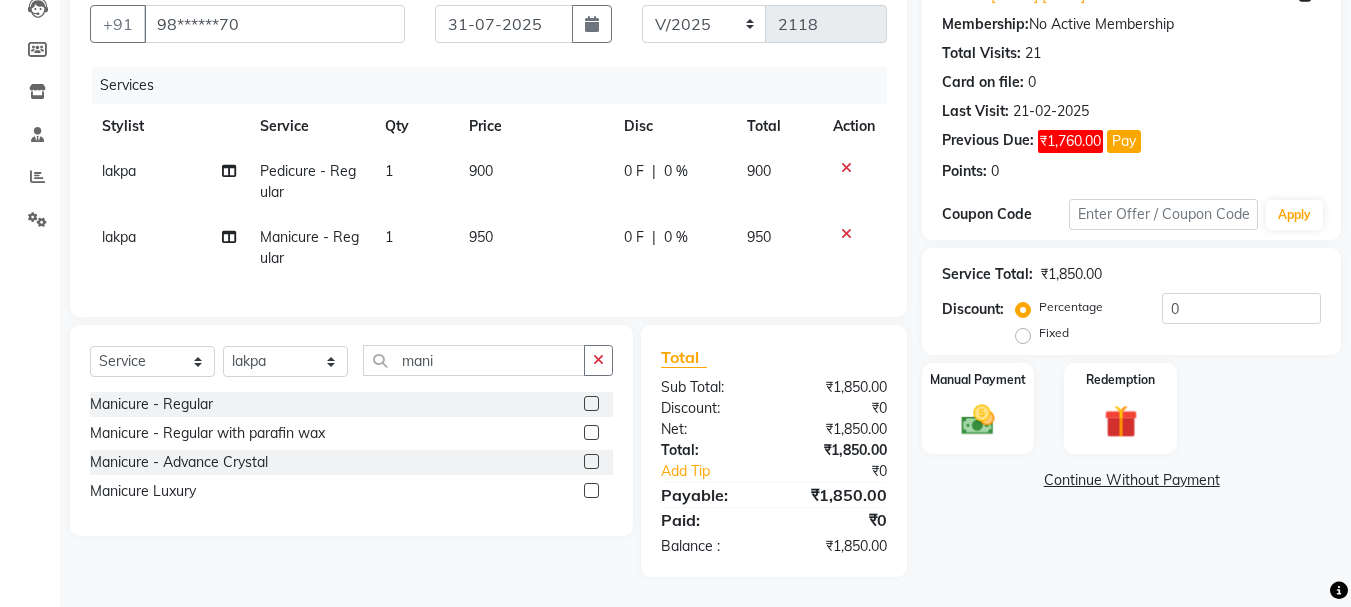 click on "900" 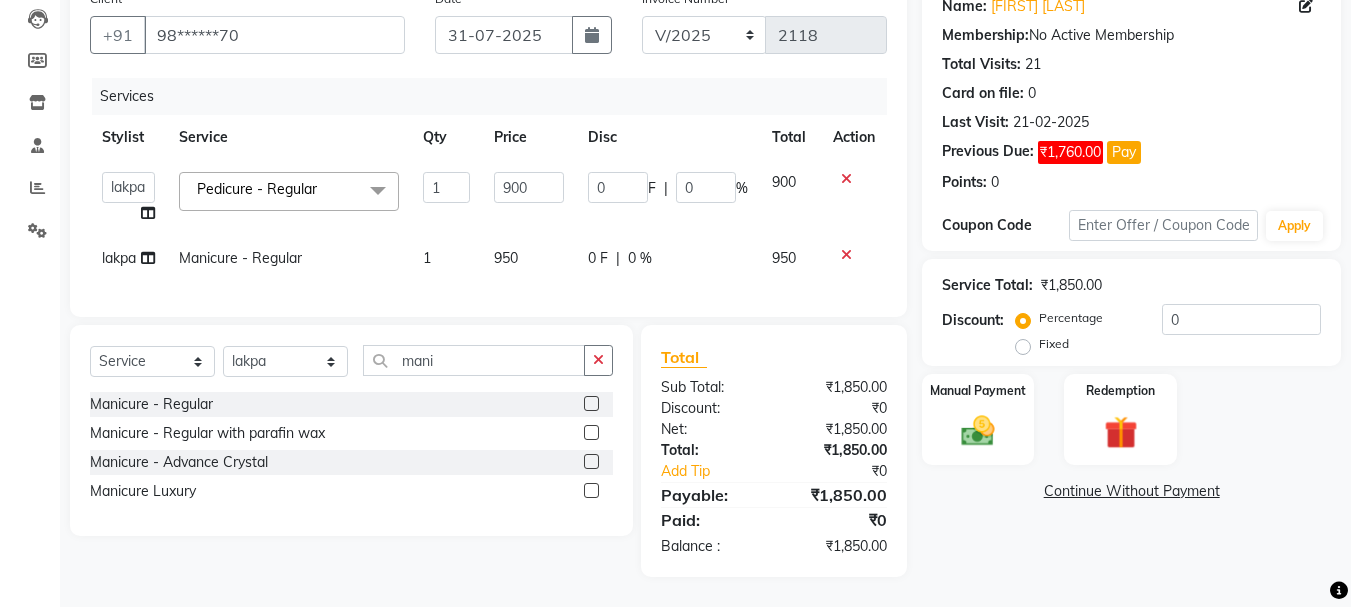 click on "950" 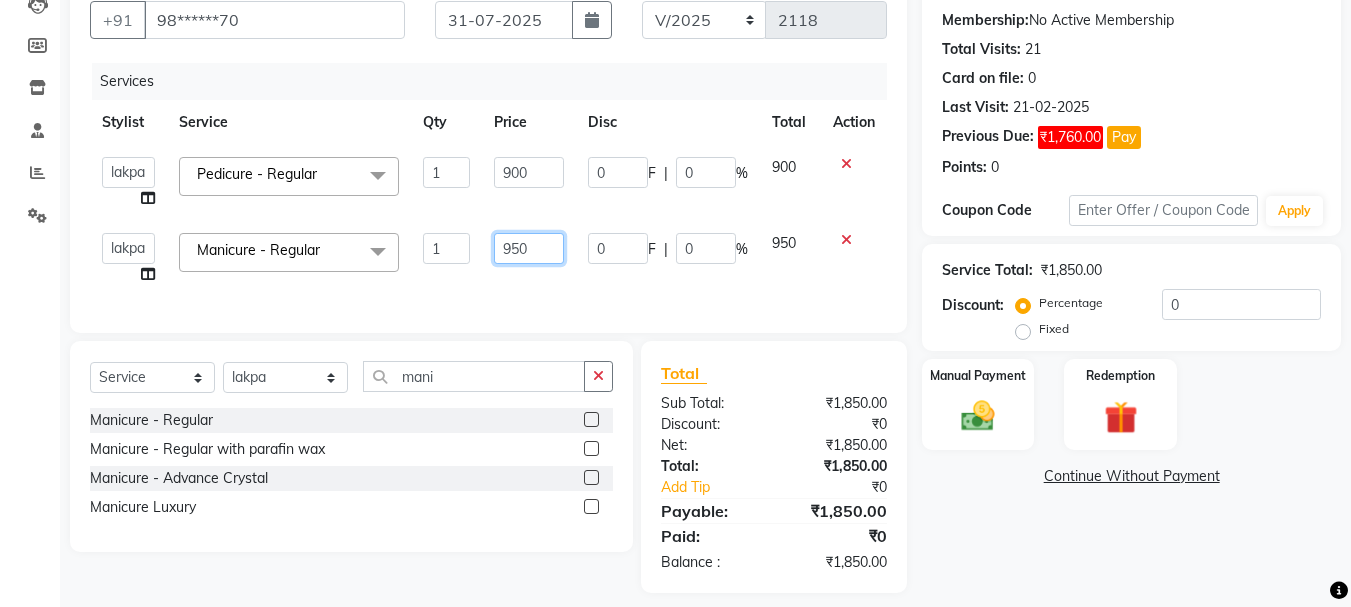 click on "950" 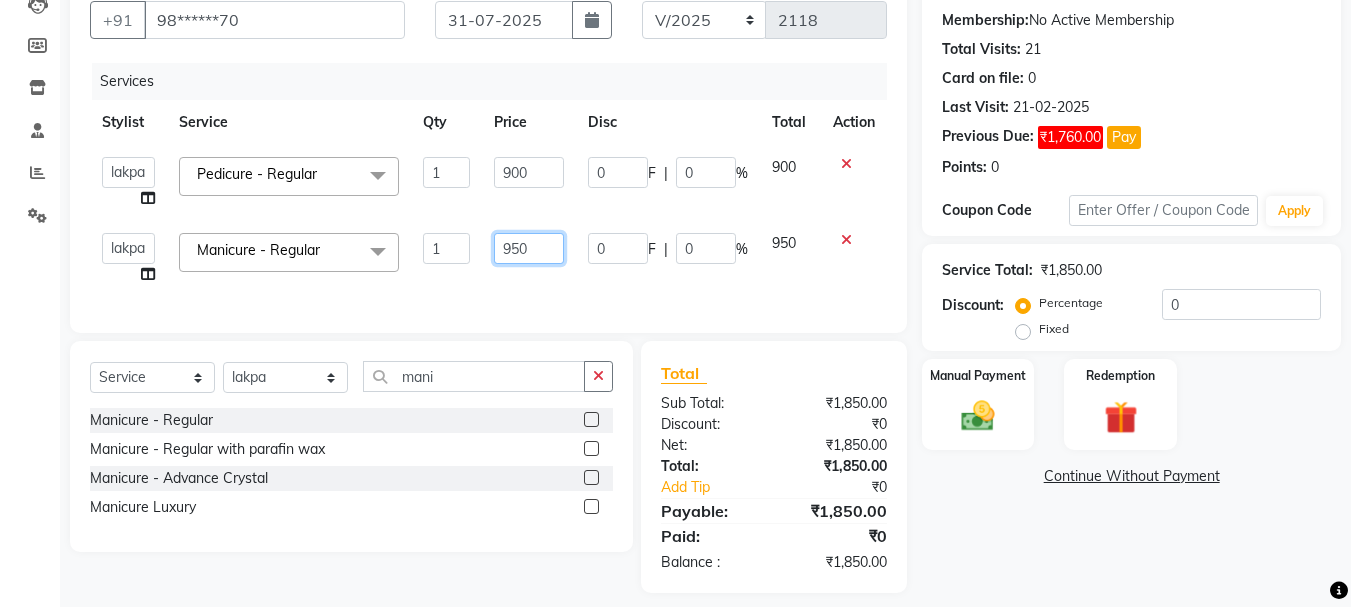 click on "950" 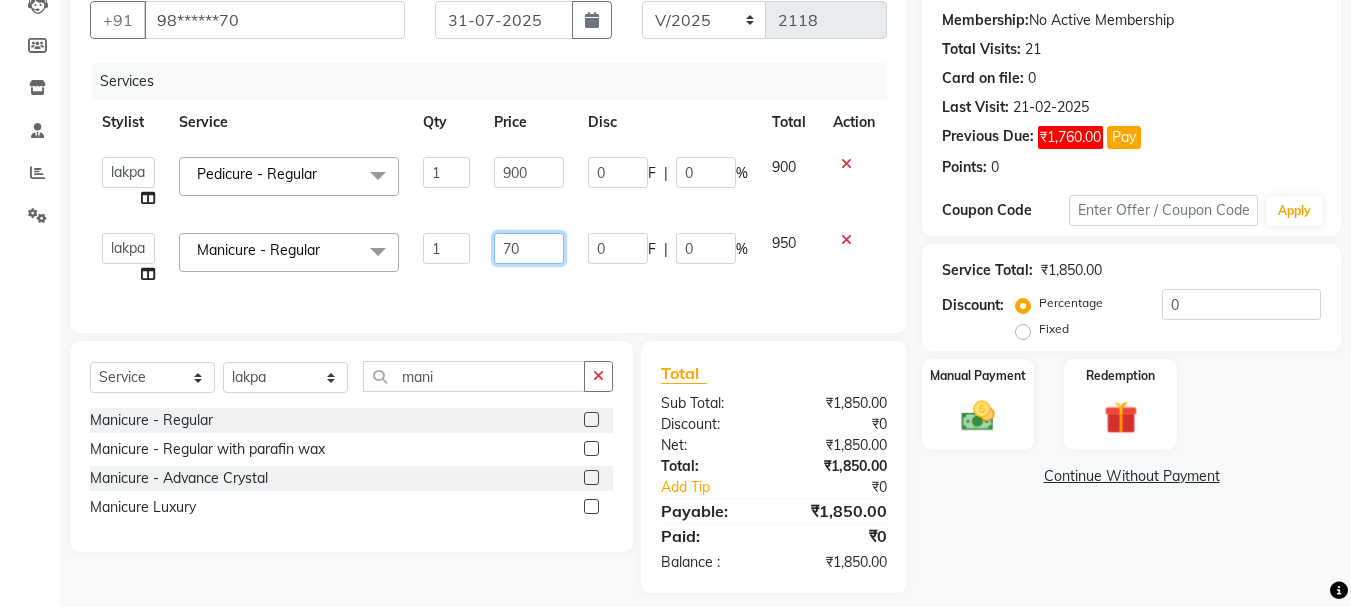 type on "740" 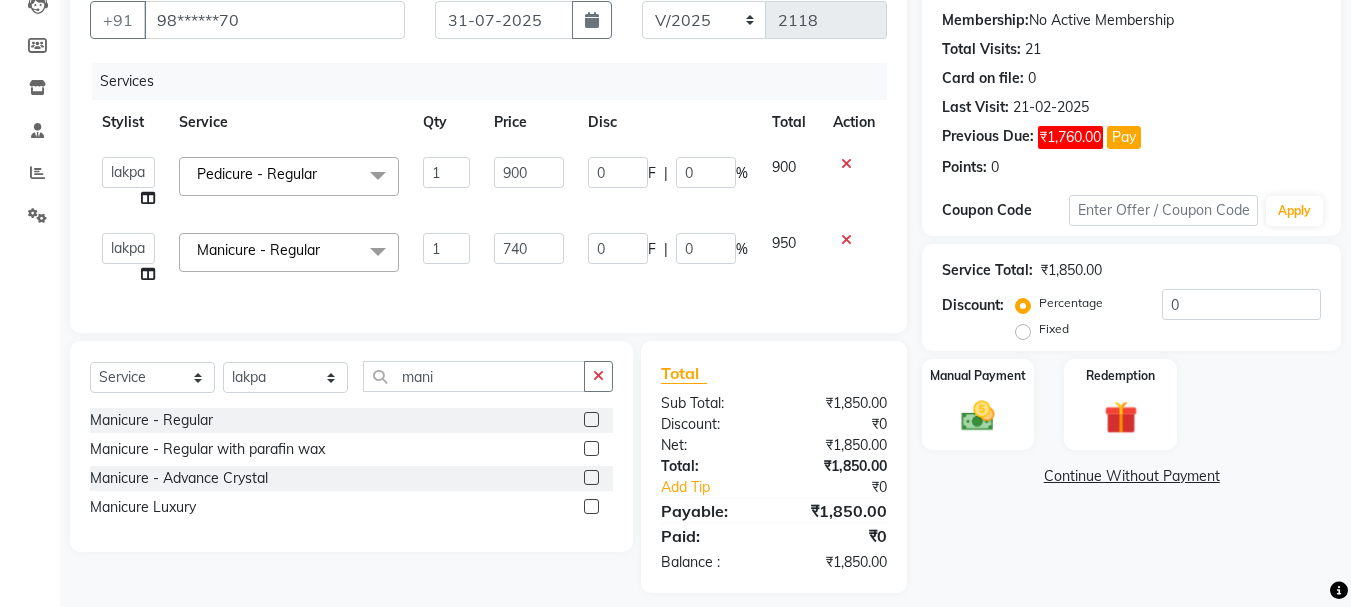 click on "Services Stylist Service Qty Price Disc Total Action  [LAST]   [FIRST]   [LAST]    [FIRST]   [LAST]   [LAST]   [FIRST]   [LAST]   [FIRST]   Partner id   [FIRST] [LAST]    [FIRST]   [LAST]   [FIRST]   [LAST]   [FIRST]   [FIRST] [LAST]   [FIRST] [LAST]   [FIRST]  Pedicure - Regular  x Hair - Basic haircut with wash Hair - Advance haircut with wash Hair - Shampoo, Conditioner & Blow Dry (F) Hair - Split End Removals (F) Hair - Ironing (F) Hair - Tongs (F) Hair - Crimping (F) Hair - 3 Curls (F) Hair - Head Massage With Steam Coconut oil (F) Hair - Head Massage With Steam (F) Ayurvedic oil Hair - Head Massage With Steam (F) Argon oil Hair - Blow Dry With-Out Curls (F) Hair - Shampoo (F) Hair - Wash With DeepConditioning (F) Hair - Girl hair cut without wash Hair - Hair Cut (M) Hair - Hair Cut (With Shampoo & Conditioning ) (M) Hair - Boy Hair Cut (M) Hair - Hair Cut (With Shampoo & Conditioning ) (Boy) Hair - Shampoo & Conditioning  (M) Hair - Male Hair Styling (M) Beard - Clean Express Shave (M) Beard Spa And Styling 1" 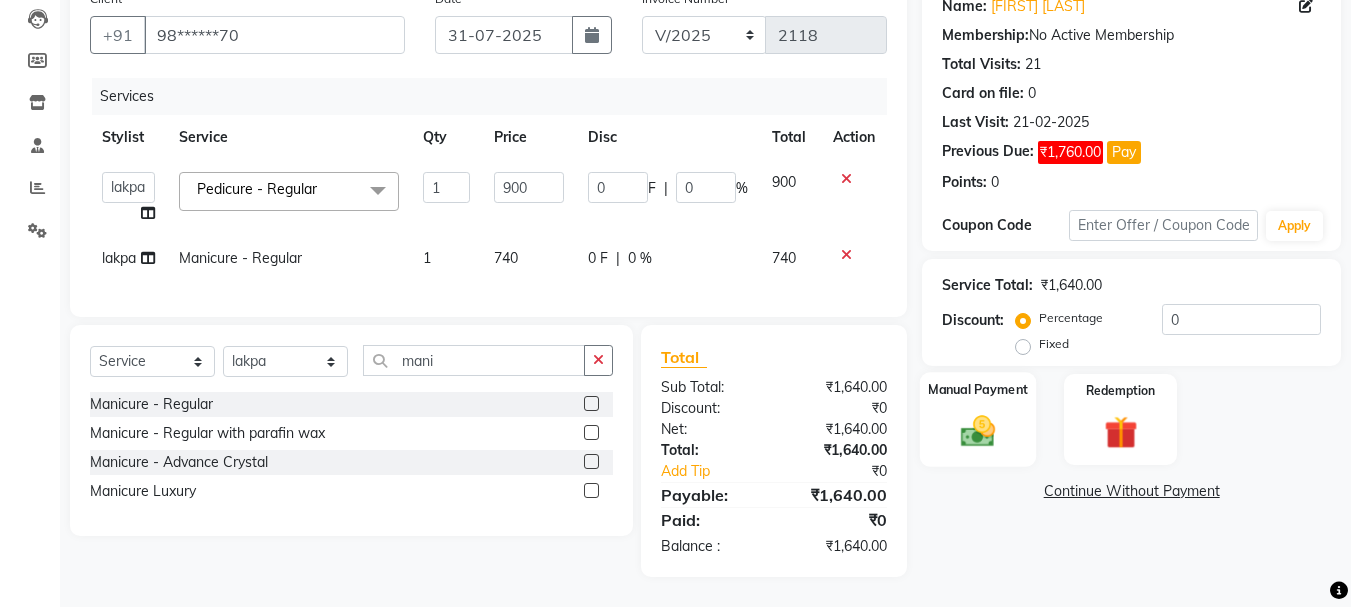 click 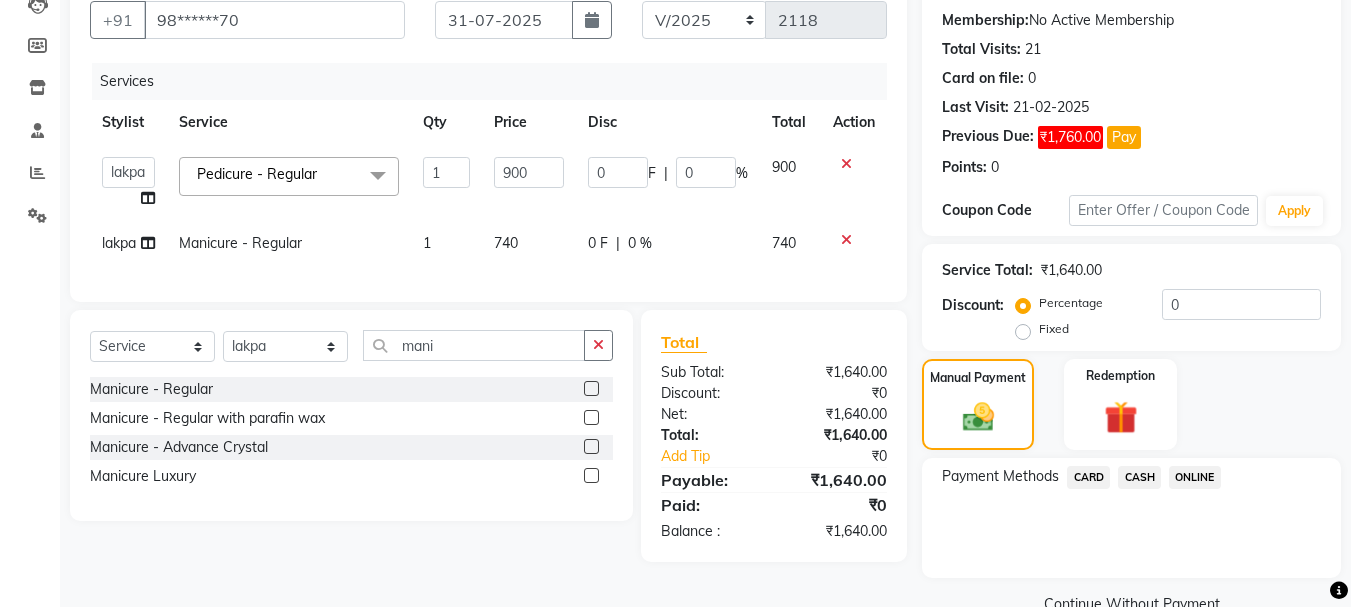 click on "CARD" 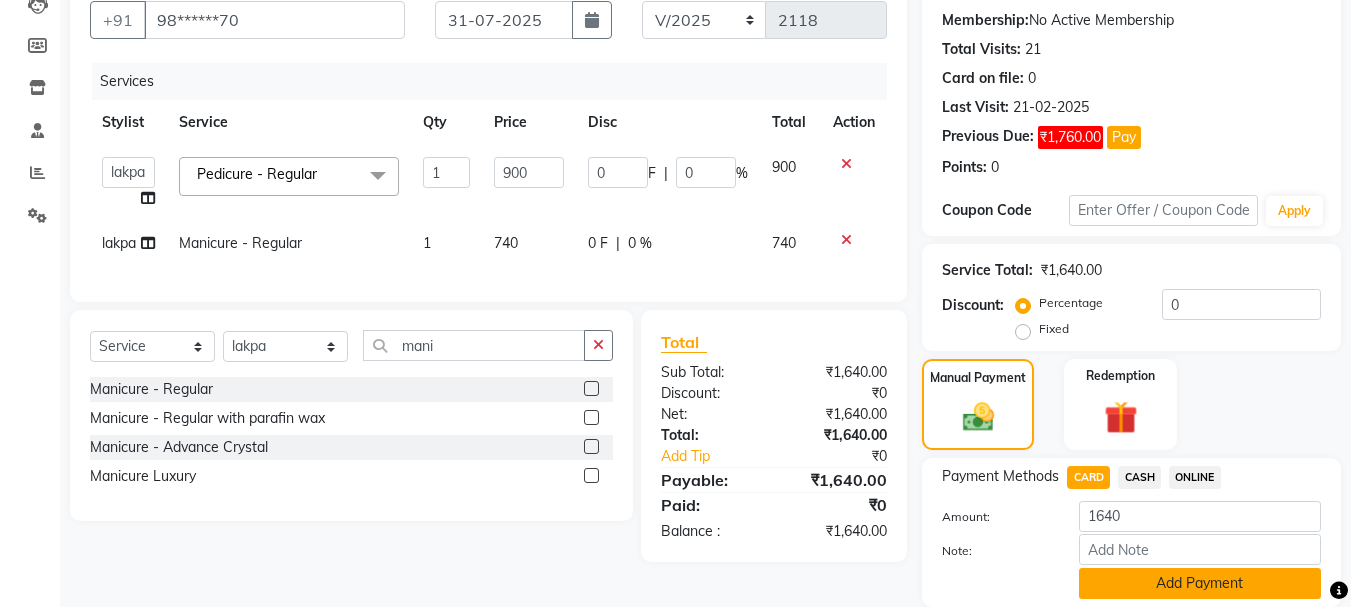 click on "Add Payment" 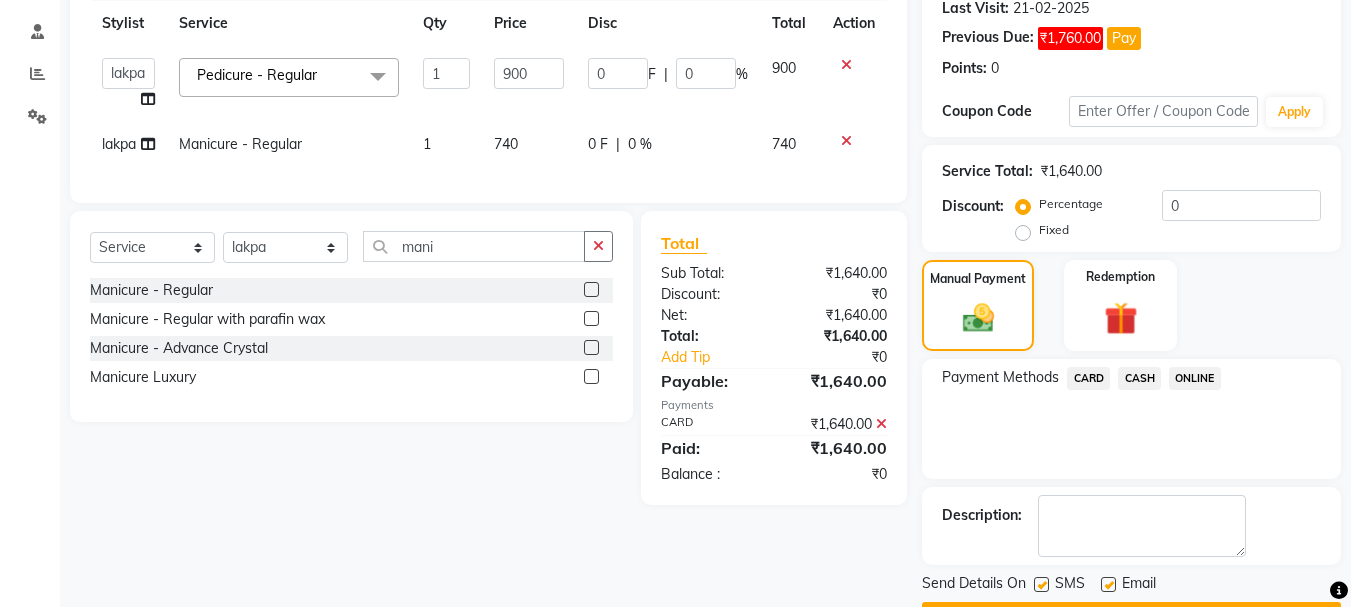 scroll, scrollTop: 340, scrollLeft: 0, axis: vertical 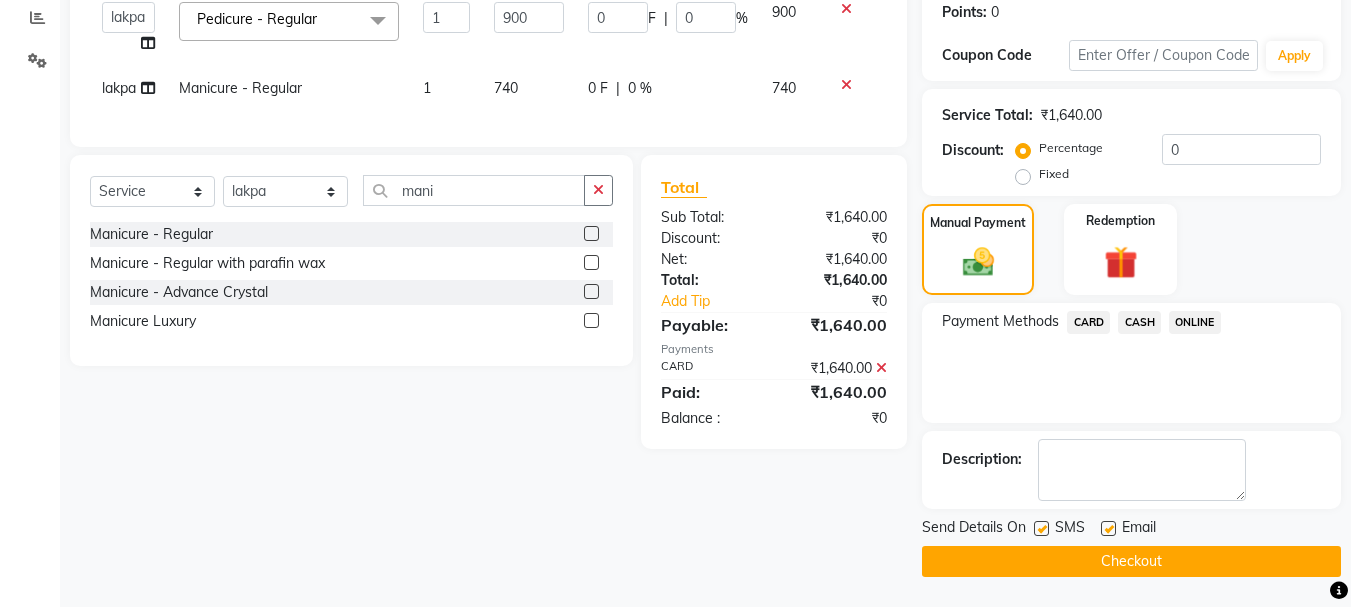 click on "Checkout" 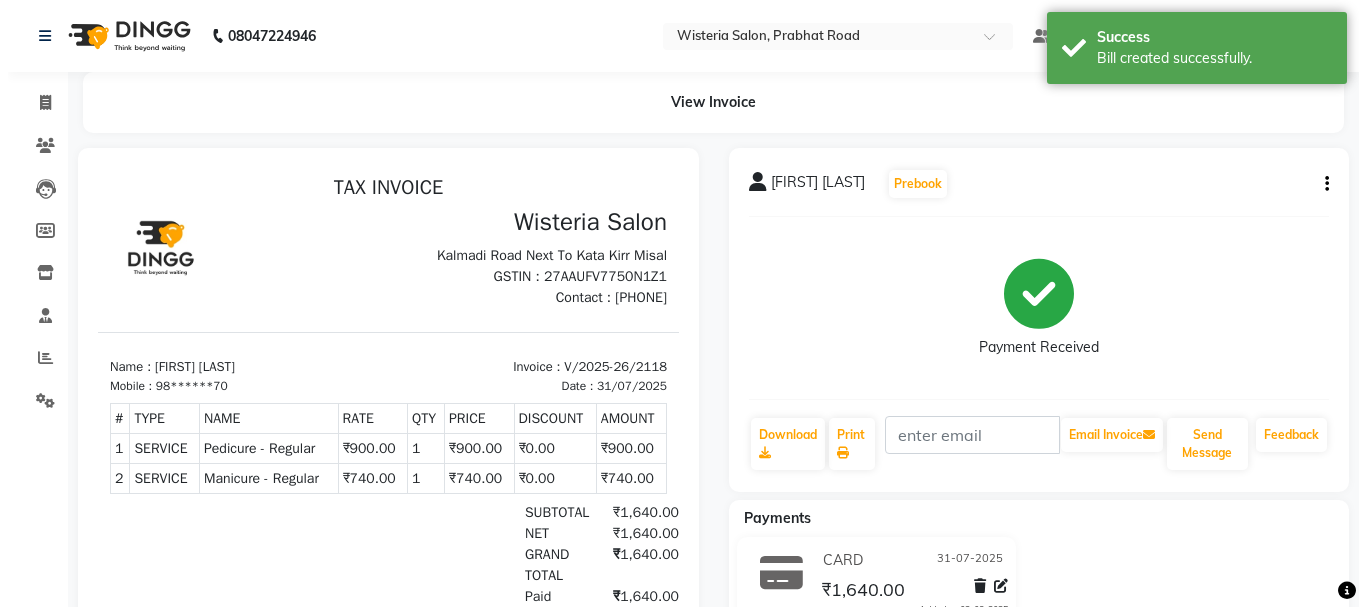 scroll, scrollTop: 0, scrollLeft: 0, axis: both 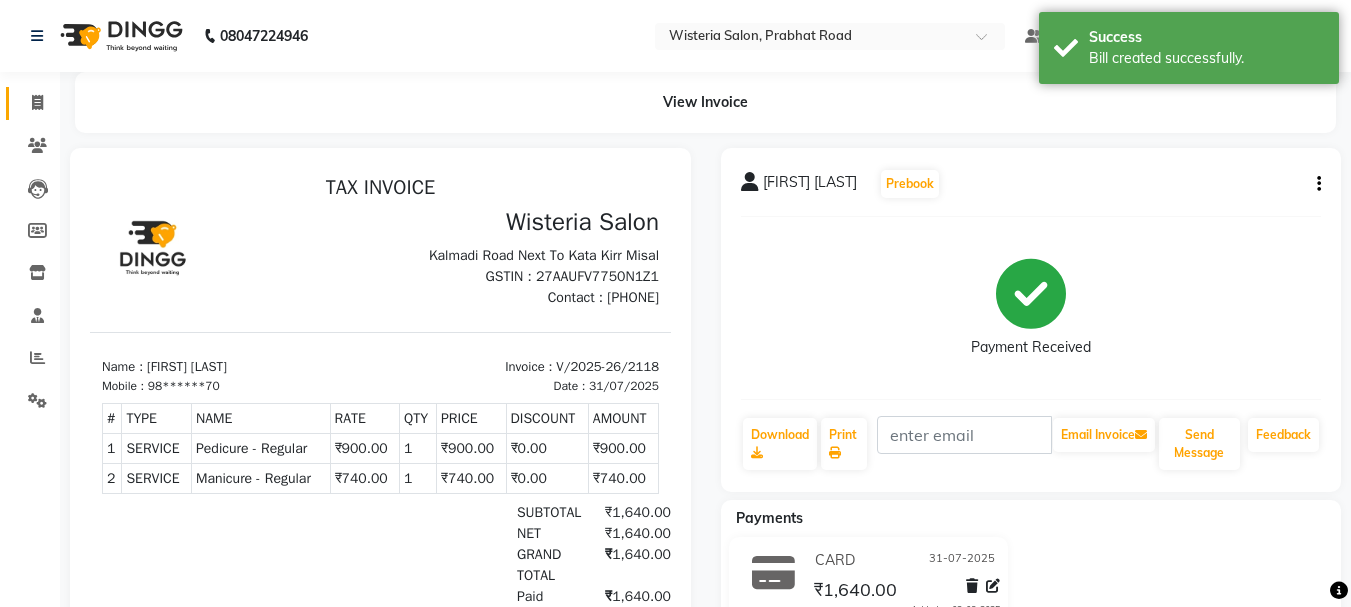click on "Invoice" 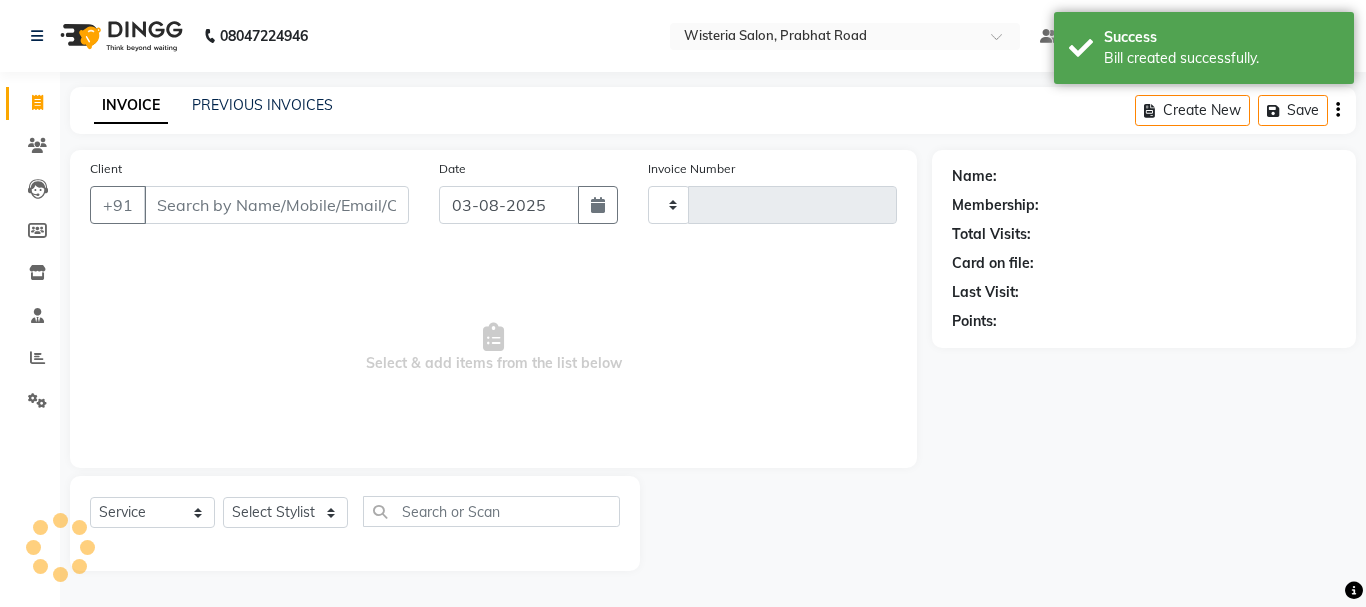 type on "2119" 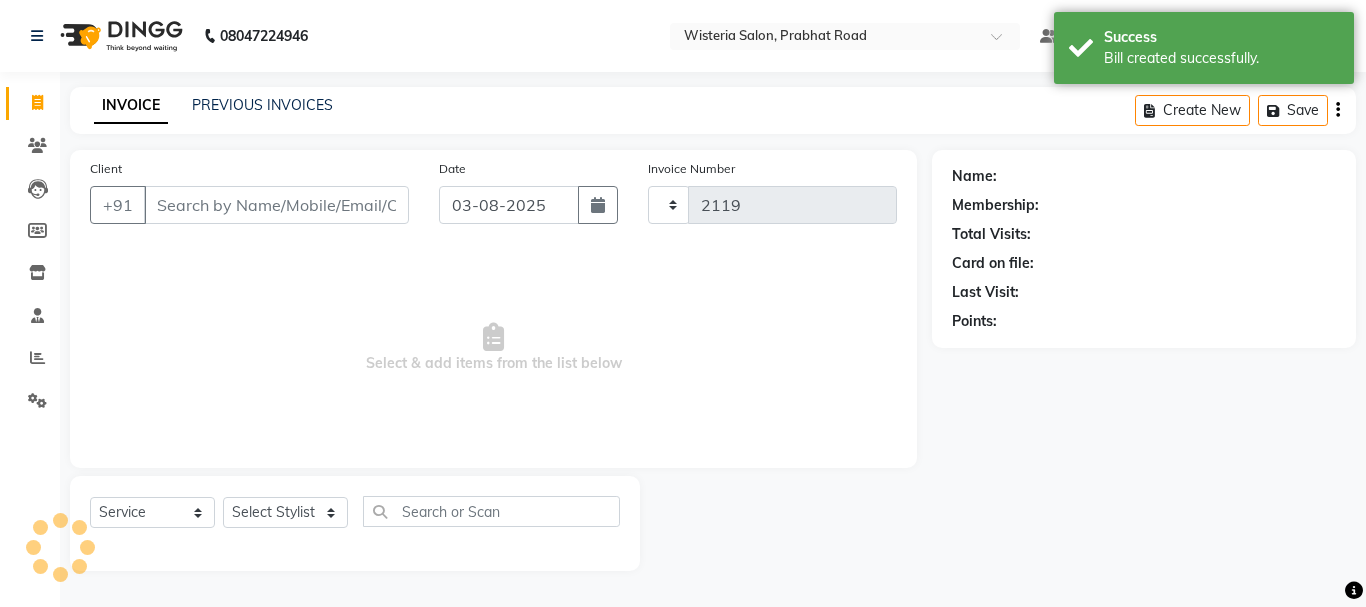 select on "911" 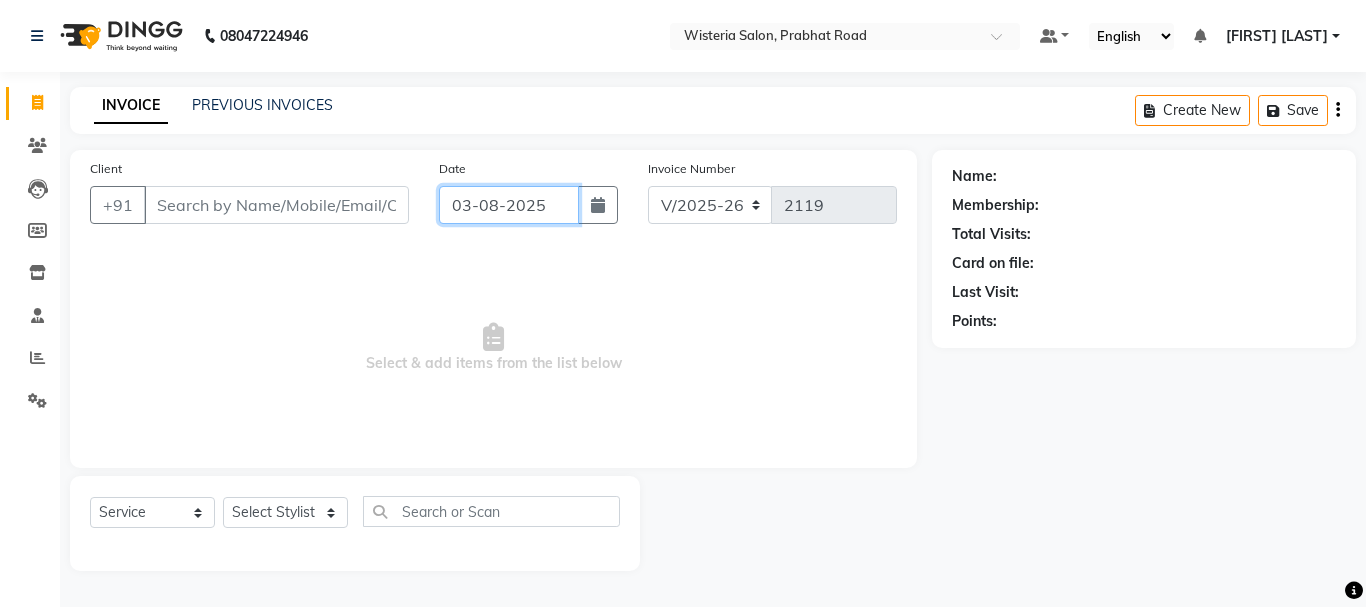 click on "03-08-2025" 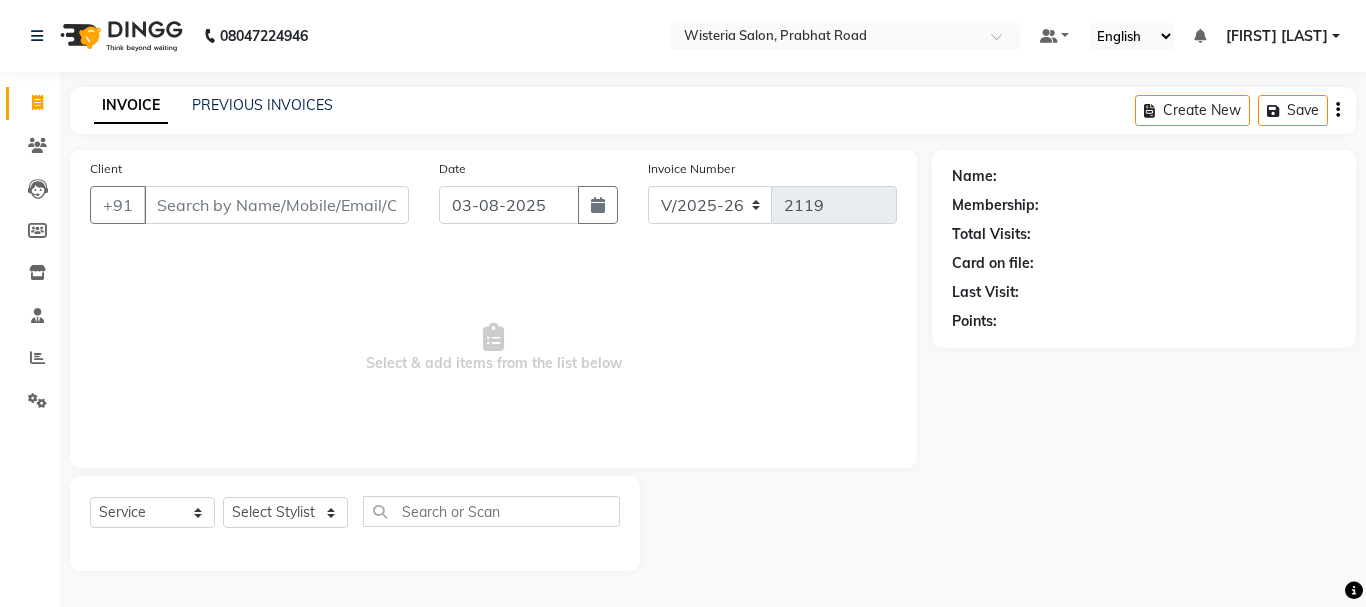select on "8" 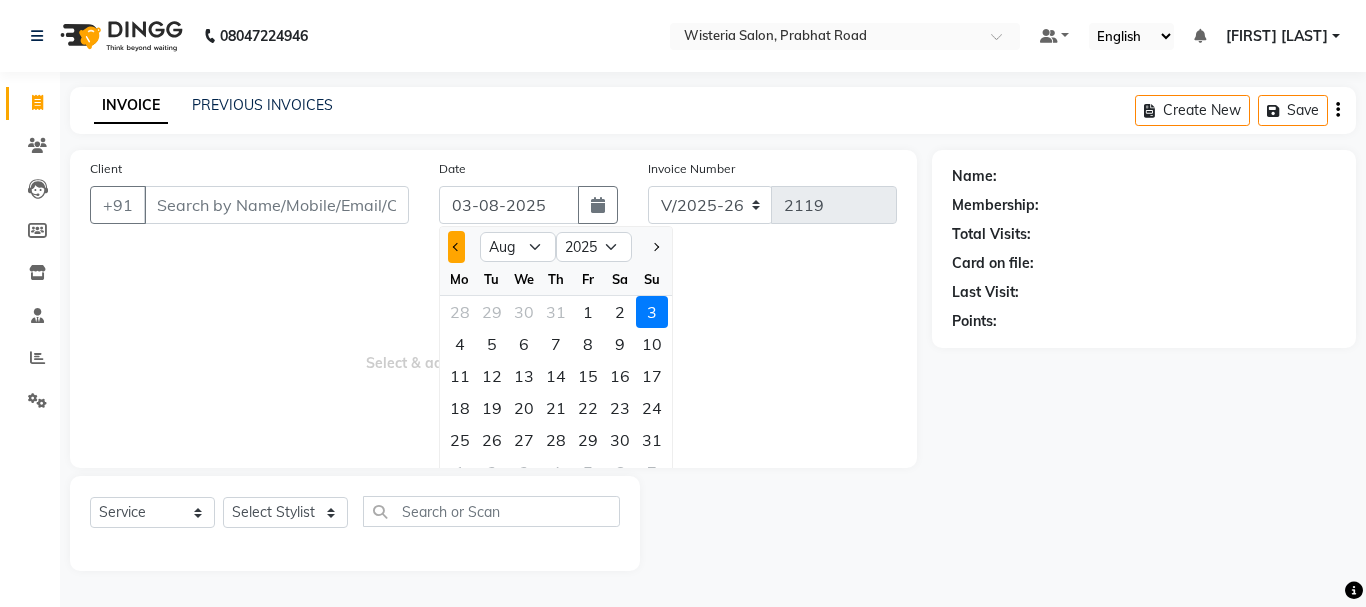 click 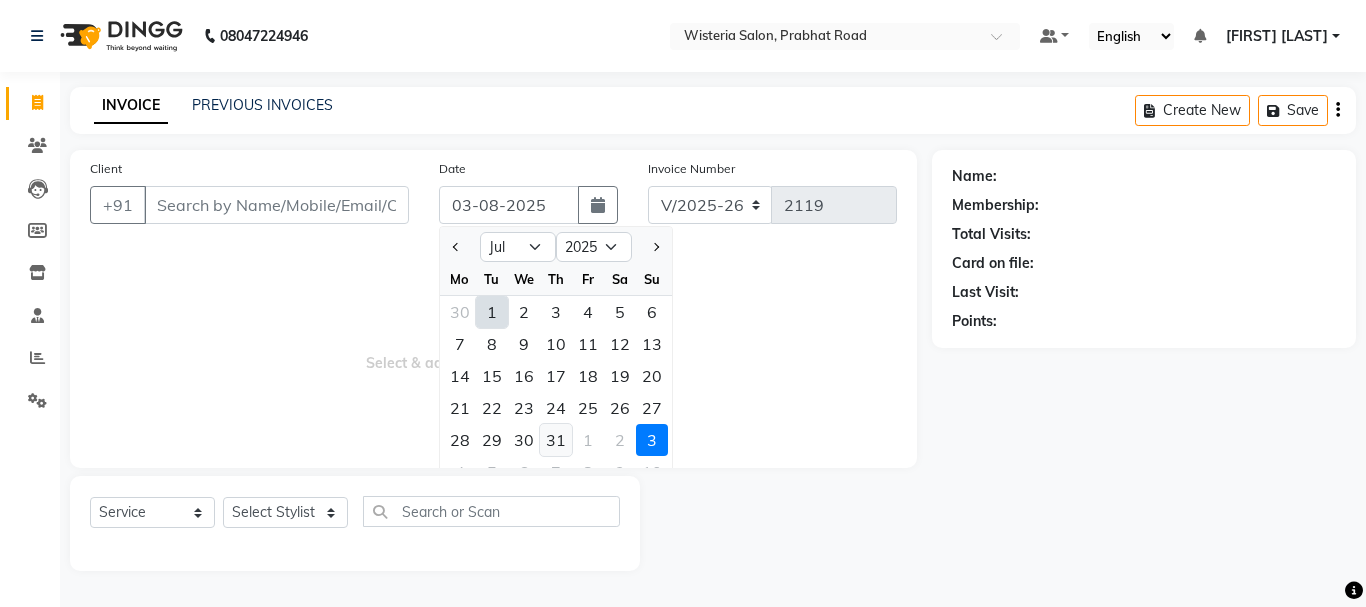 click on "31" 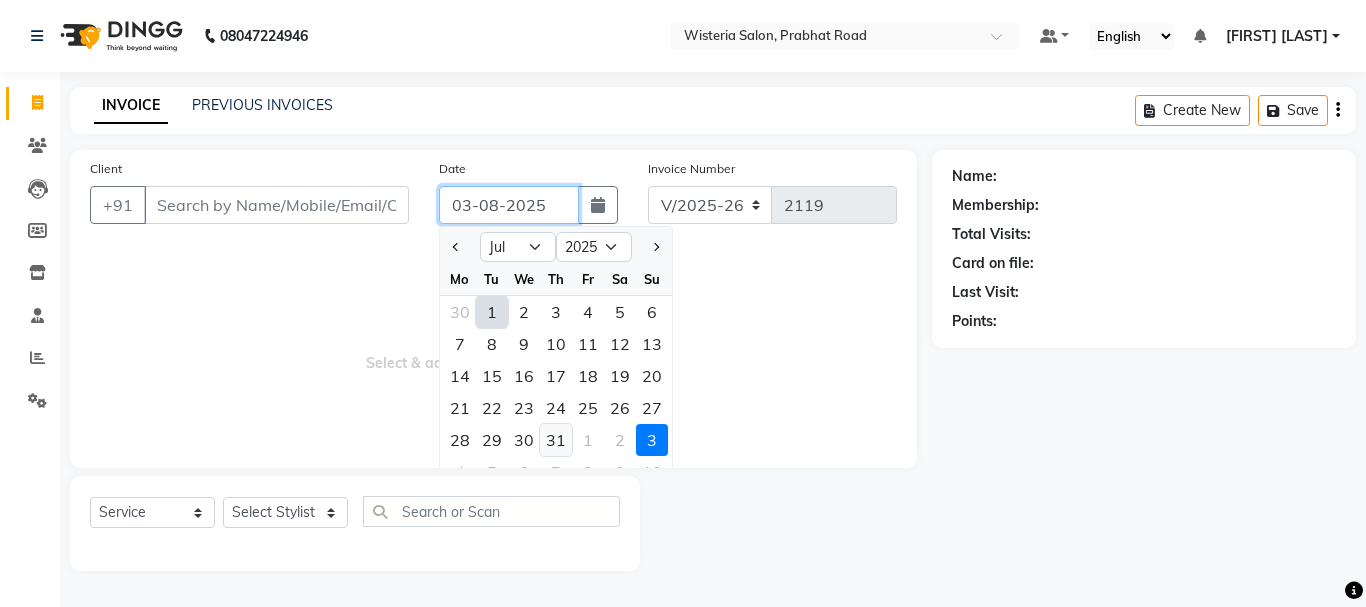 type on "31-07-2025" 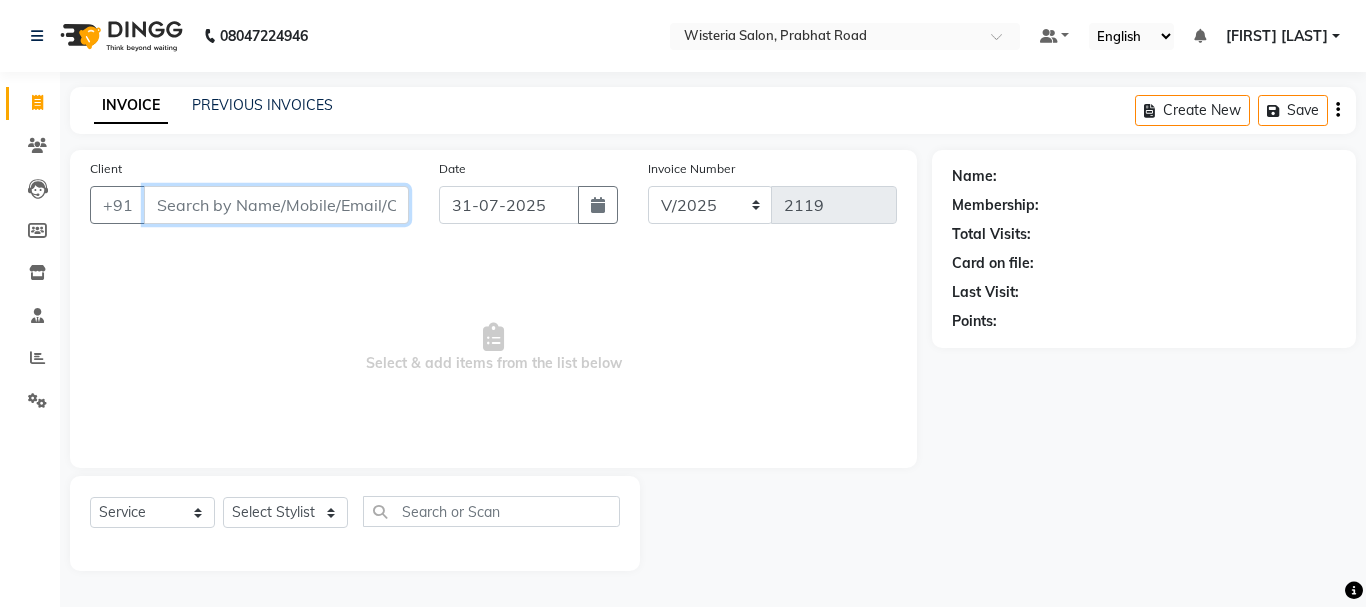 click on "Client" at bounding box center (276, 205) 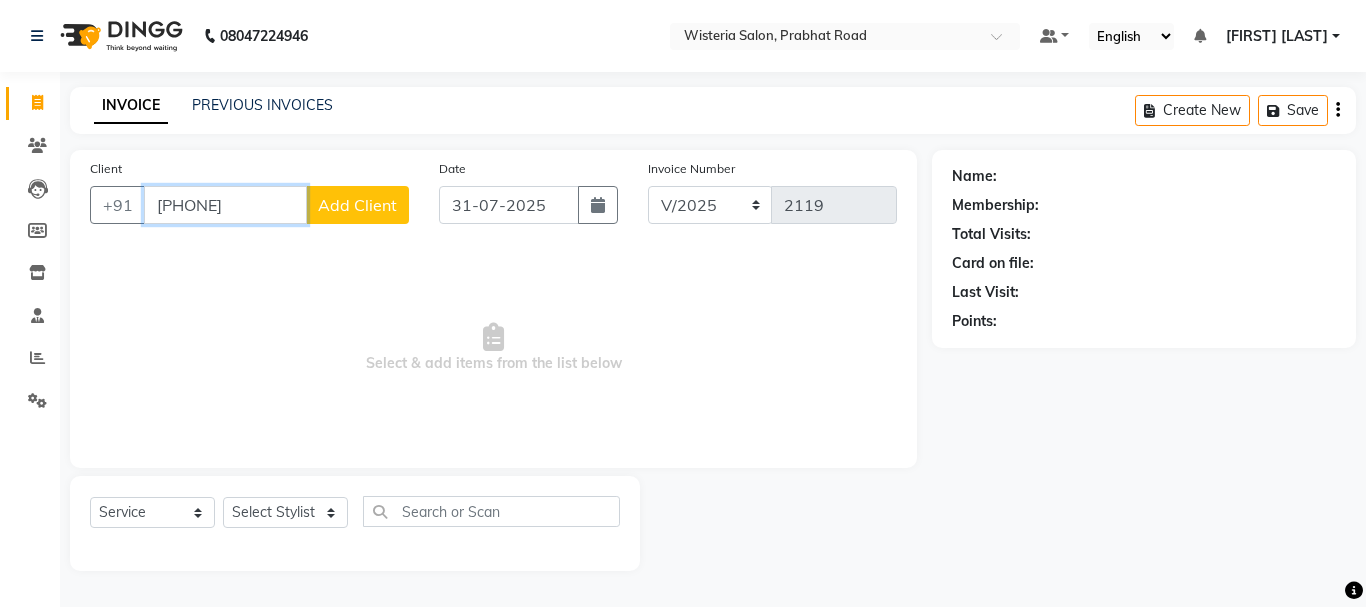 type on "[PHONE]" 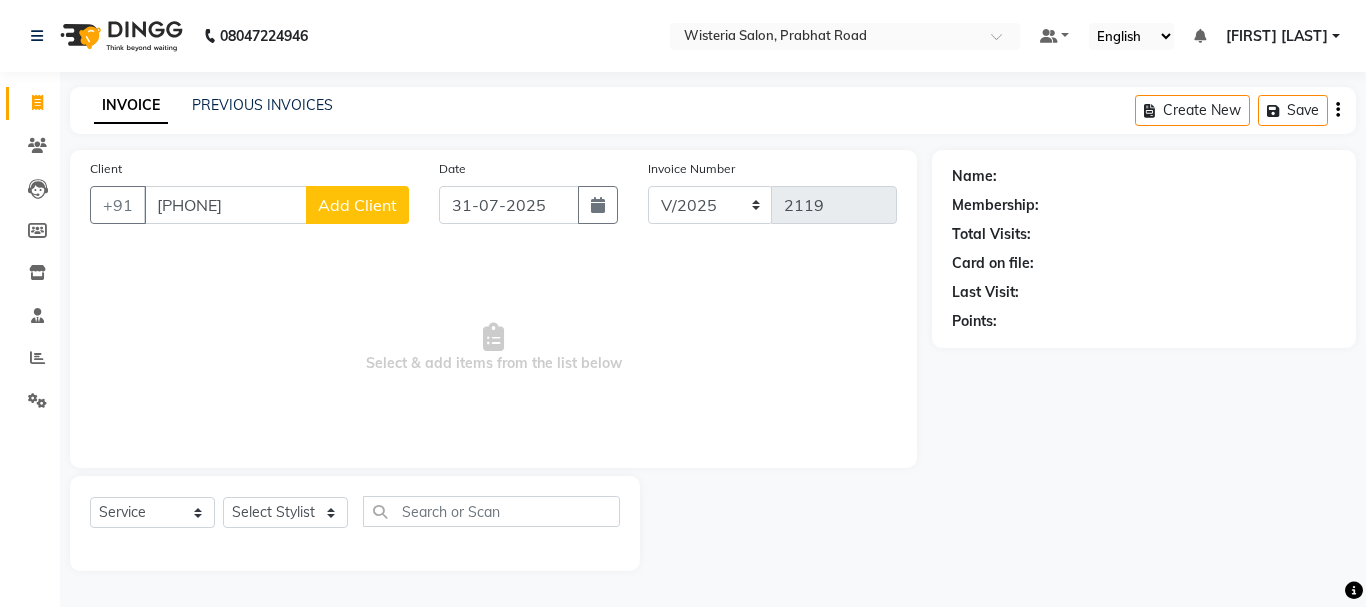 click on "Add Client" 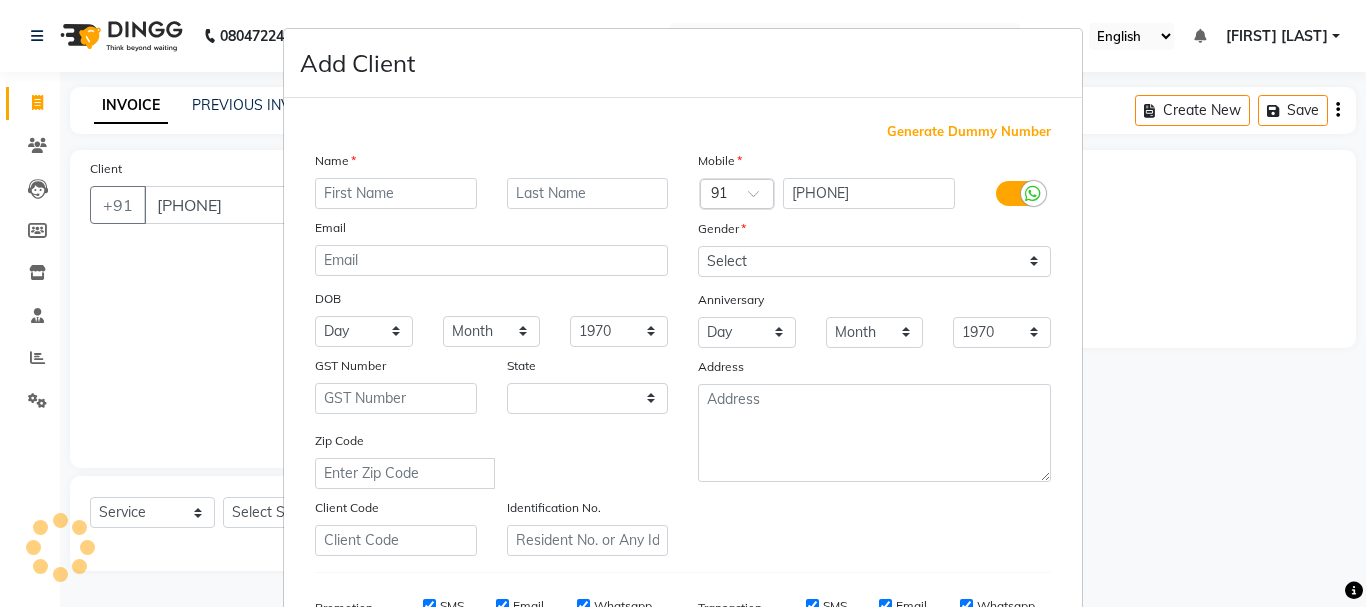 select on "22" 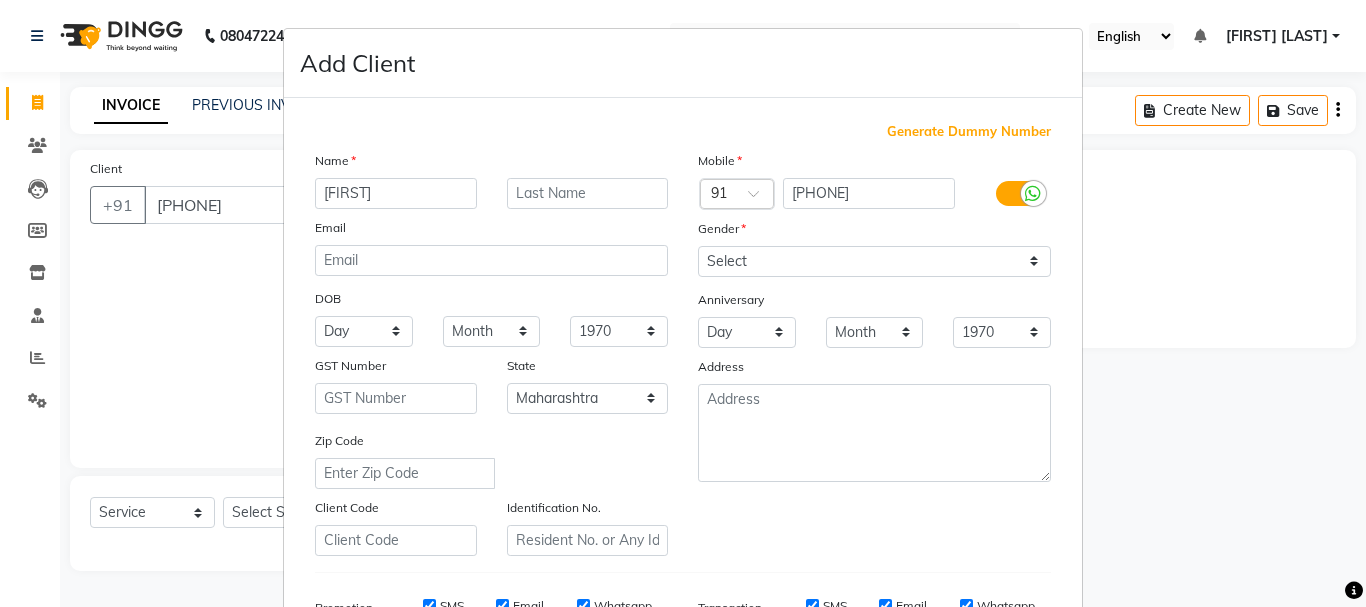 type on "[FIRST]" 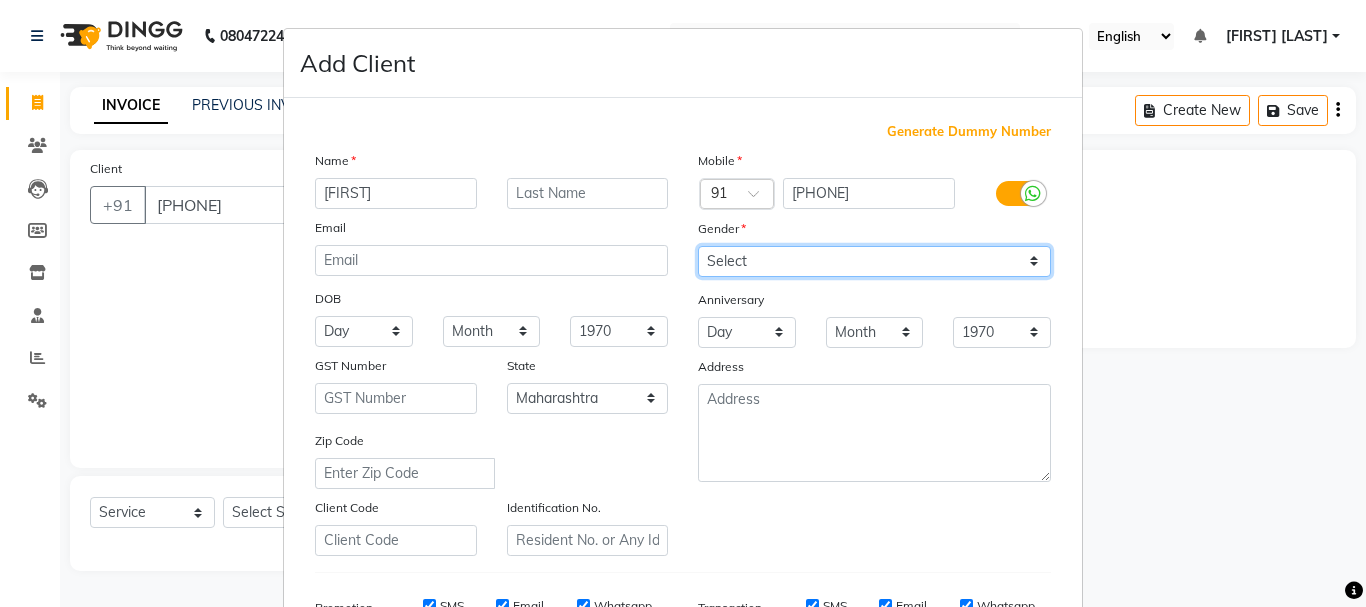 click on "Select Male Female Other Prefer Not To Say" at bounding box center (874, 261) 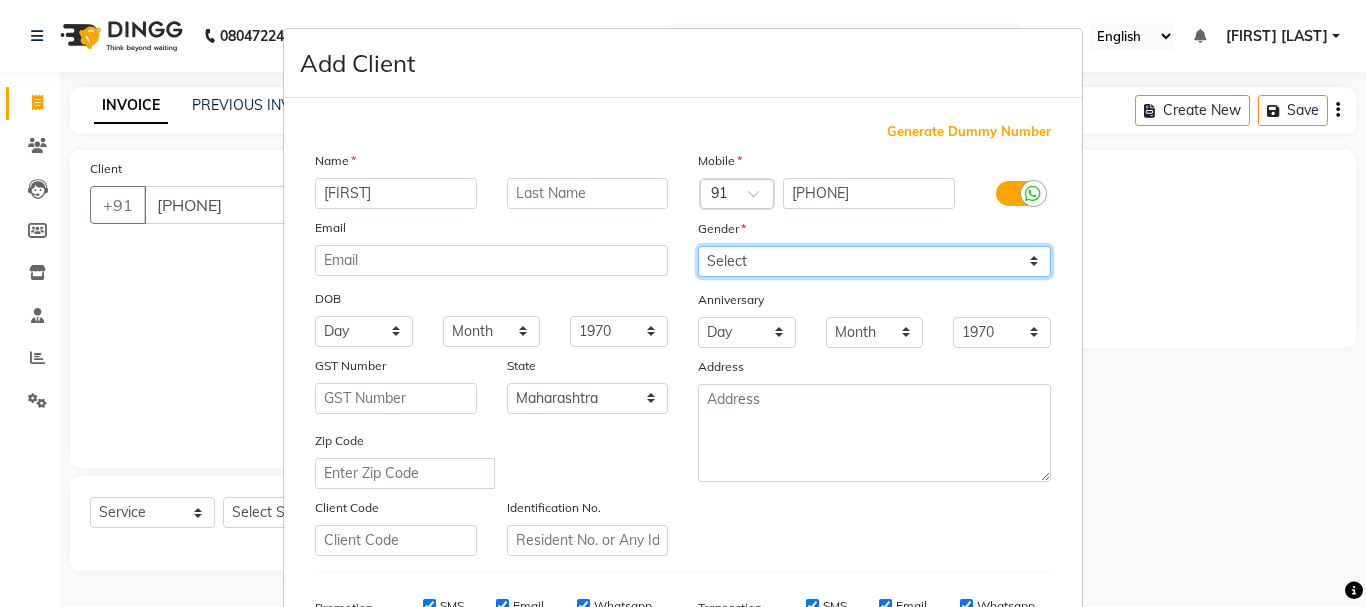 select on "male" 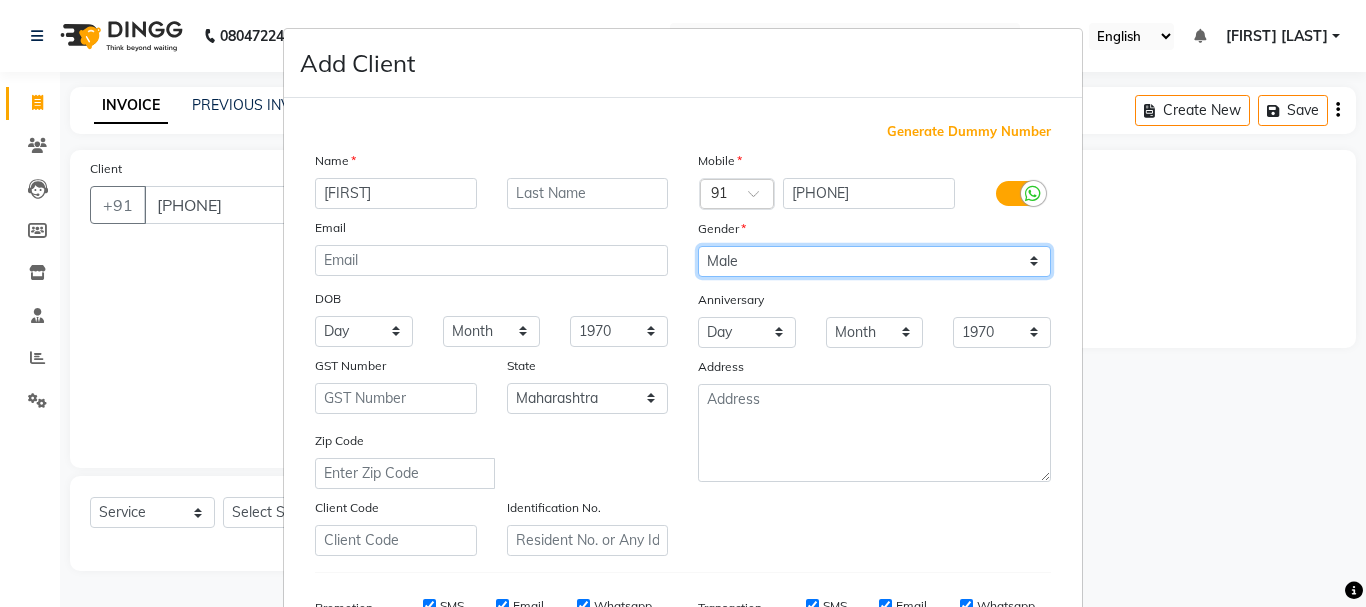click on "Select Male Female Other Prefer Not To Say" at bounding box center [874, 261] 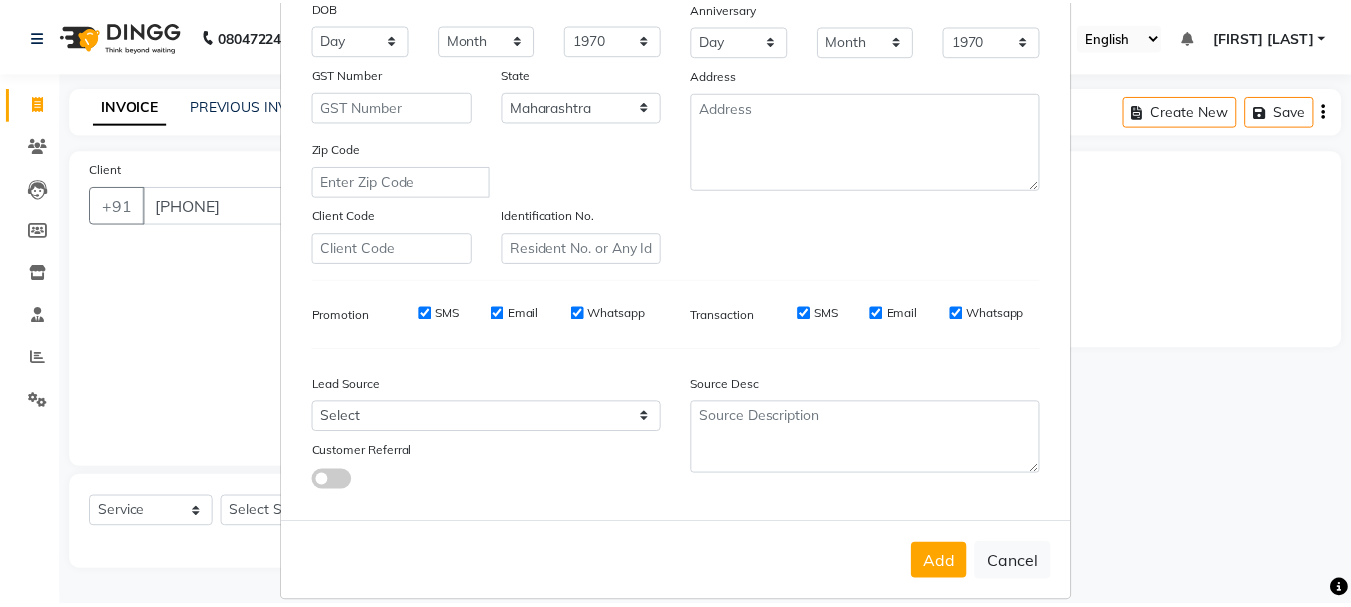 scroll, scrollTop: 316, scrollLeft: 0, axis: vertical 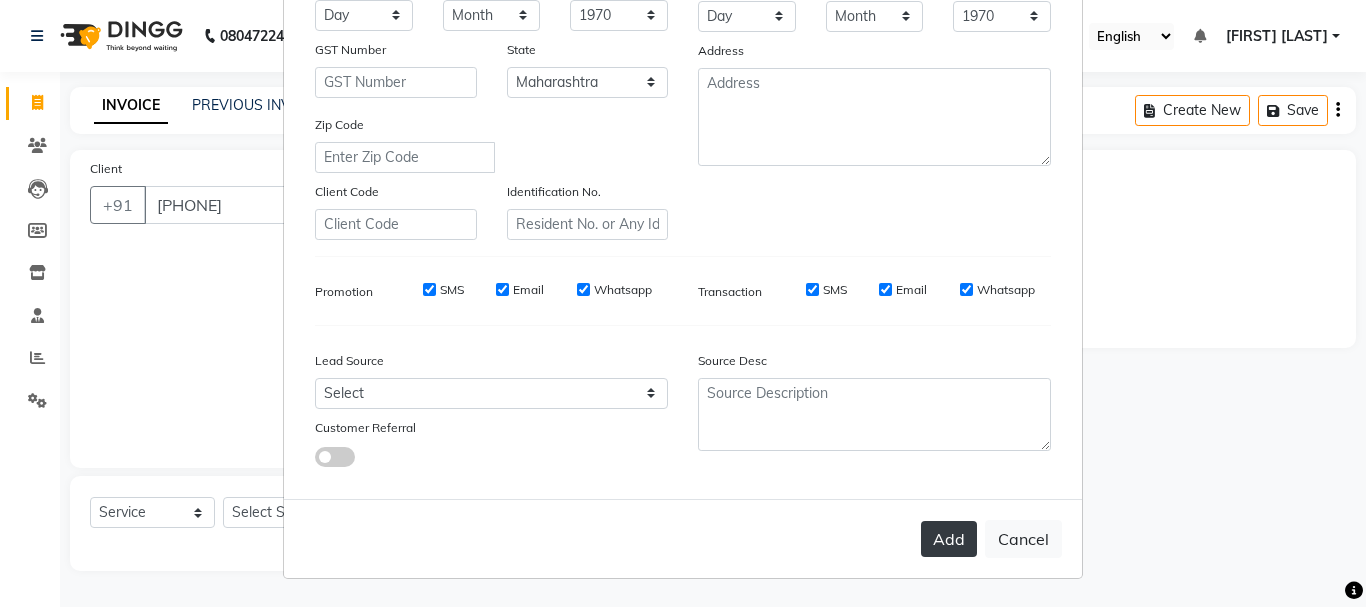 click on "Add" at bounding box center (949, 539) 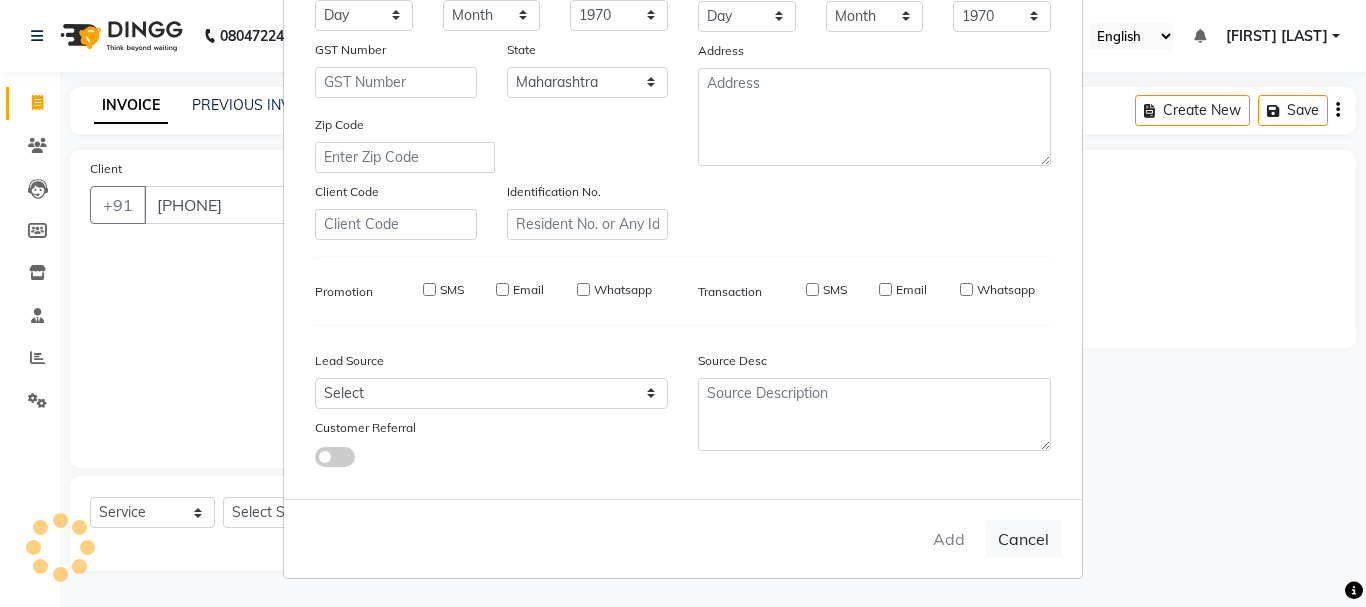 type on "81******12" 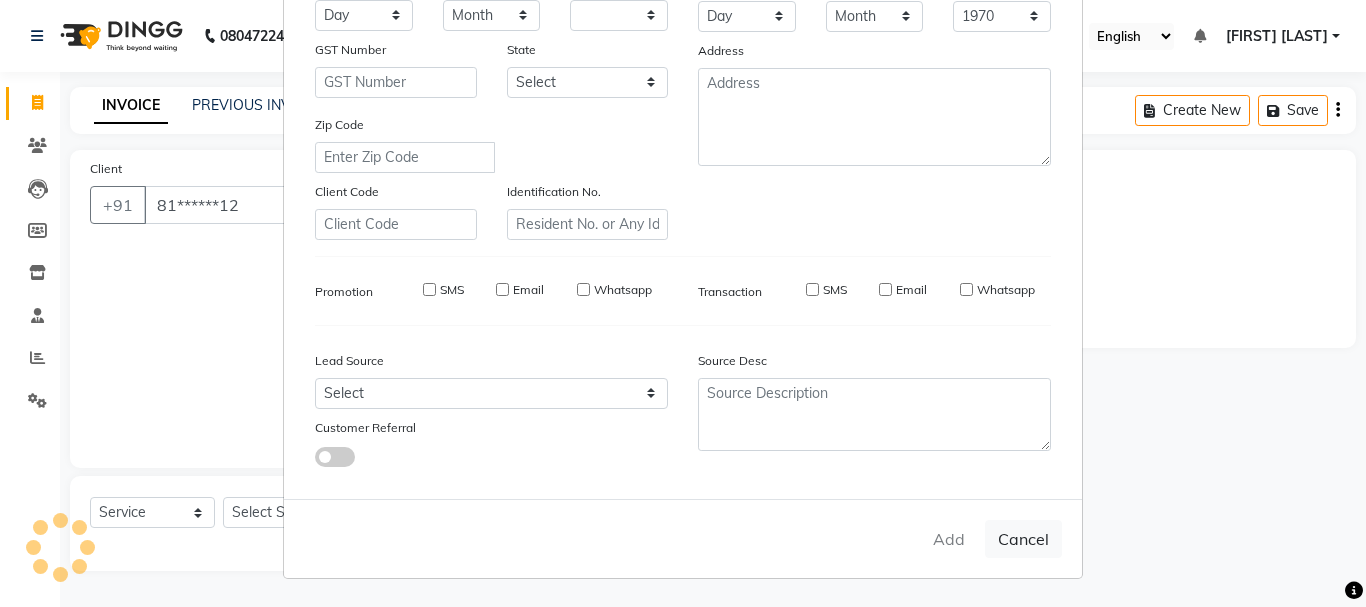 select 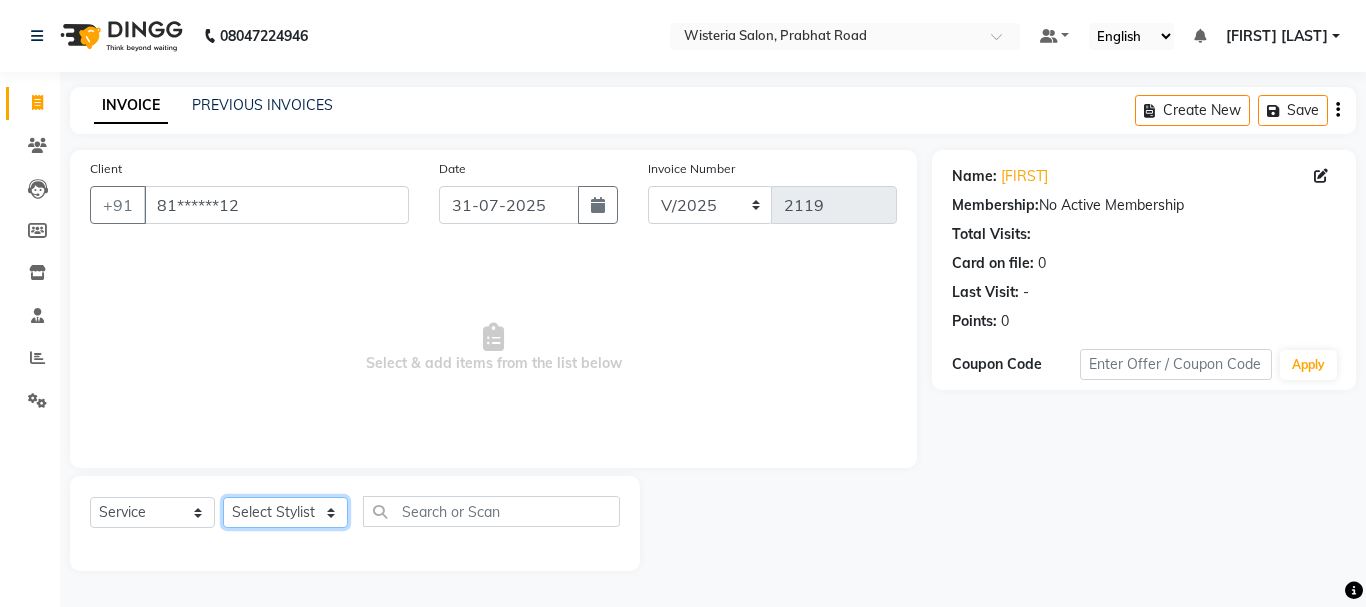 click on "Select Stylist [LAST] [FIRST] [LAST]  [FIRST] [LAST] [LAST] [FIRST] [LAST] [FIRST] [LAST] [FIRST] [LAST] [FIRST] Partner id [FIRST] [LAST]    [FIRST]   [LAST]   [FIRST]   [LAST]   [FIRST]   [FIRST] [LAST]   [FIRST] [LAST]   [FIRST]" 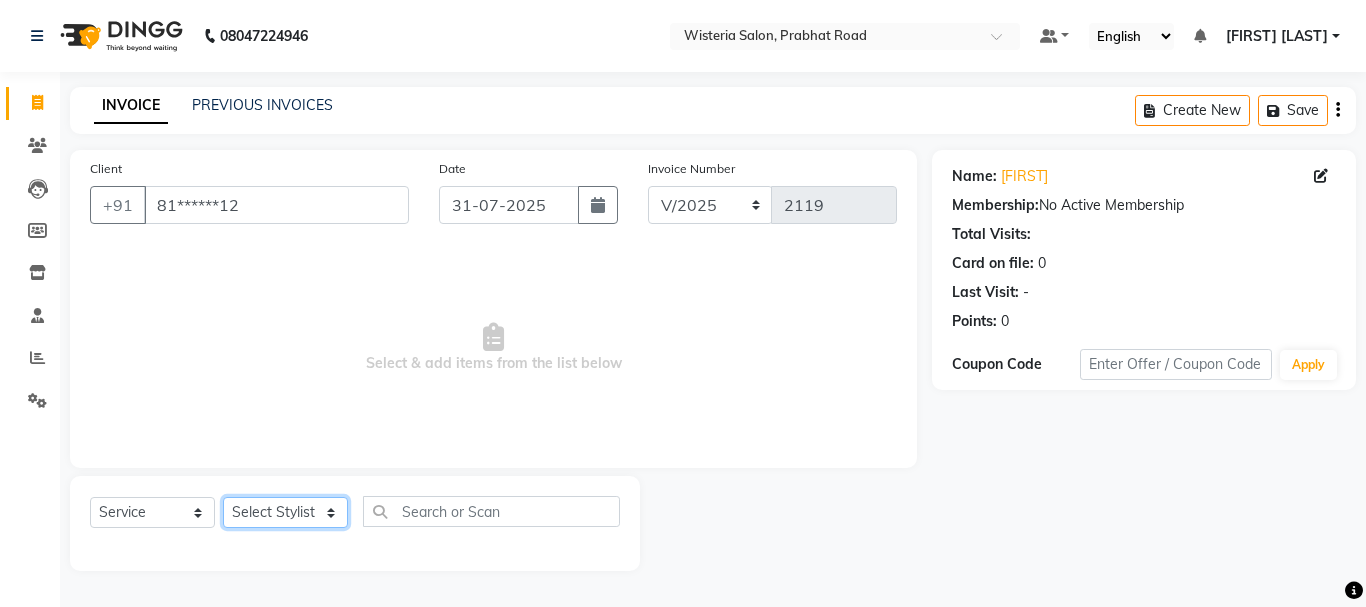 select on "53875" 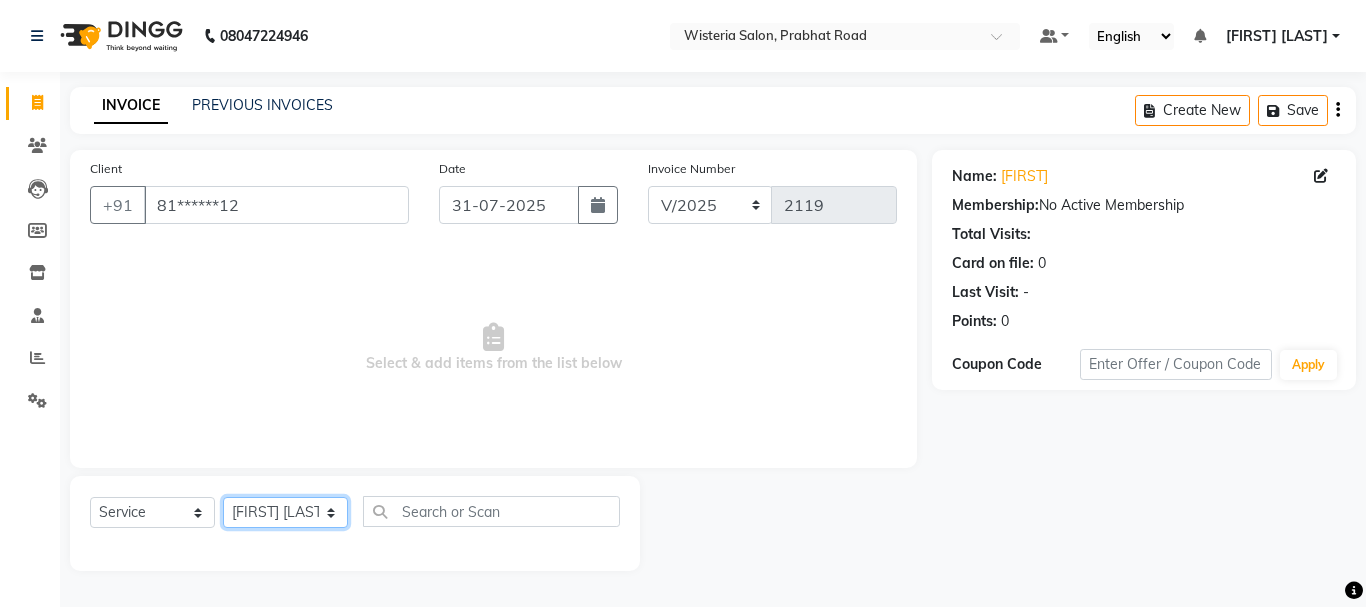 click on "Select Stylist [LAST] [FIRST] [LAST]  [FIRST] [LAST] [LAST] [FIRST] [LAST] [FIRST] [LAST] [FIRST] [LAST] [FIRST] Partner id [FIRST] [LAST]    [FIRST]   [LAST]   [FIRST]   [LAST]   [FIRST]   [FIRST] [LAST]   [FIRST] [LAST]   [FIRST]" 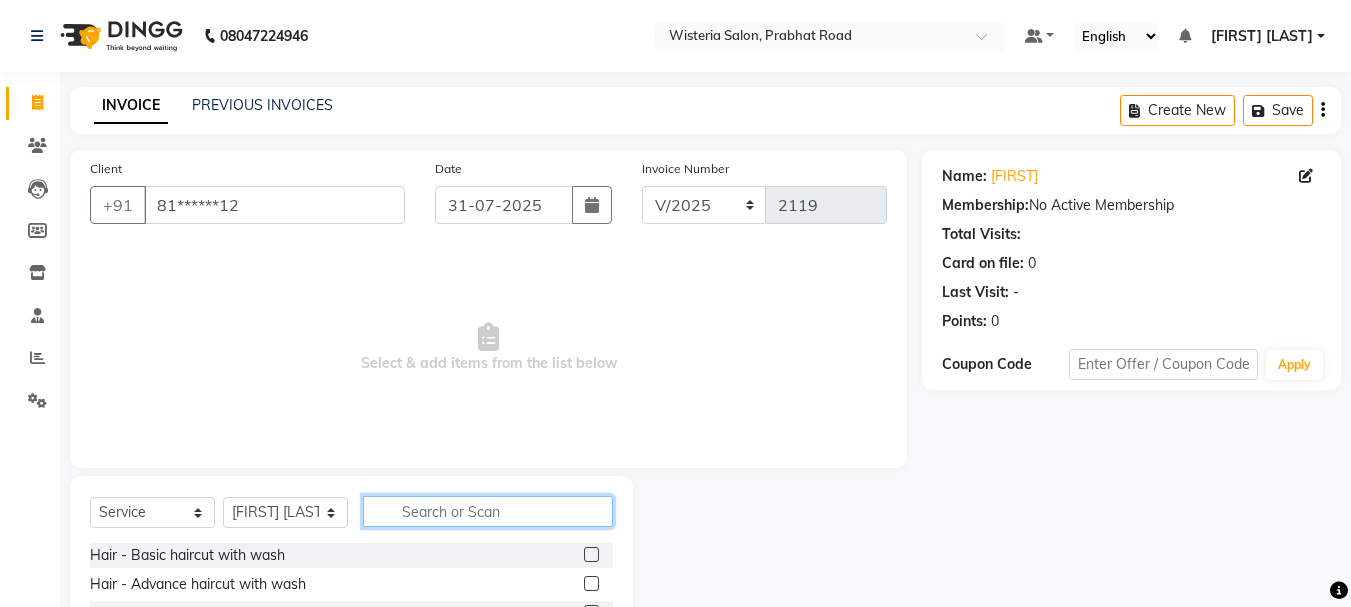 click 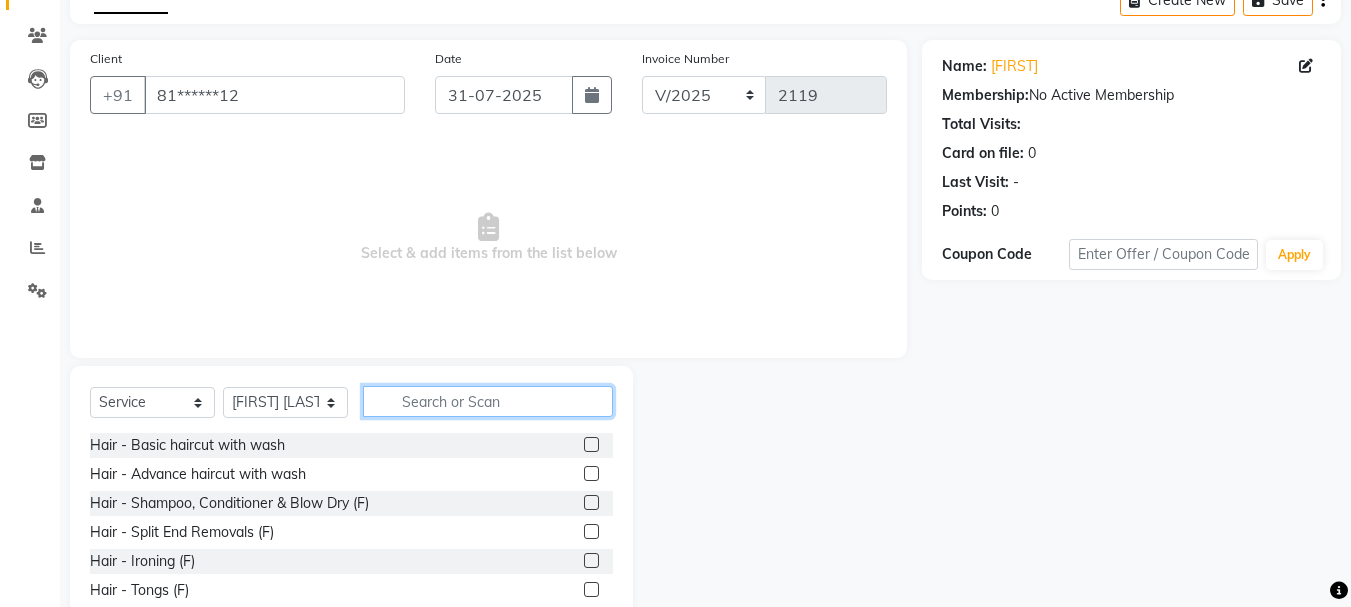 scroll, scrollTop: 111, scrollLeft: 0, axis: vertical 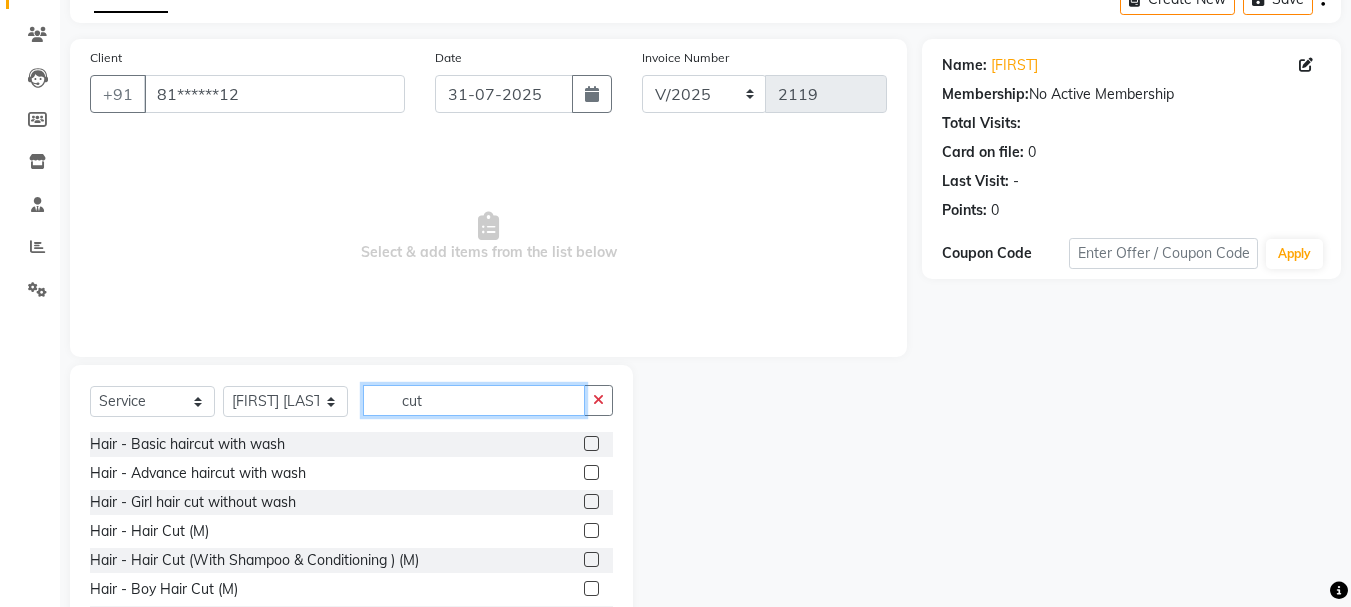type on "cut" 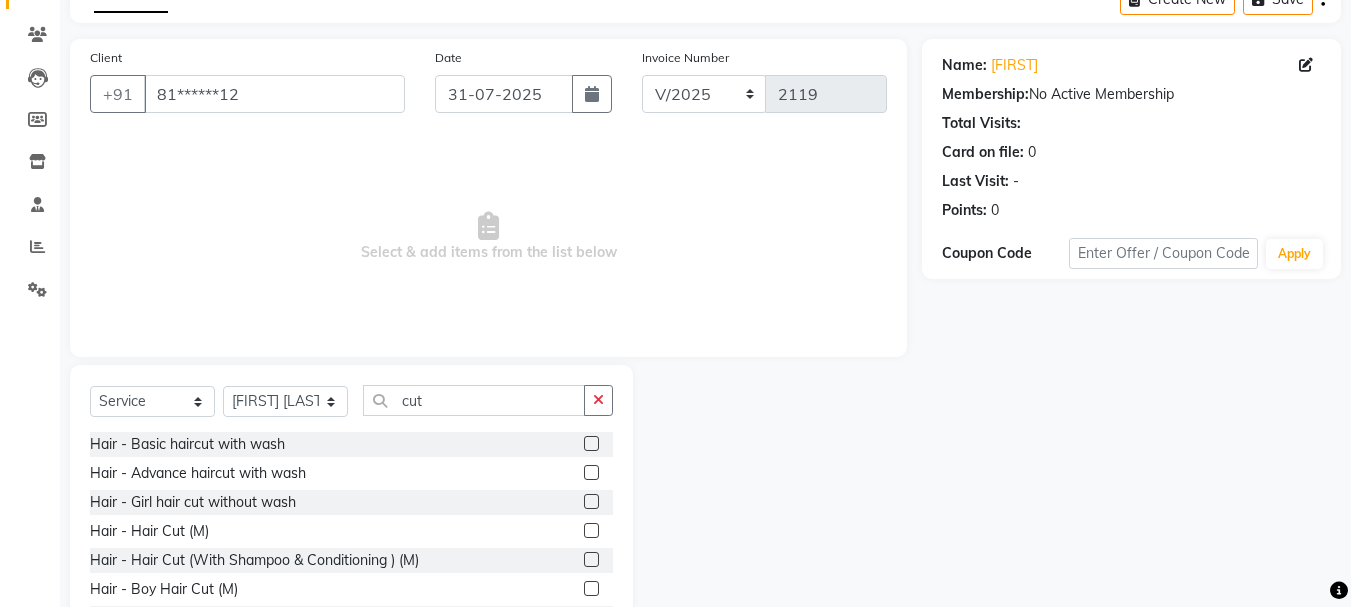 click 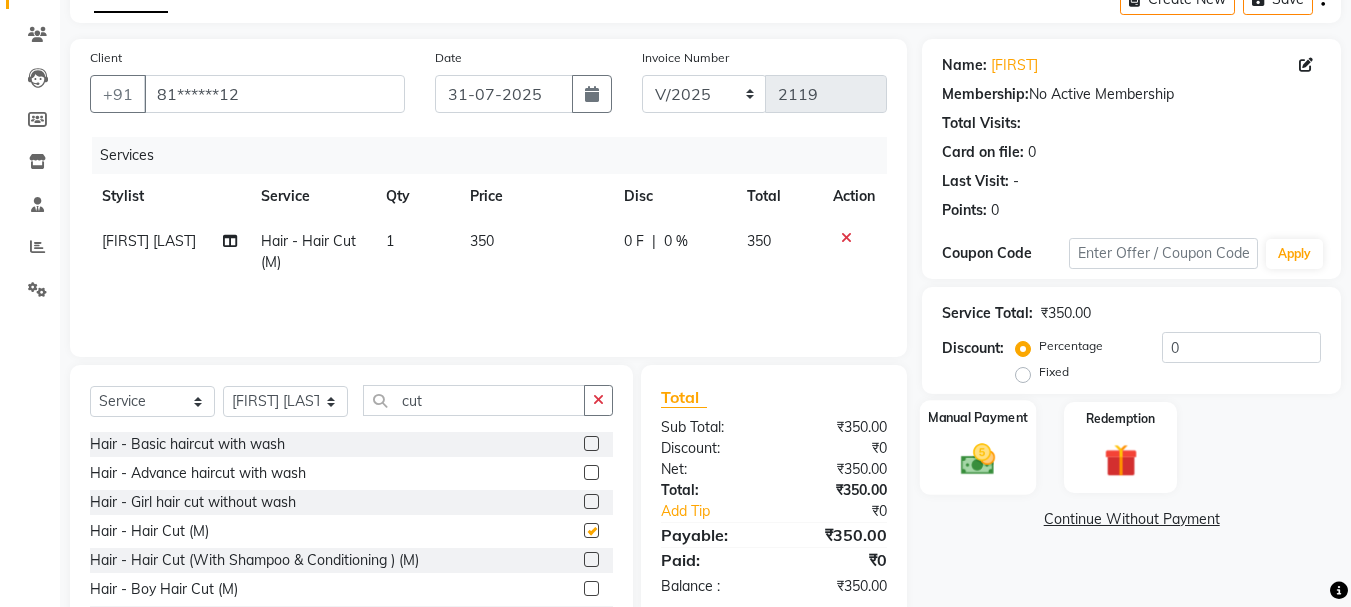 checkbox on "false" 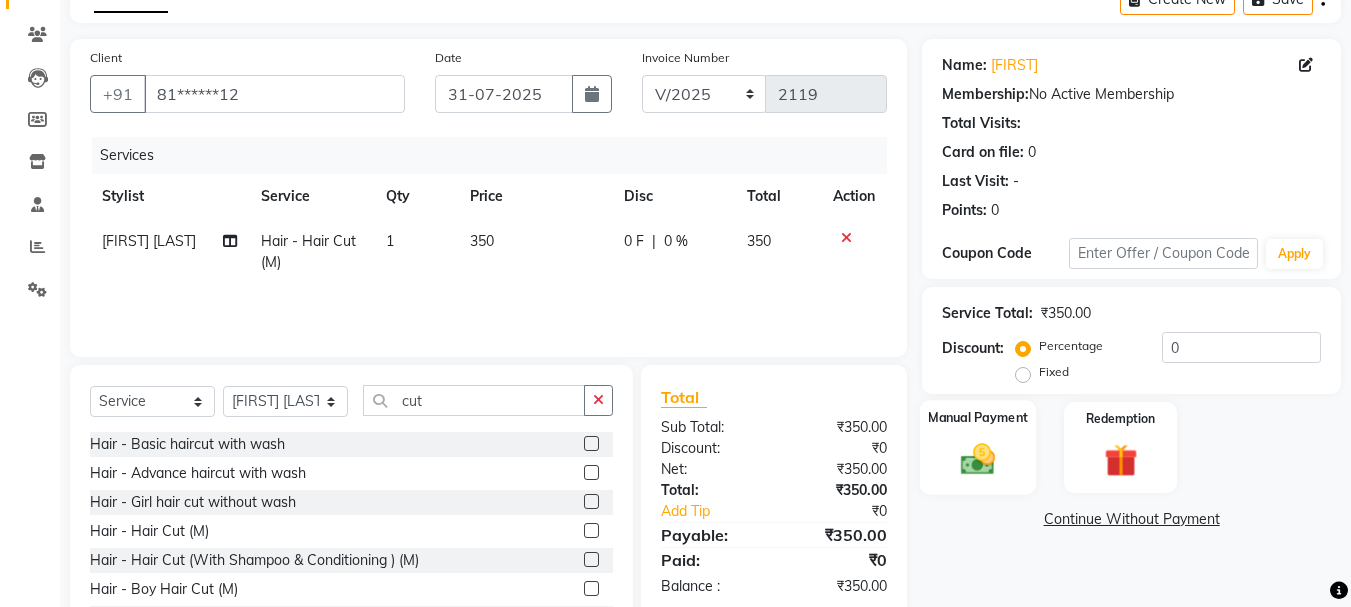 click 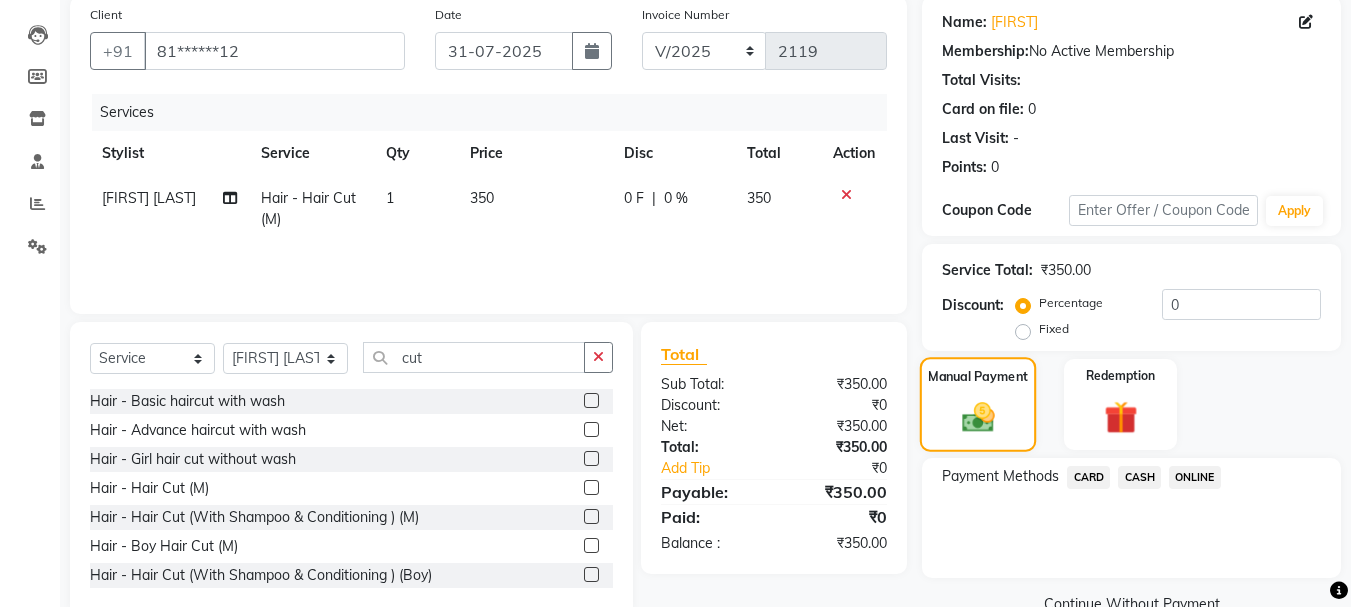 scroll, scrollTop: 180, scrollLeft: 0, axis: vertical 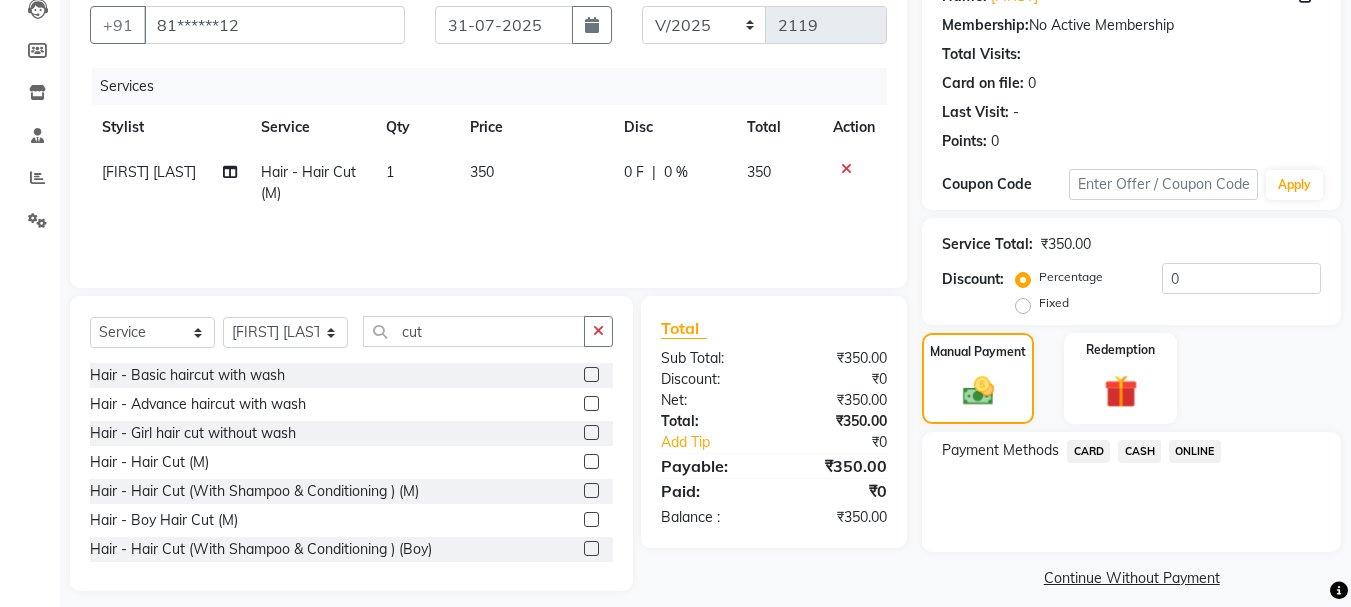click on "ONLINE" 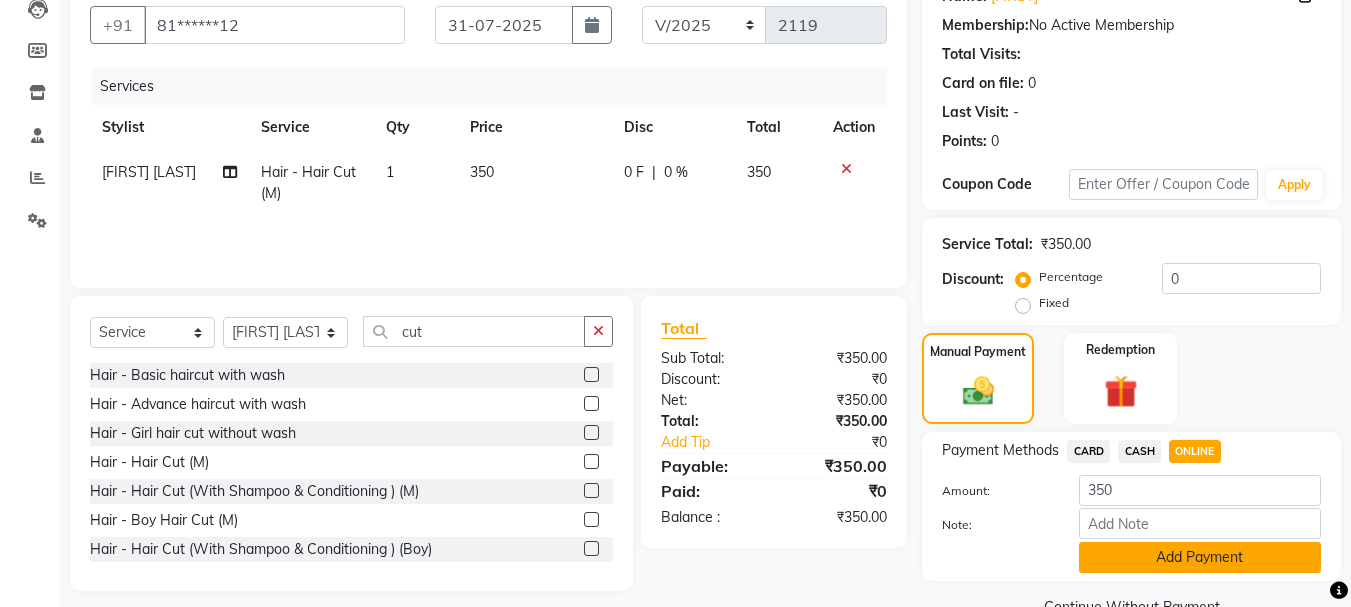 click on "Add Payment" 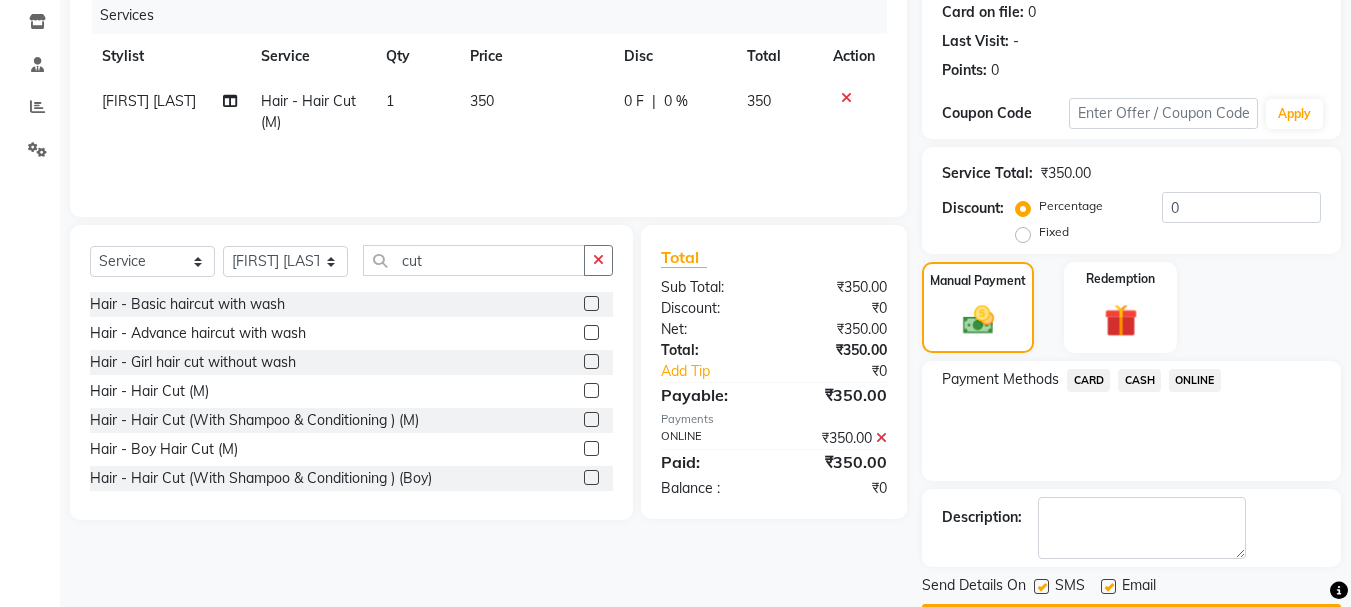 scroll, scrollTop: 296, scrollLeft: 0, axis: vertical 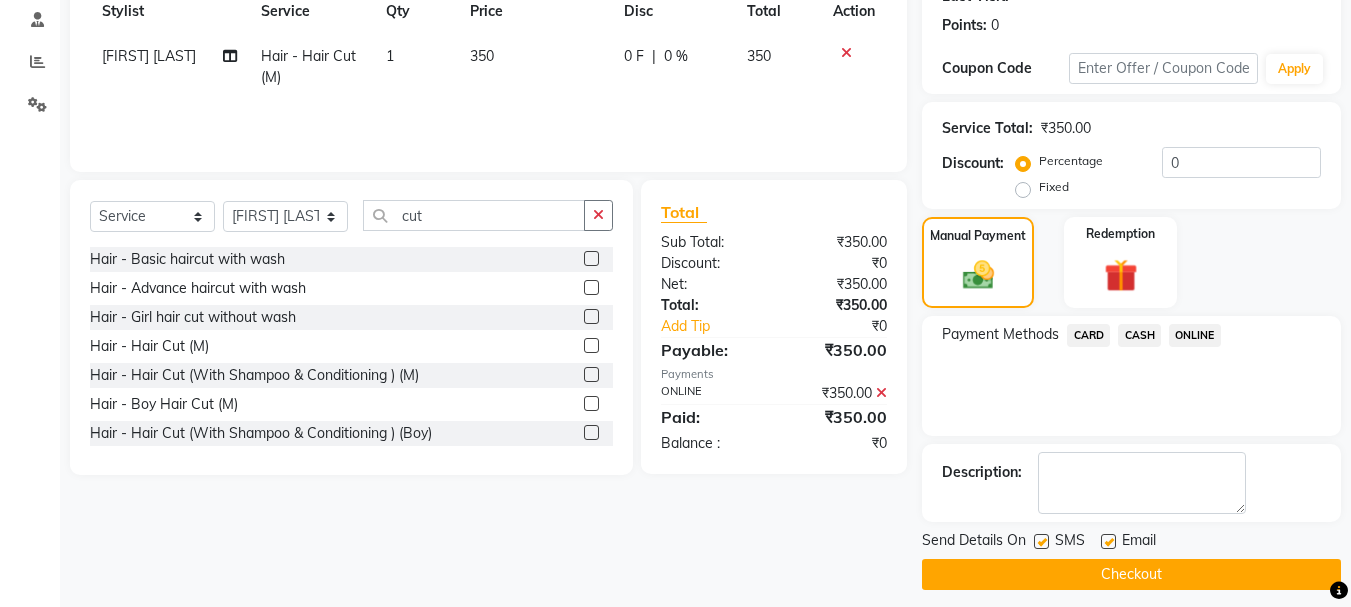 click on "Checkout" 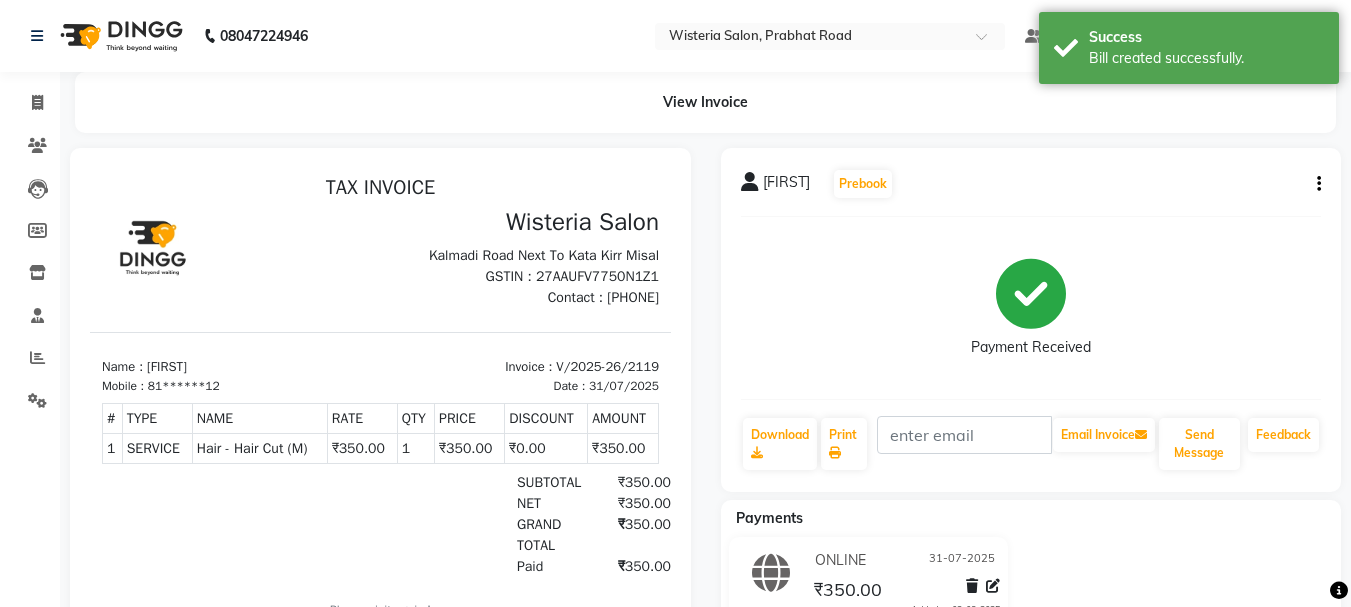 scroll, scrollTop: 0, scrollLeft: 0, axis: both 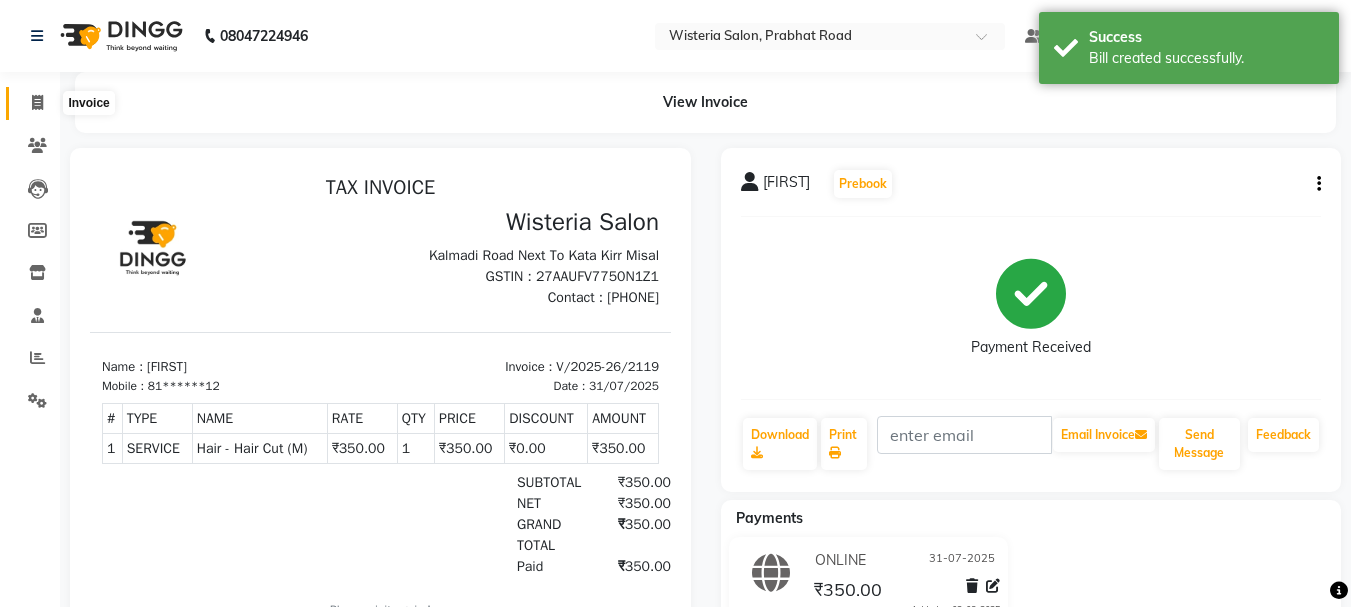 click 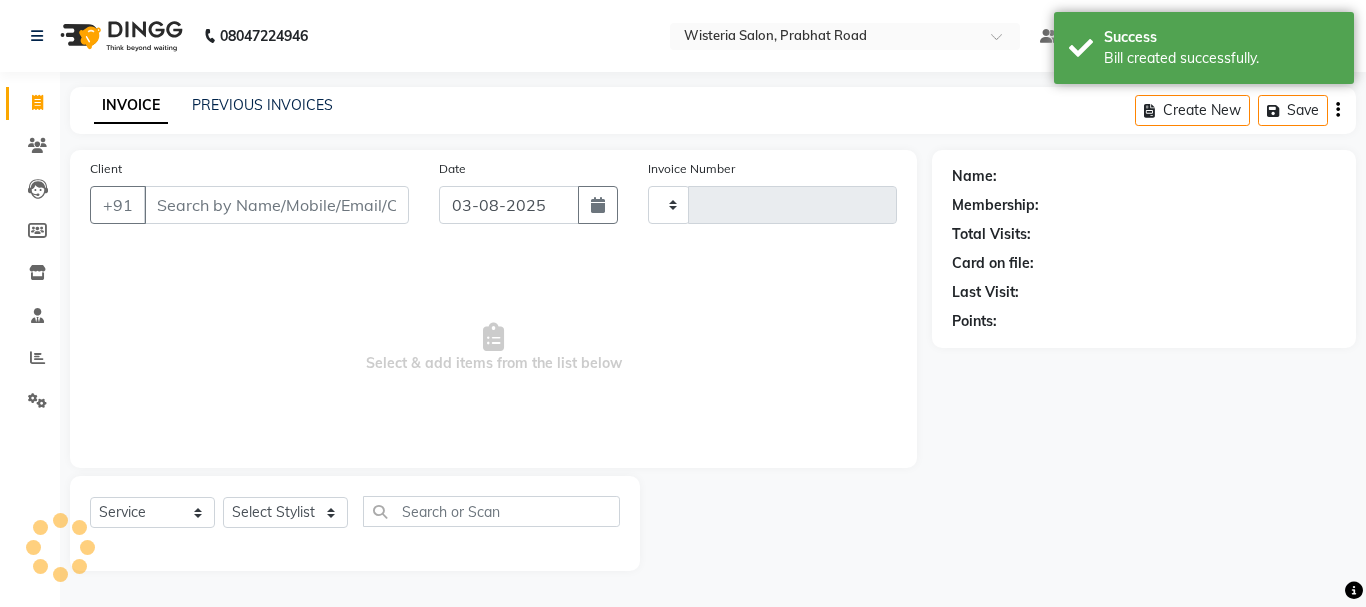 type on "2120" 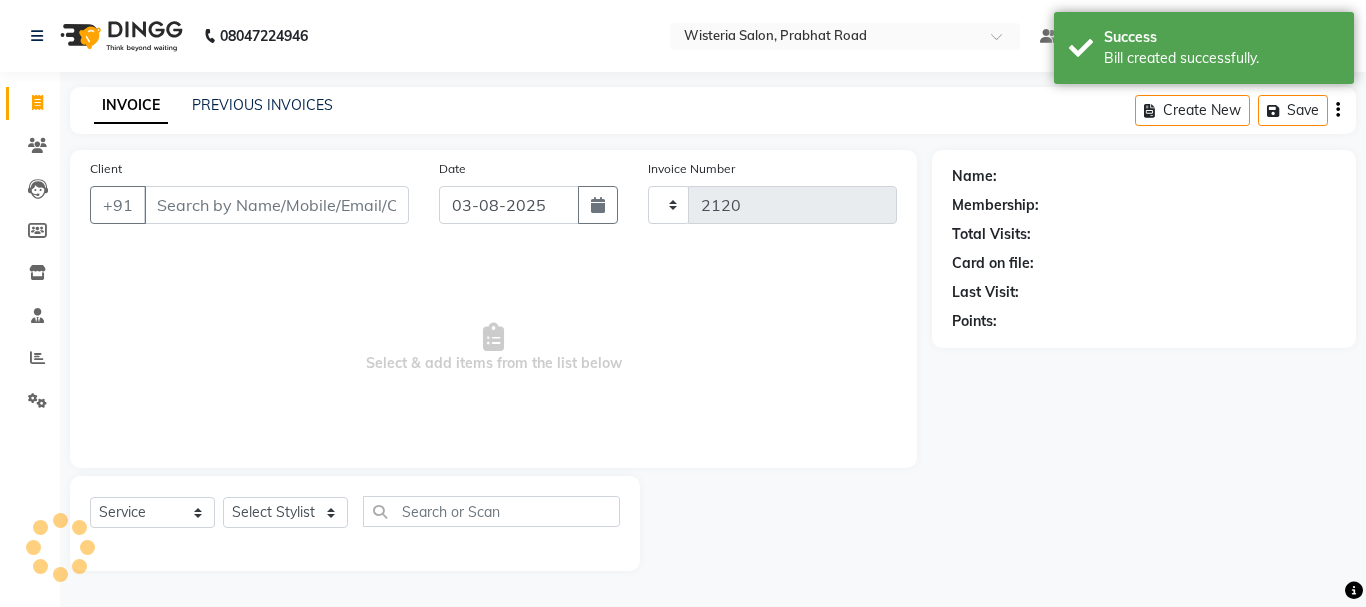select on "911" 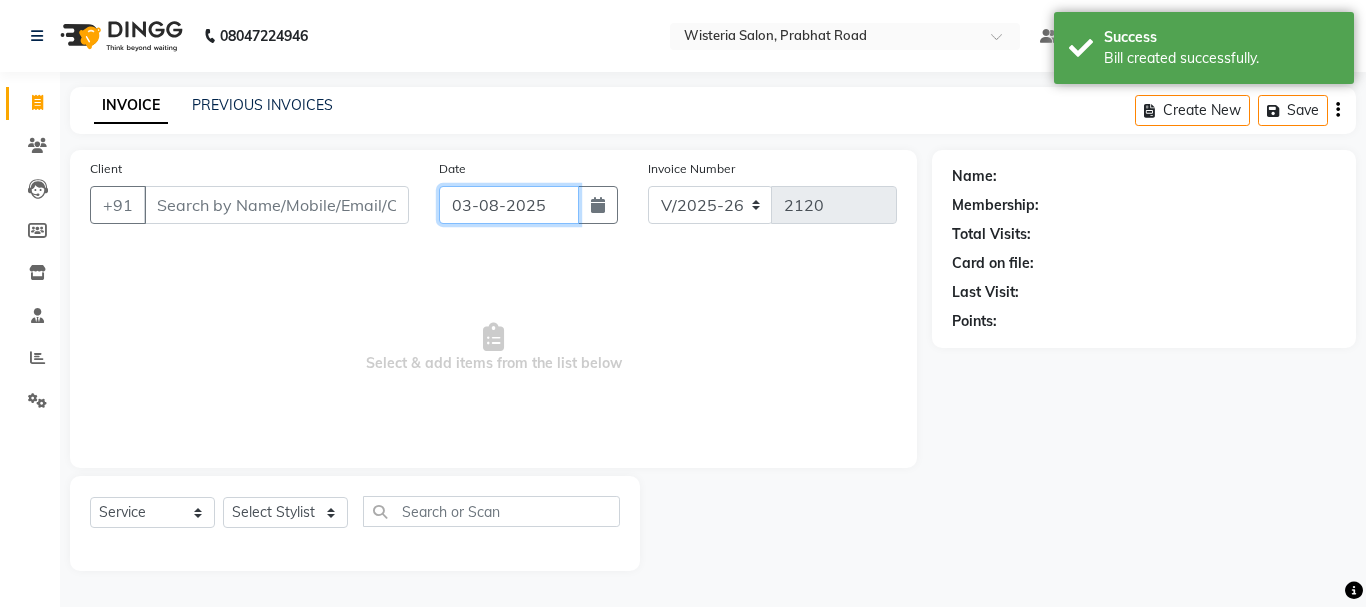 click on "03-08-2025" 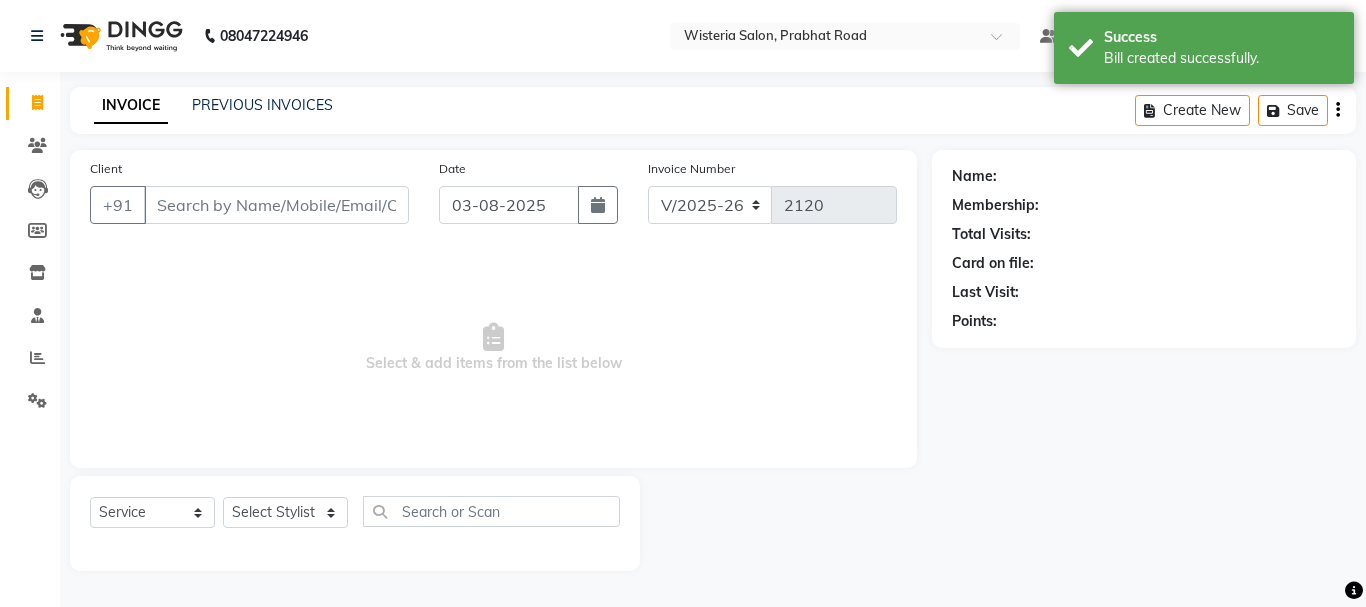 select on "8" 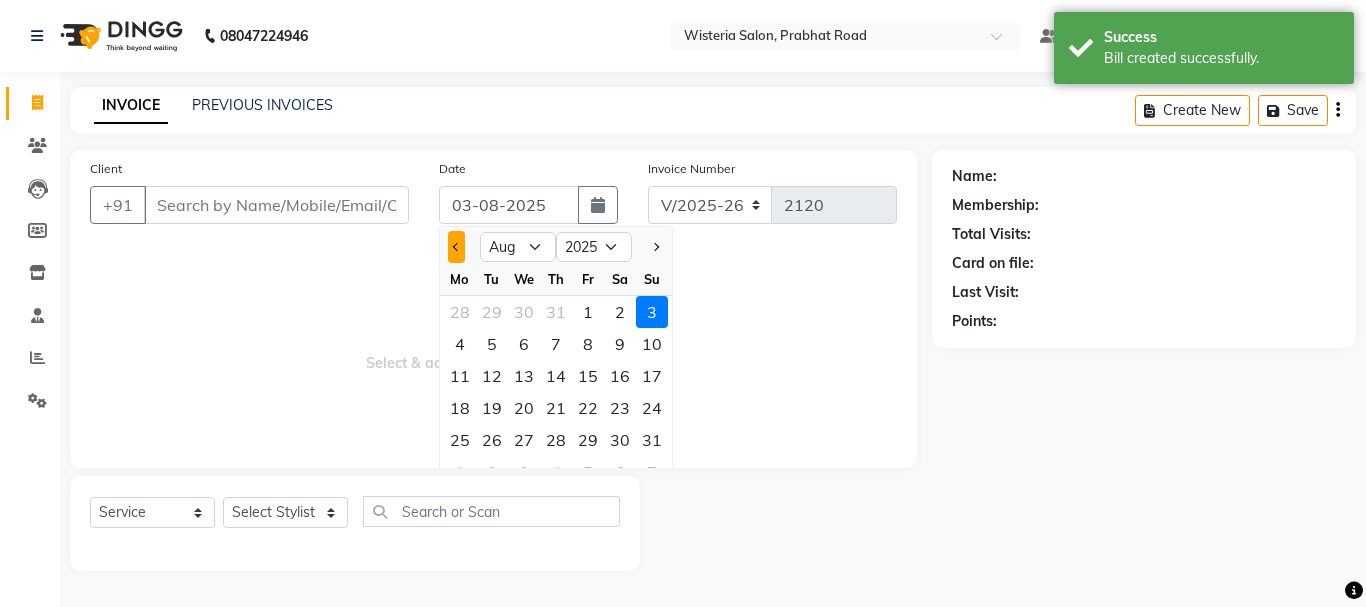 click 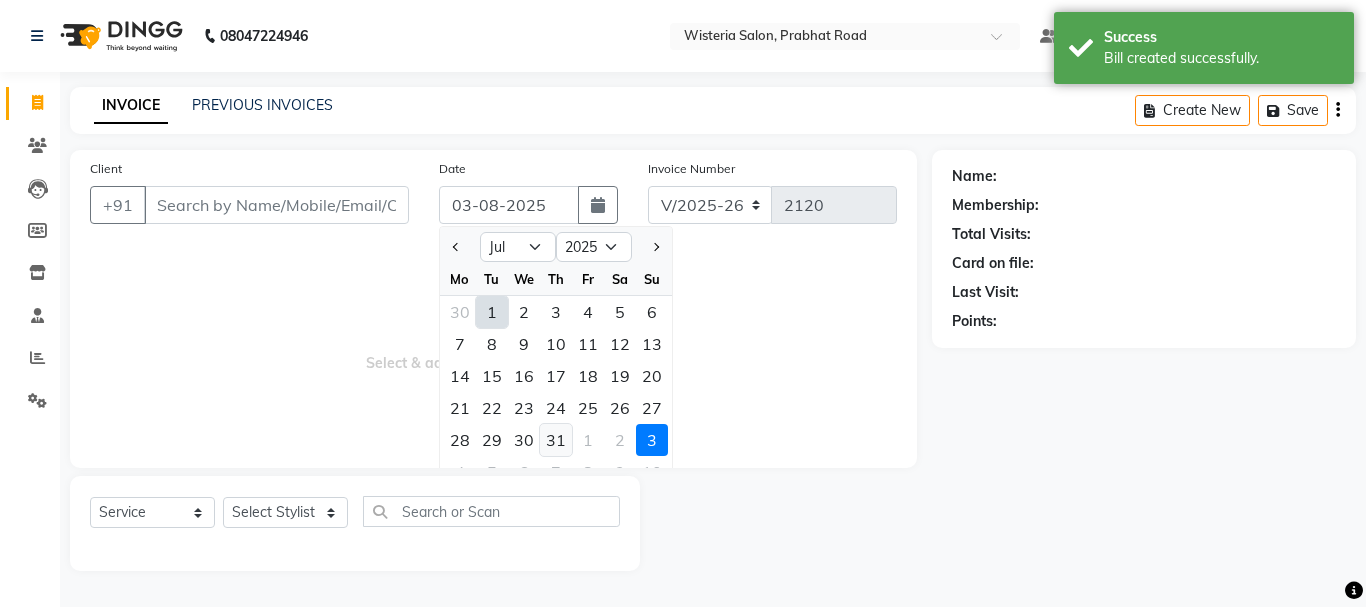 click on "31" 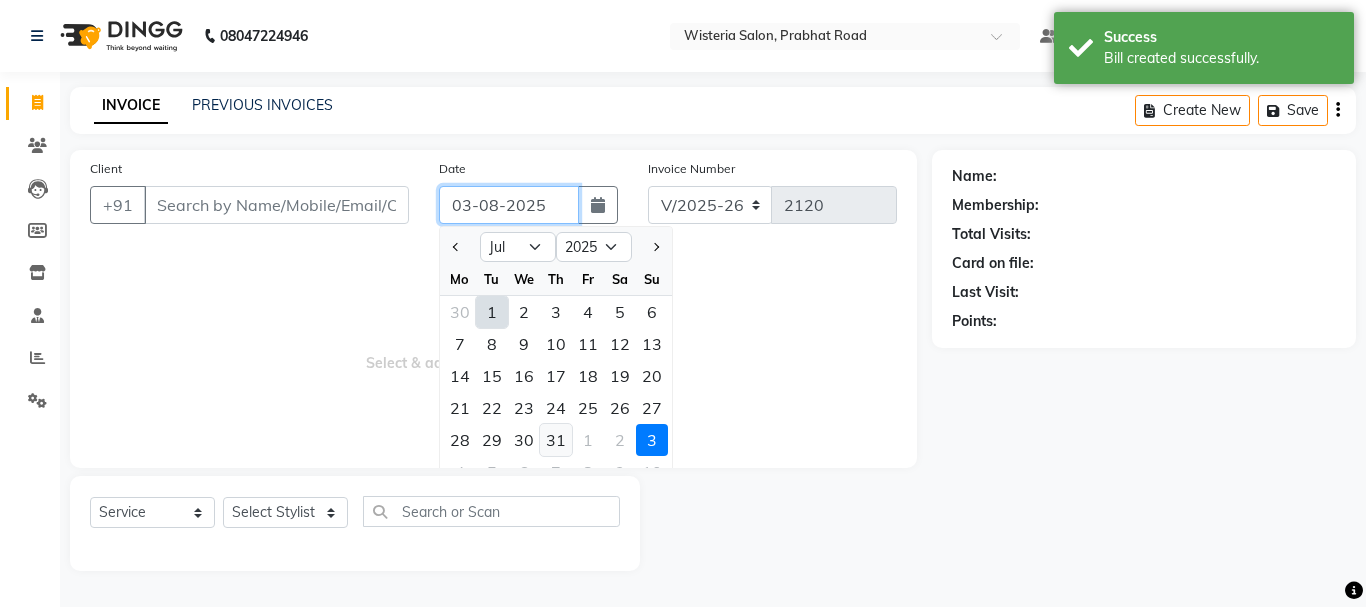 type on "31-07-2025" 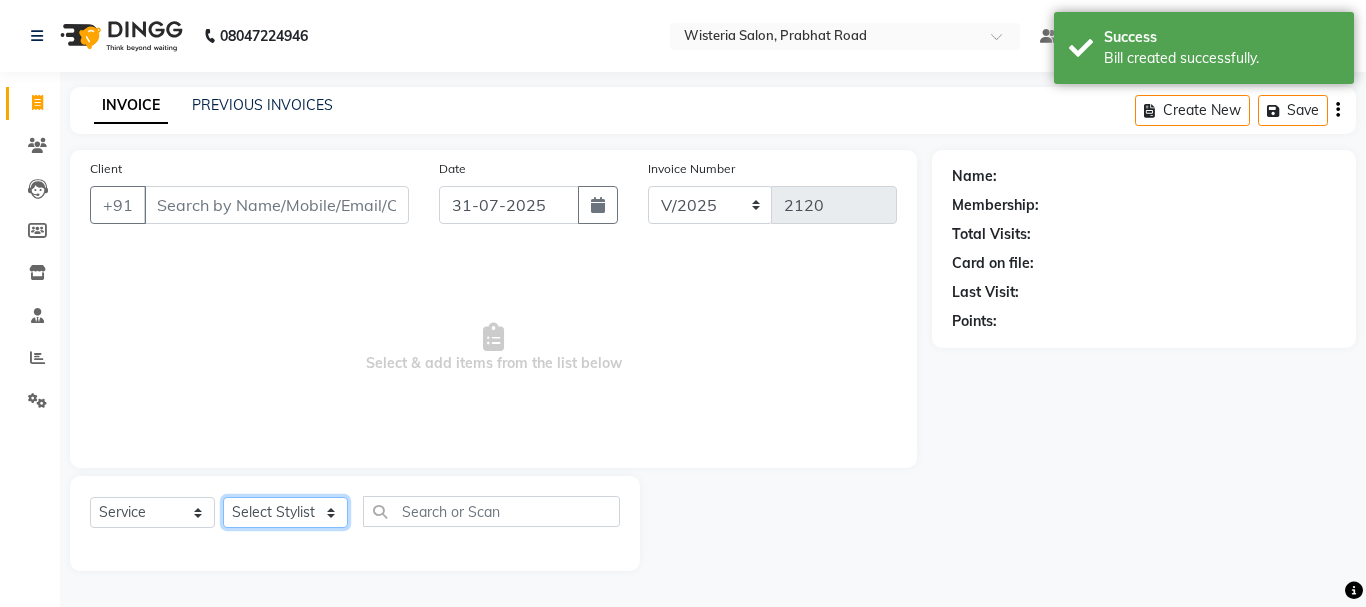 click on "Select Stylist [LAST] [FIRST] [LAST]  [FIRST] [LAST] [LAST] [FIRST] [LAST] [FIRST] [LAST] [FIRST] [LAST] [FIRST] Partner id [FIRST] [LAST]    [FIRST]   [LAST]   [FIRST]   [LAST]   [FIRST]   [FIRST] [LAST]   [FIRST] [LAST]   [FIRST]" 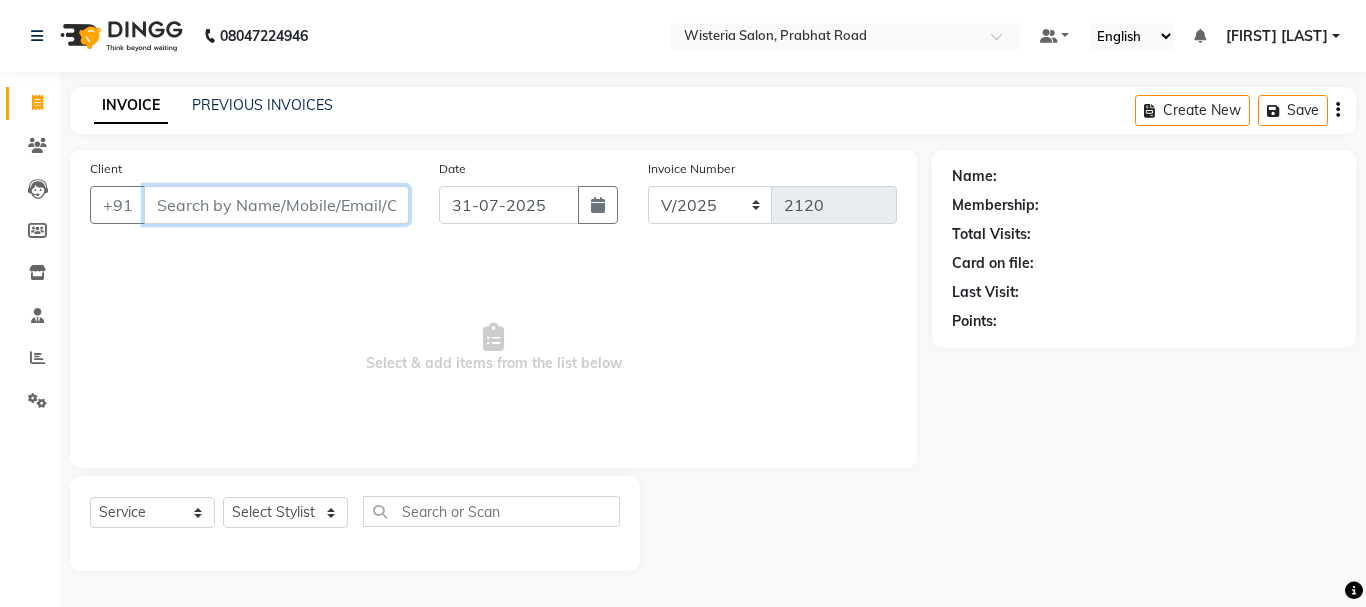click on "Client" at bounding box center [276, 205] 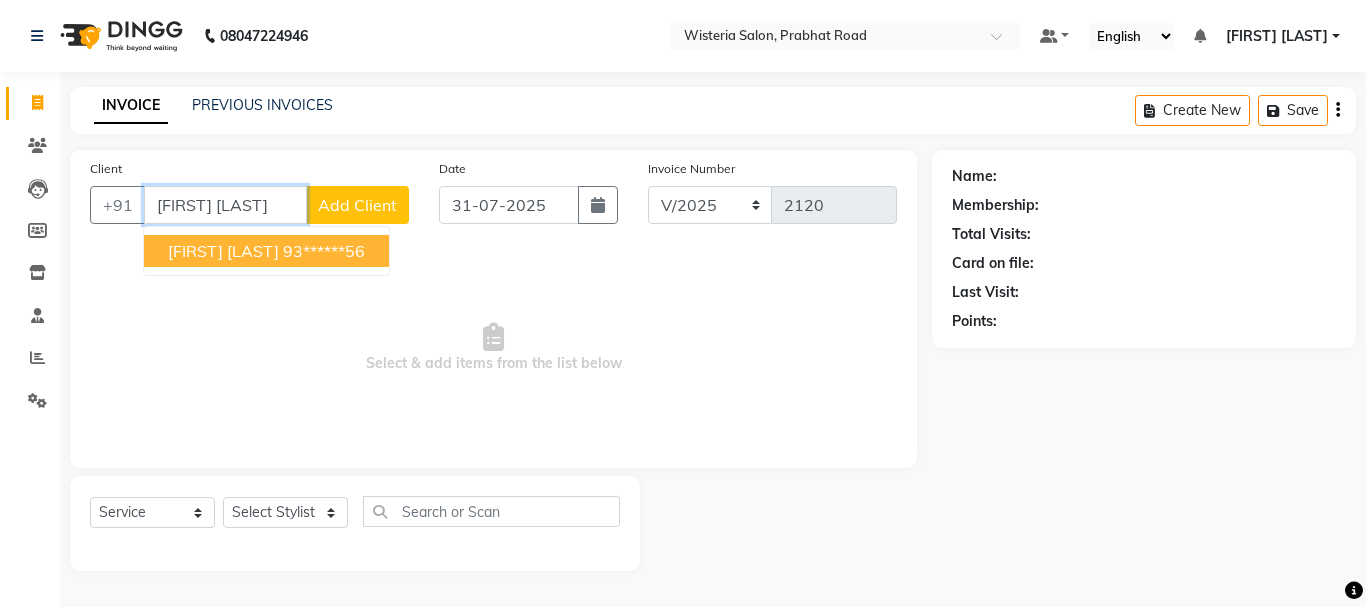 click on "[FIRST] [LAST]" at bounding box center (223, 251) 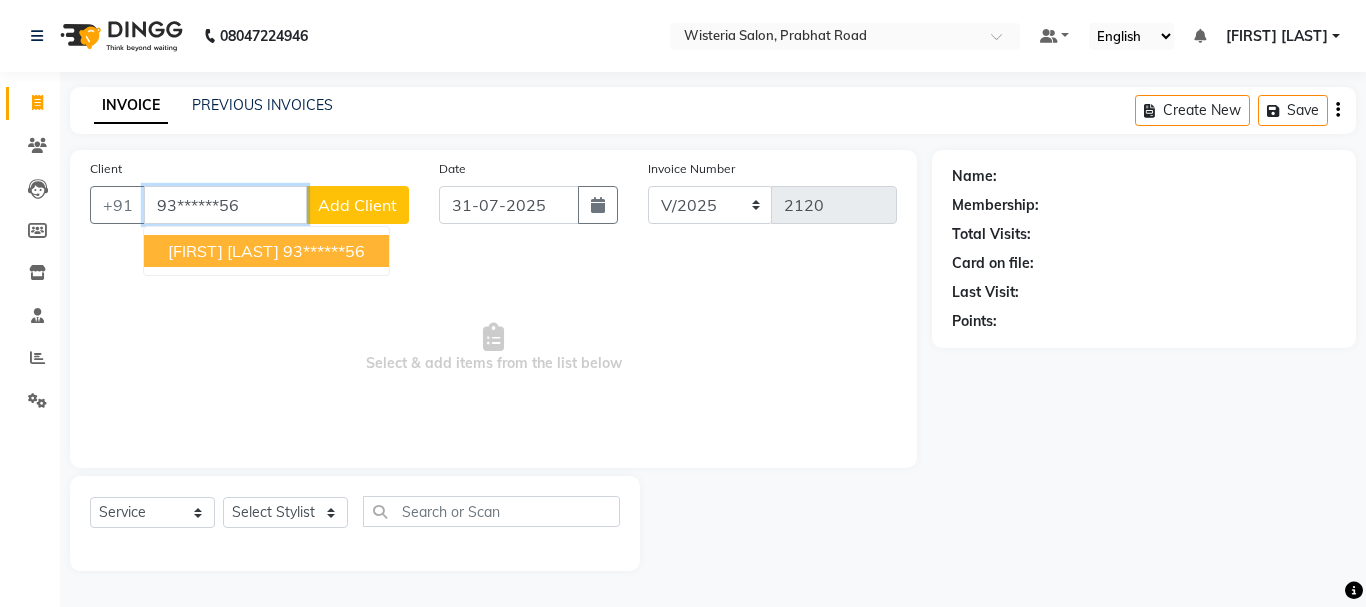 type on "93******56" 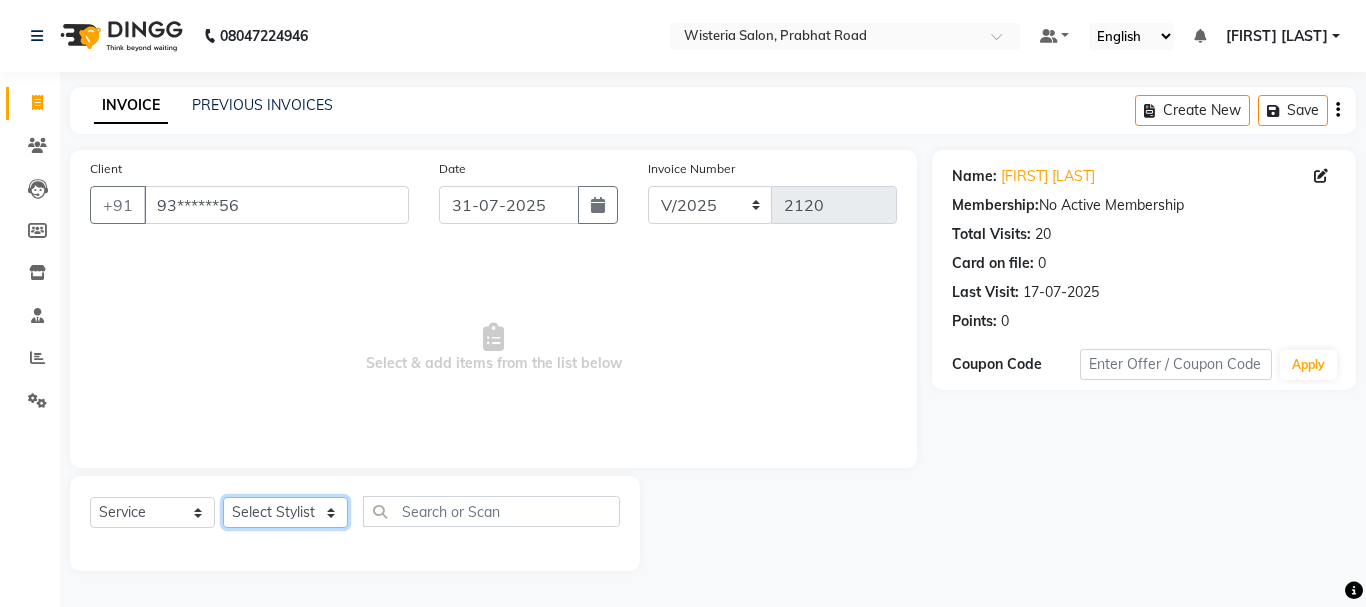 click on "Select Stylist [LAST] [FIRST] [LAST]  [FIRST] [LAST] [LAST] [FIRST] [LAST] [FIRST] [LAST] [FIRST] [LAST] [FIRST] Partner id [FIRST] [LAST]    [FIRST]   [LAST]   [FIRST]   [LAST]   [FIRST]   [FIRST] [LAST]   [FIRST] [LAST]   [FIRST]" 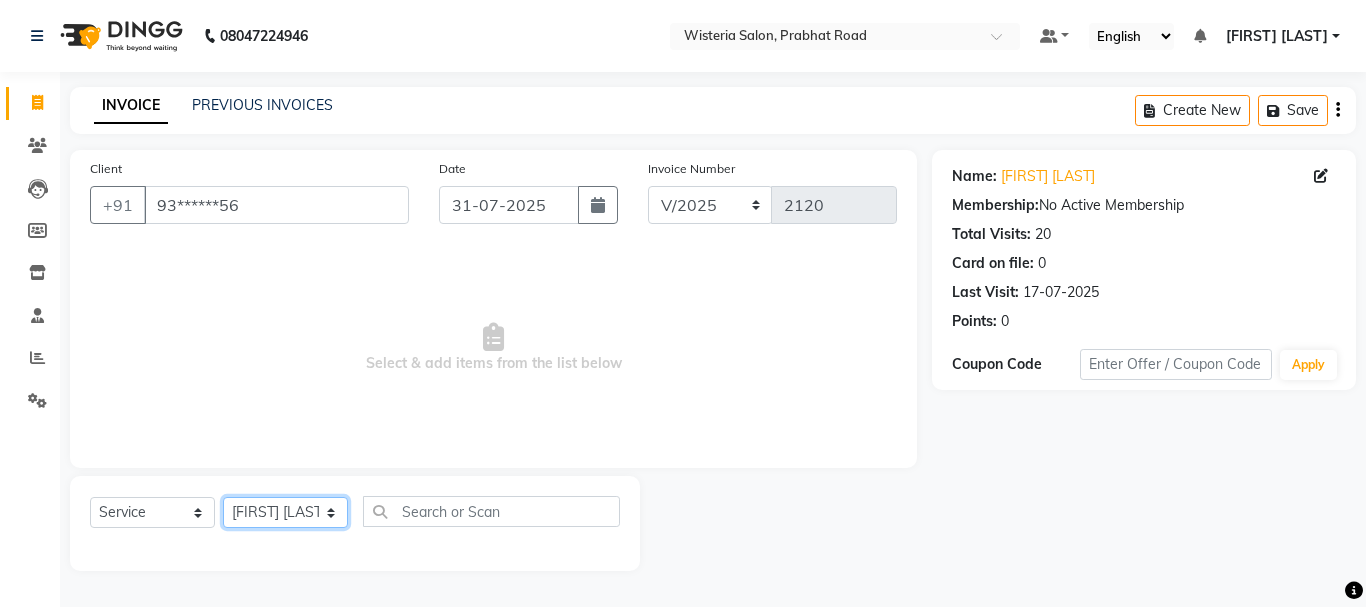click on "Select Stylist [LAST] [FIRST] [LAST]  [FIRST] [LAST] [LAST] [FIRST] [LAST] [FIRST] [LAST] [FIRST] [LAST] [FIRST] Partner id [FIRST] [LAST]    [FIRST]   [LAST]   [FIRST]   [LAST]   [FIRST]   [FIRST] [LAST]   [FIRST] [LAST]   [FIRST]" 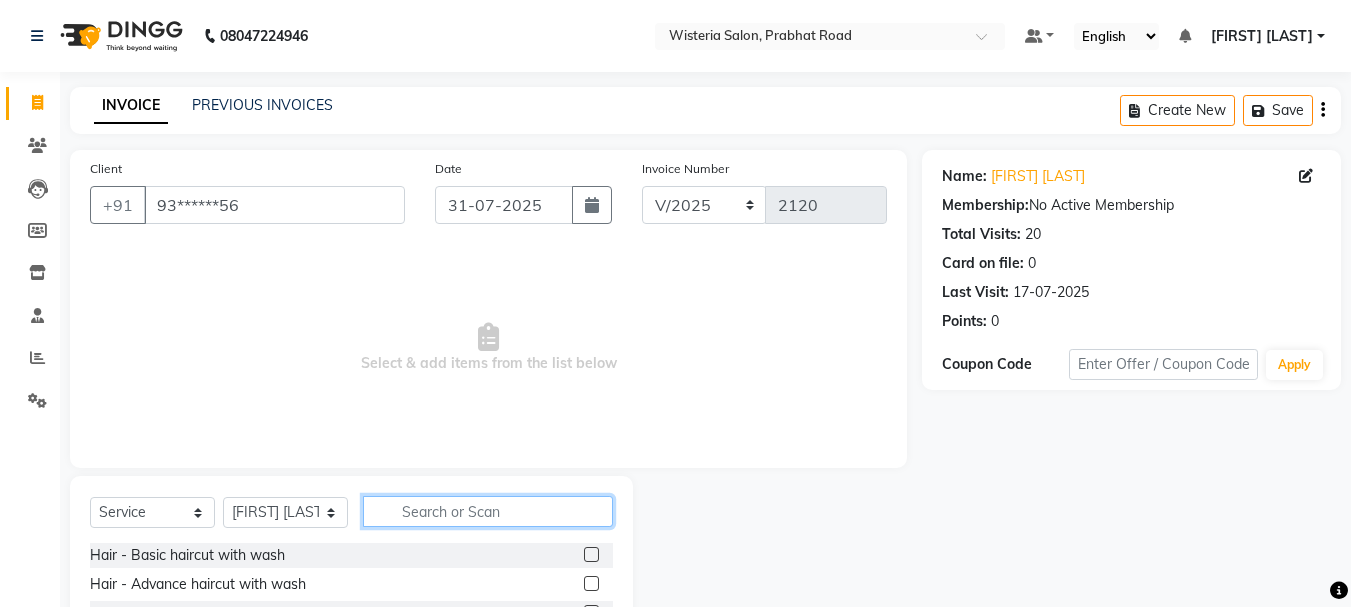 click 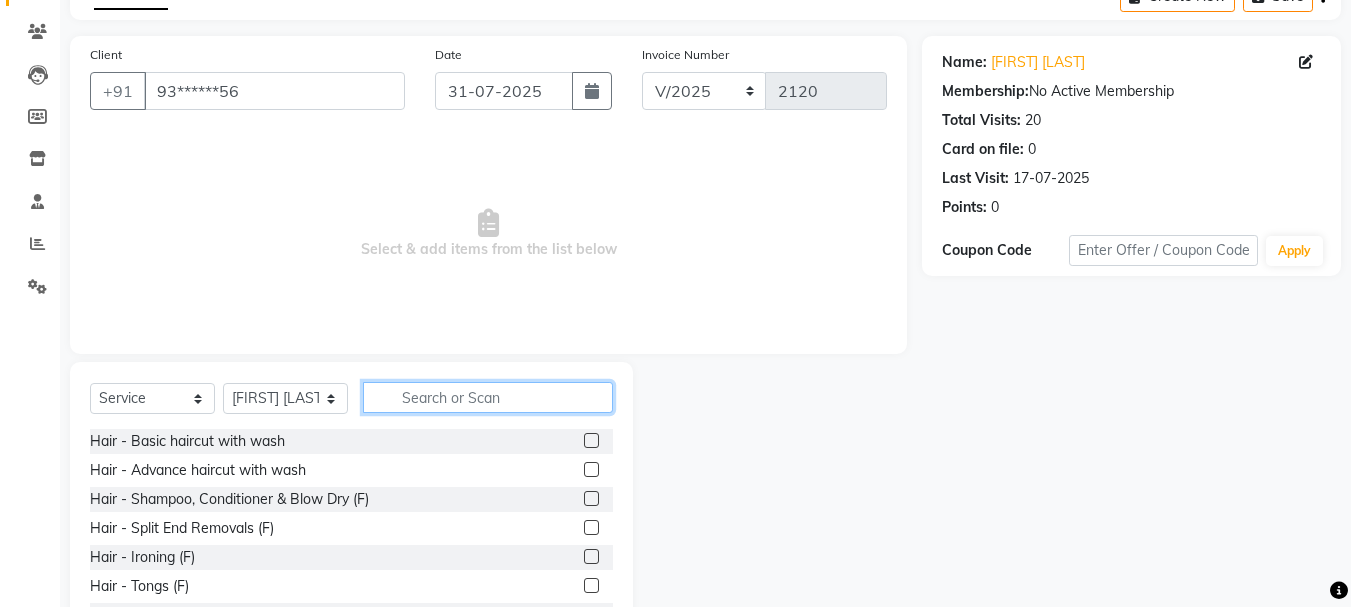 scroll, scrollTop: 146, scrollLeft: 0, axis: vertical 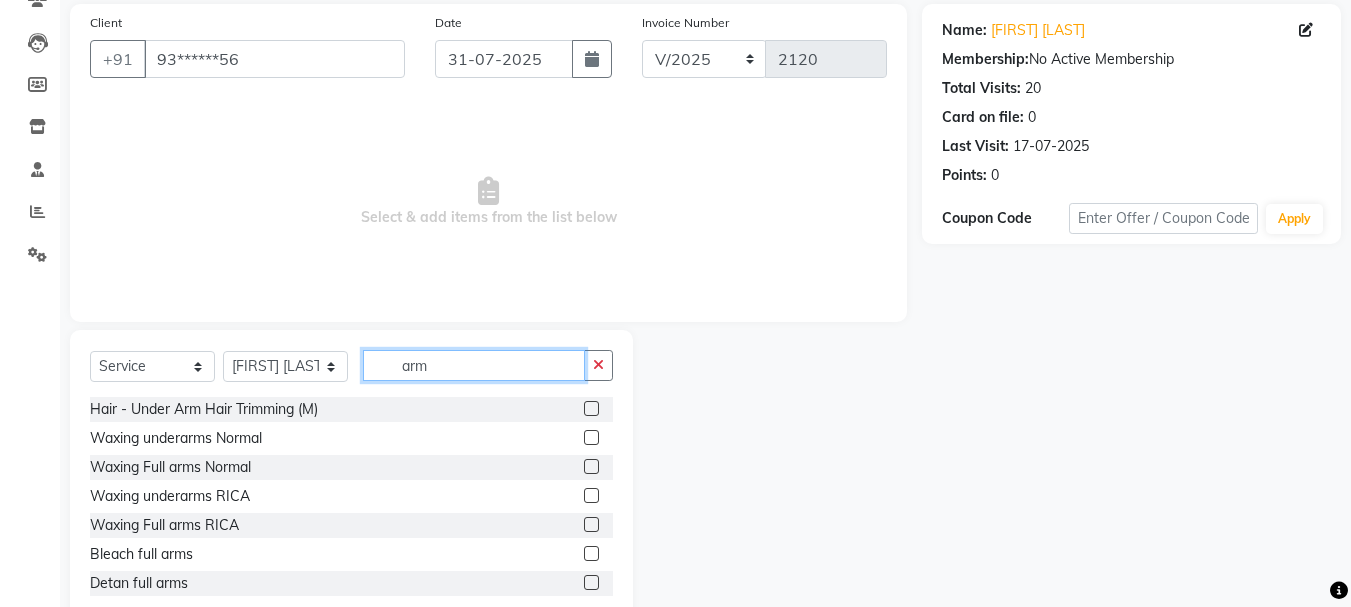 type on "arm" 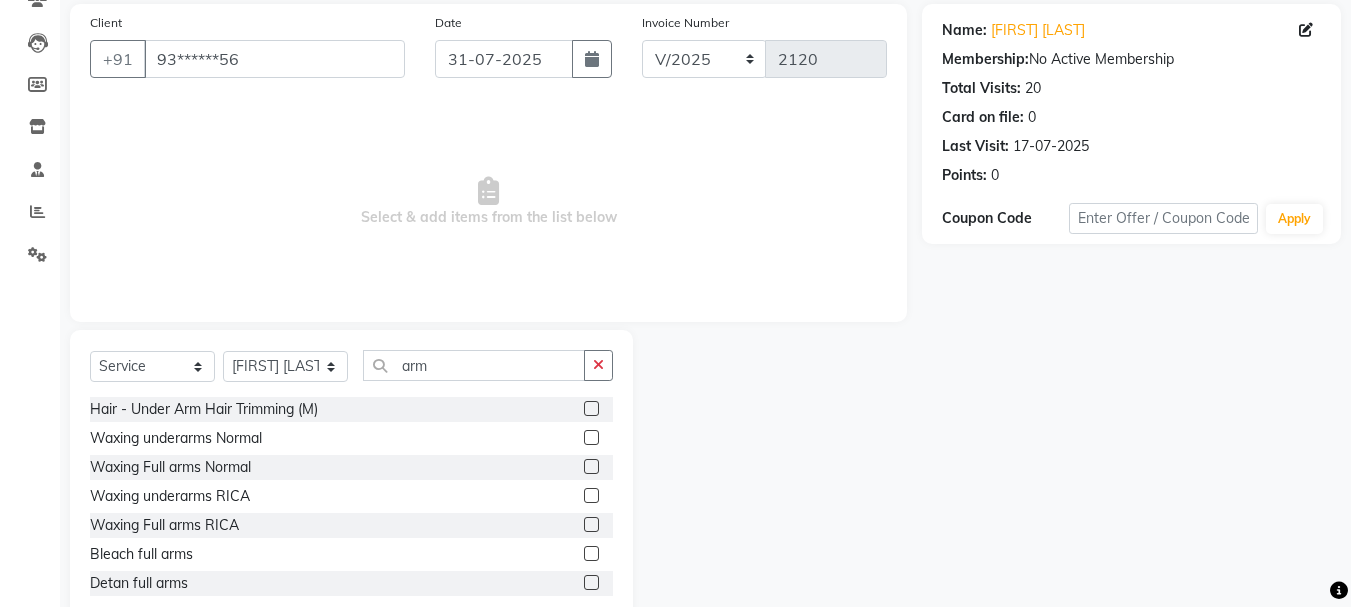 click 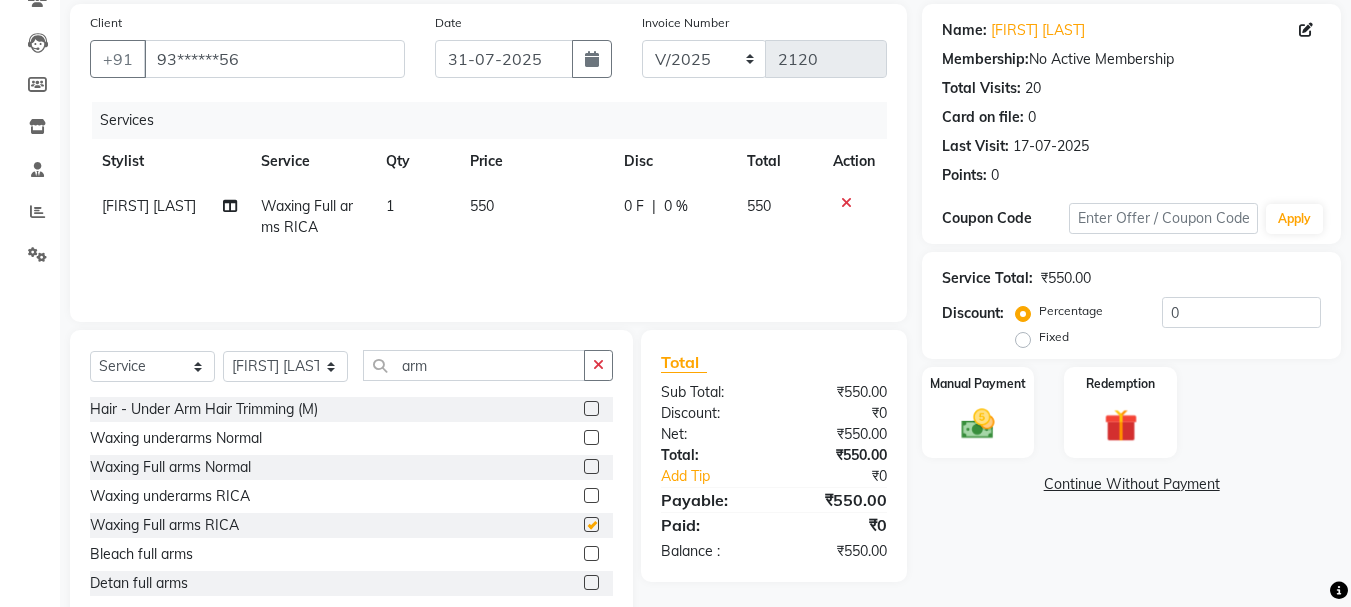 checkbox on "false" 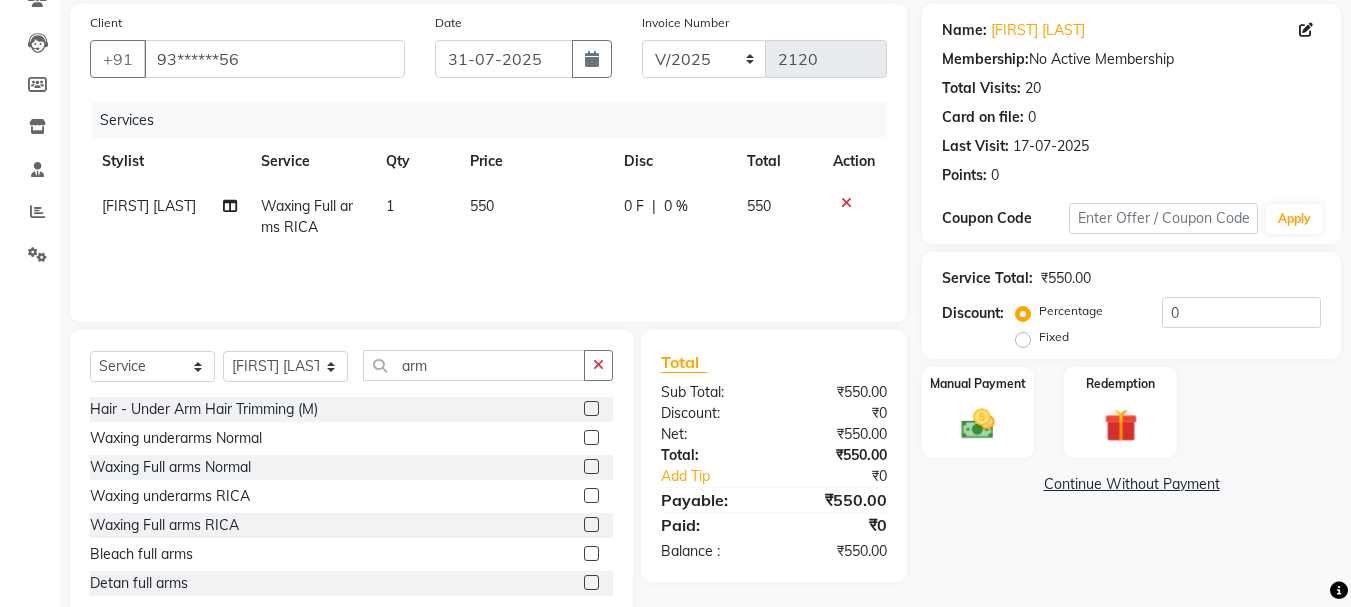 click 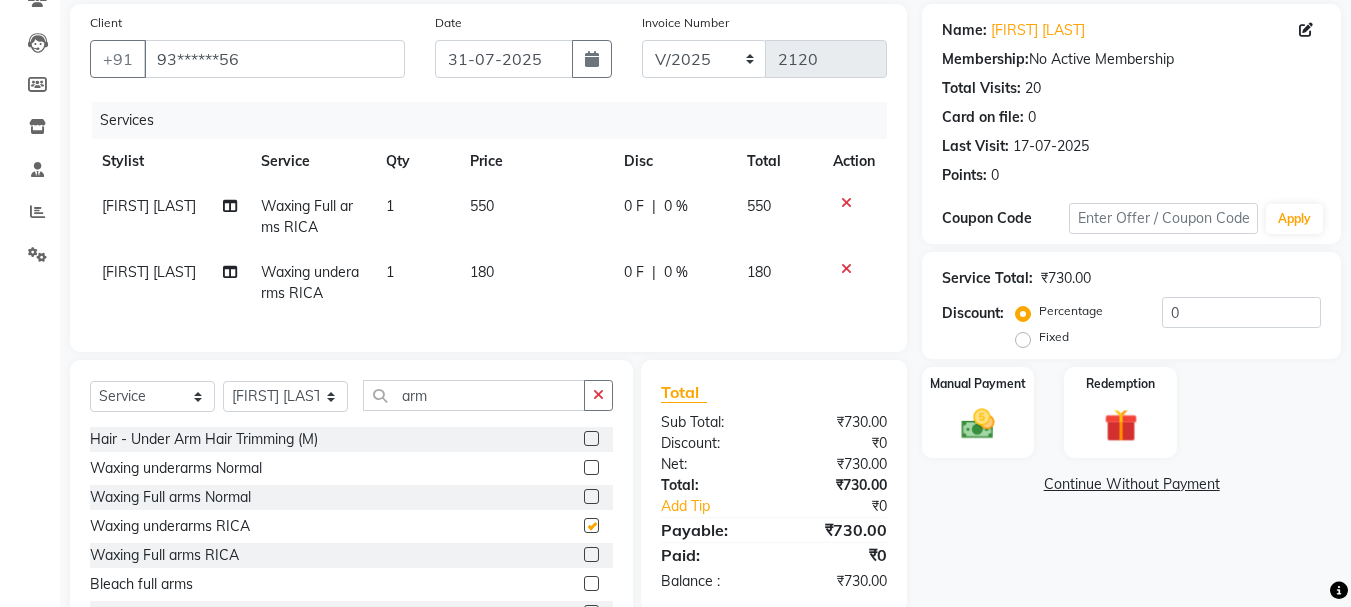 checkbox on "false" 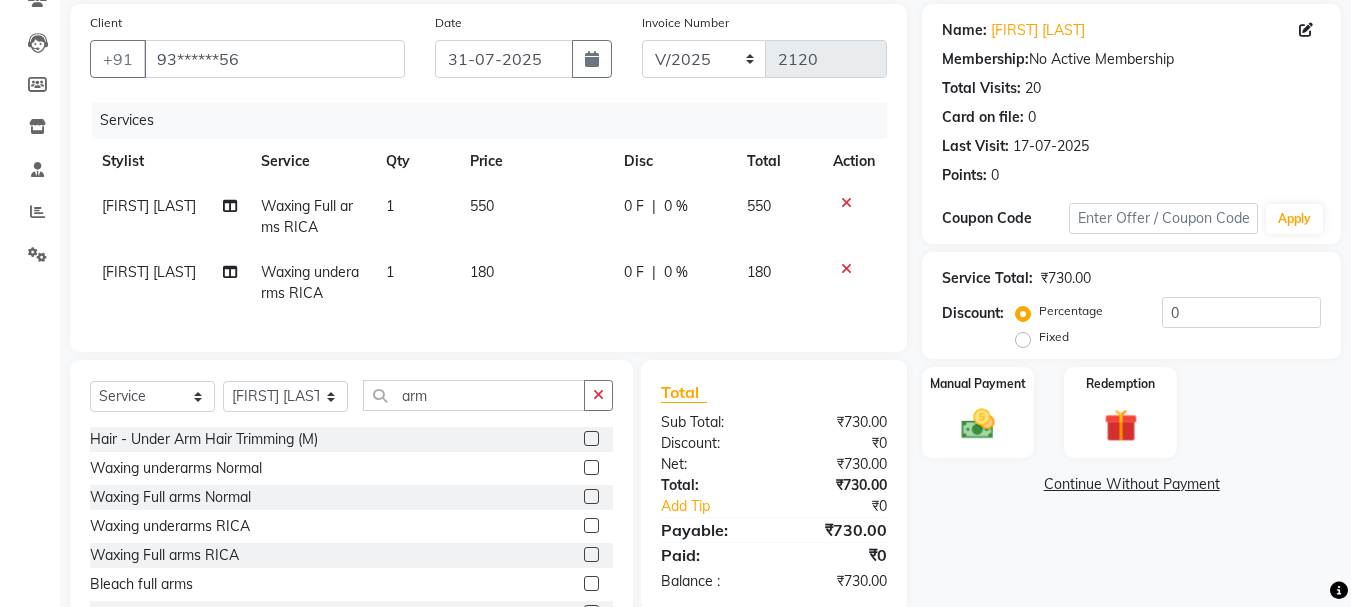 click on "180" 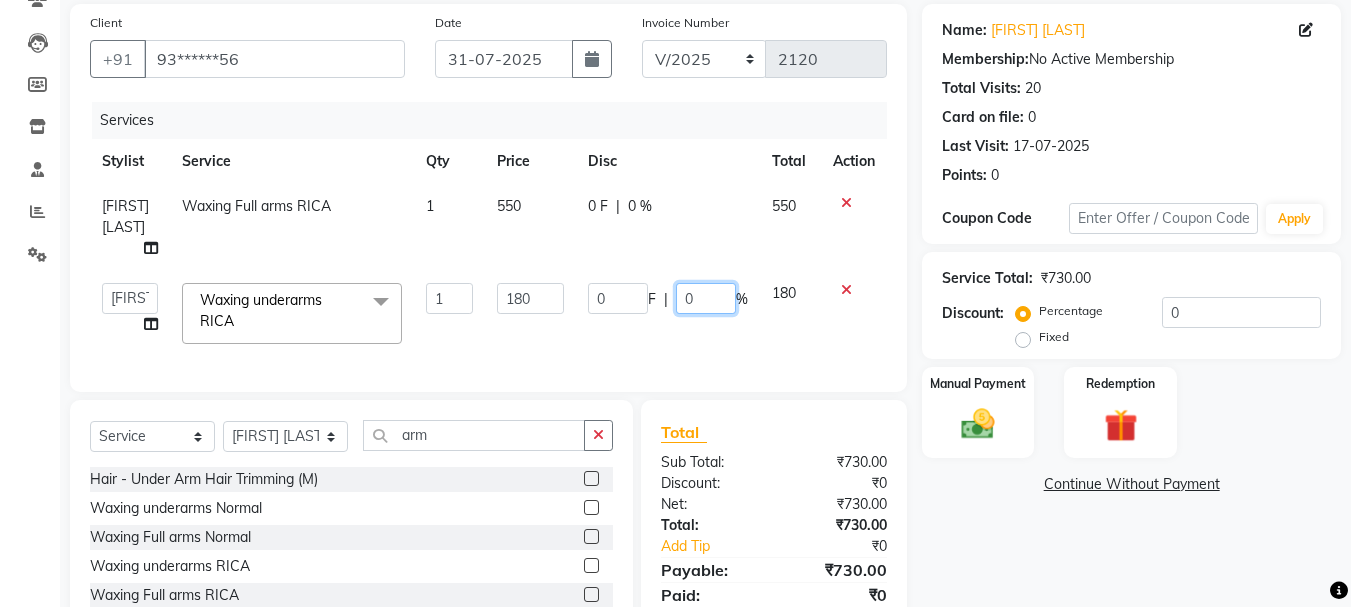 click on "0" 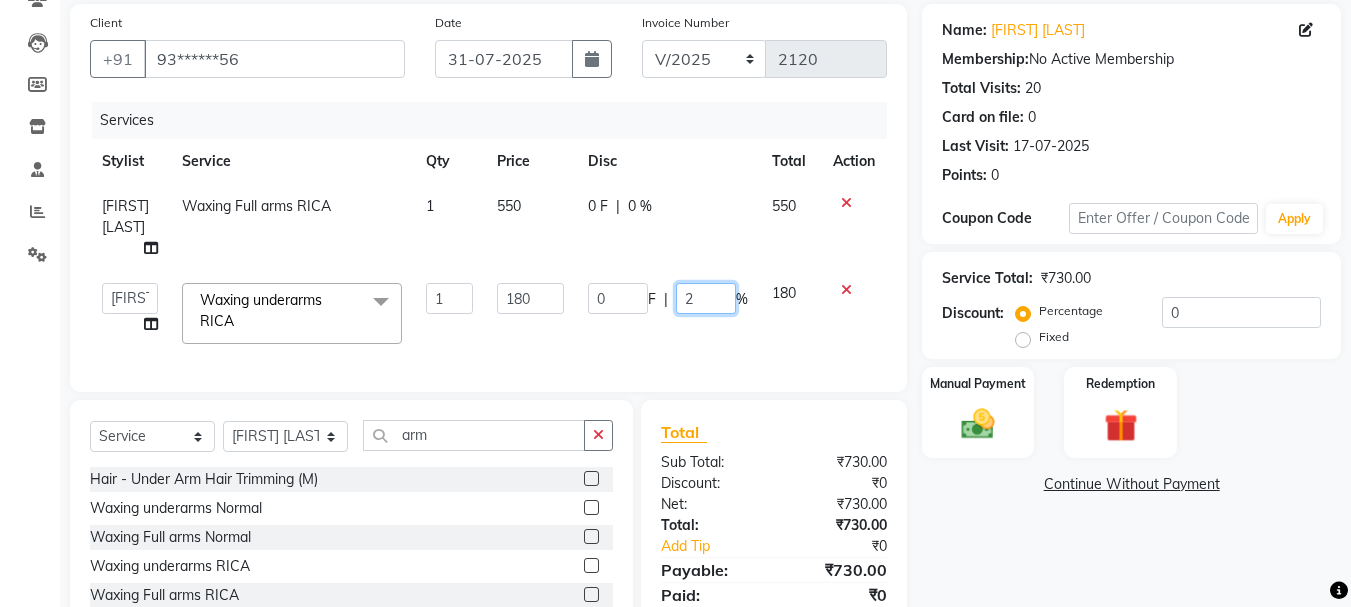 type on "25" 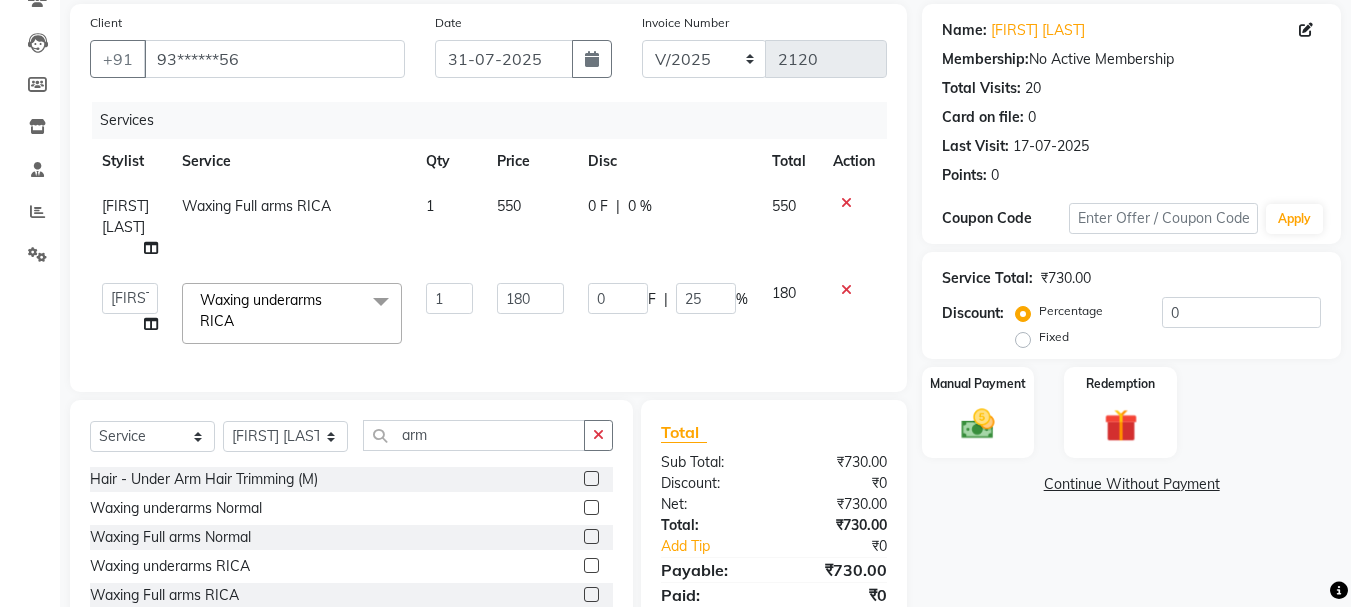 click on "0 F | 0 %" 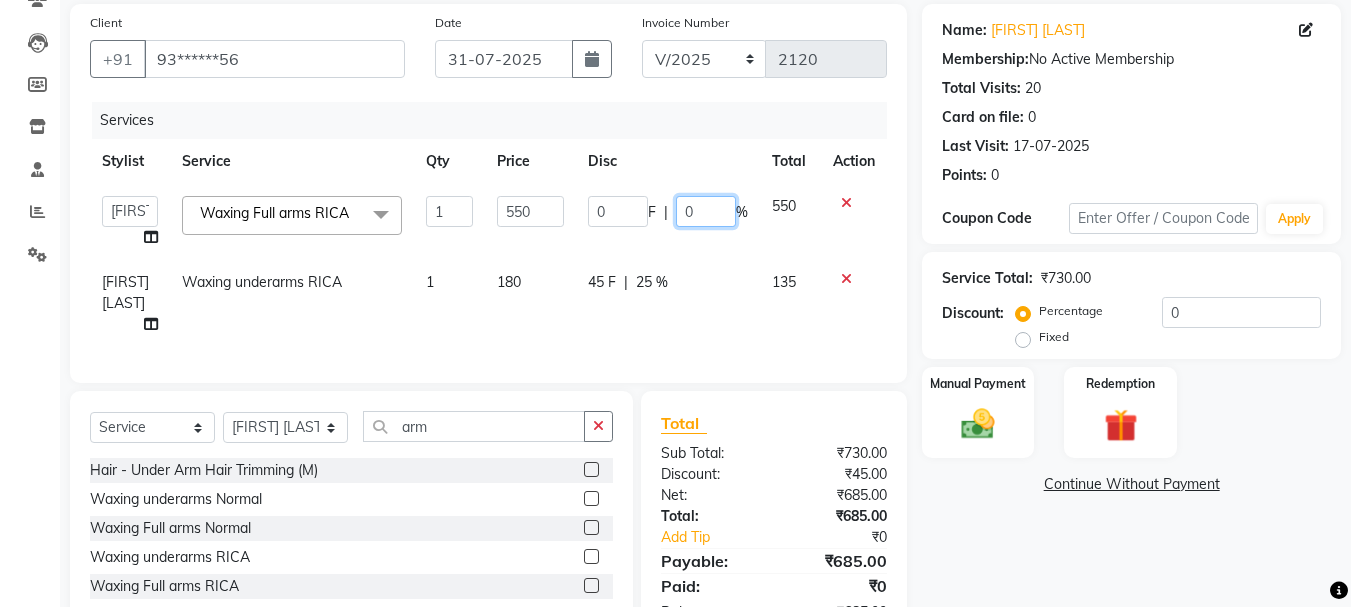 click on "0" 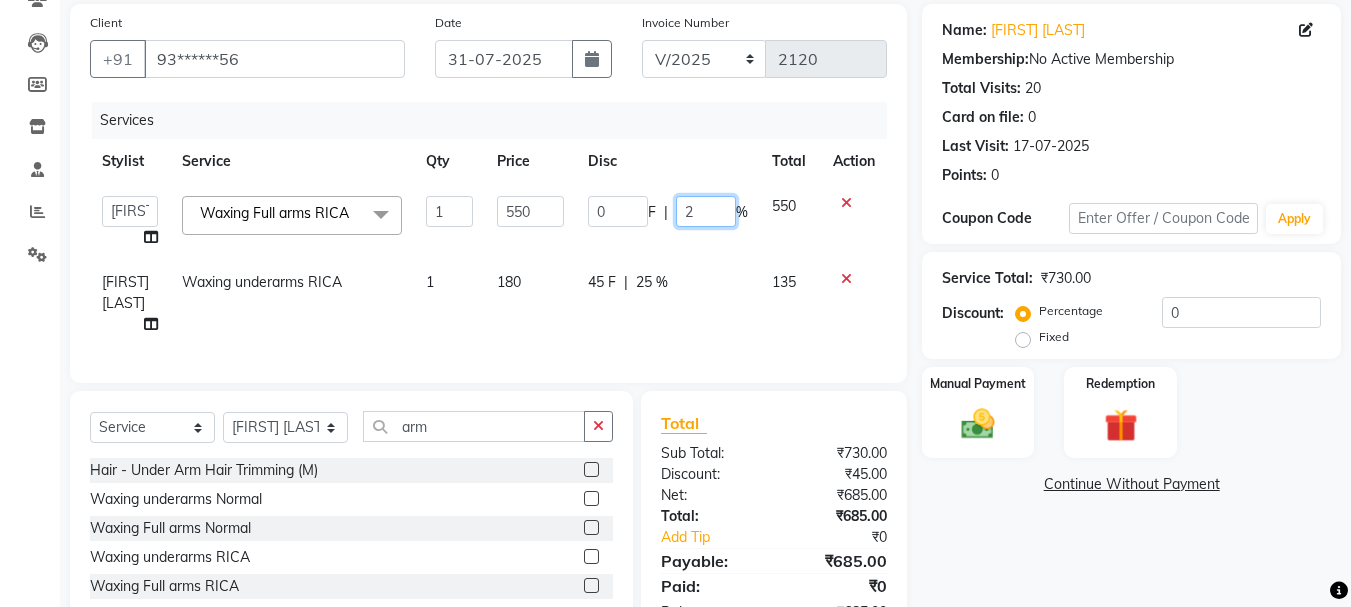 type on "25" 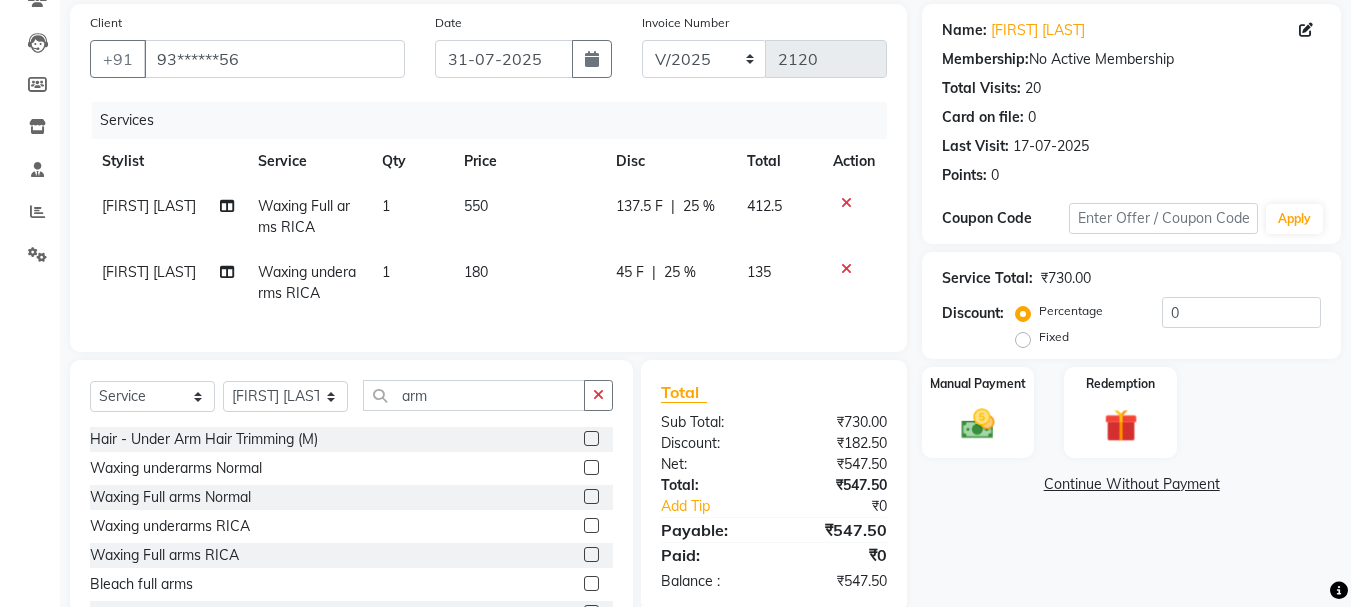 click on "[FIRST] [LAST]  Waxing Full arms RICA 1 550 137.5 F | 25 % 412.5 [FIRST] [LAST]  Waxing underarms RICA 1 180 45 F | 25 % 135" 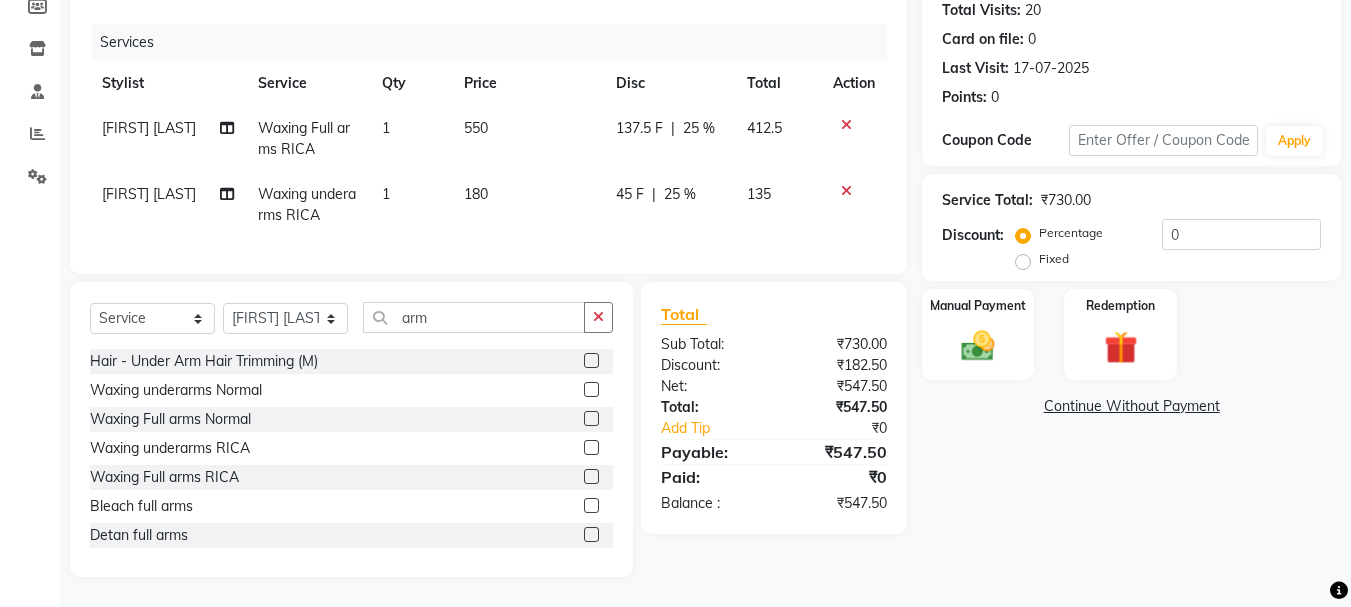 scroll, scrollTop: 239, scrollLeft: 0, axis: vertical 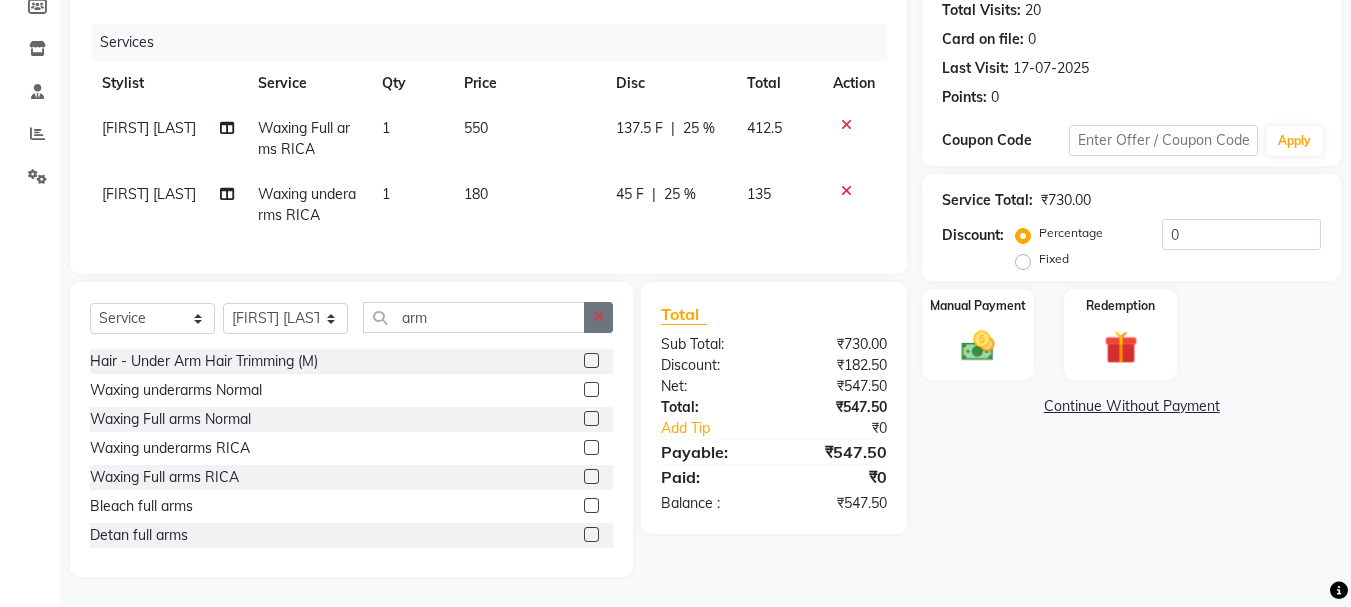 click 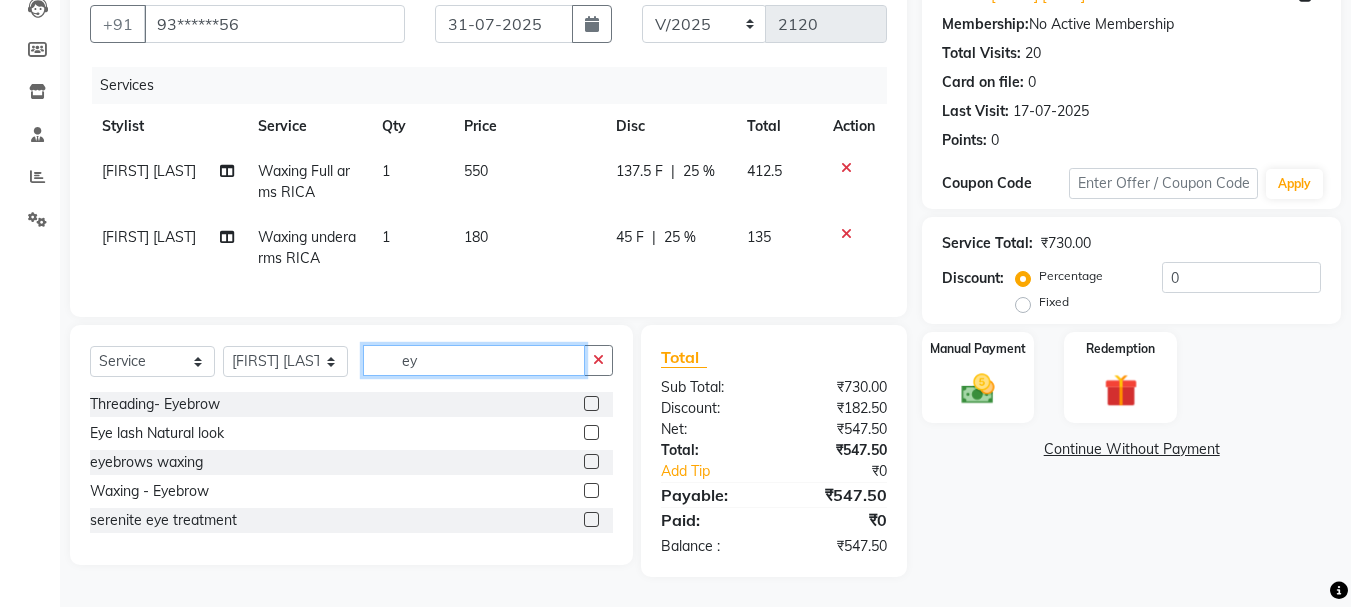 scroll, scrollTop: 196, scrollLeft: 0, axis: vertical 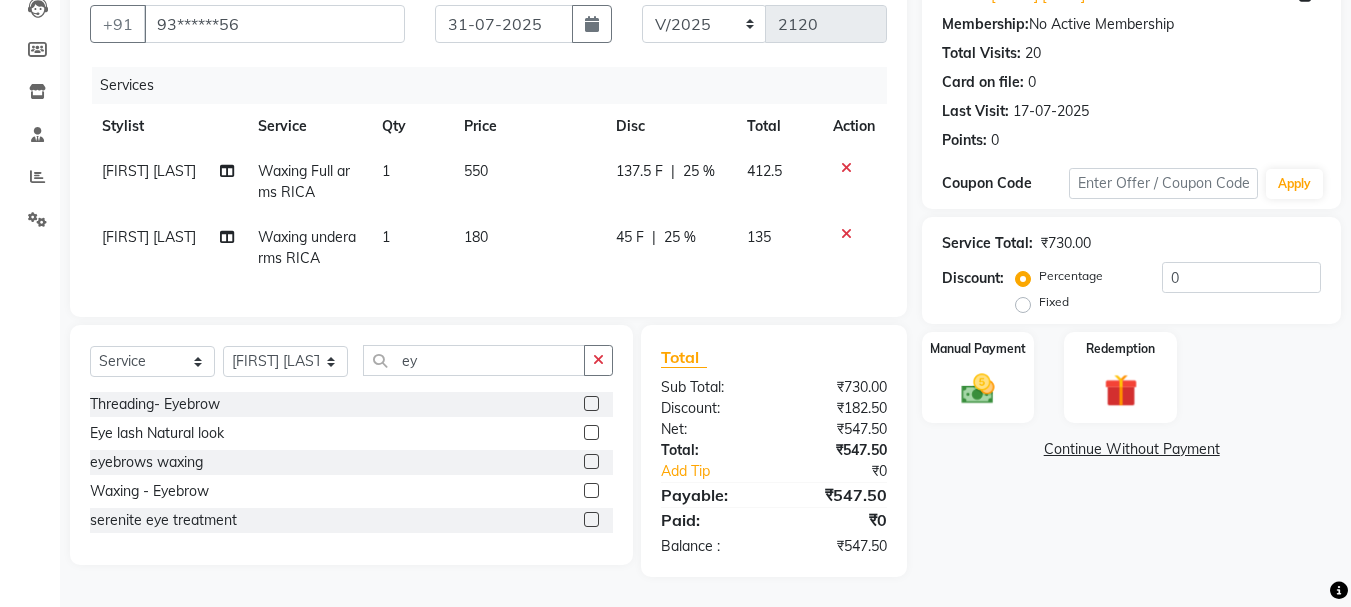 click 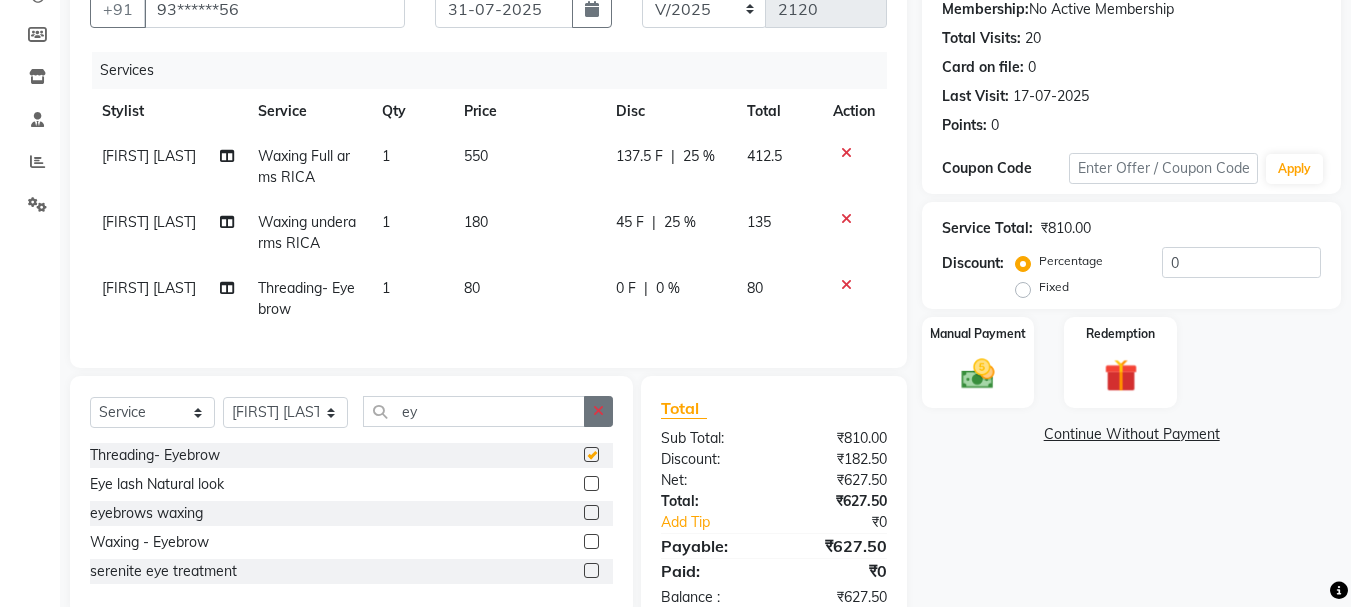 checkbox on "false" 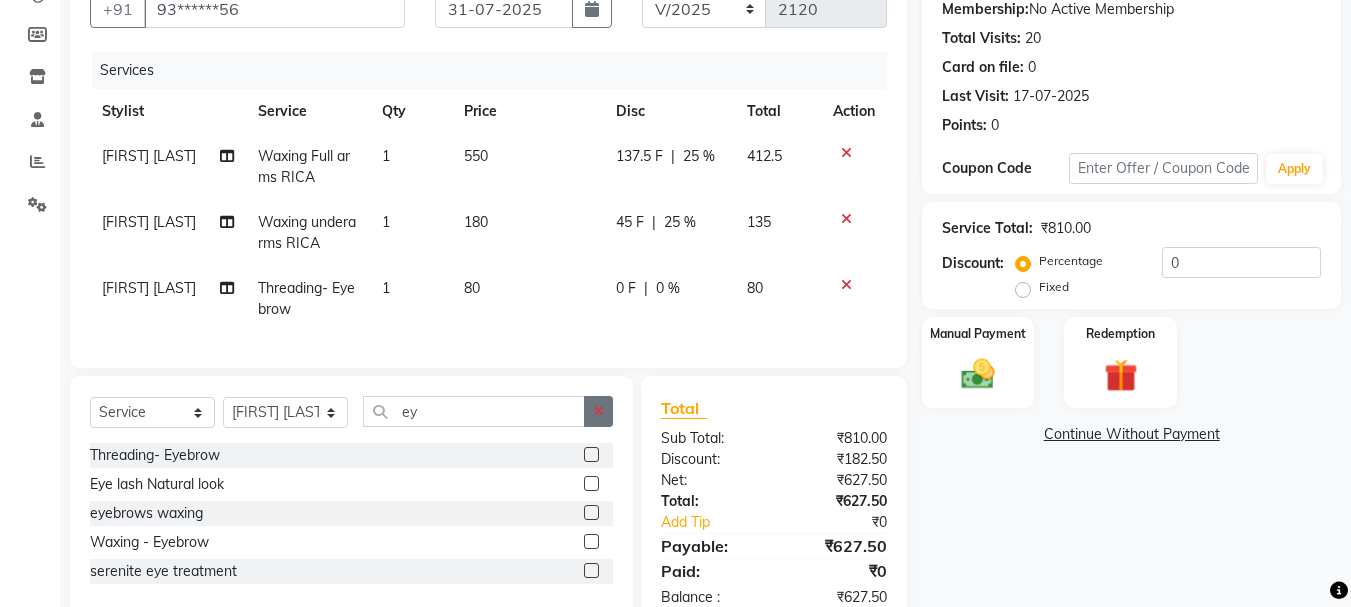 click 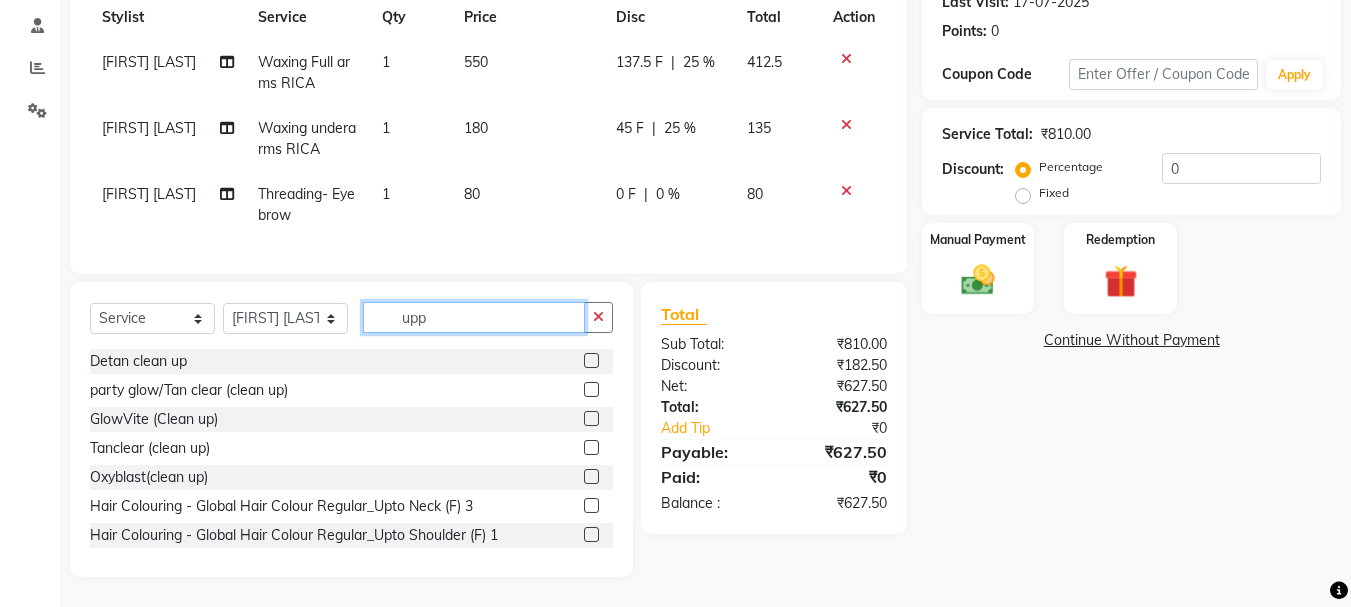 scroll, scrollTop: 262, scrollLeft: 0, axis: vertical 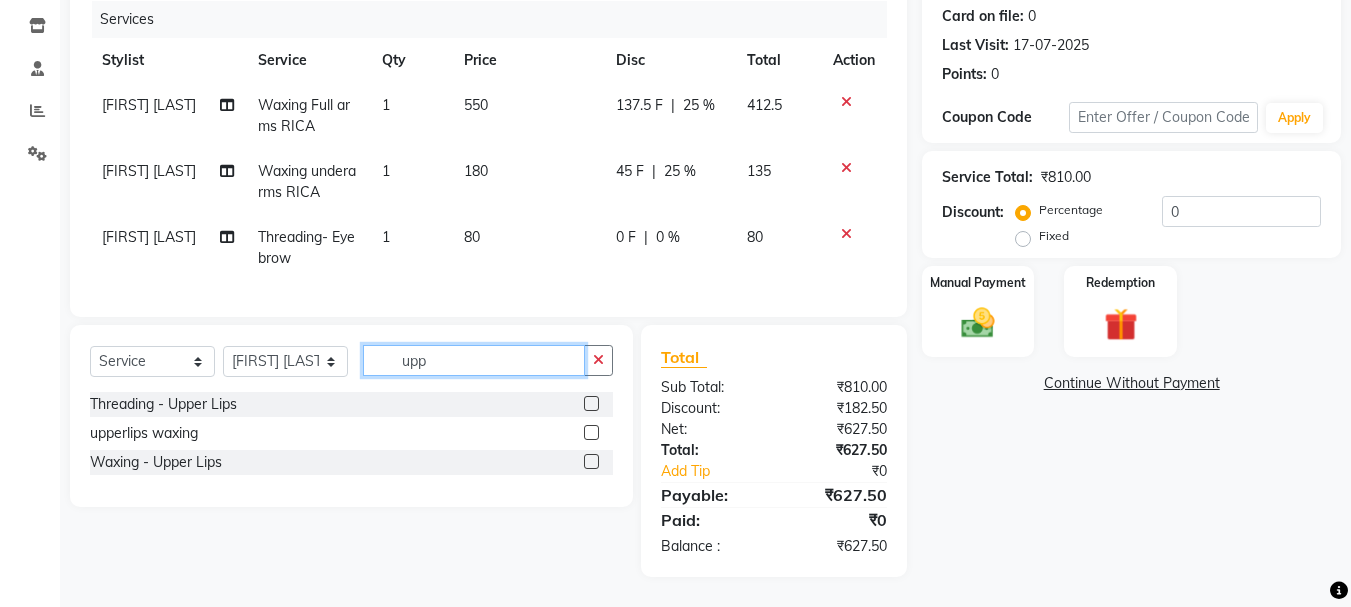 type on "upp" 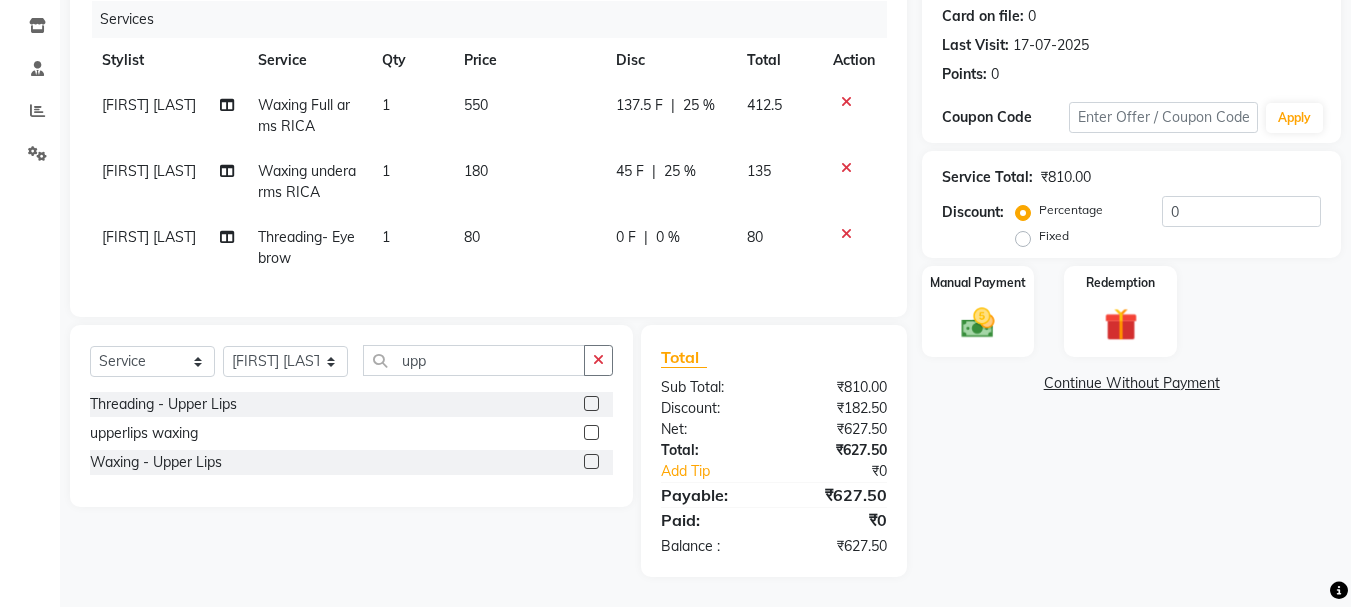 click 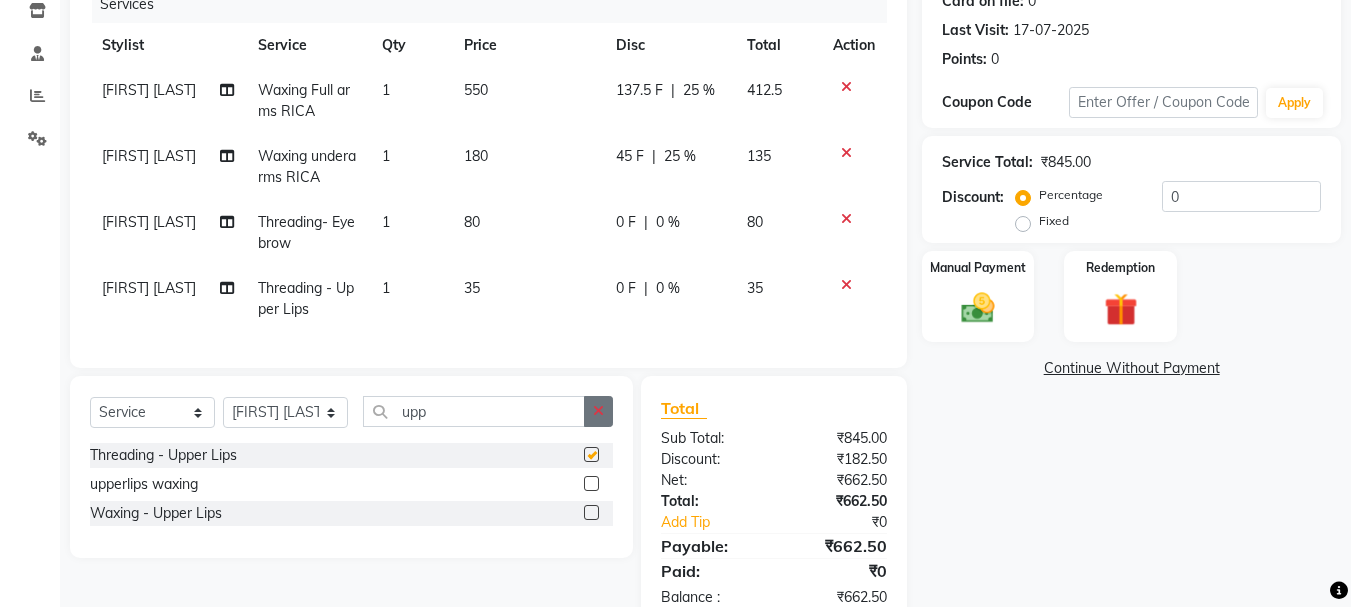 checkbox on "false" 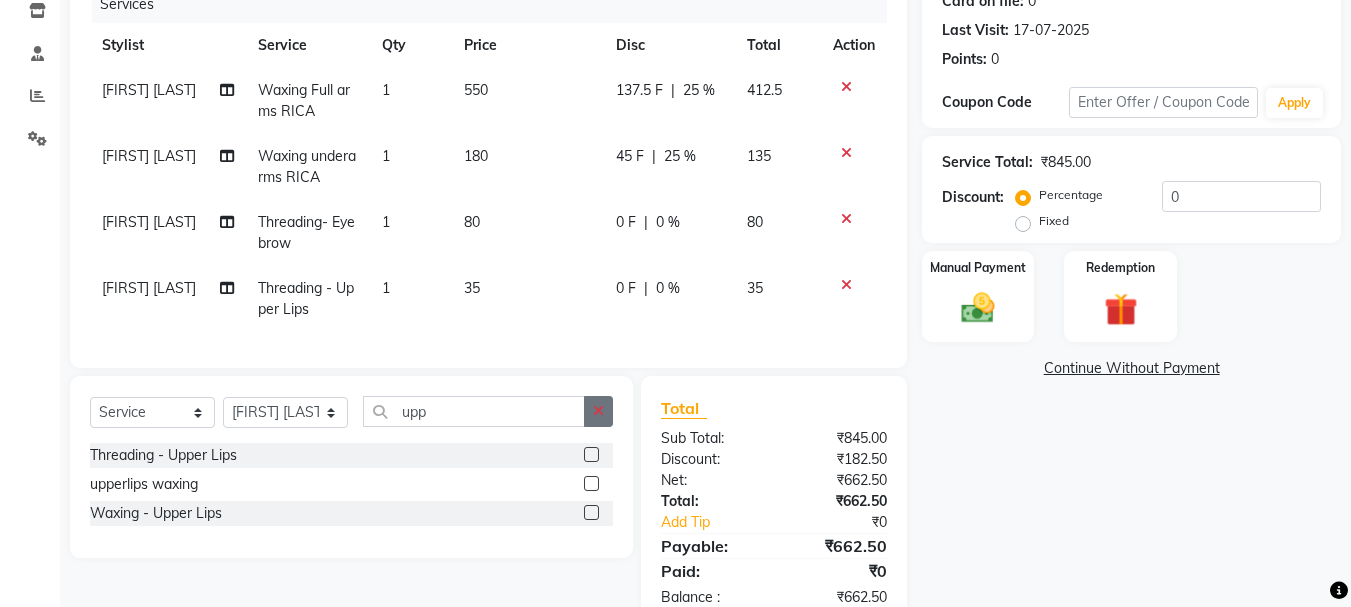 click 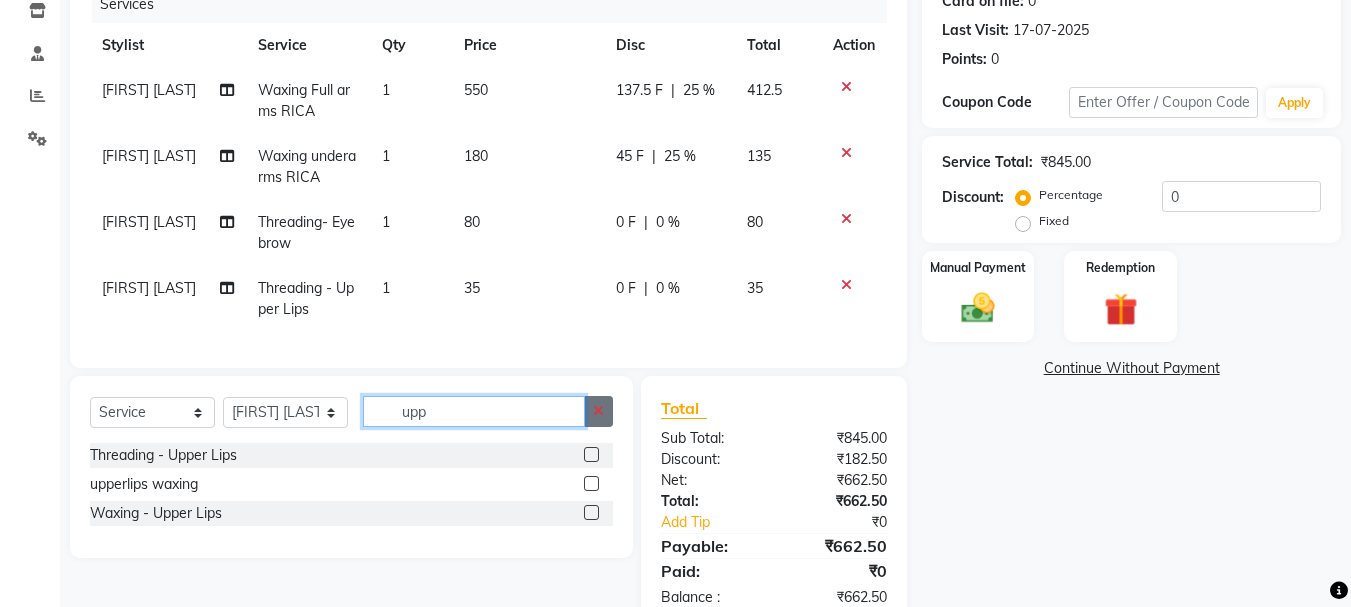 type 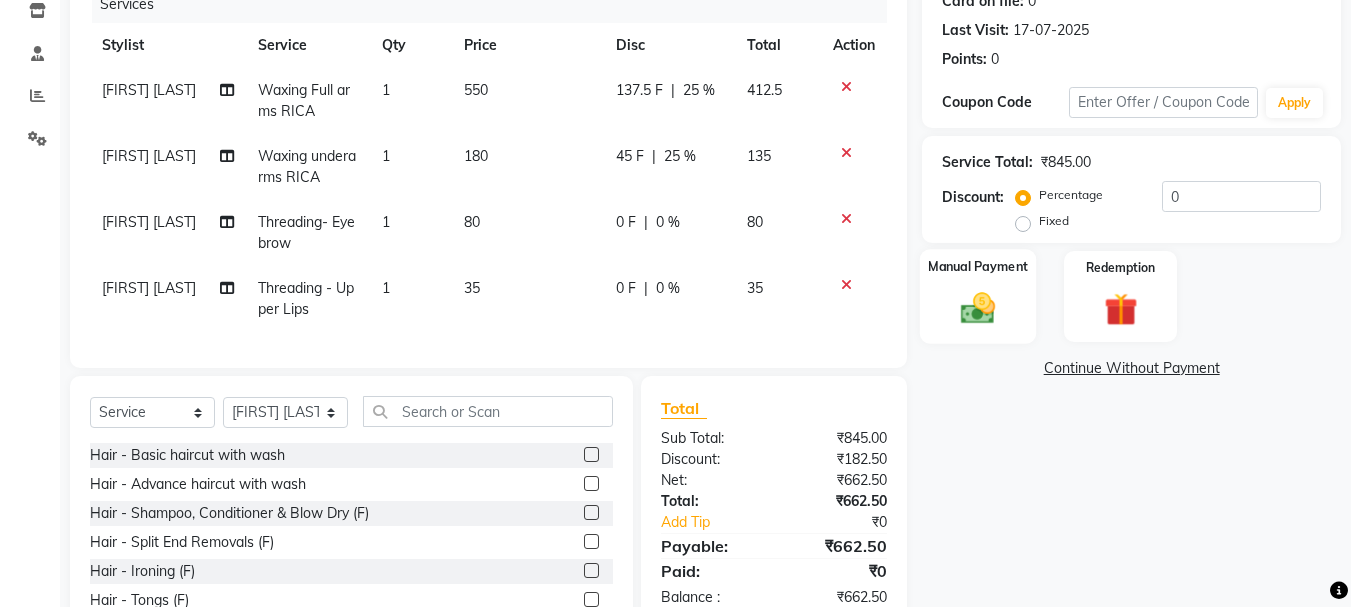 click 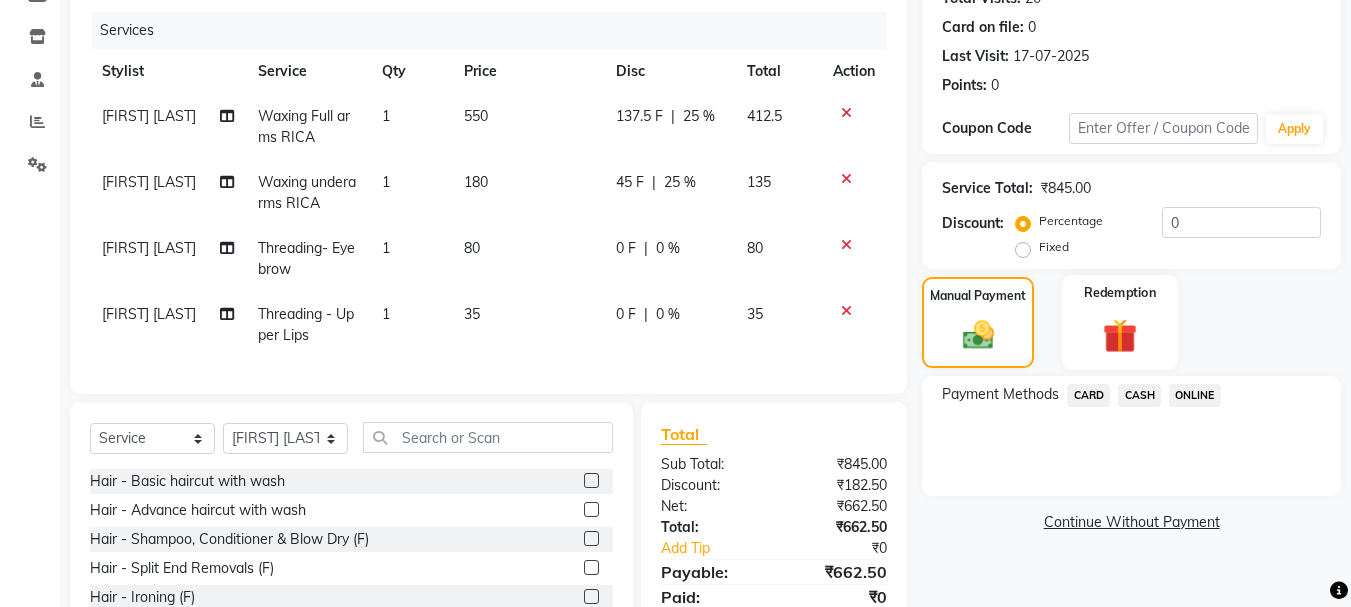 scroll, scrollTop: 245, scrollLeft: 0, axis: vertical 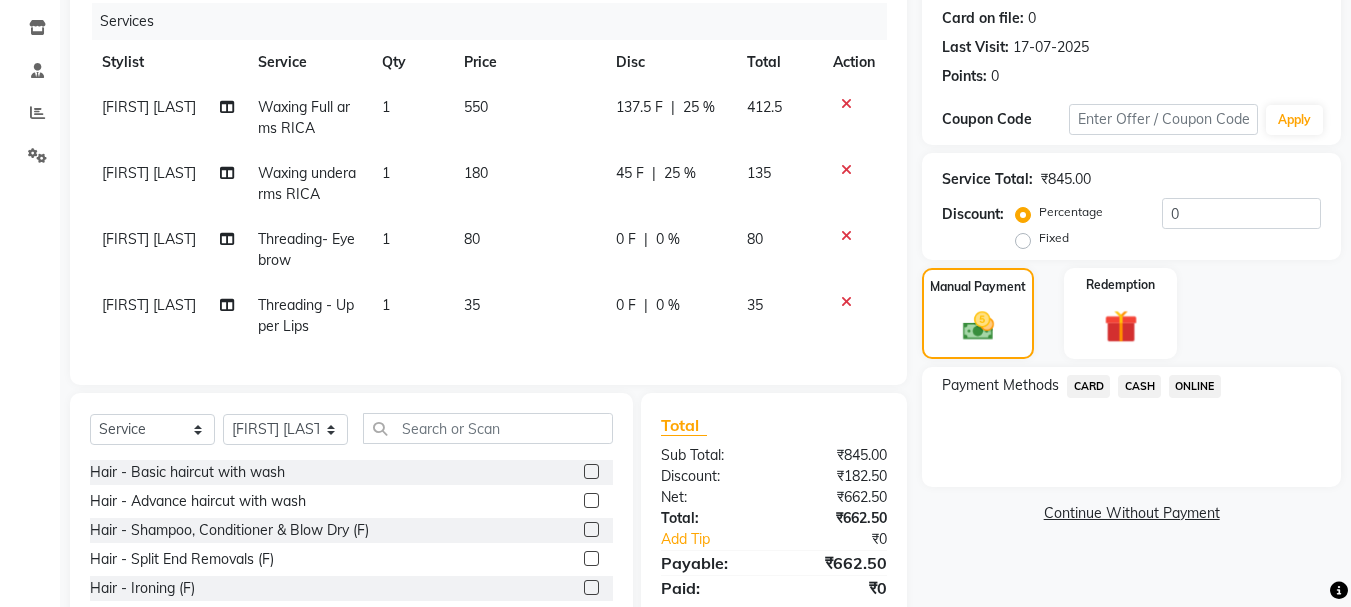 click on "CASH" 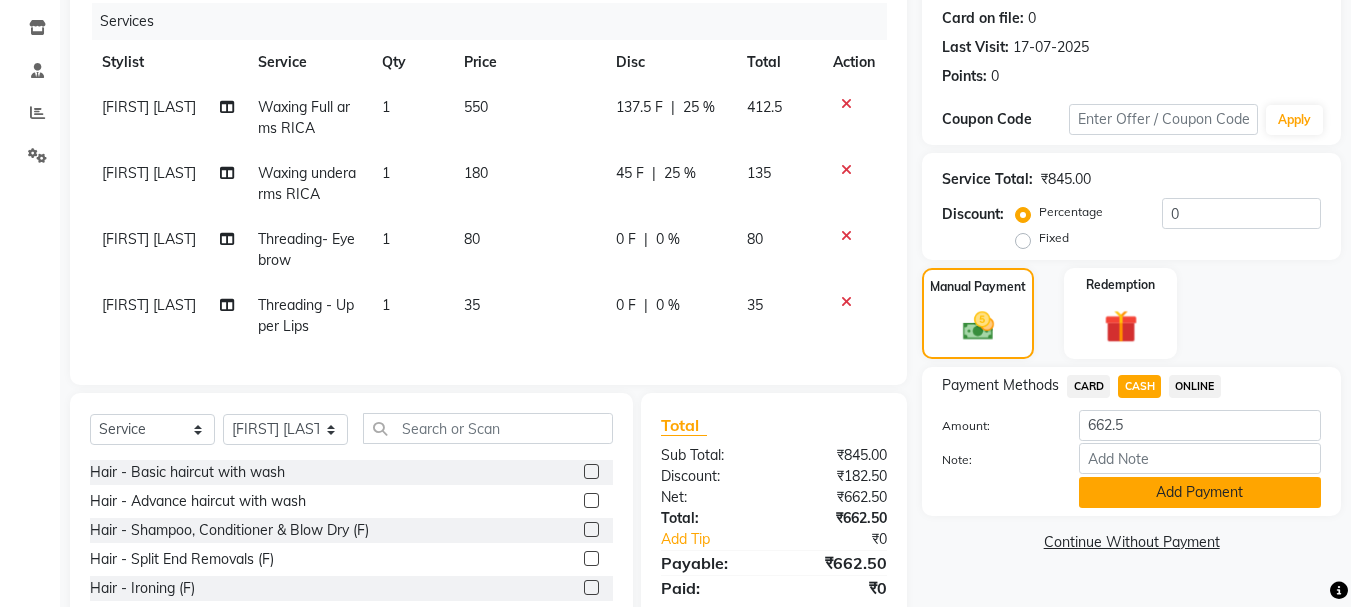 click on "Add Payment" 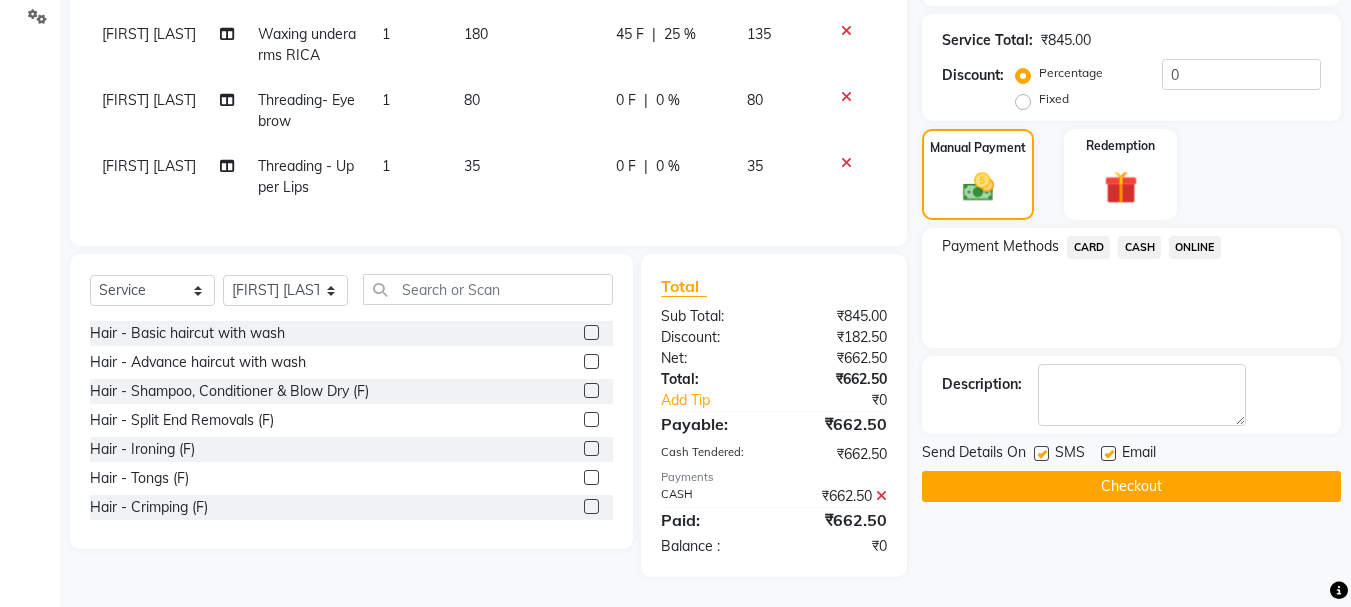 scroll, scrollTop: 399, scrollLeft: 0, axis: vertical 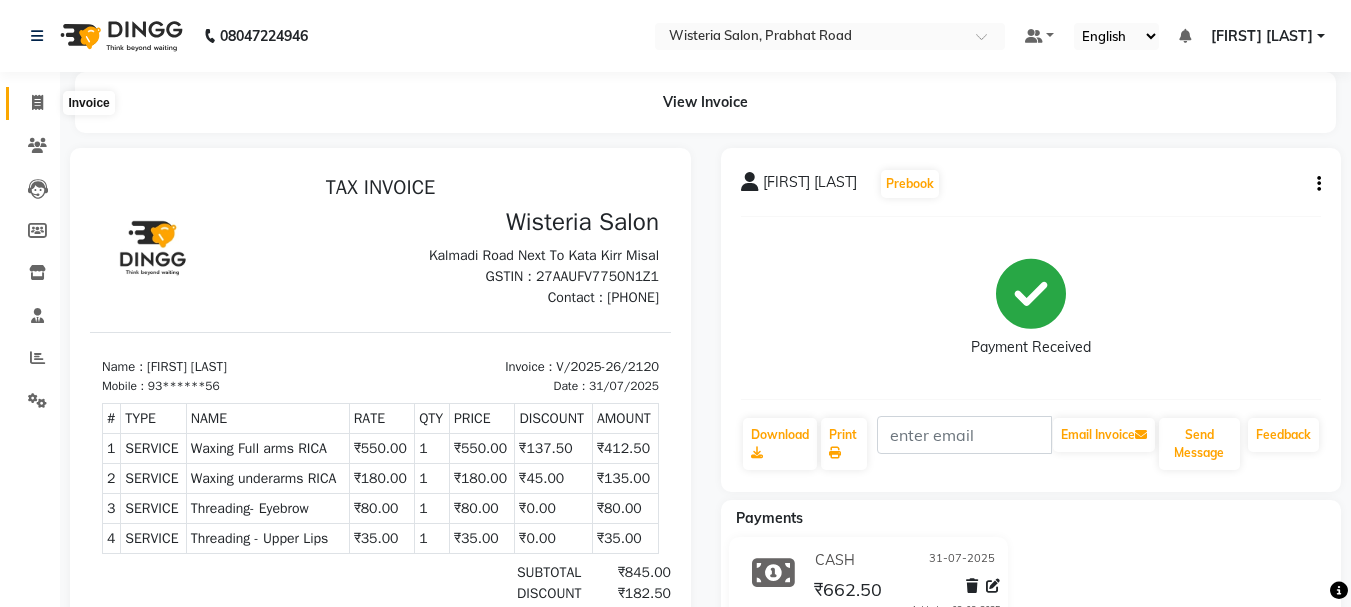 click 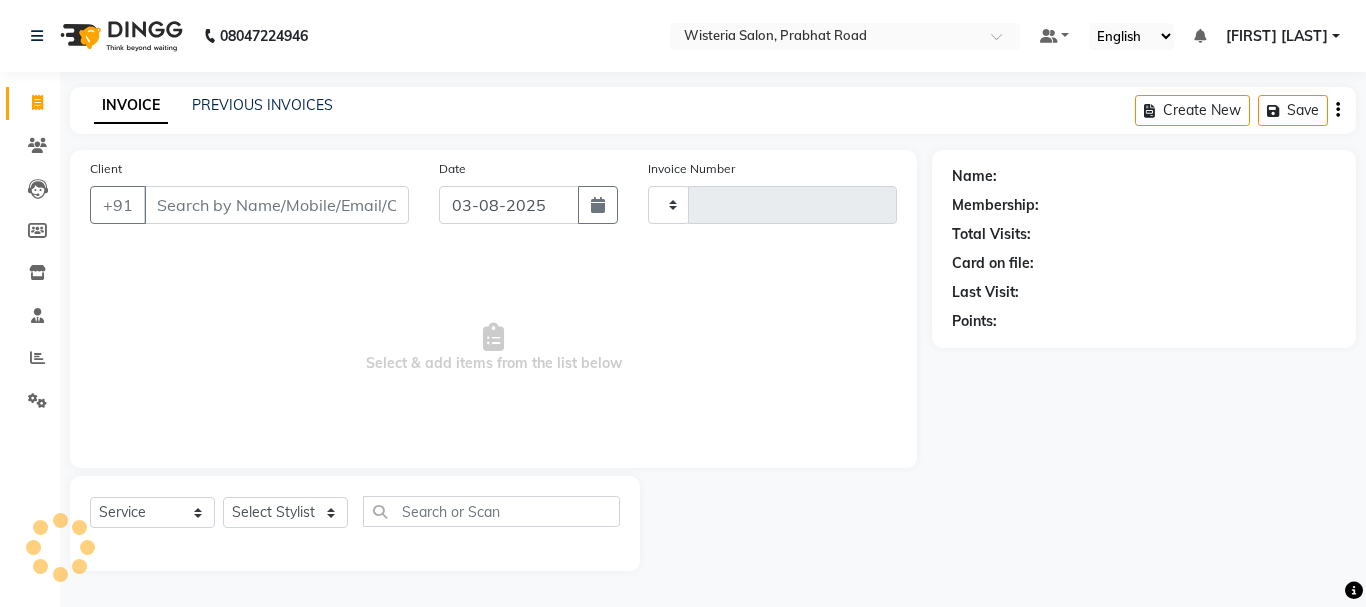 type on "2121" 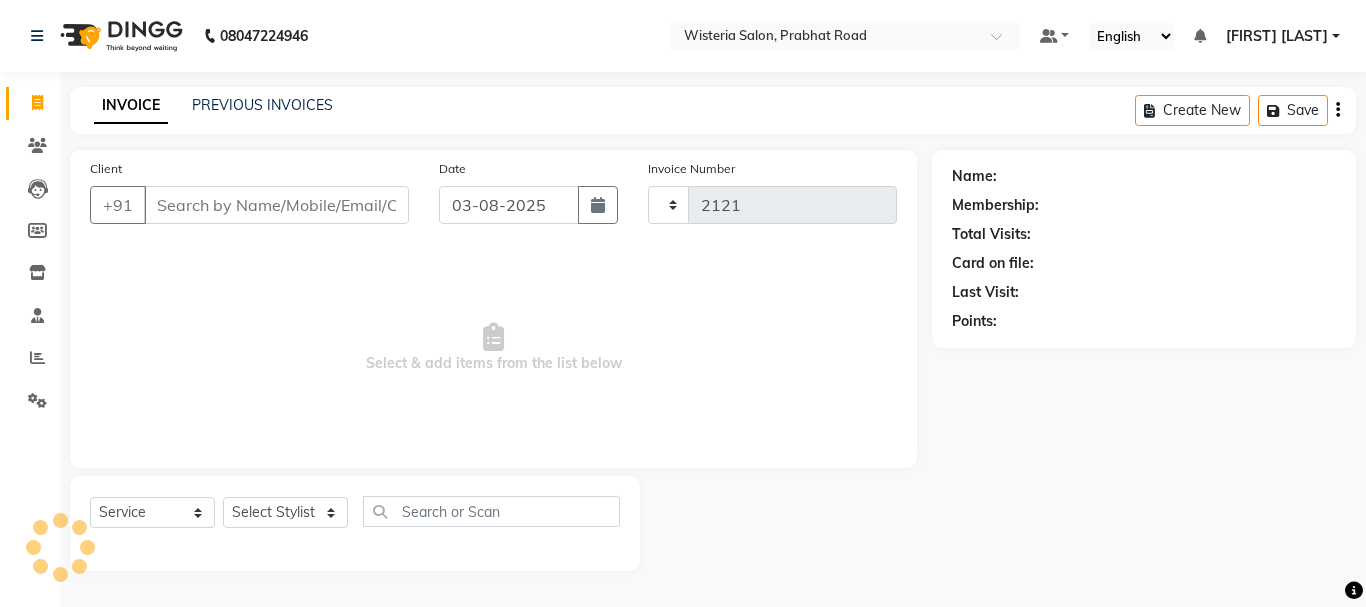 select on "911" 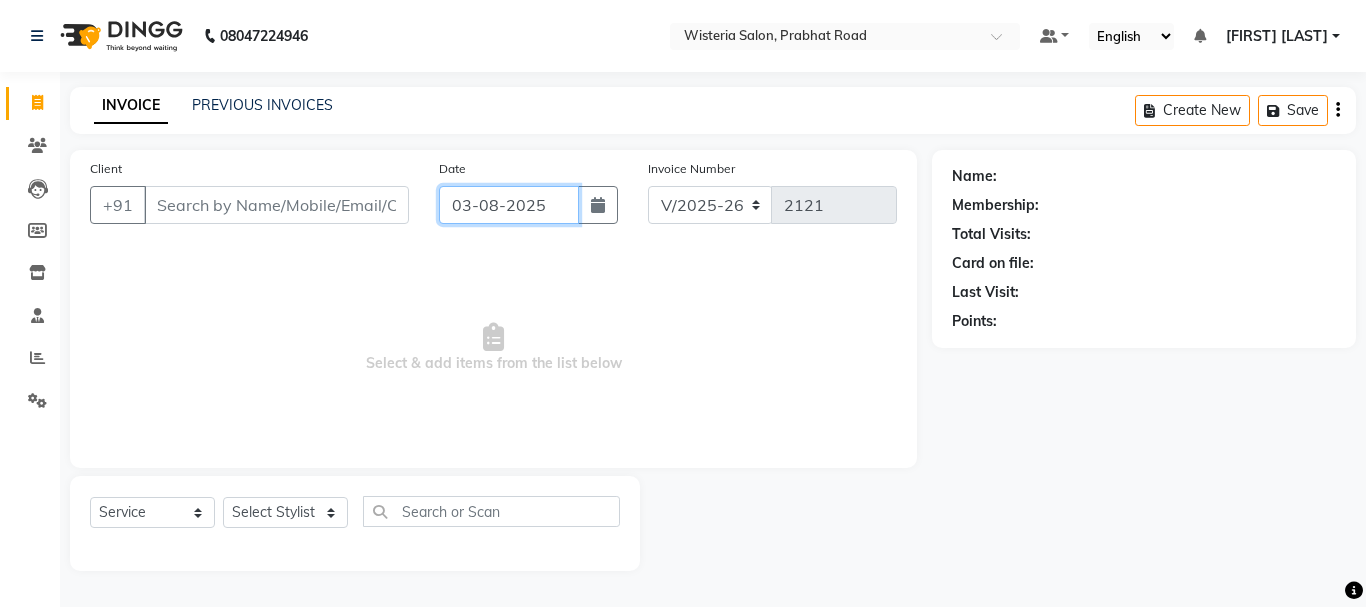 click on "03-08-2025" 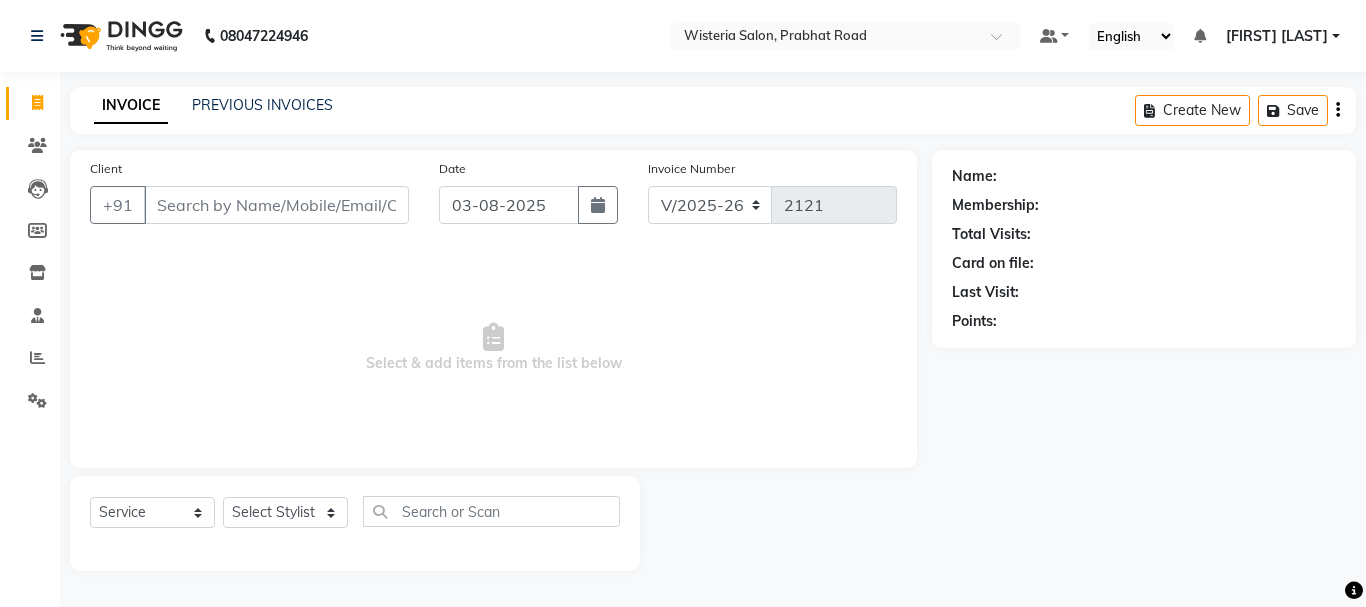 select on "8" 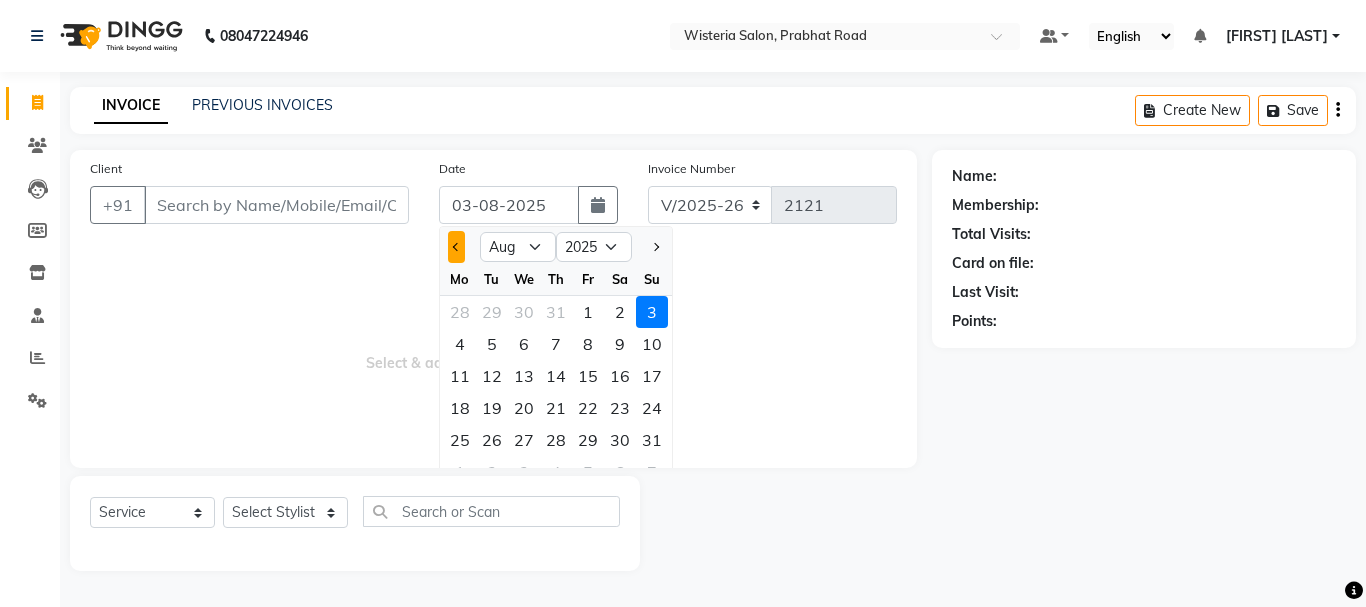 click 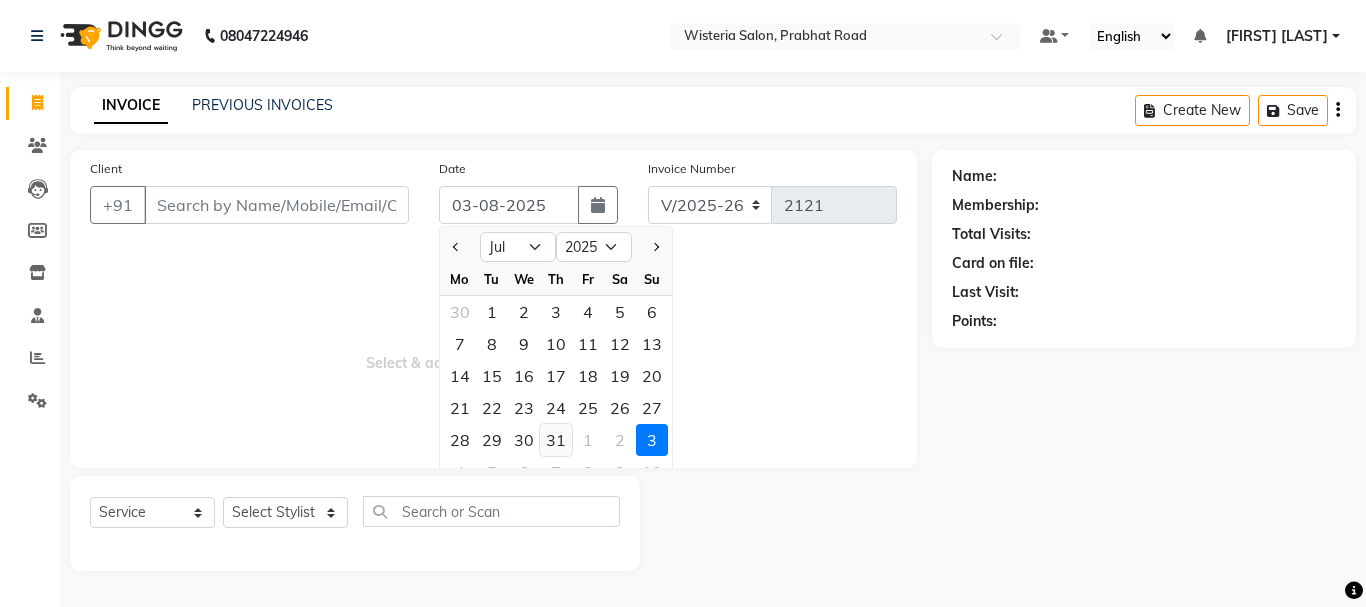click on "31" 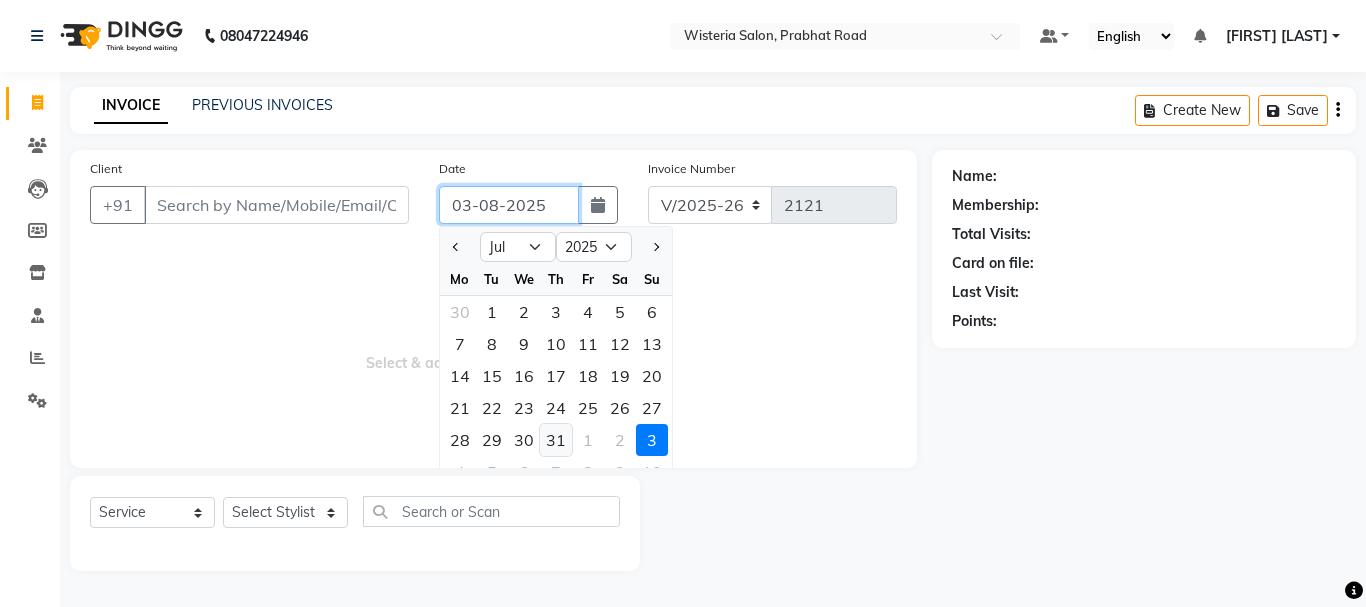 type on "31-07-2025" 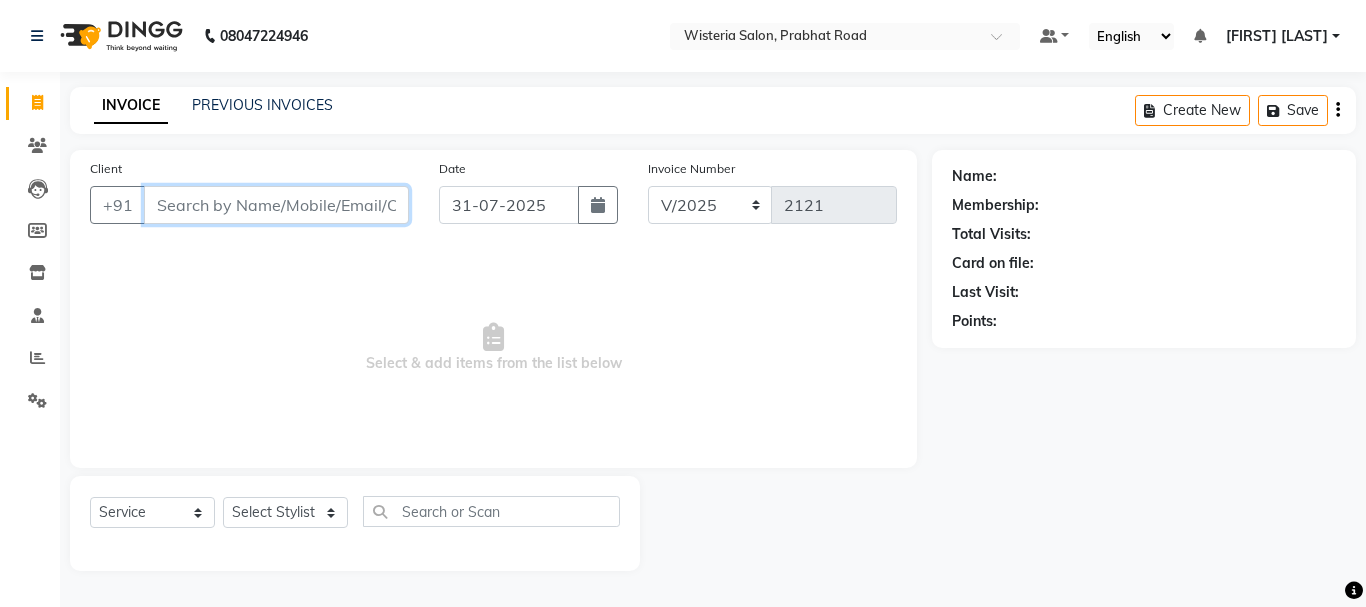 click on "Client" at bounding box center (276, 205) 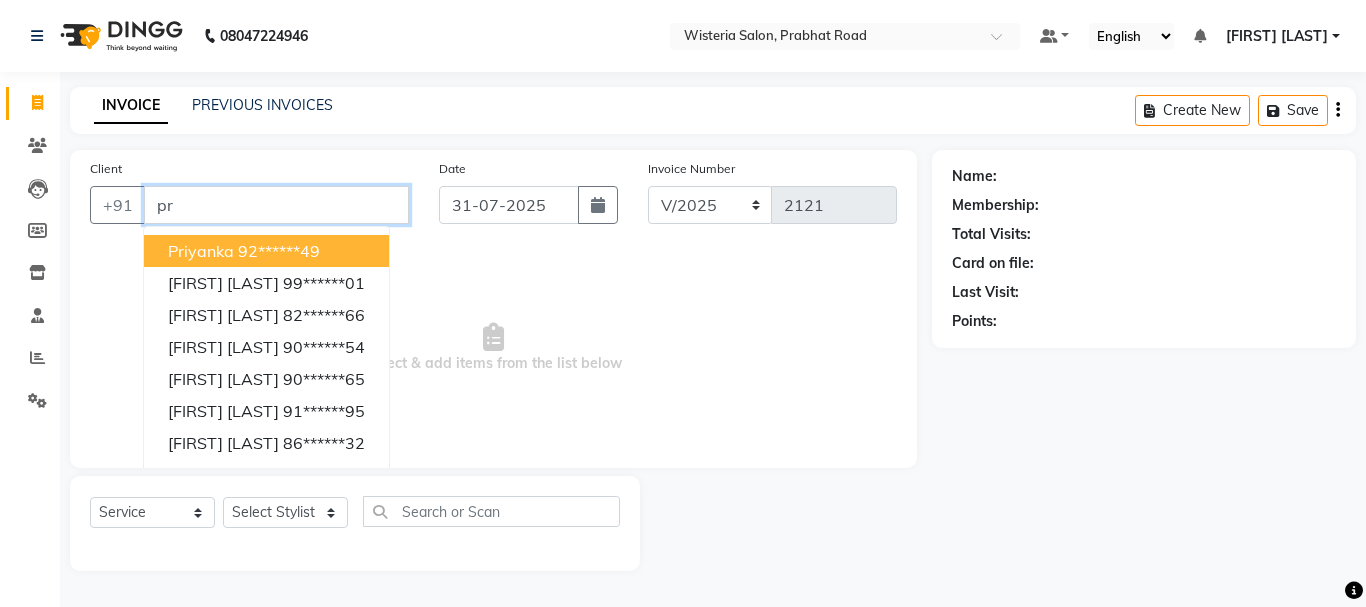 type on "p" 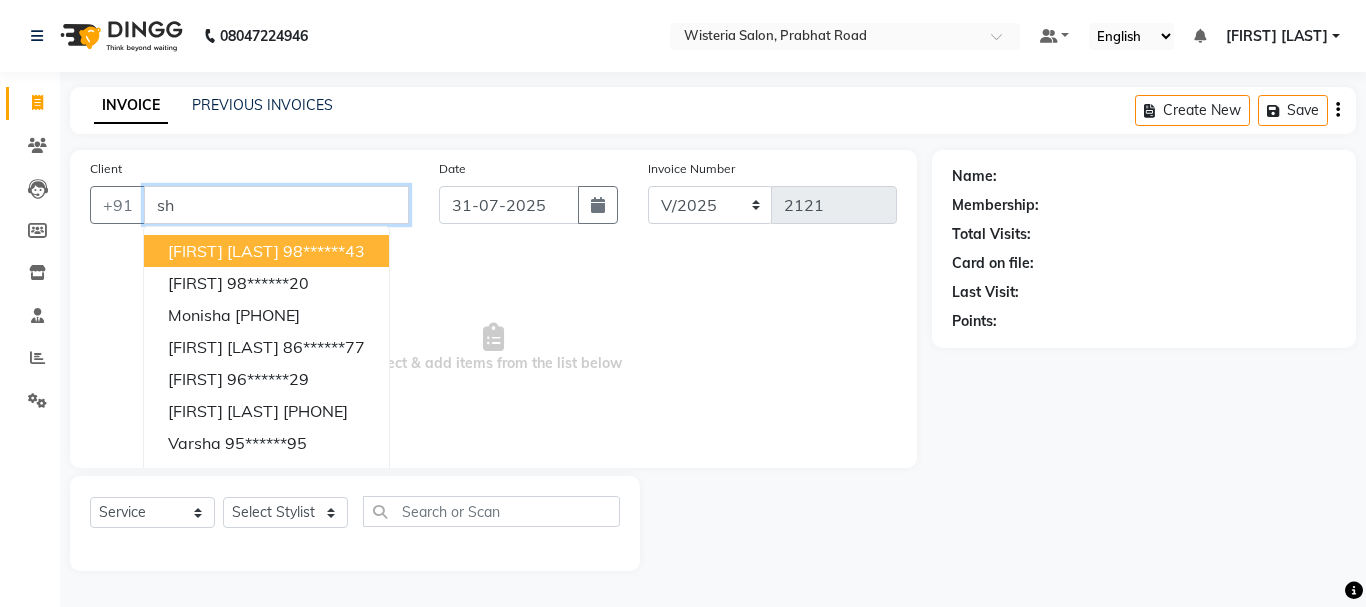 type on "s" 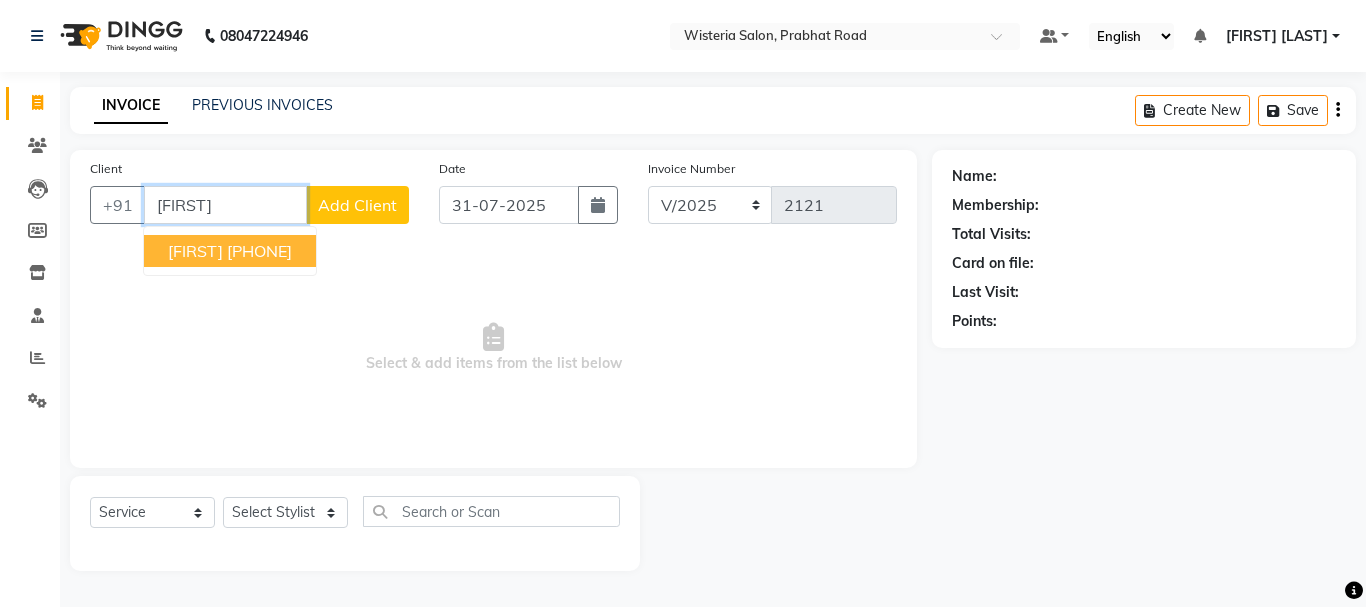 click on "[PHONE]" at bounding box center [259, 251] 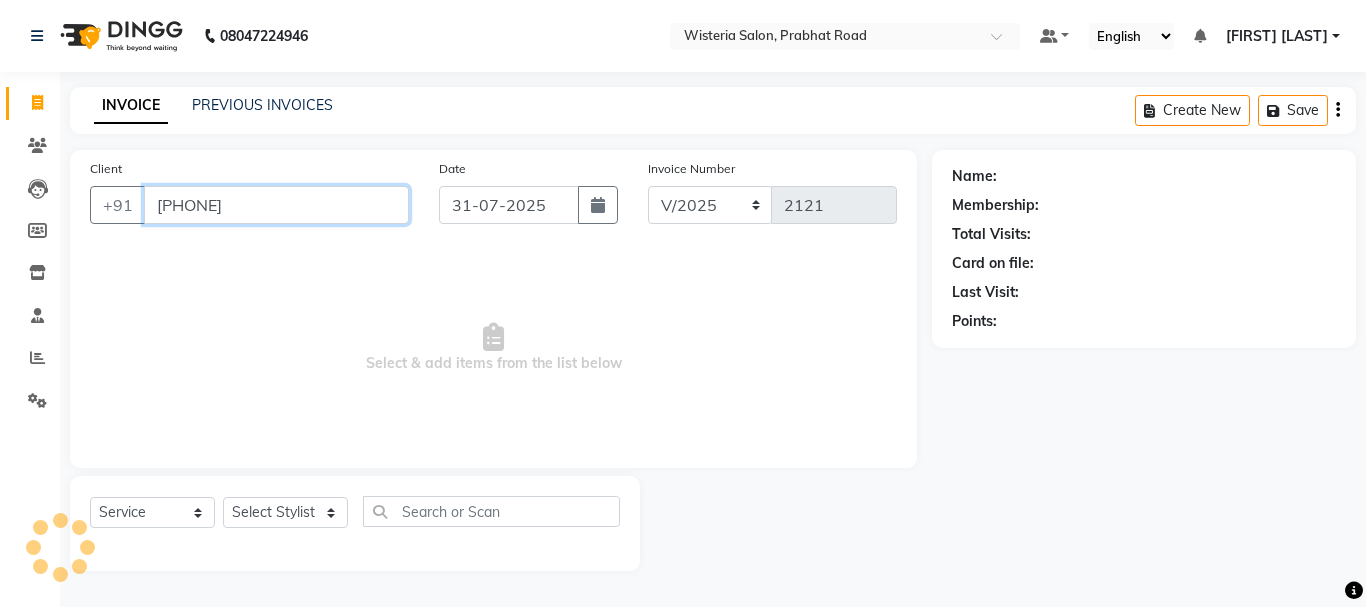 type on "[PHONE]" 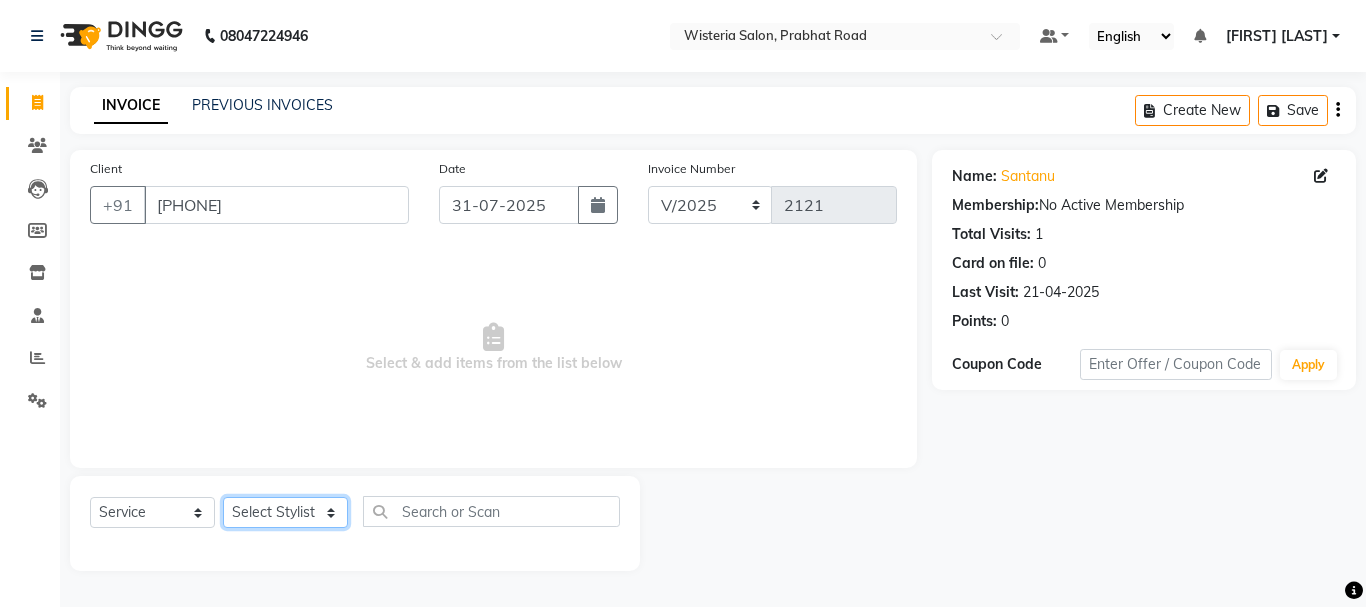click on "Select Stylist [LAST] [FIRST] [LAST]  [FIRST] [LAST] [LAST] [FIRST] [LAST] [FIRST] [LAST] [FIRST] [LAST] [FIRST] Partner id [FIRST] [LAST]    [FIRST]   [LAST]   [FIRST]   [LAST]   [FIRST]   [FIRST] [LAST]   [FIRST] [LAST]   [FIRST]" 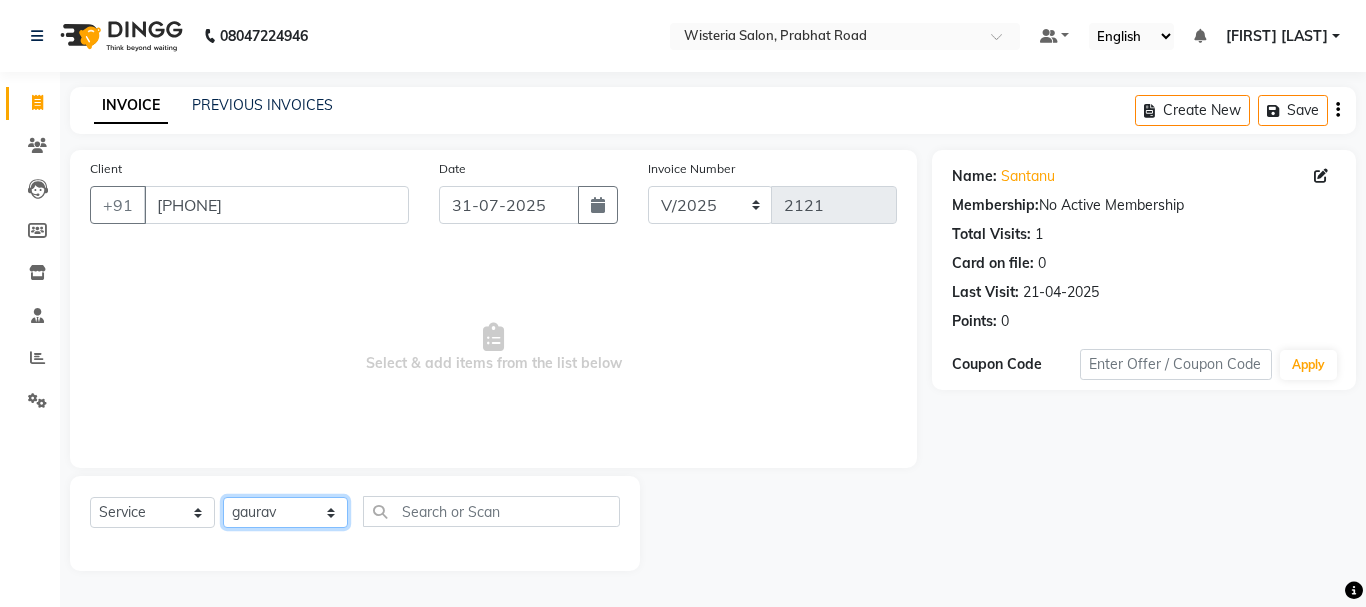 click on "Select Stylist [LAST] [FIRST] [LAST]  [FIRST] [LAST] [LAST] [FIRST] [LAST] [FIRST] [LAST] [FIRST] [LAST] [FIRST] Partner id [FIRST] [LAST]    [FIRST]   [LAST]   [FIRST]   [LAST]   [FIRST]   [FIRST] [LAST]   [FIRST] [LAST]   [FIRST]" 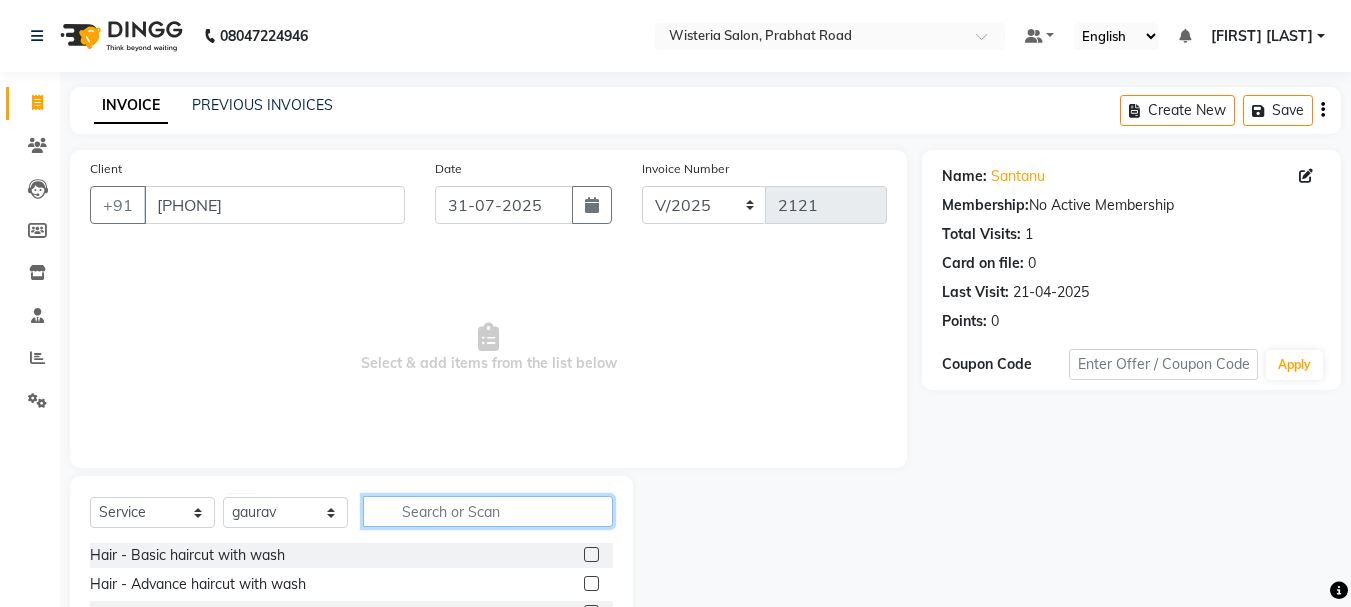 click 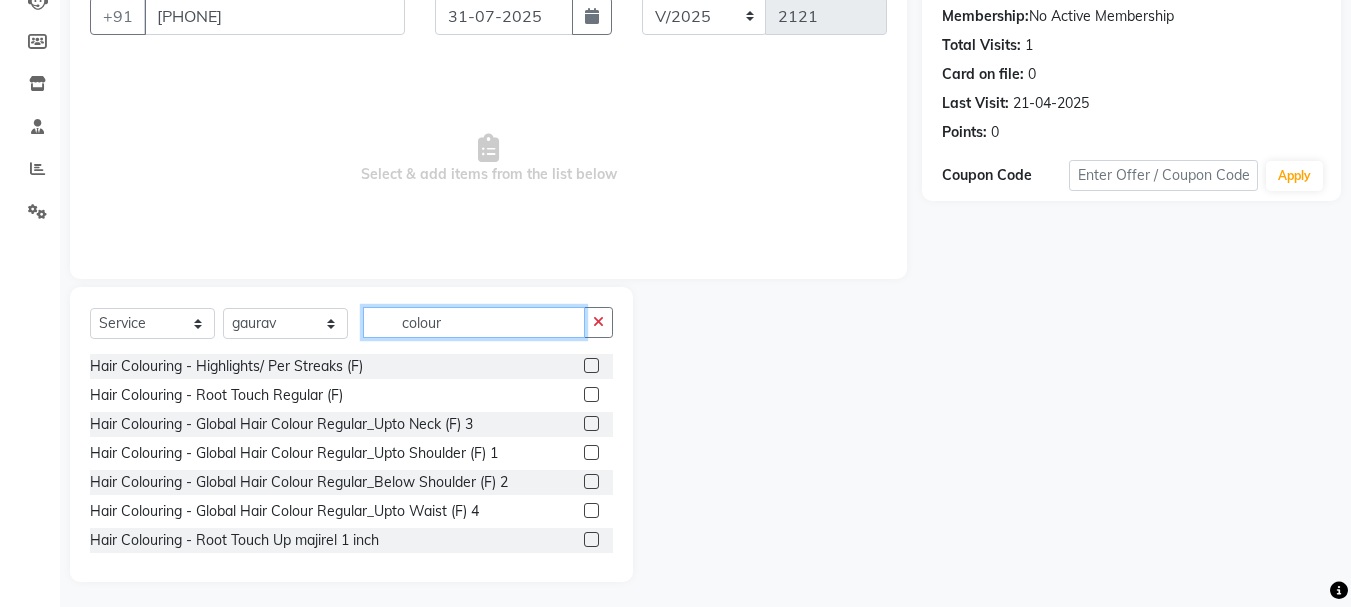 scroll, scrollTop: 194, scrollLeft: 0, axis: vertical 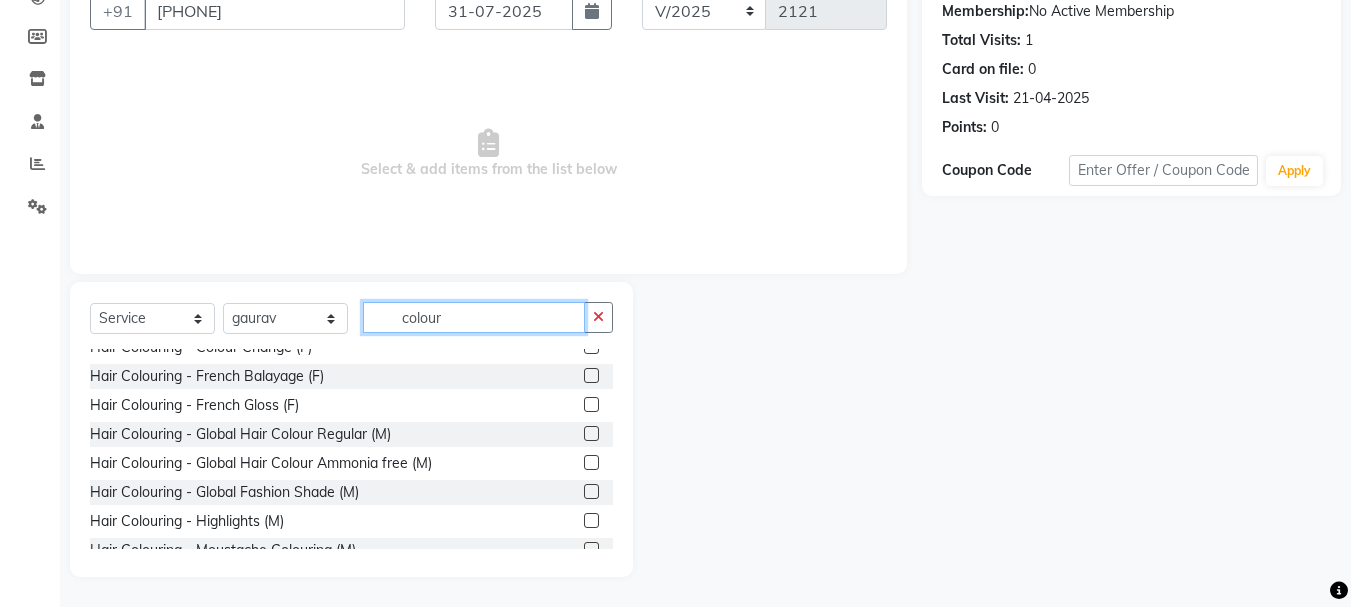 type on "colour" 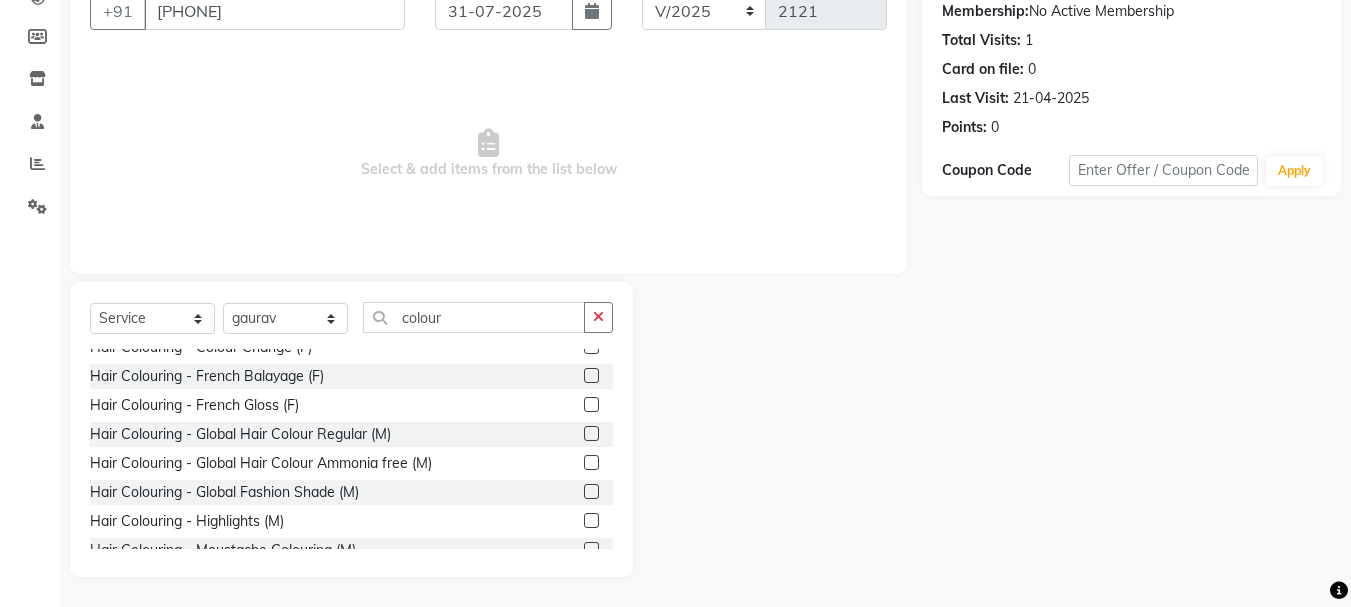 click 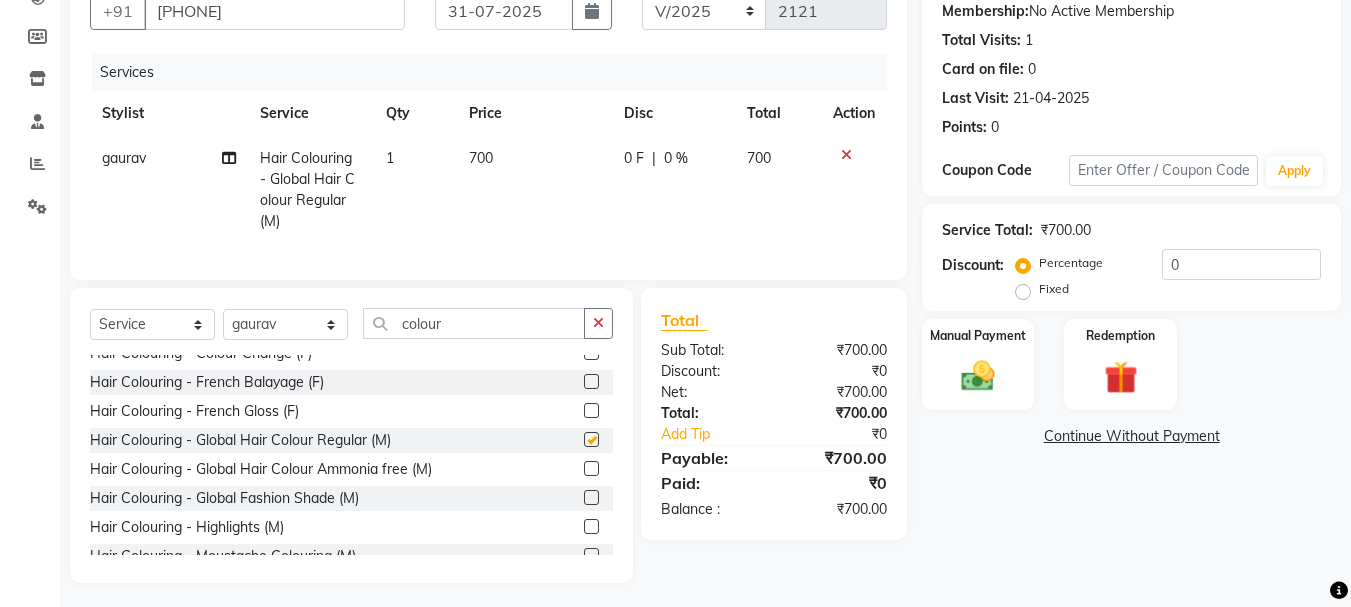 checkbox on "false" 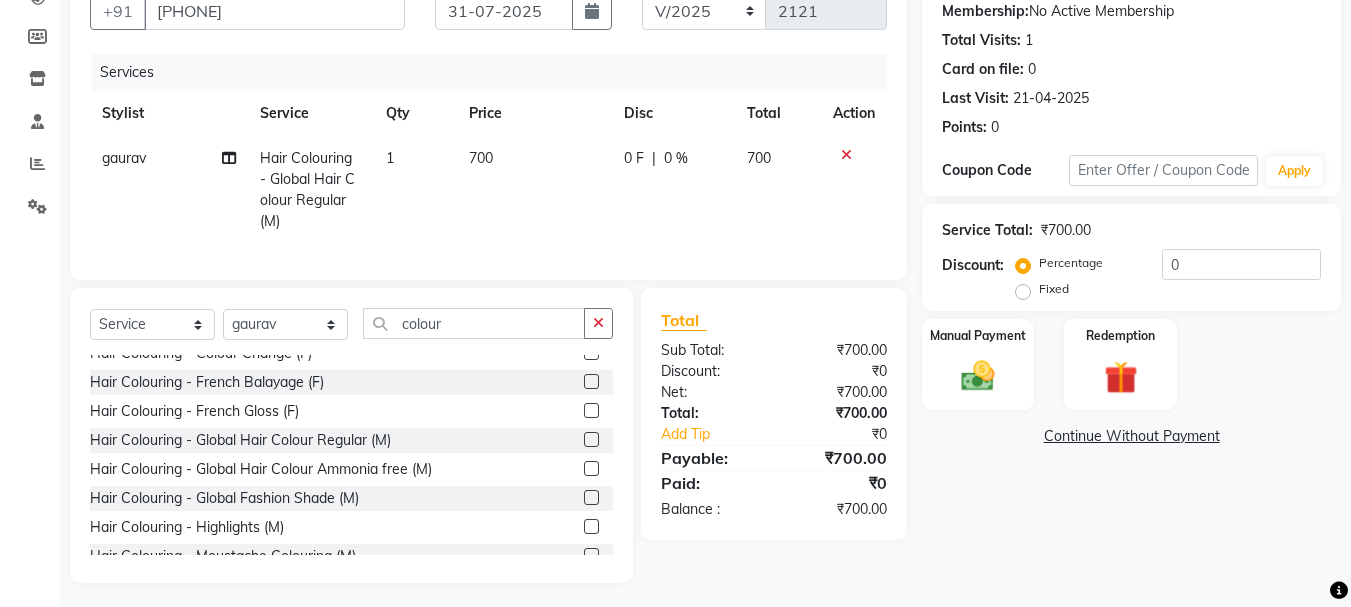 click on "700" 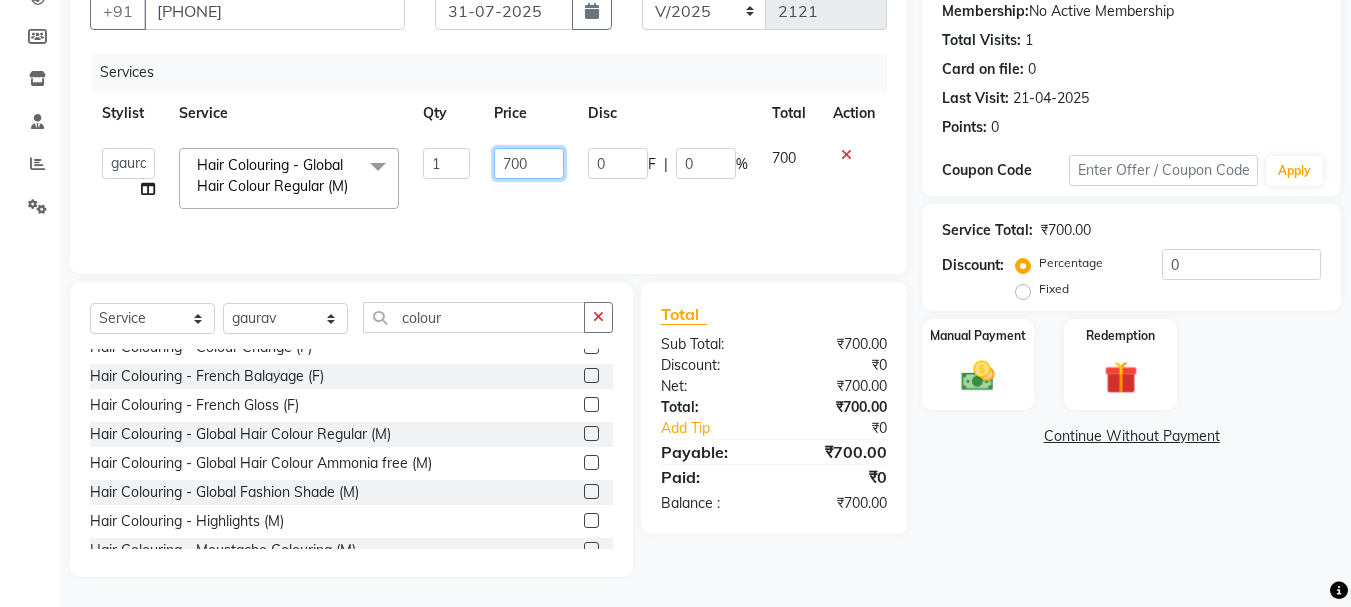 click on "700" 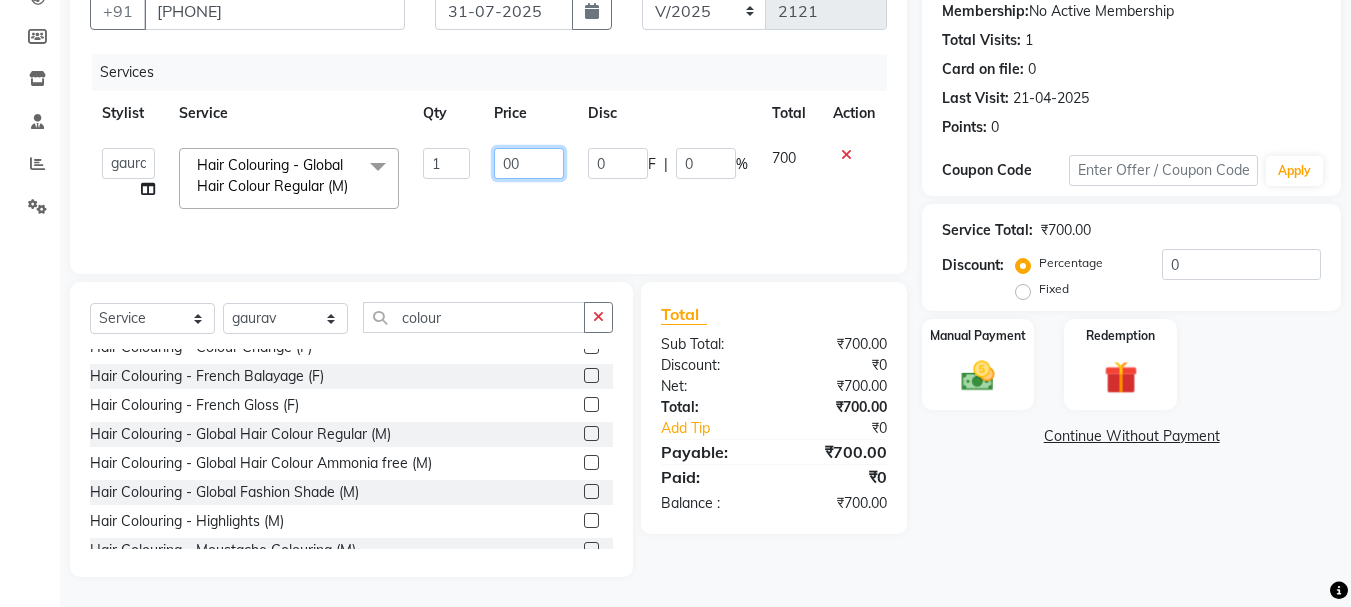 type on "900" 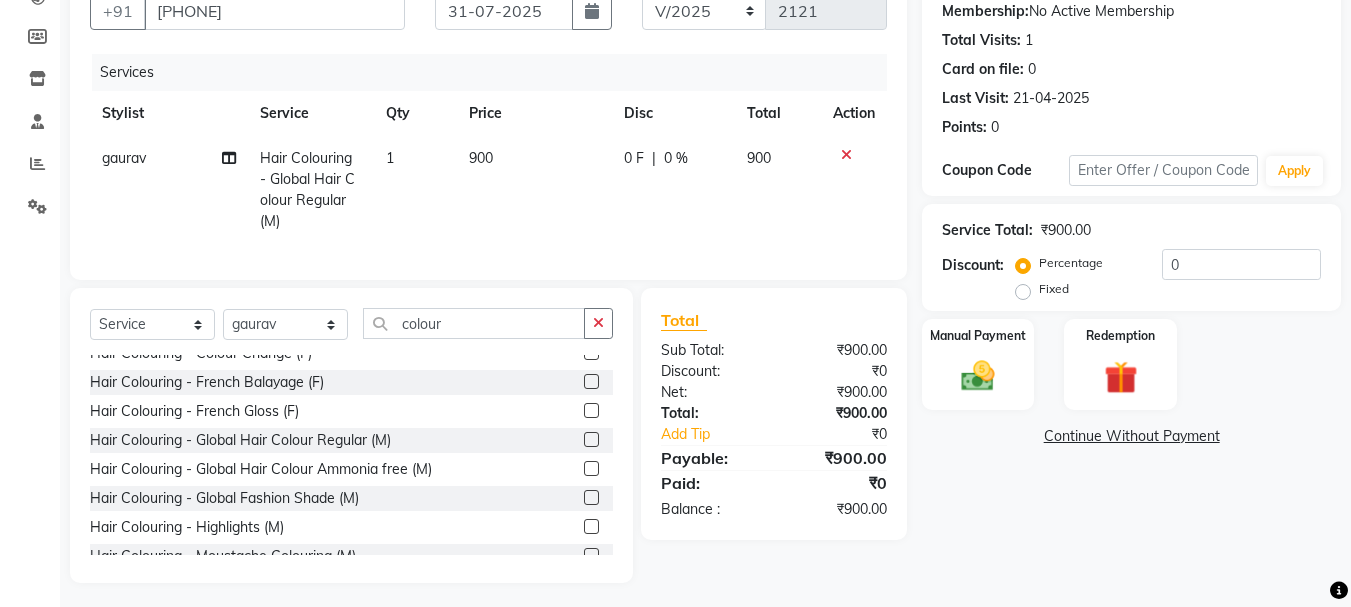 click on "900" 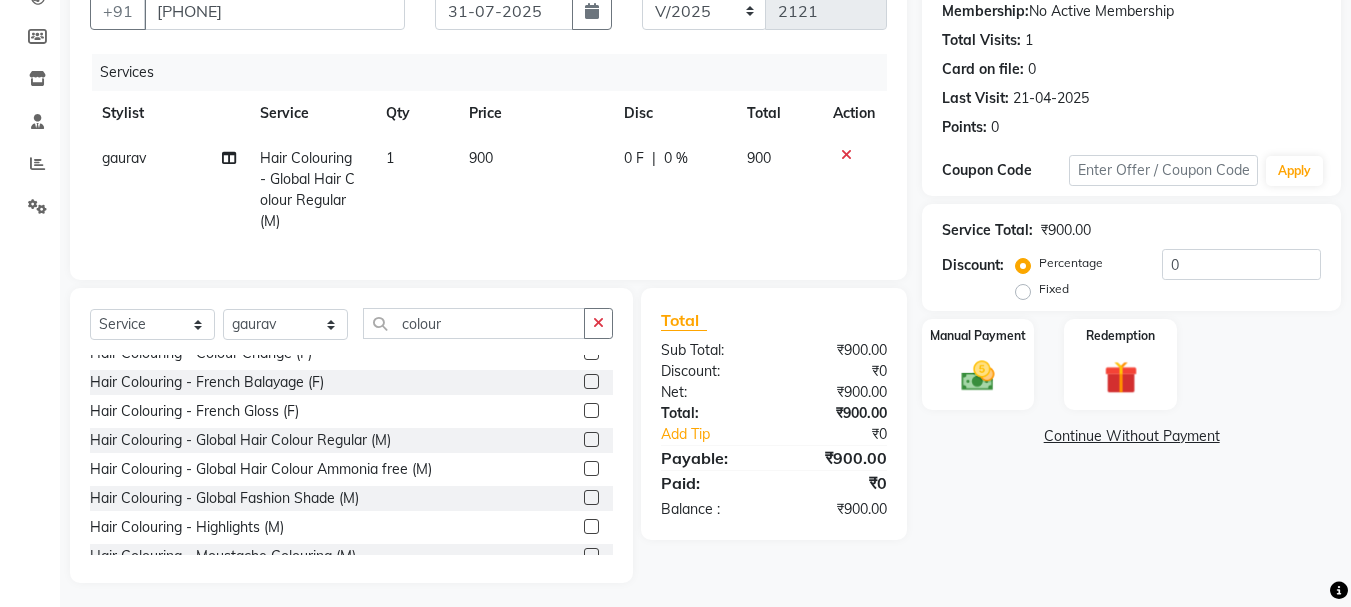 select on "30889" 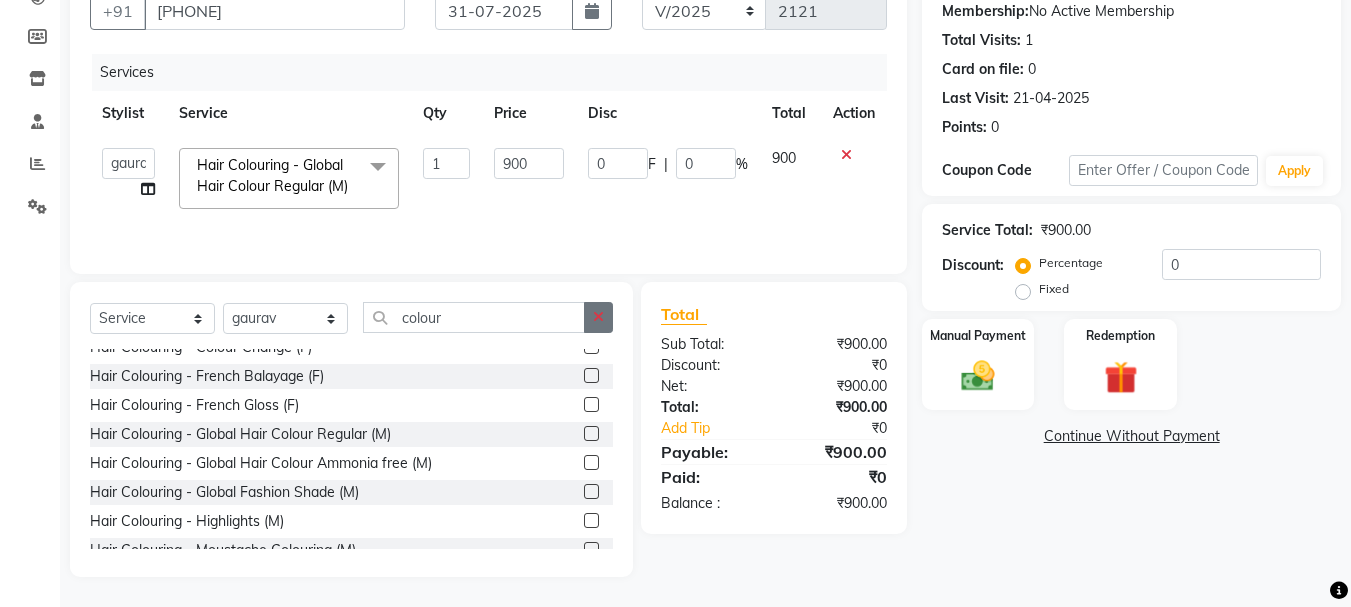 click 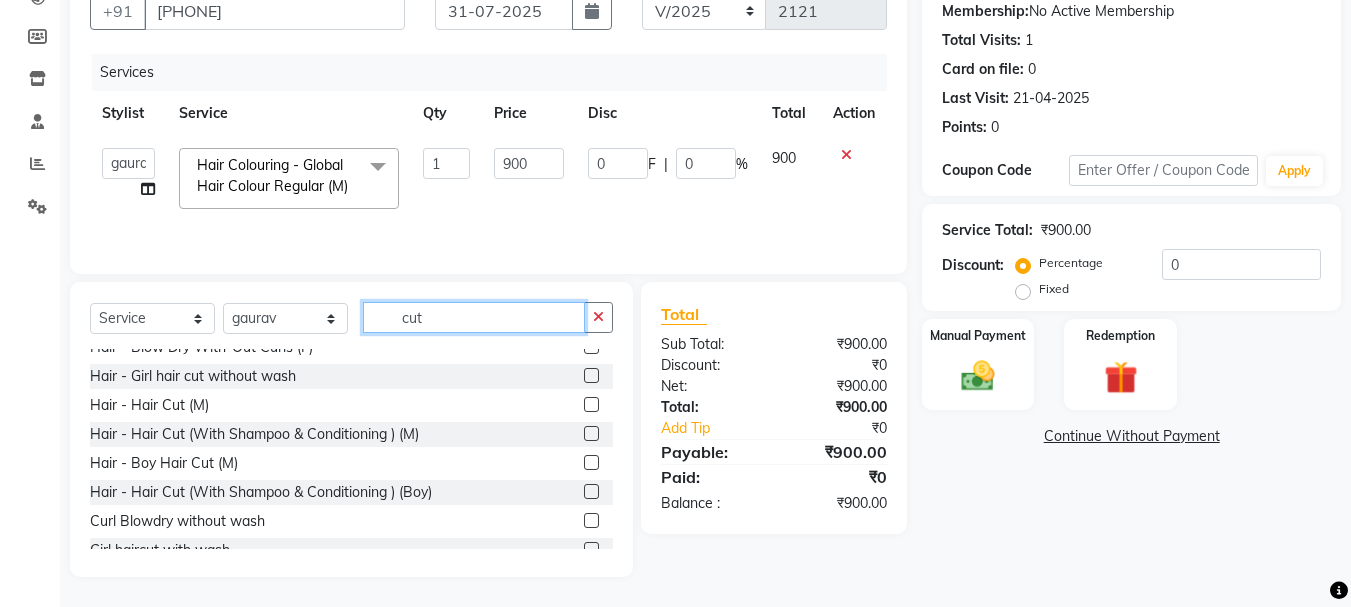 scroll, scrollTop: 43, scrollLeft: 0, axis: vertical 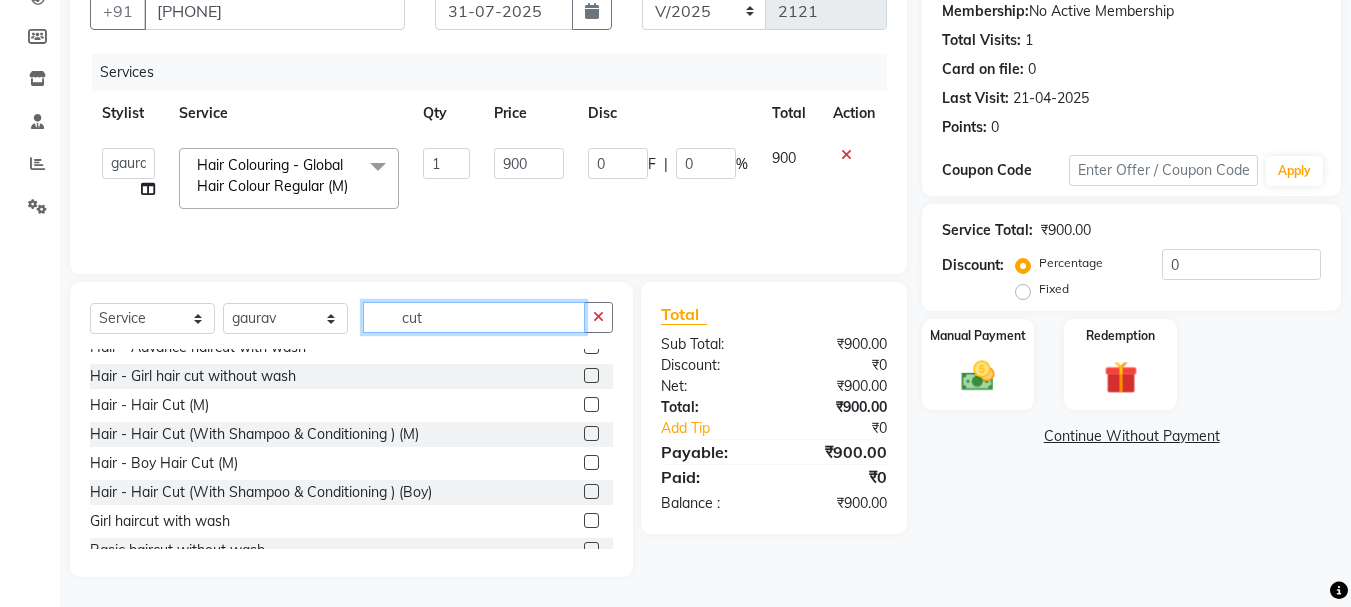 type on "cut" 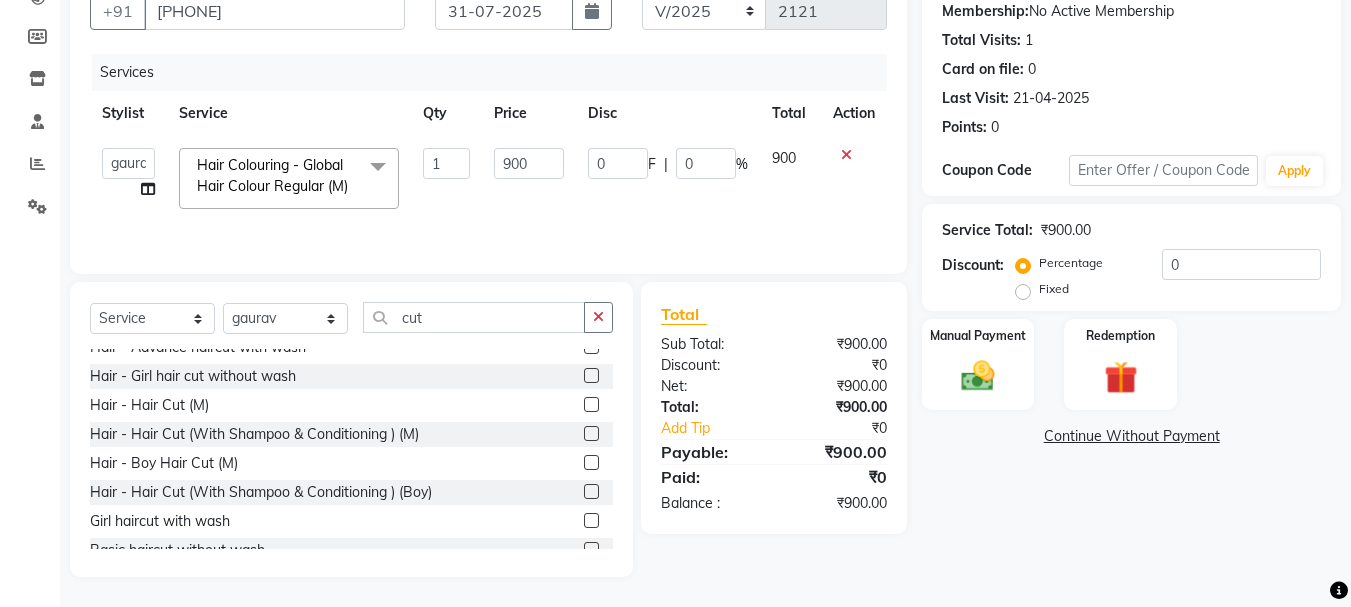 click 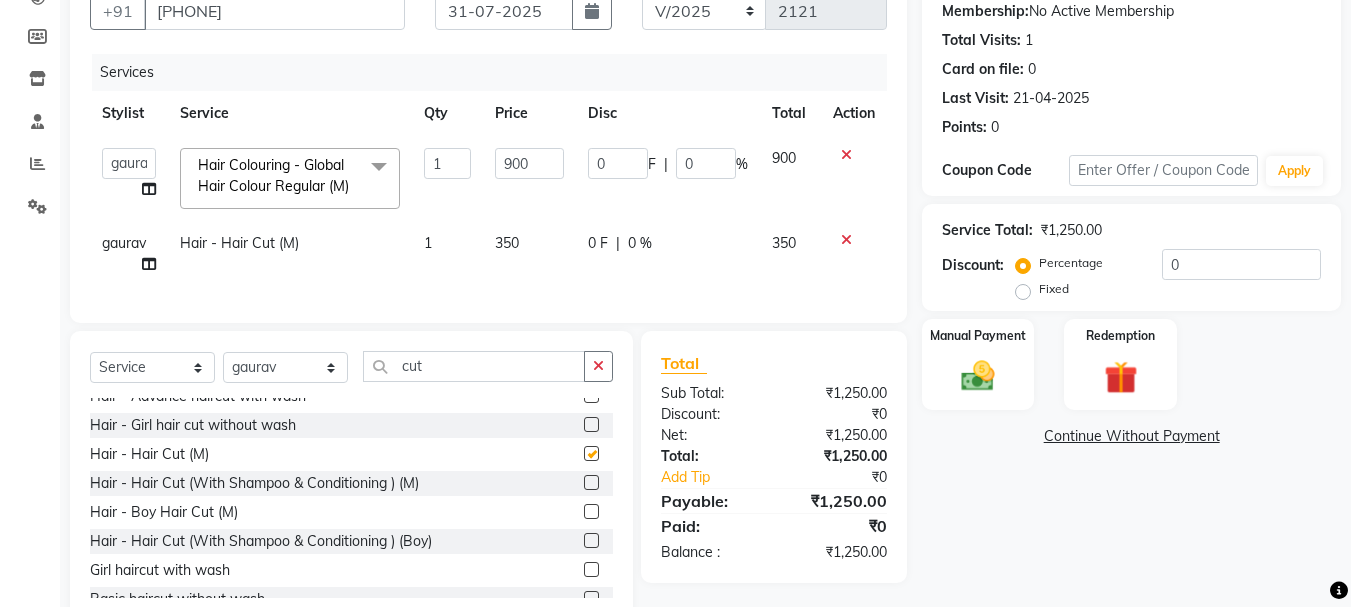 checkbox on "false" 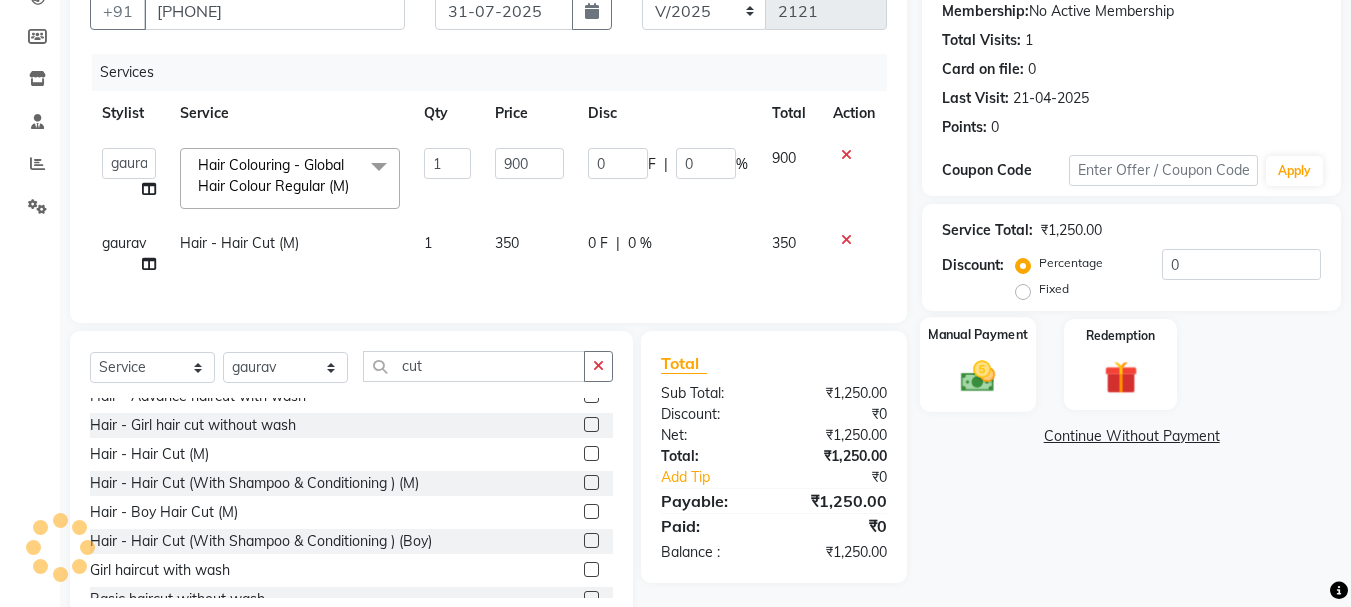 click 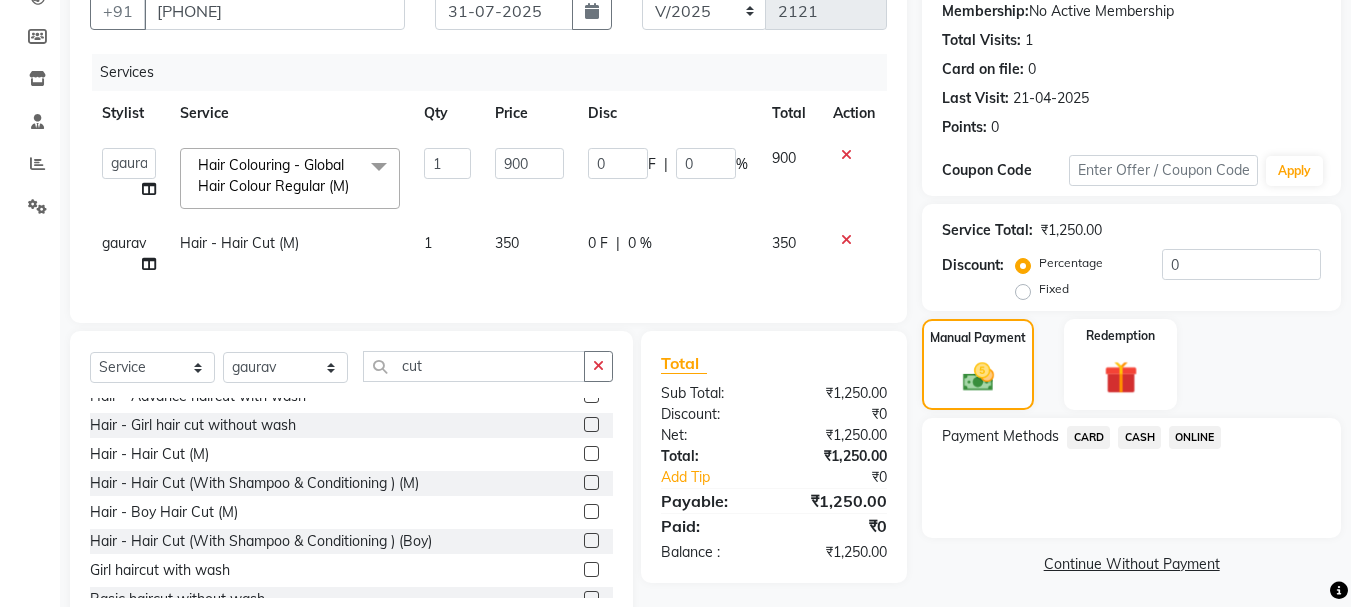 click on "ONLINE" 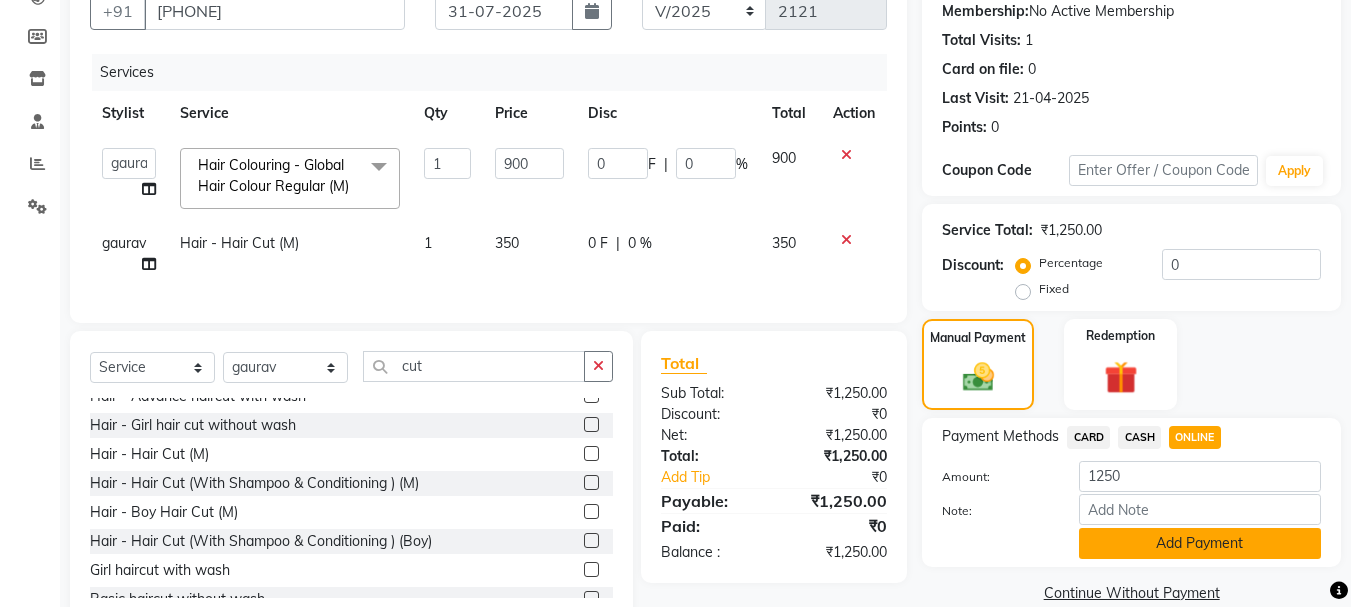 click on "Add Payment" 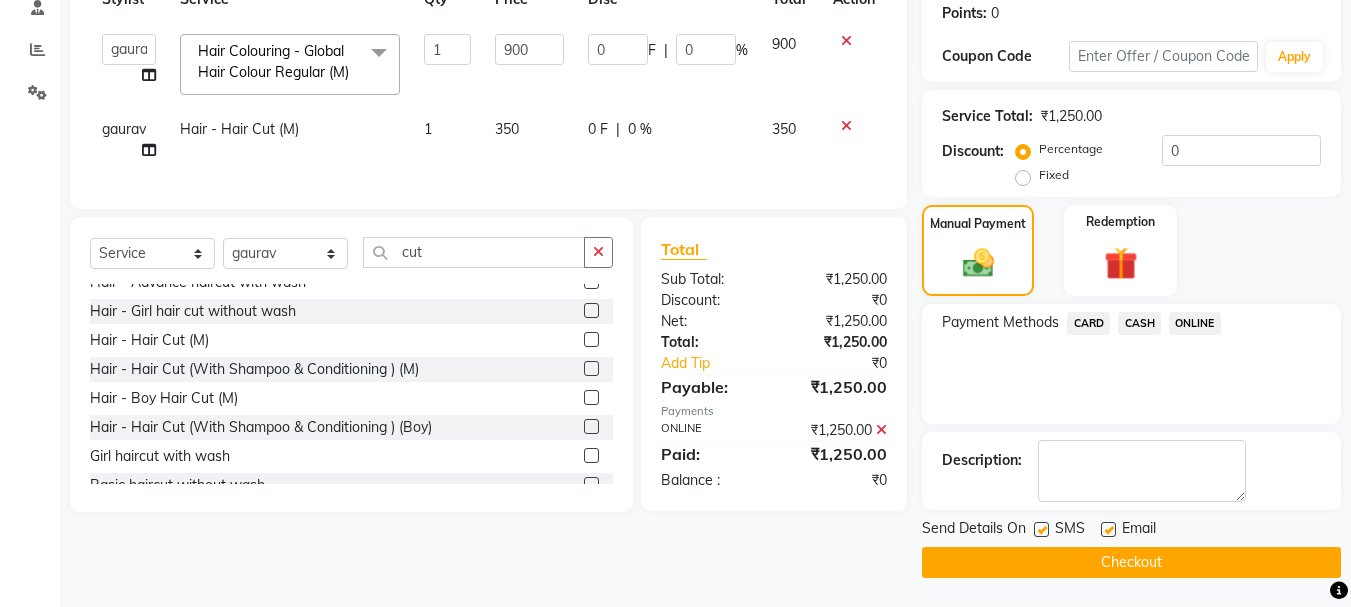 scroll, scrollTop: 309, scrollLeft: 0, axis: vertical 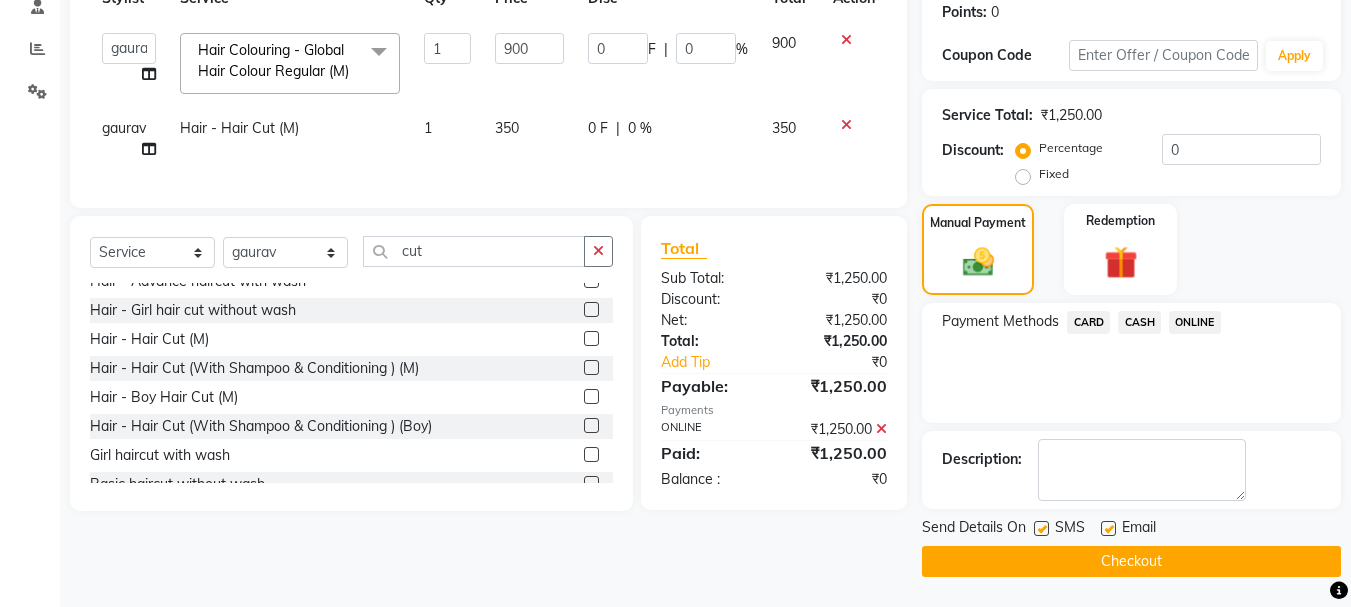 click on "Checkout" 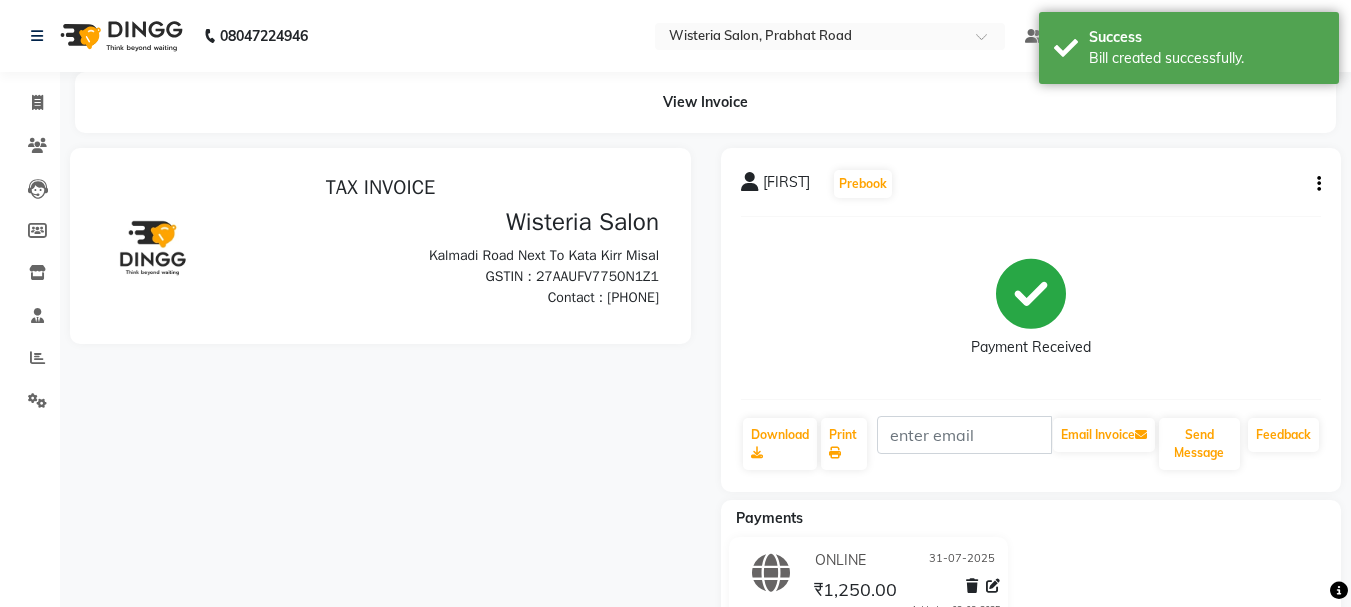 scroll, scrollTop: 0, scrollLeft: 0, axis: both 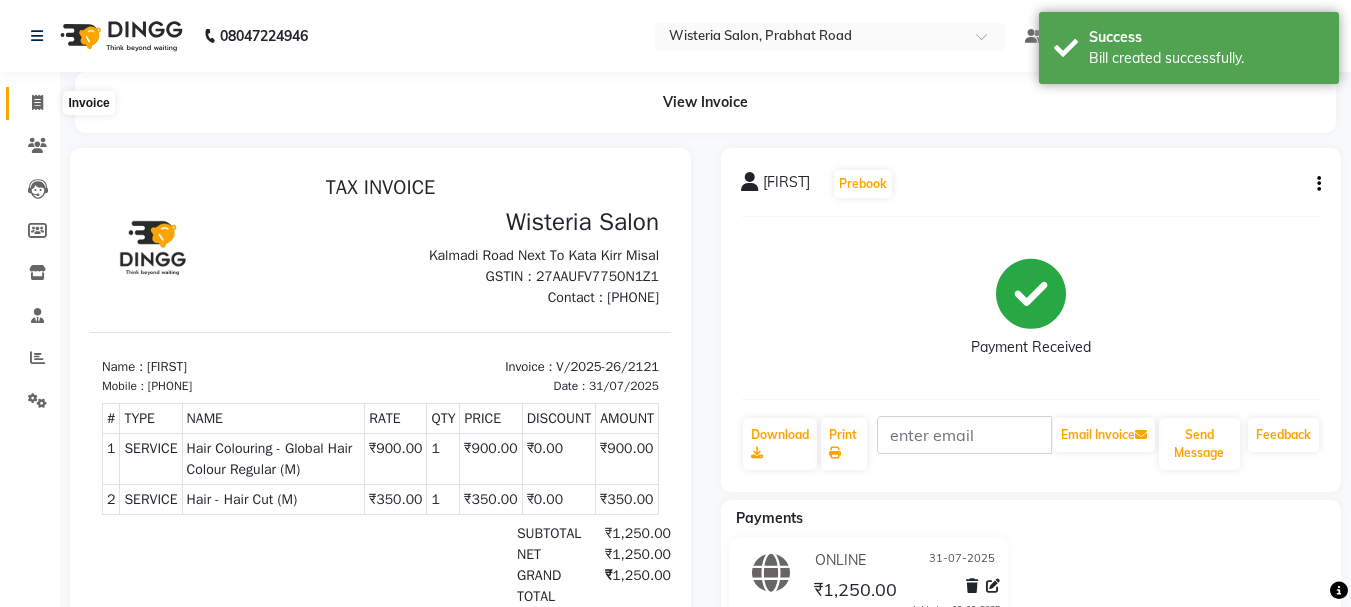 click 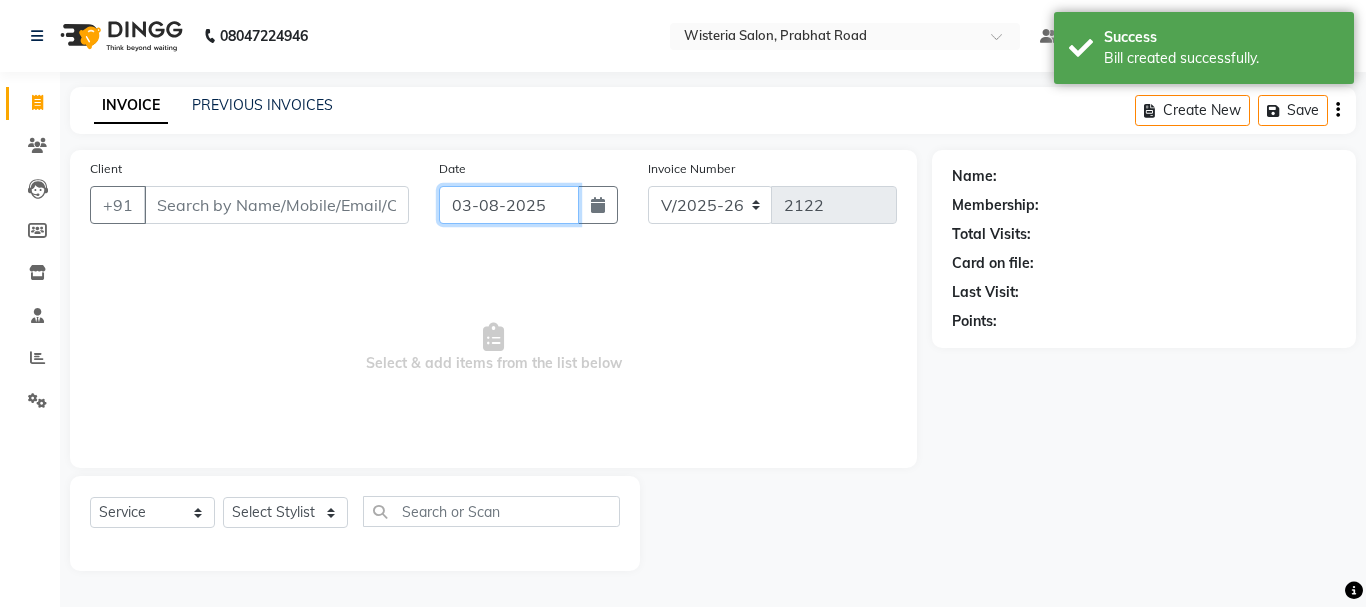 click on "03-08-2025" 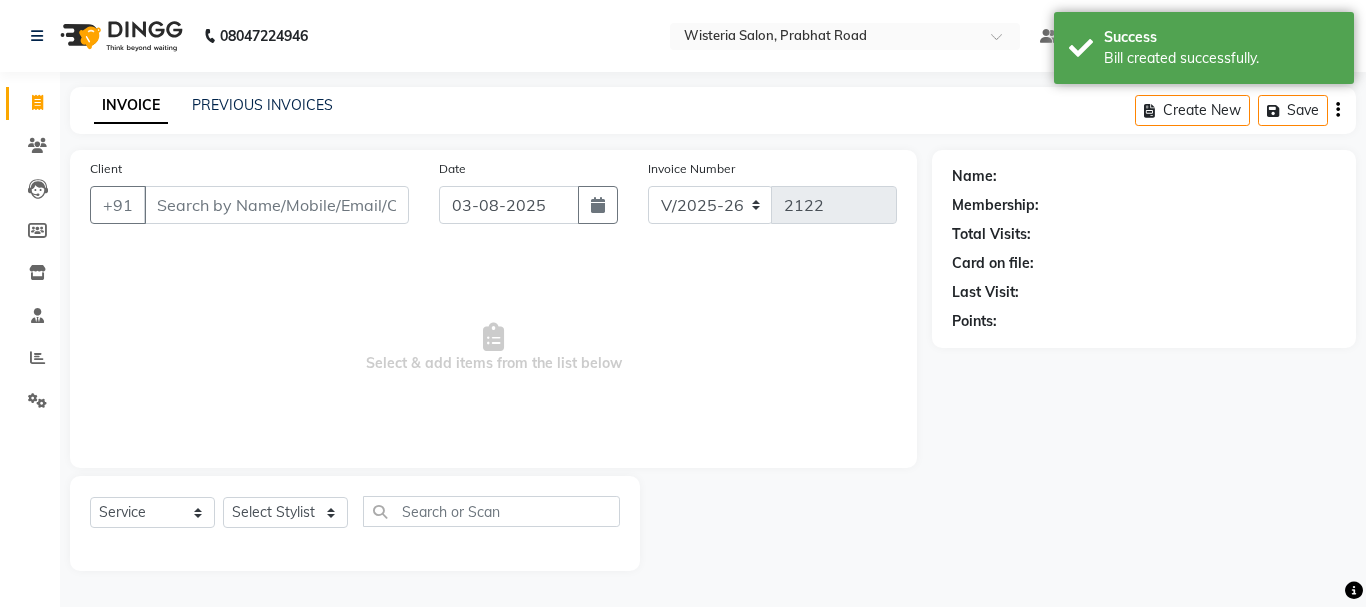 select on "8" 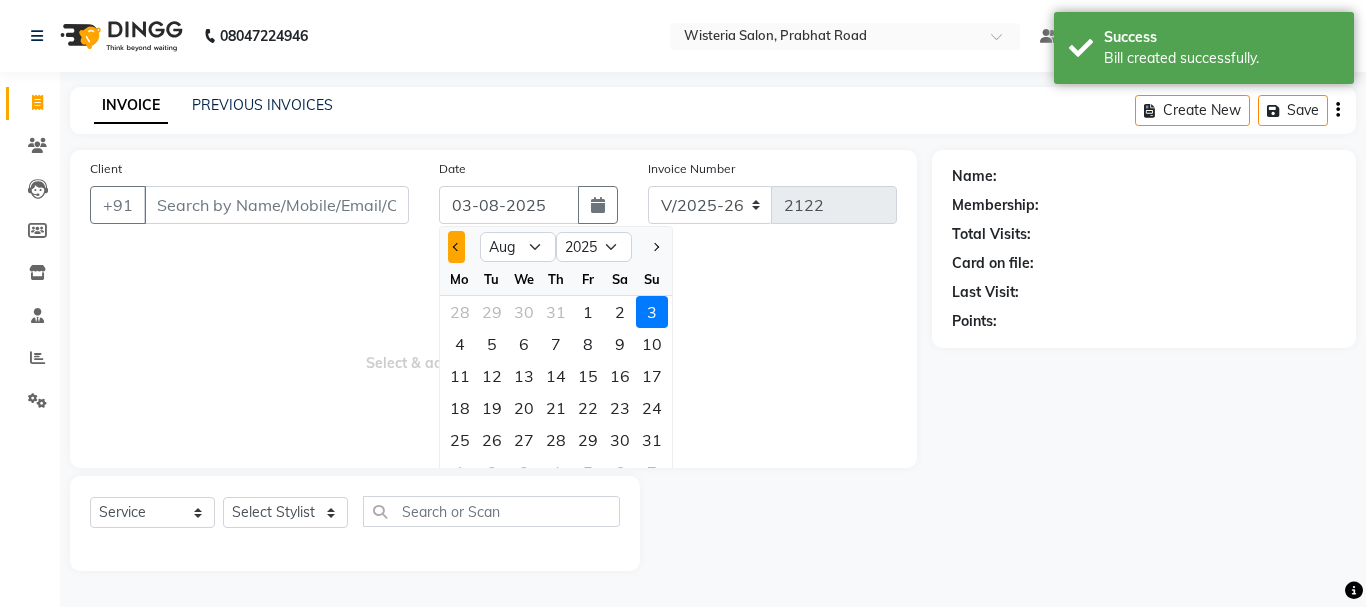click 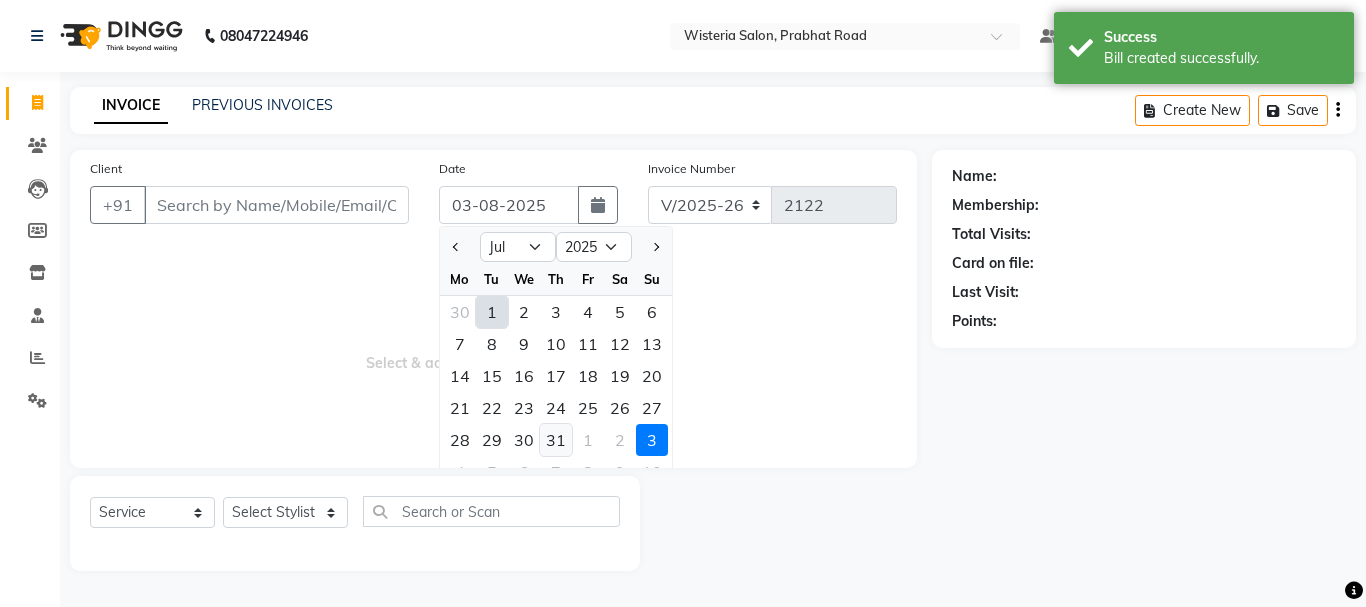 click on "31" 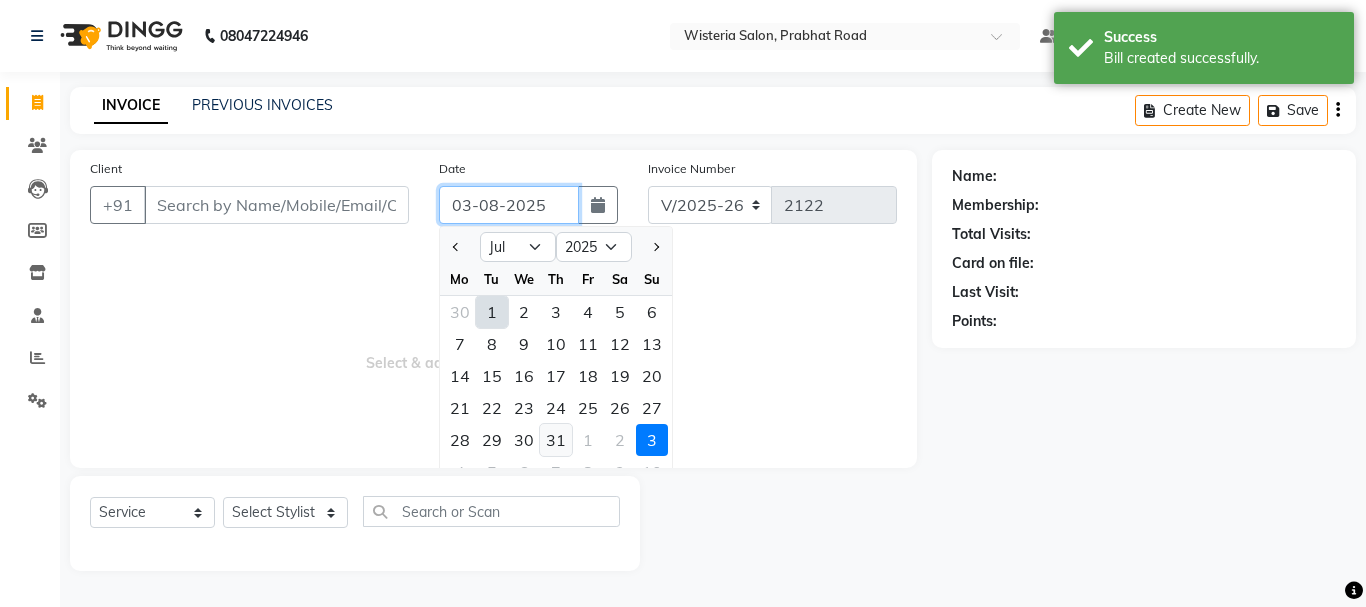 type on "31-07-2025" 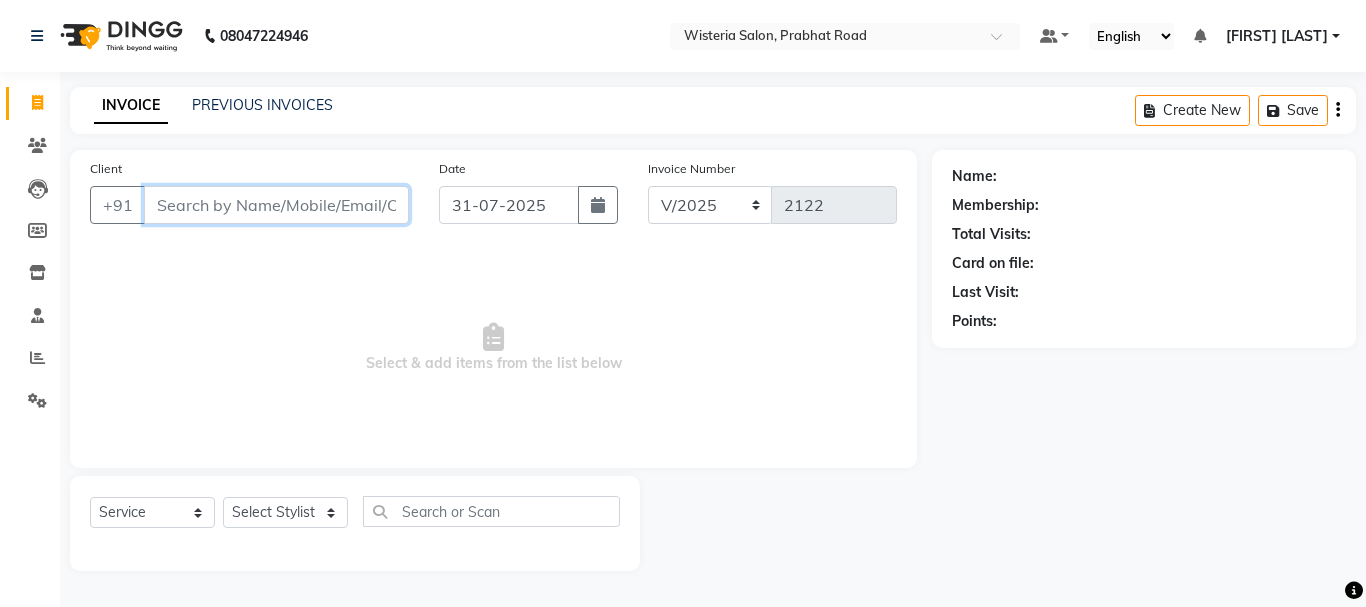 click on "Client" at bounding box center (276, 205) 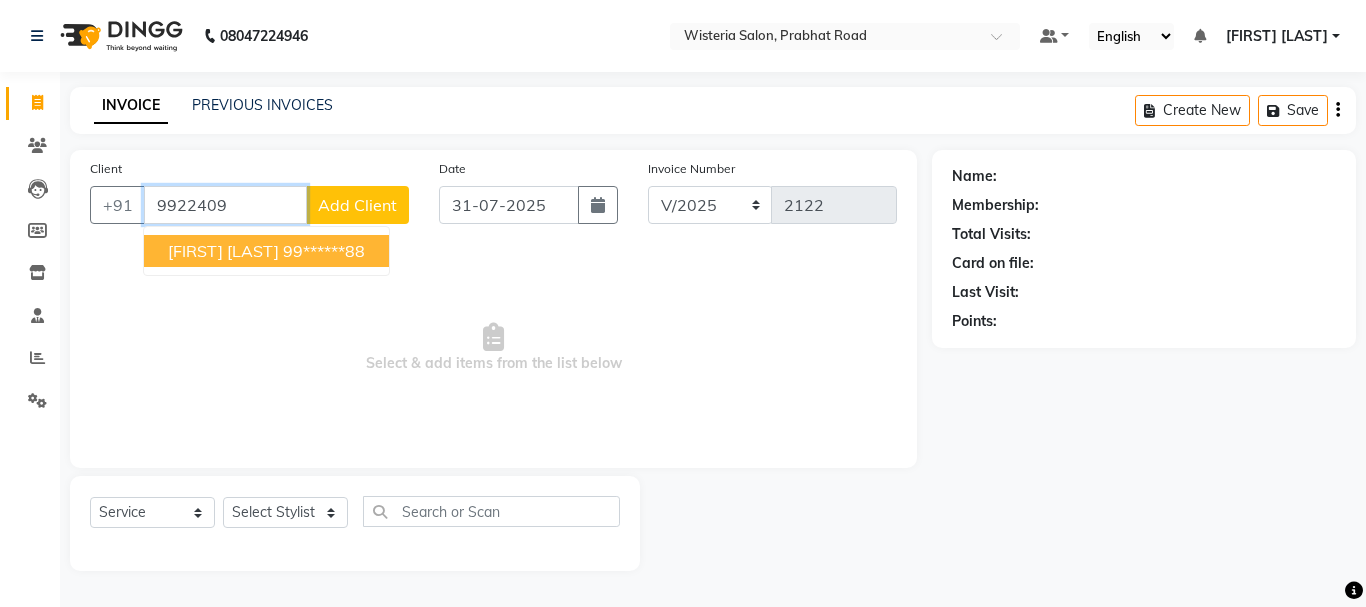 click on "[FIRST] [LAST]" at bounding box center [223, 251] 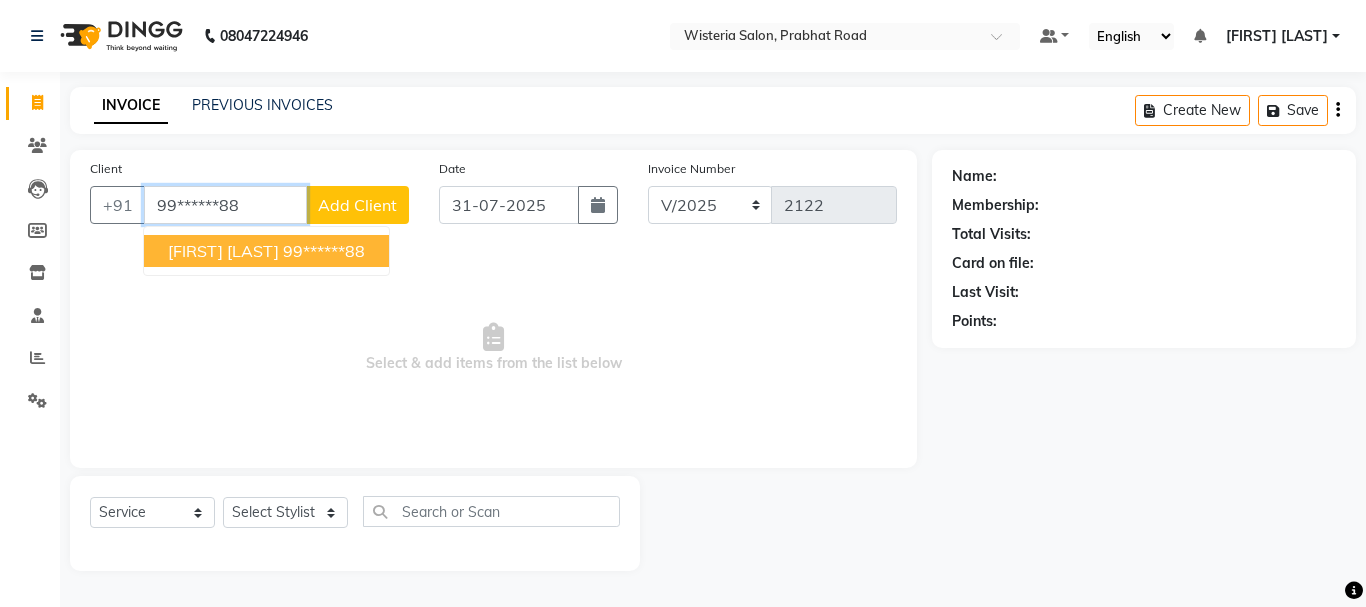 type on "99******88" 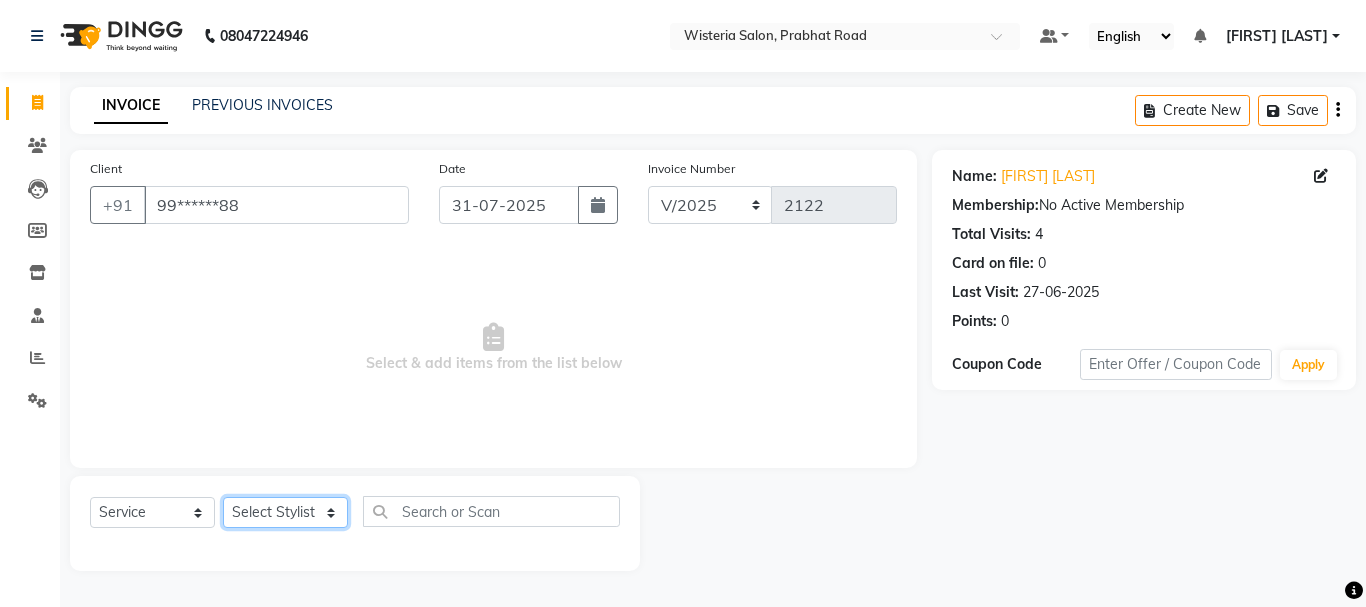 click on "Select Stylist [LAST] [FIRST] [LAST]  [FIRST] [LAST] [LAST] [FIRST] [LAST] [FIRST] [LAST] [FIRST] [LAST] [FIRST] Partner id [FIRST] [LAST]    [FIRST]   [LAST]   [FIRST]   [LAST]   [FIRST]   [FIRST] [LAST]   [FIRST] [LAST]   [FIRST]" 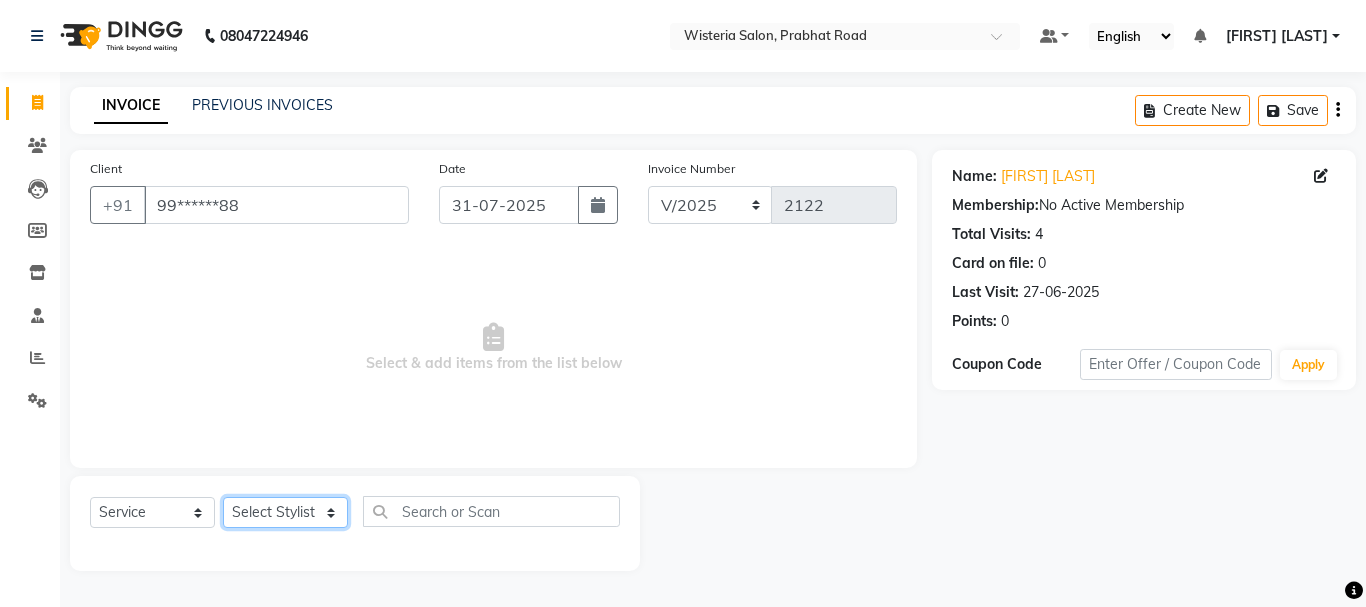 select on "72209" 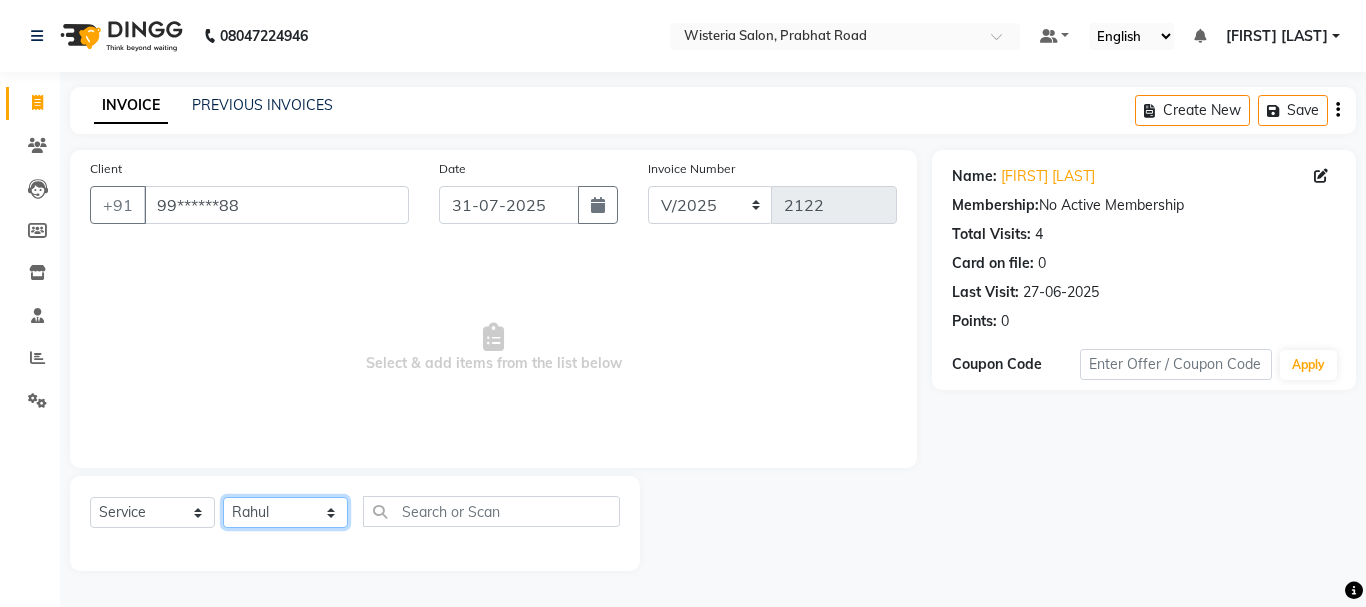 click on "Select Stylist [LAST] [FIRST] [LAST]  [FIRST] [LAST] [LAST] [FIRST] [LAST] [FIRST] [LAST] [FIRST] [LAST] [FIRST] Partner id [FIRST] [LAST]    [FIRST]   [LAST]   [FIRST]   [LAST]   [FIRST]   [FIRST] [LAST]   [FIRST] [LAST]   [FIRST]" 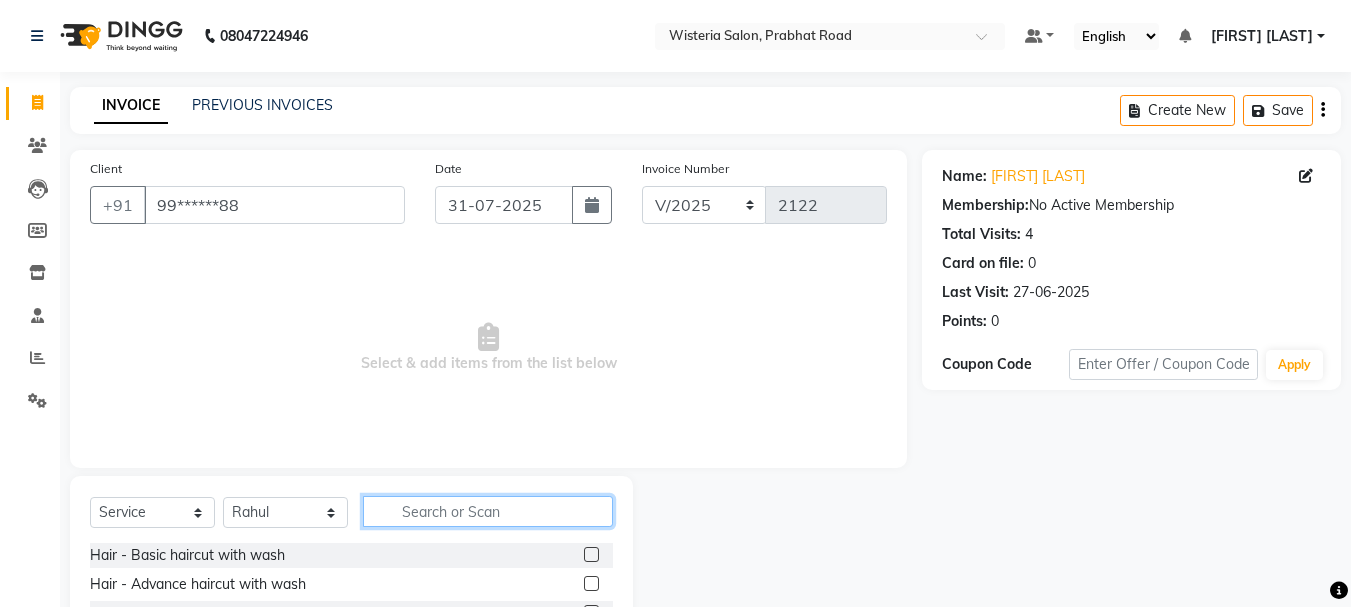 click 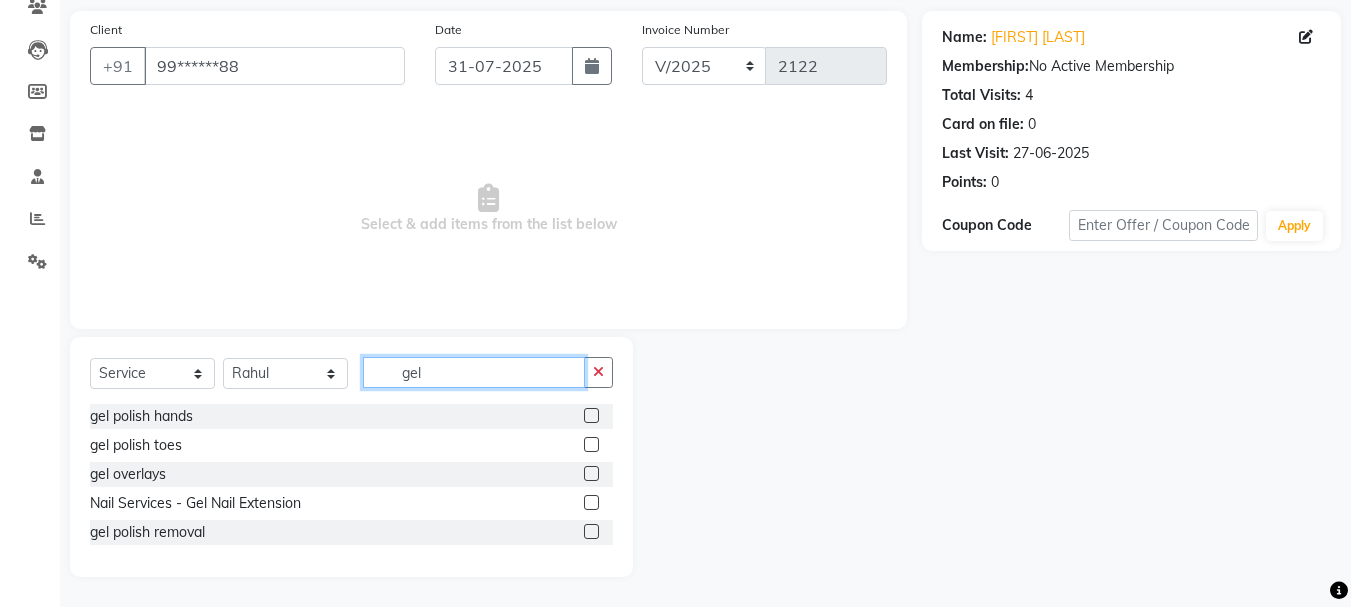 scroll, scrollTop: 139, scrollLeft: 0, axis: vertical 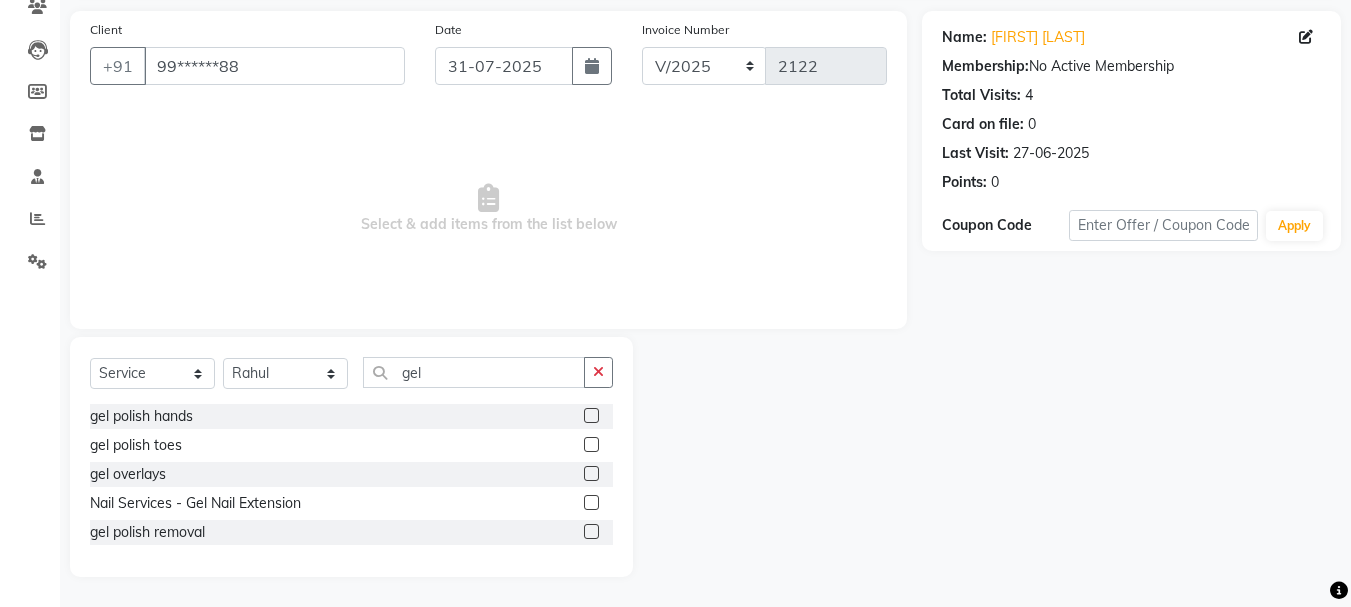 click 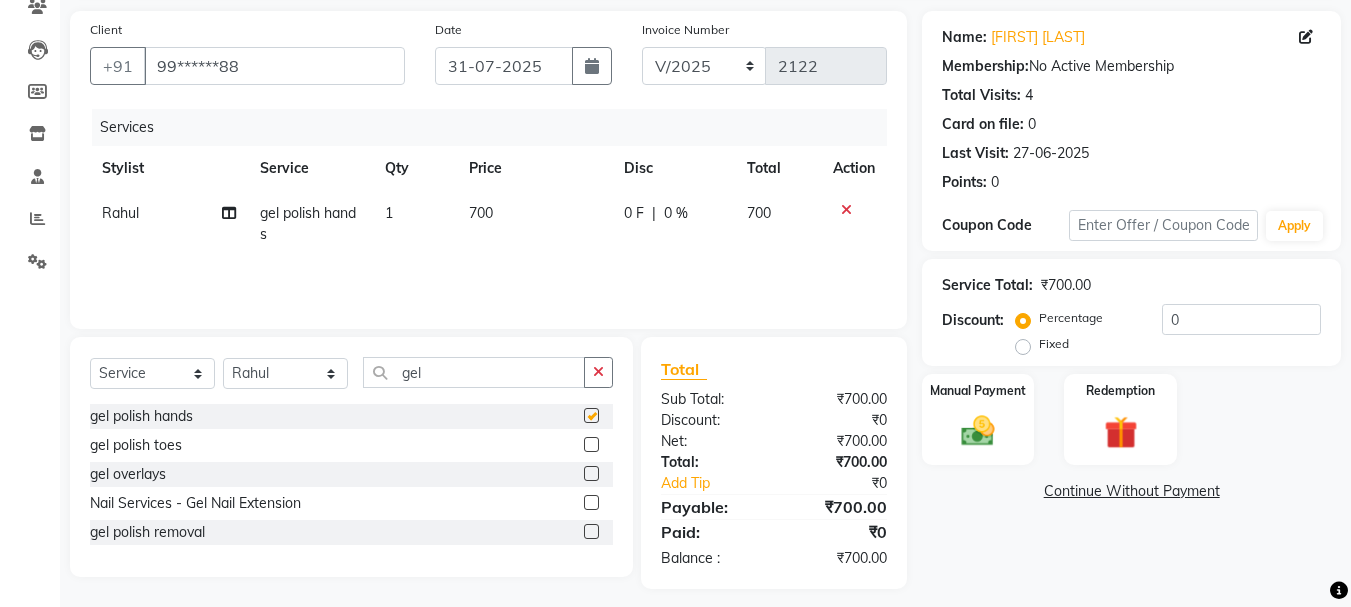 checkbox on "false" 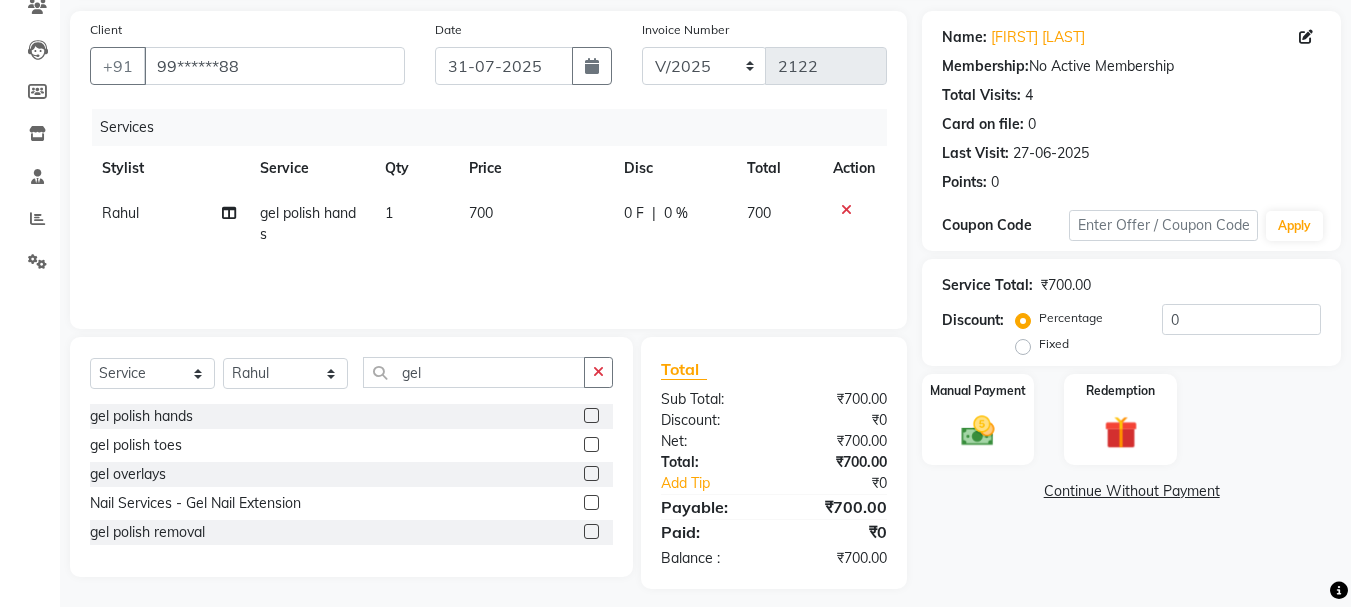 click on "700" 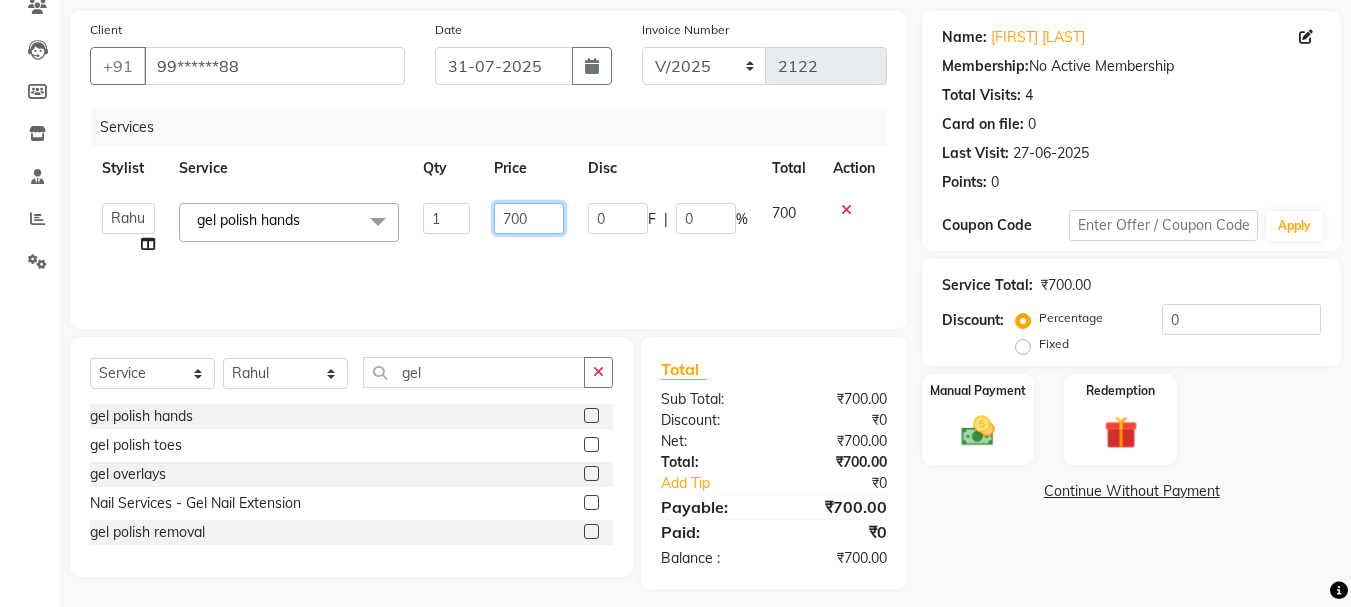 click on "700" 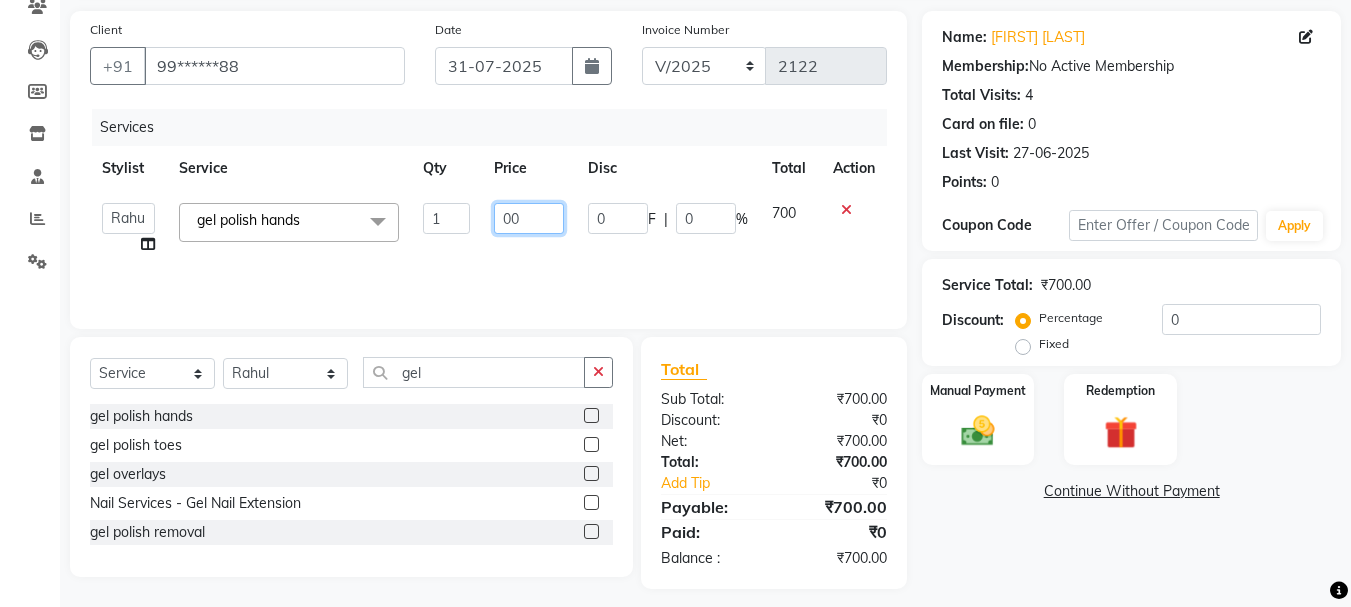 type on "500" 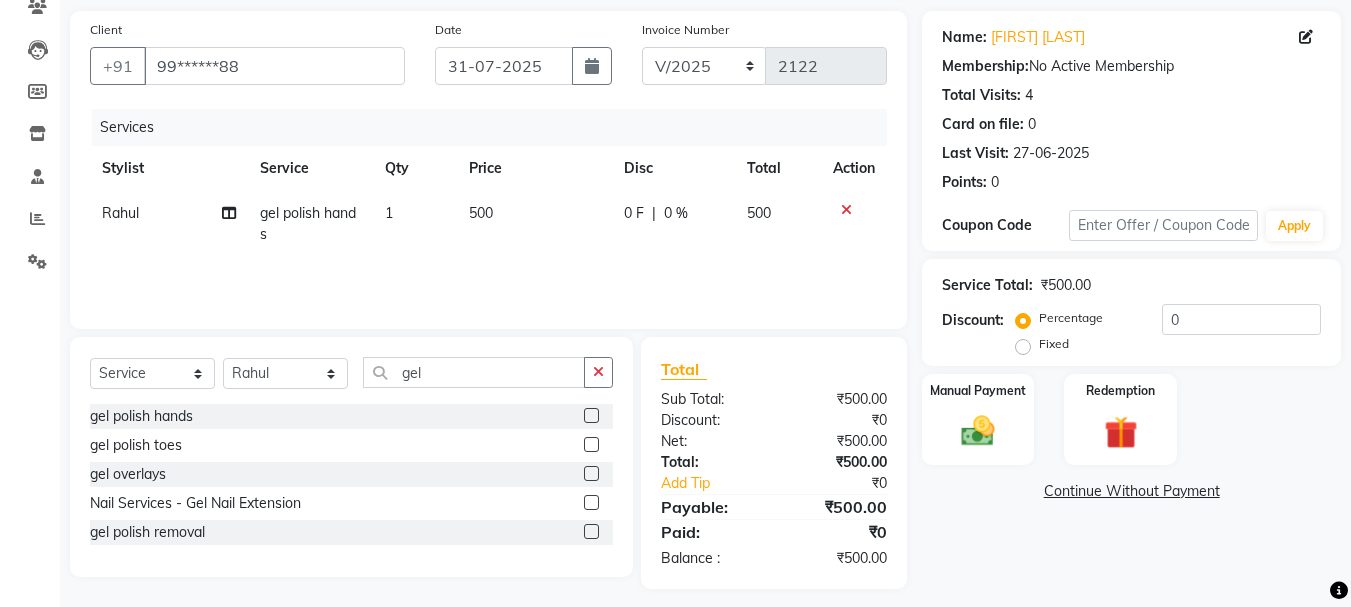click on "Services Stylist Service Qty Price Disc Total Action [FIRST] gel polish hands 1 500 0 F | 0 % 500" 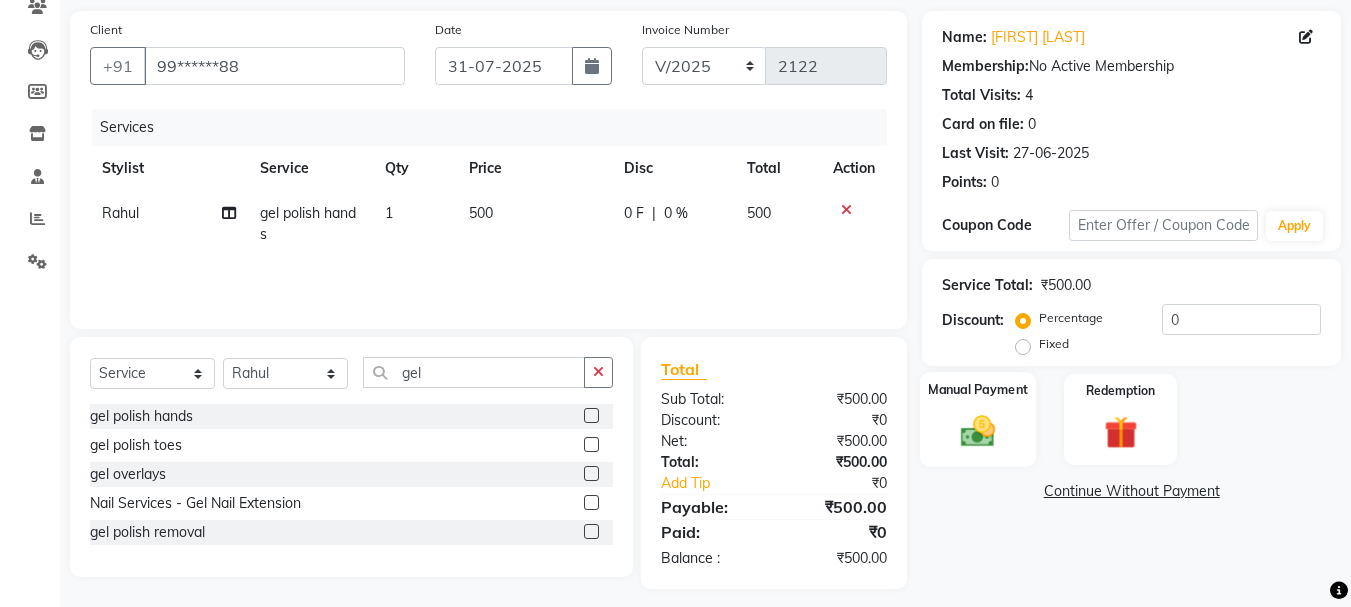 click 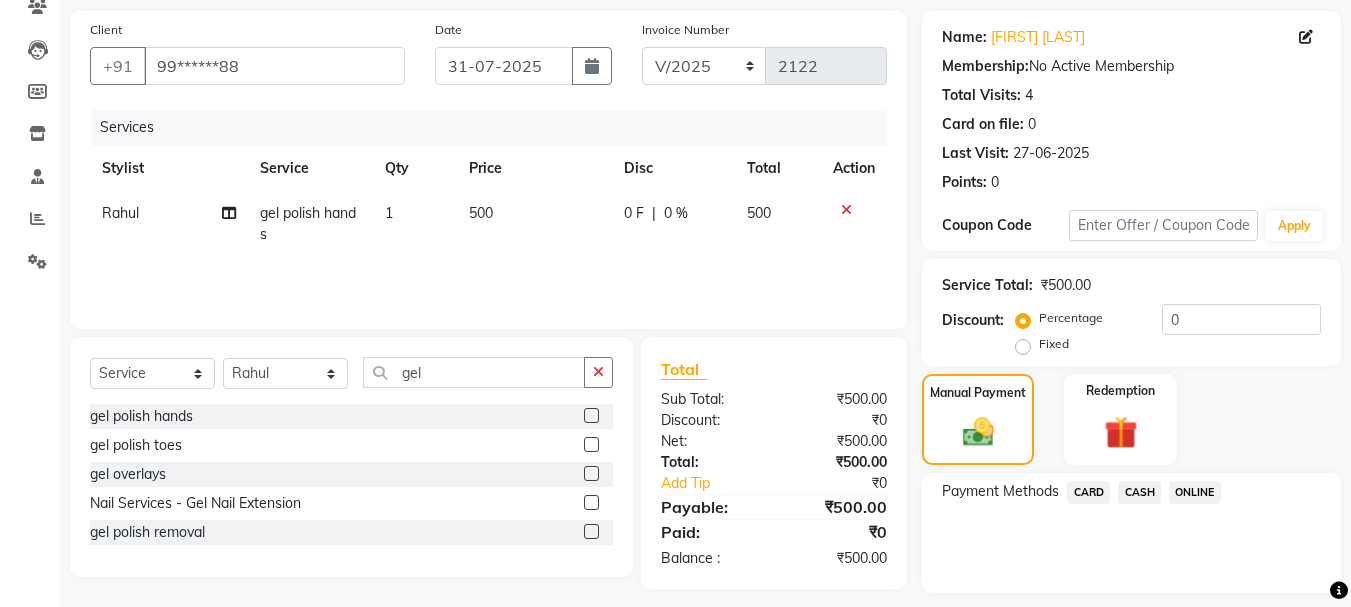 click on "CASH" 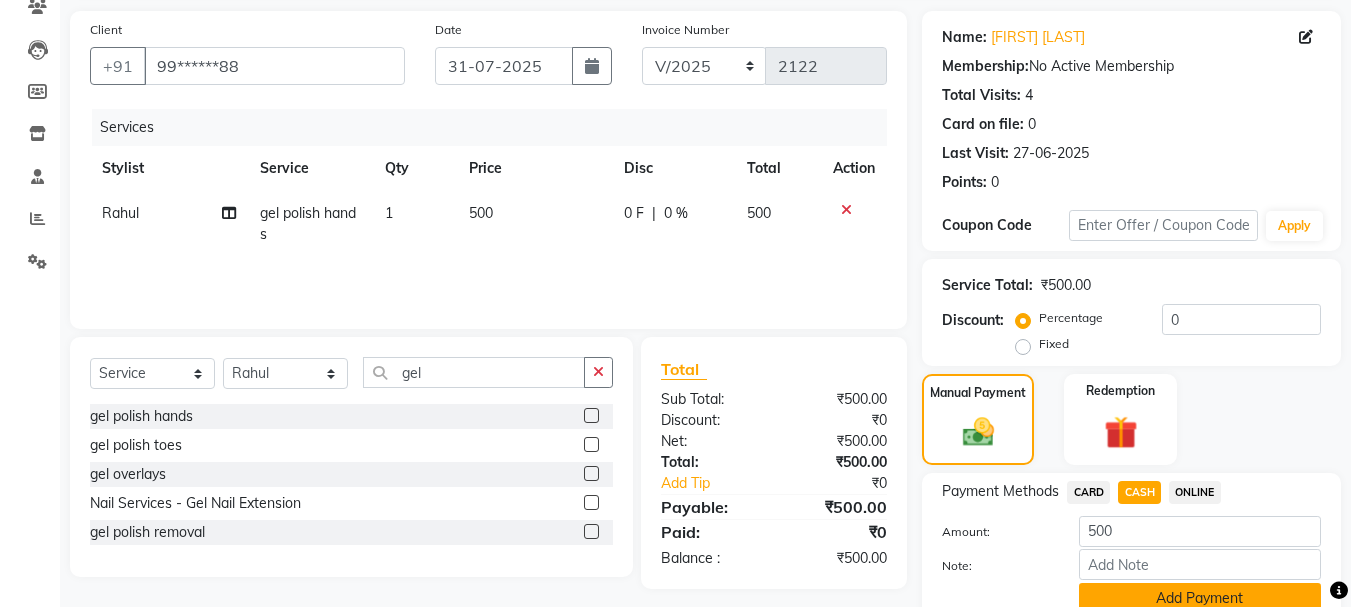 click on "Add Payment" 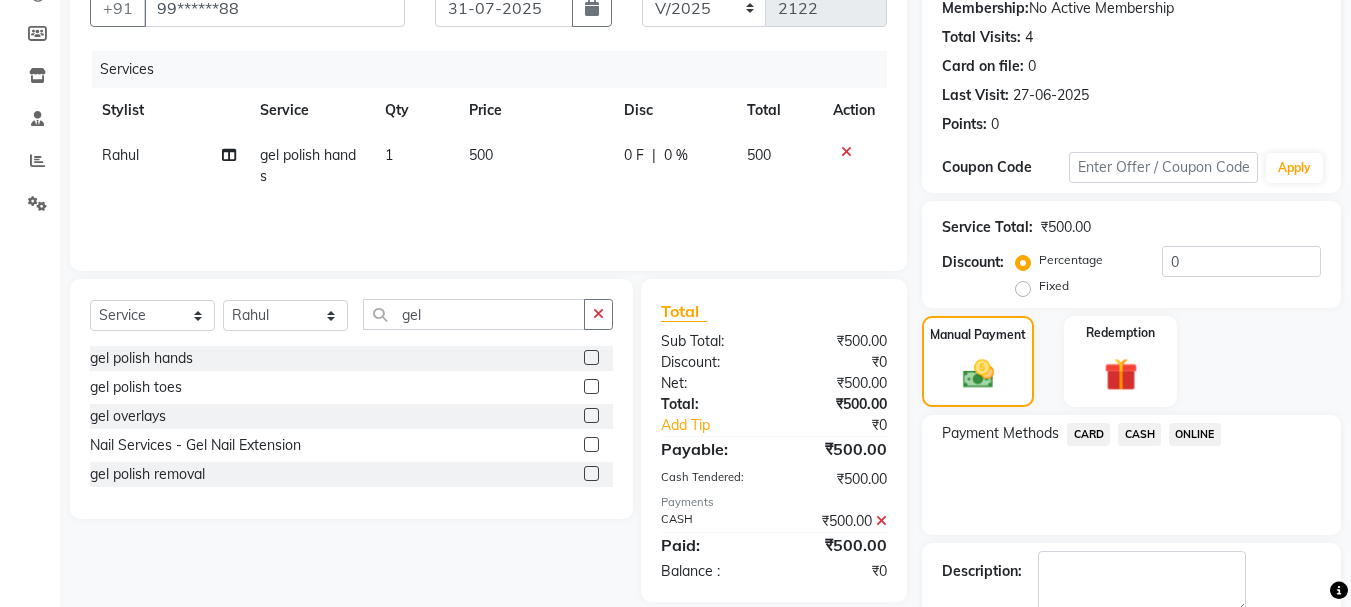 scroll, scrollTop: 309, scrollLeft: 0, axis: vertical 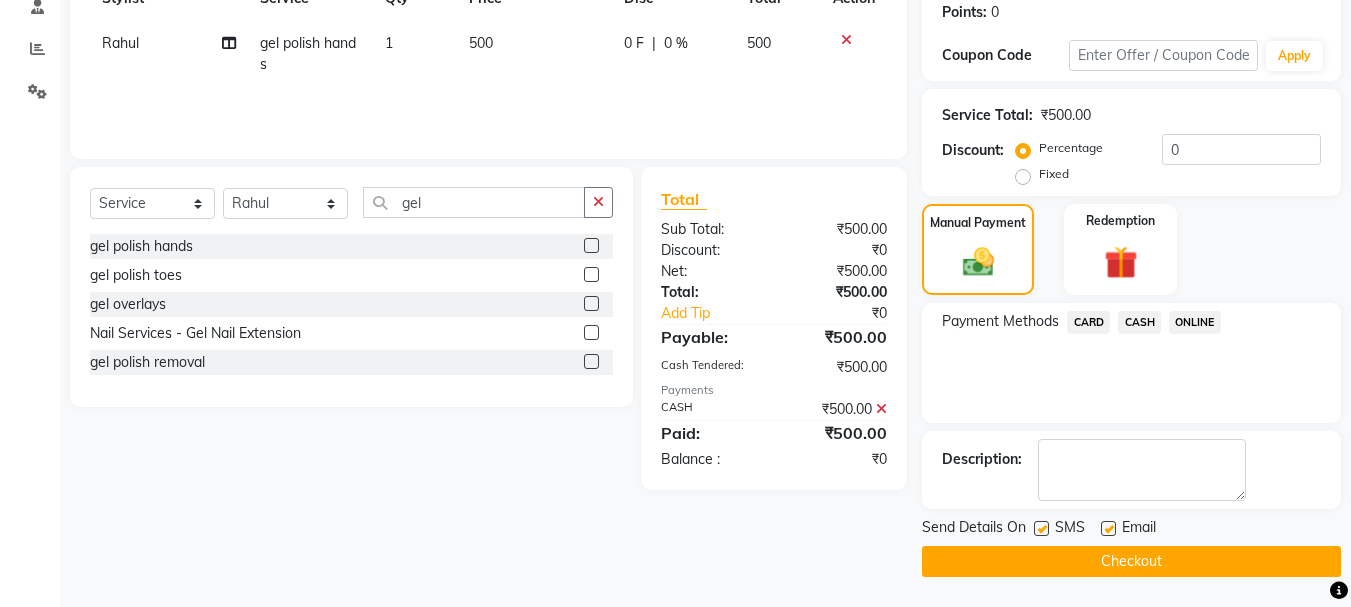 click on "Checkout" 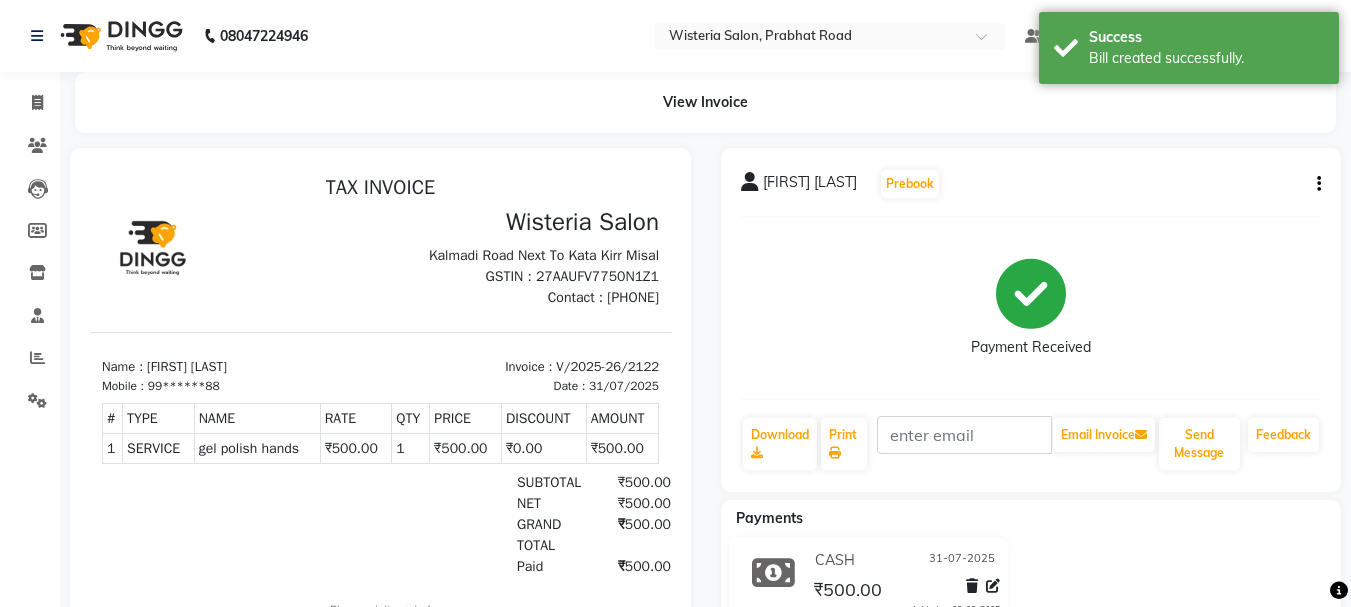 scroll, scrollTop: 0, scrollLeft: 0, axis: both 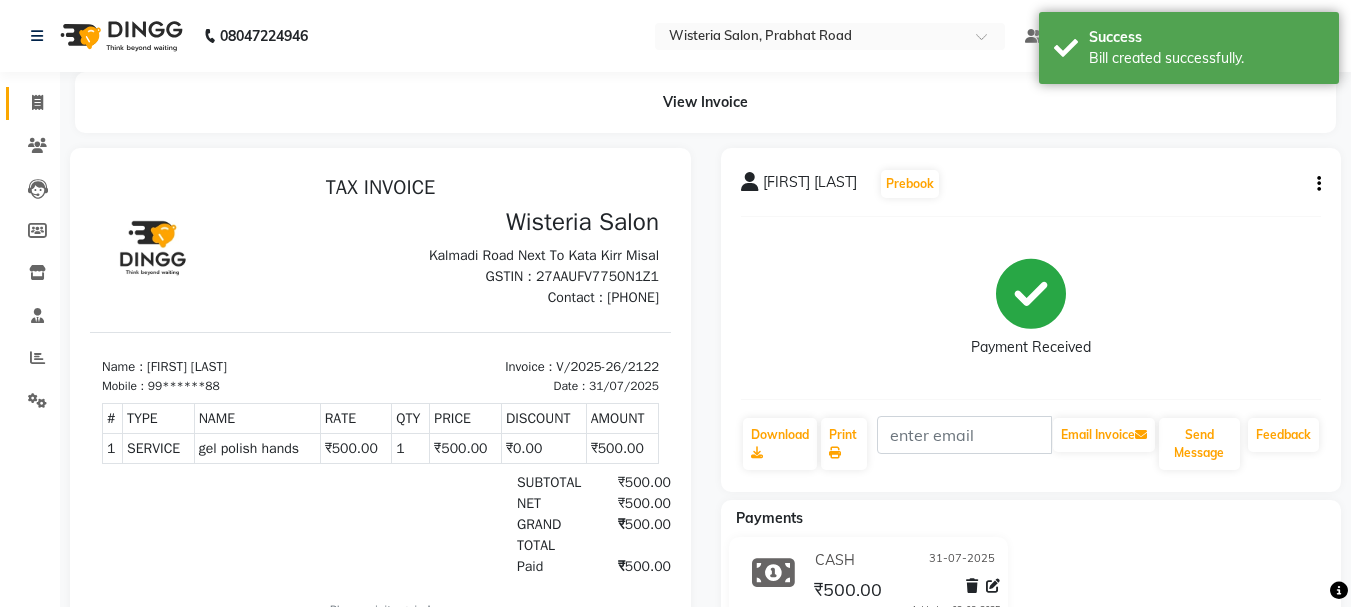 click 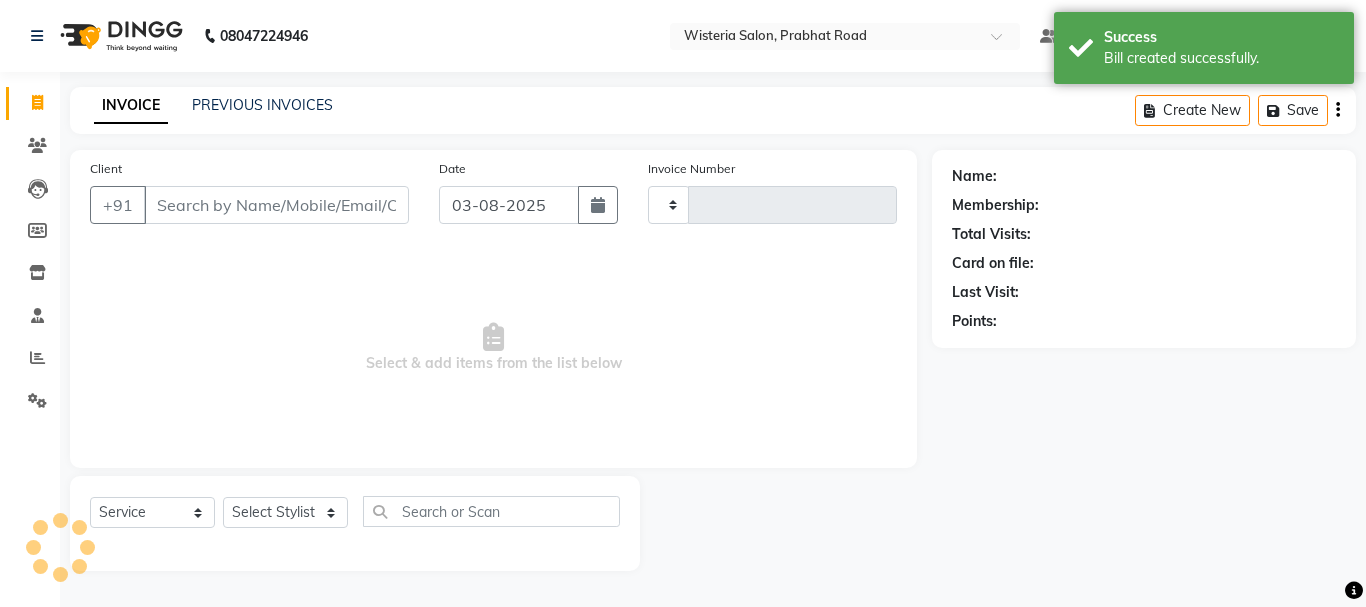 type on "2123" 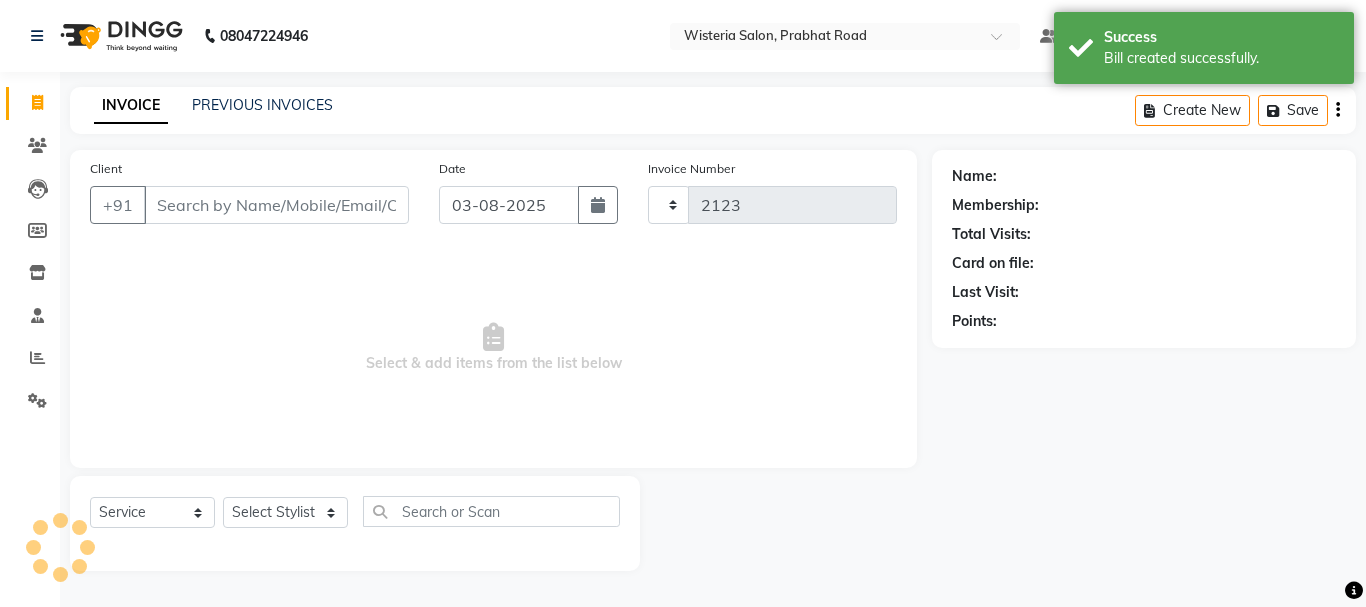 select on "911" 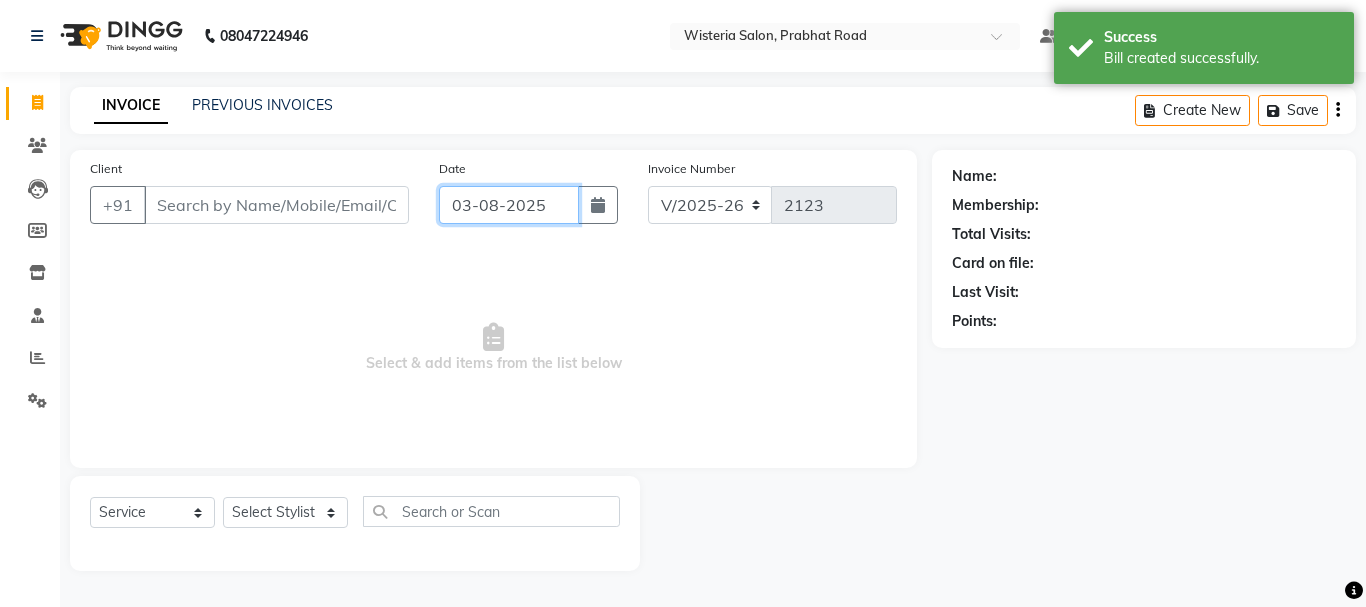 click on "03-08-2025" 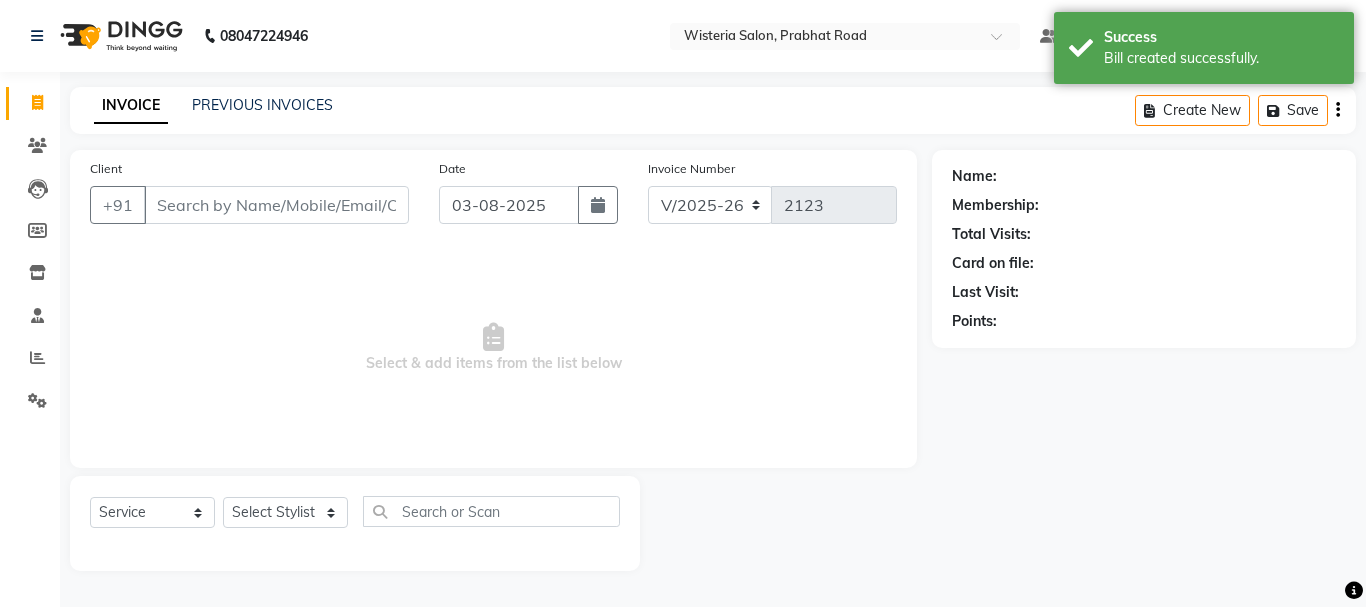 select on "8" 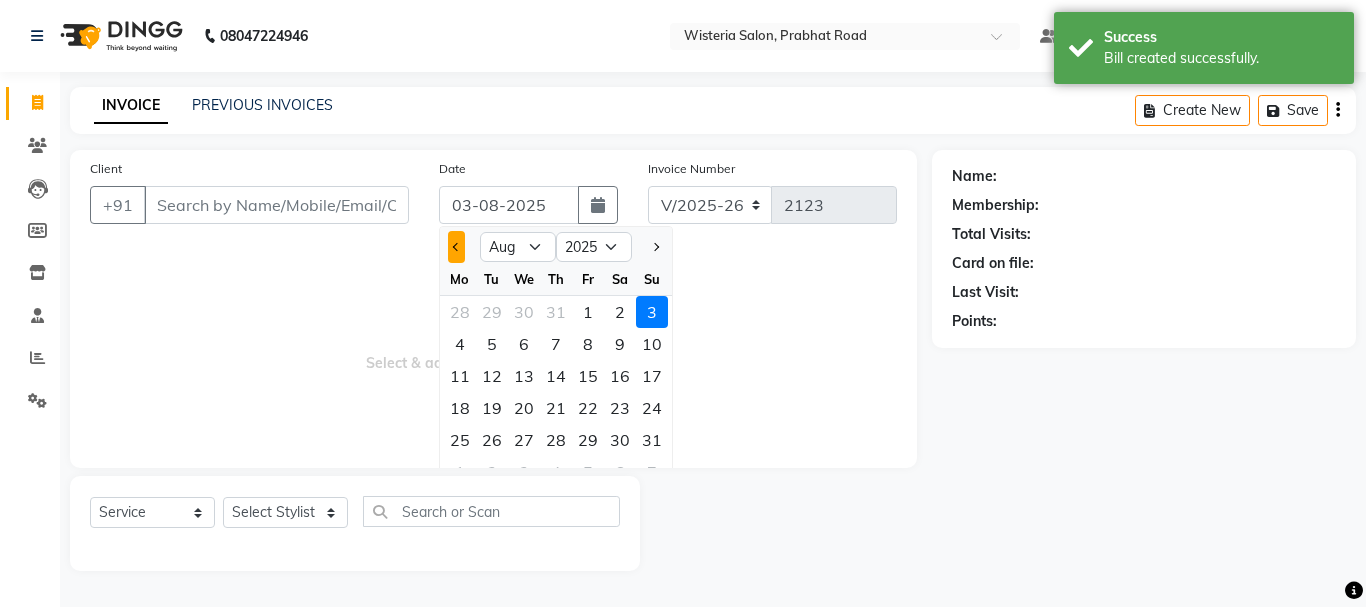 click 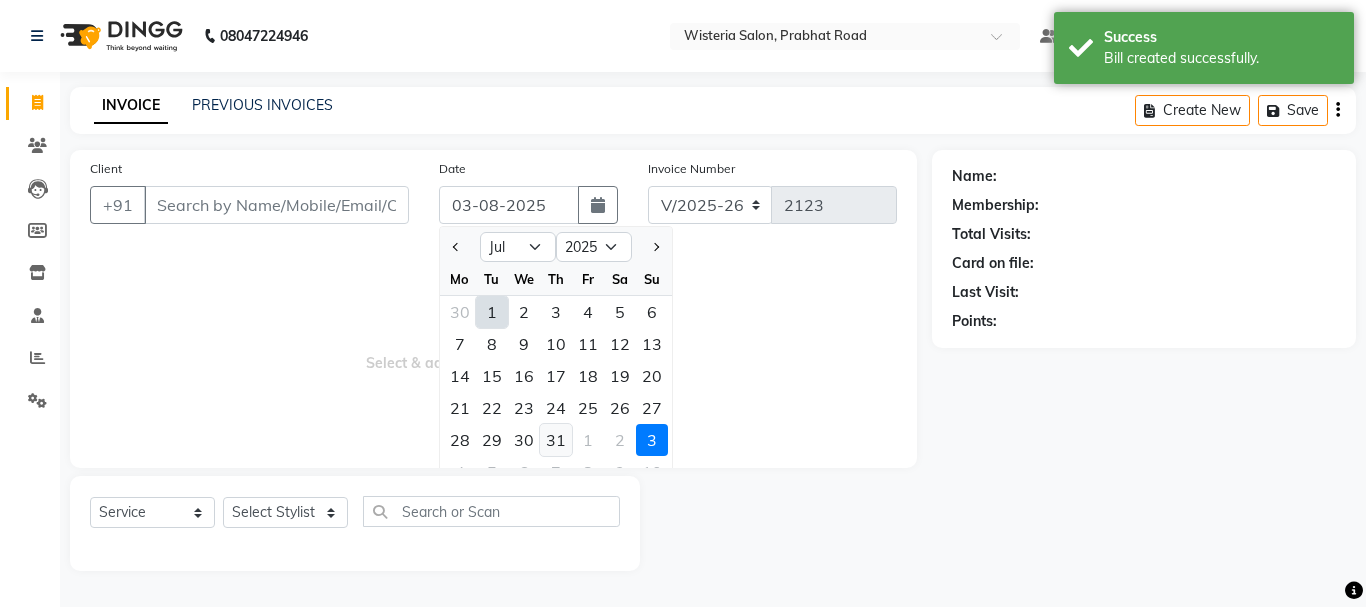 click on "31" 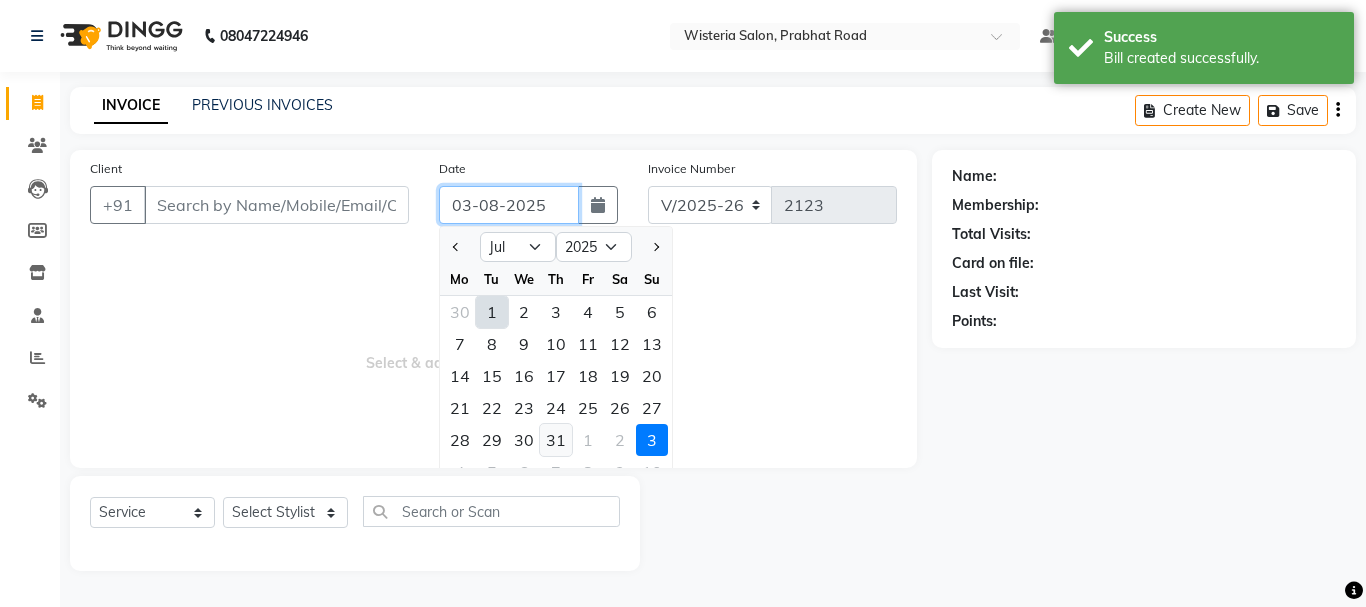 type on "31-07-2025" 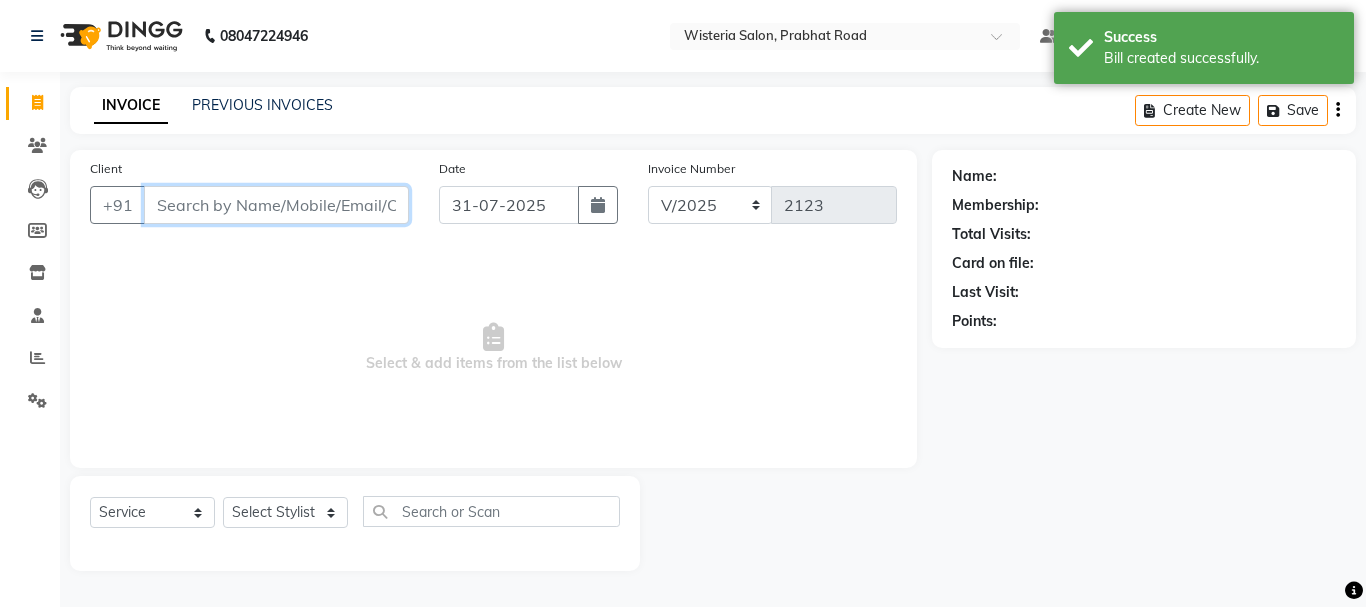 click on "Client" at bounding box center [276, 205] 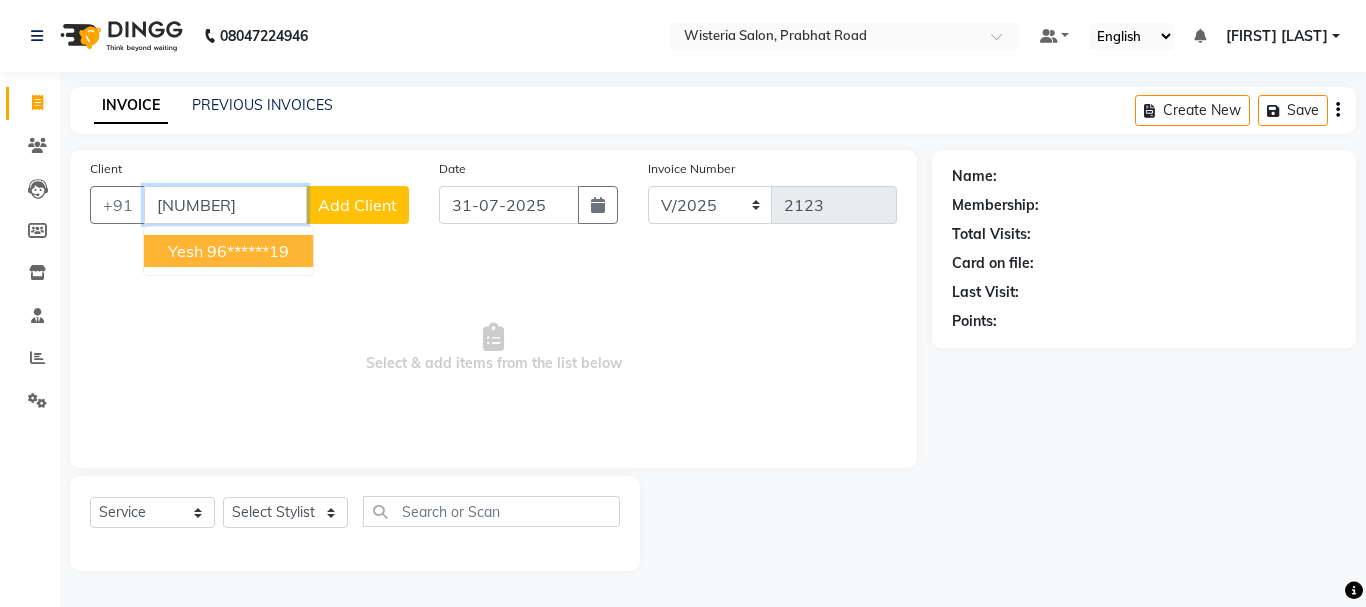 click on "96******19" at bounding box center (248, 251) 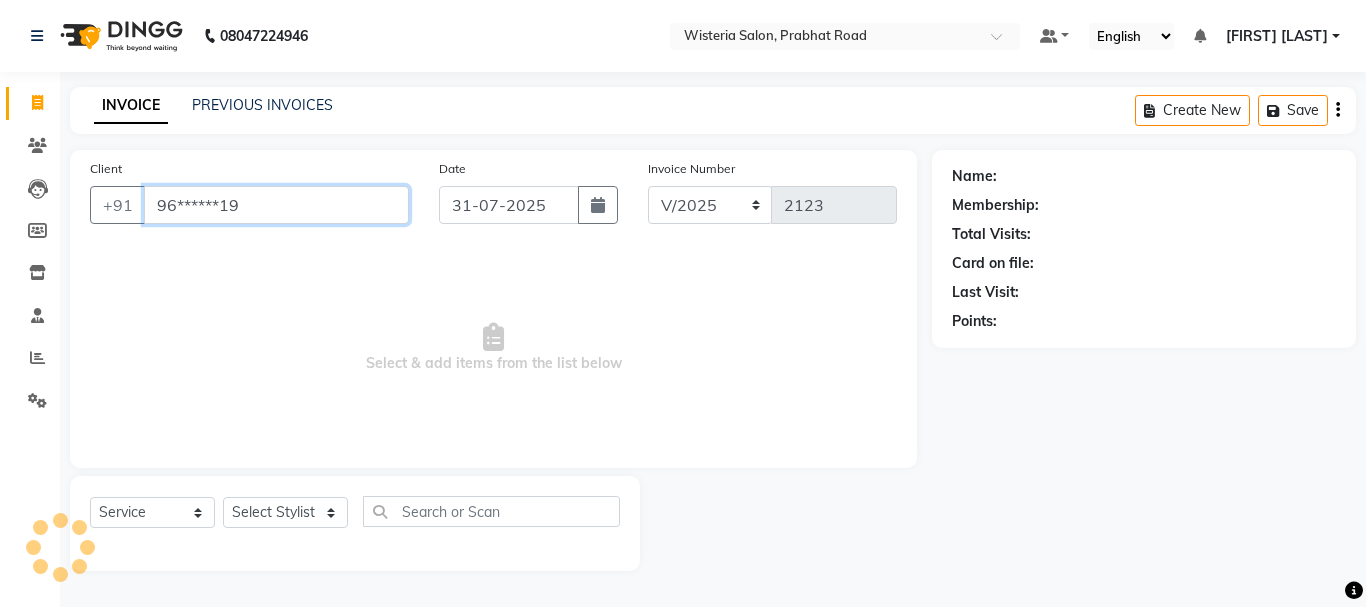 type on "96******19" 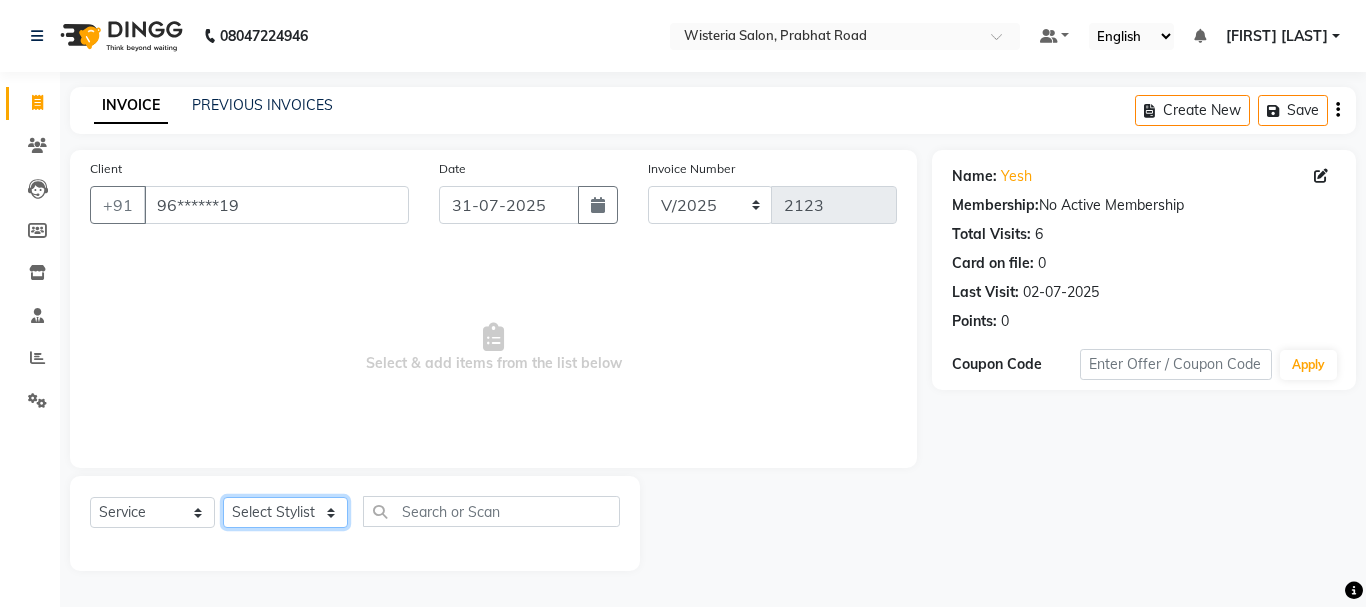 click on "Select Stylist [LAST] [FIRST] [LAST]  [FIRST] [LAST] [LAST] [FIRST] [LAST] [FIRST] [LAST] [FIRST] [LAST] [FIRST] Partner id [FIRST] [LAST]    [FIRST]   [LAST]   [FIRST]   [LAST]   [FIRST]   [FIRST] [LAST]   [FIRST] [LAST]   [FIRST]" 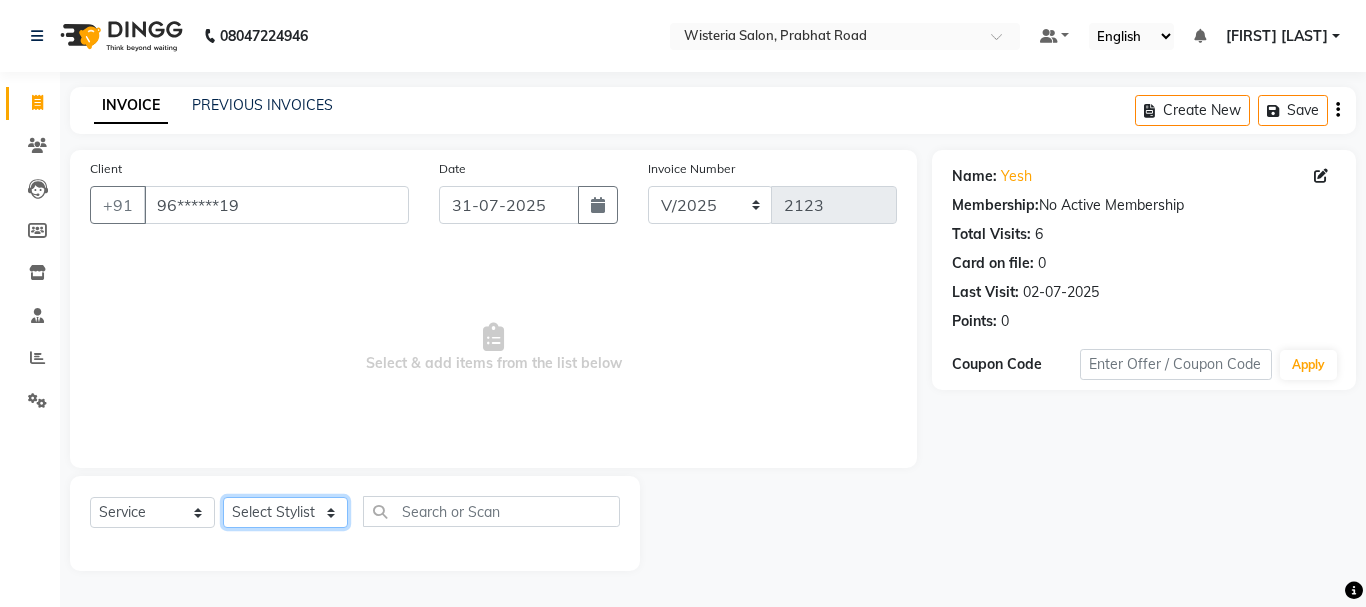 select on "30889" 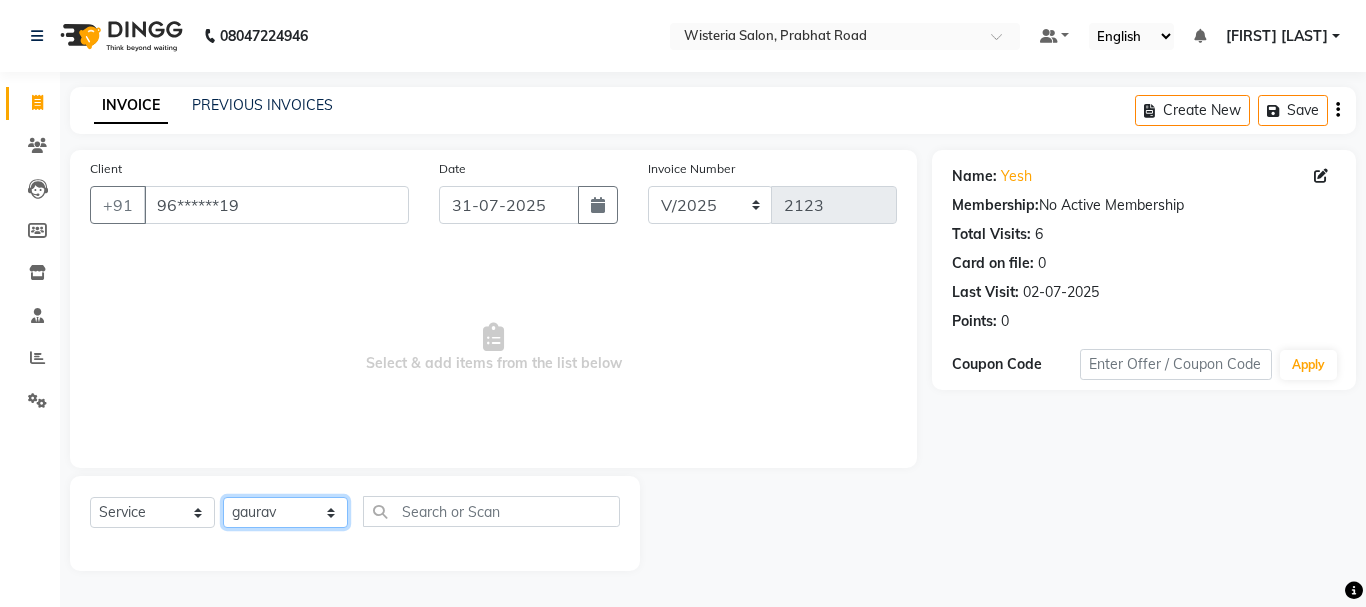 click on "Select Stylist [LAST] [FIRST] [LAST]  [FIRST] [LAST] [LAST] [FIRST] [LAST] [FIRST] [LAST] [FIRST] [LAST] [FIRST] Partner id [FIRST] [LAST]    [FIRST]   [LAST]   [FIRST]   [LAST]   [FIRST]   [FIRST] [LAST]   [FIRST] [LAST]   [FIRST]" 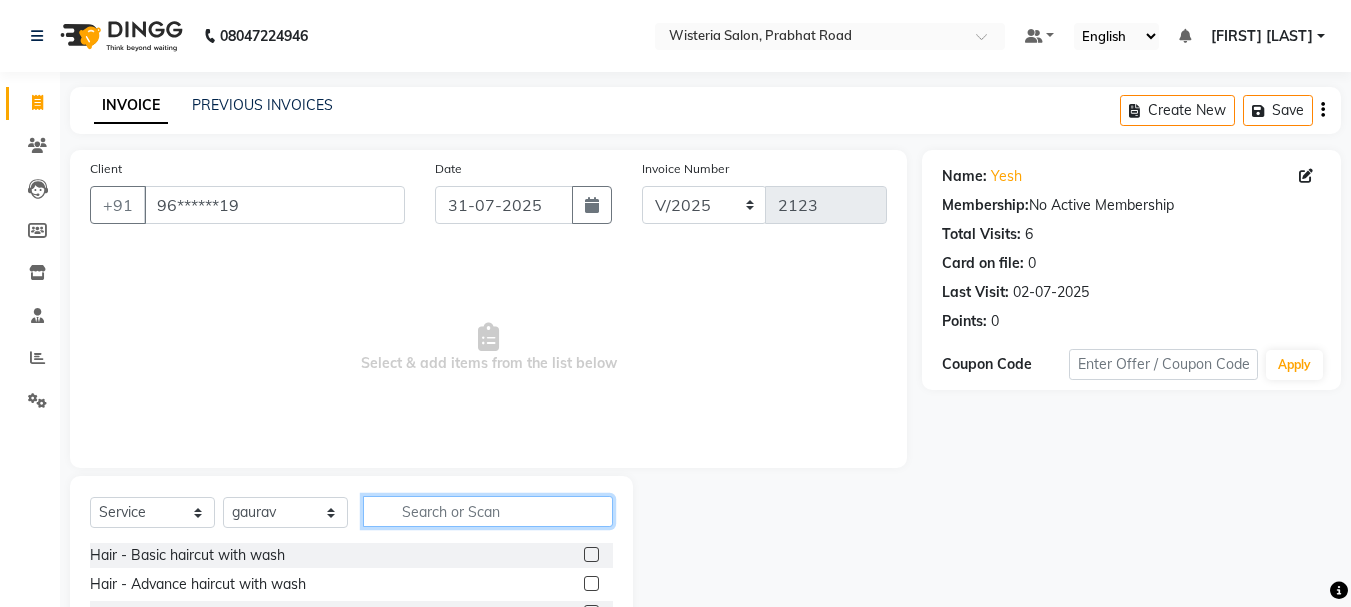 click 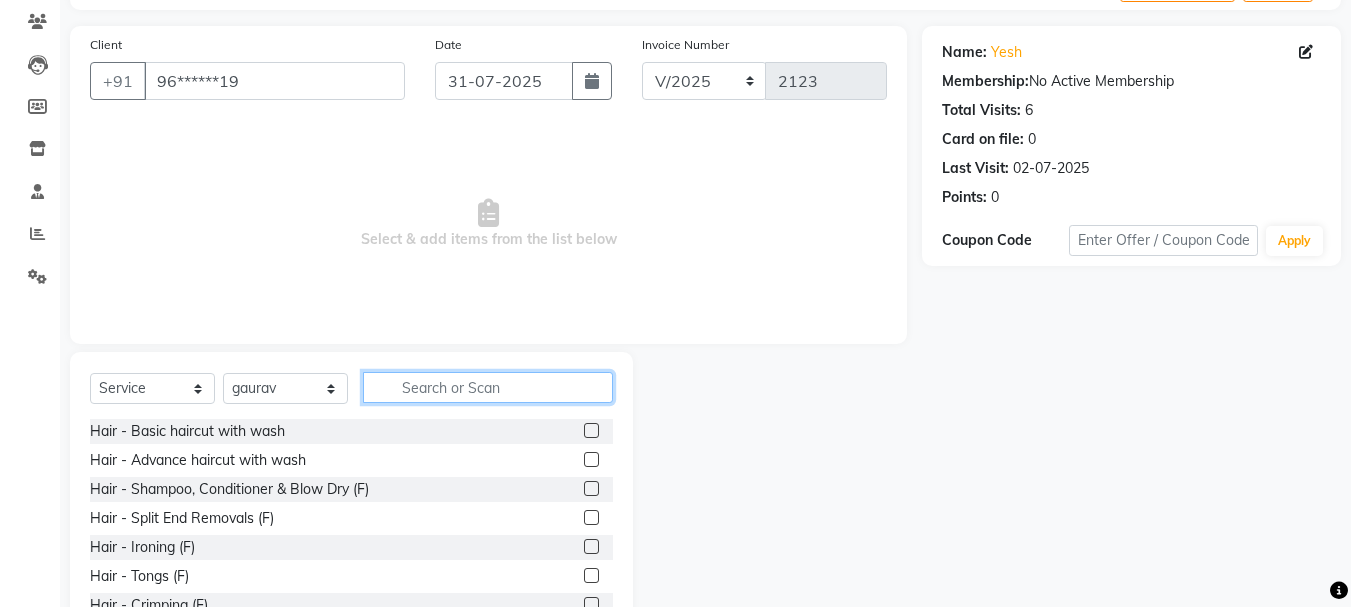 scroll, scrollTop: 194, scrollLeft: 0, axis: vertical 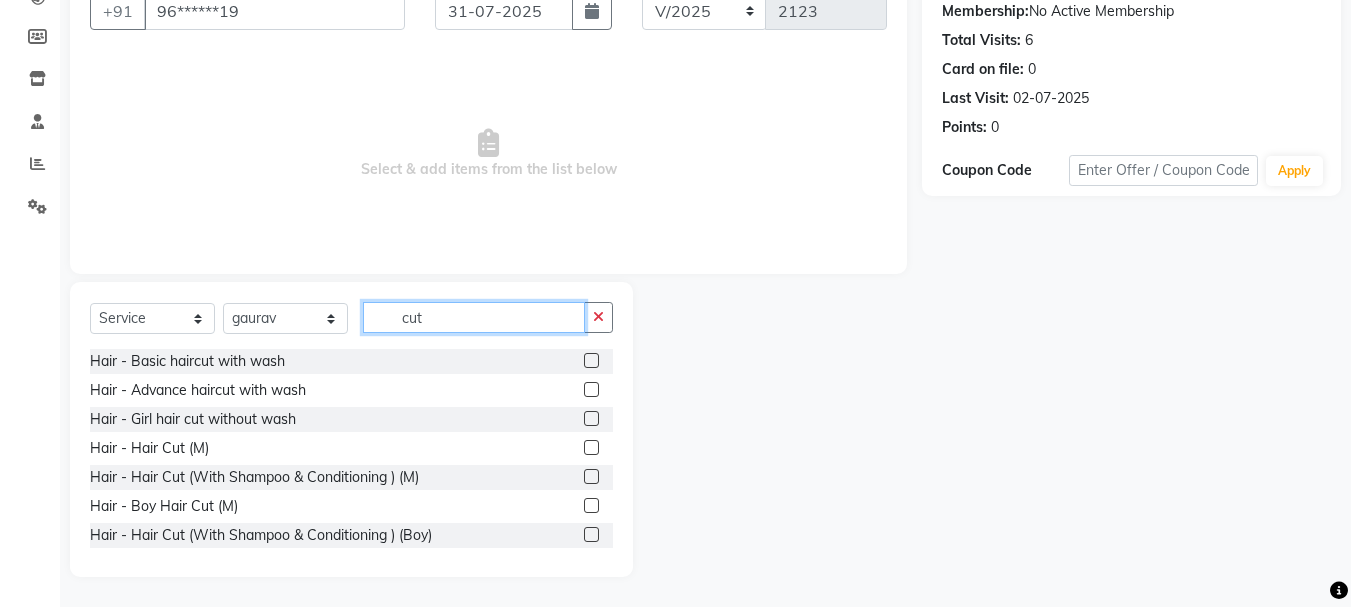 type on "cut" 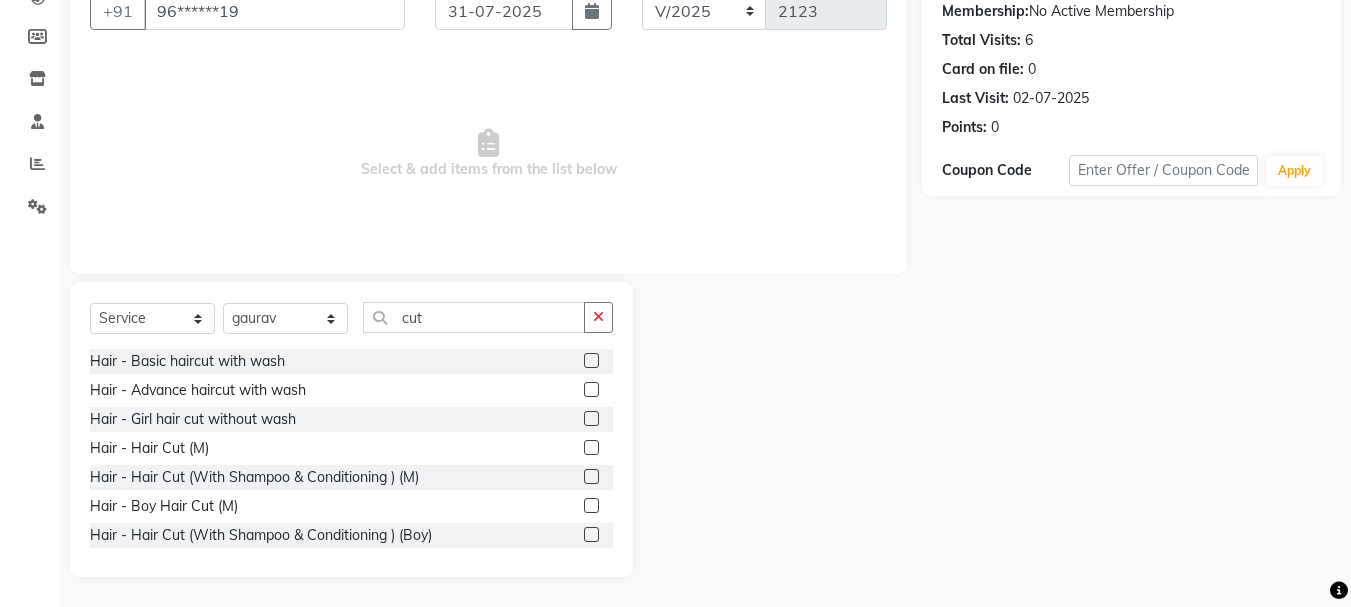 click 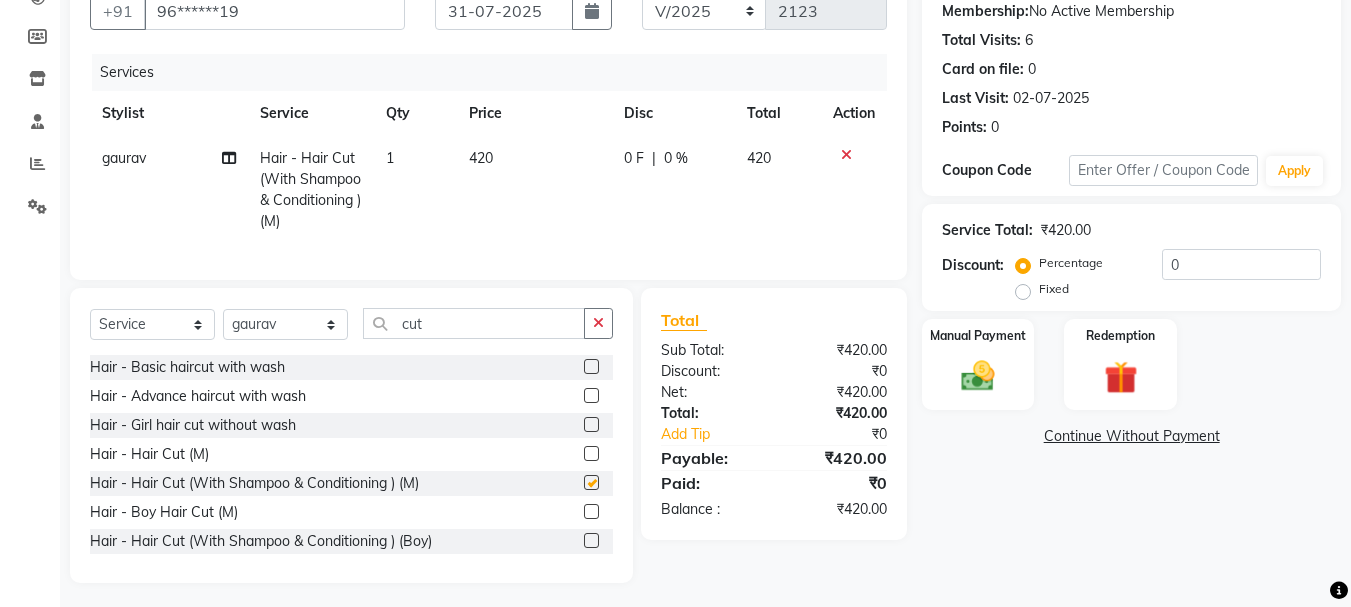 checkbox on "false" 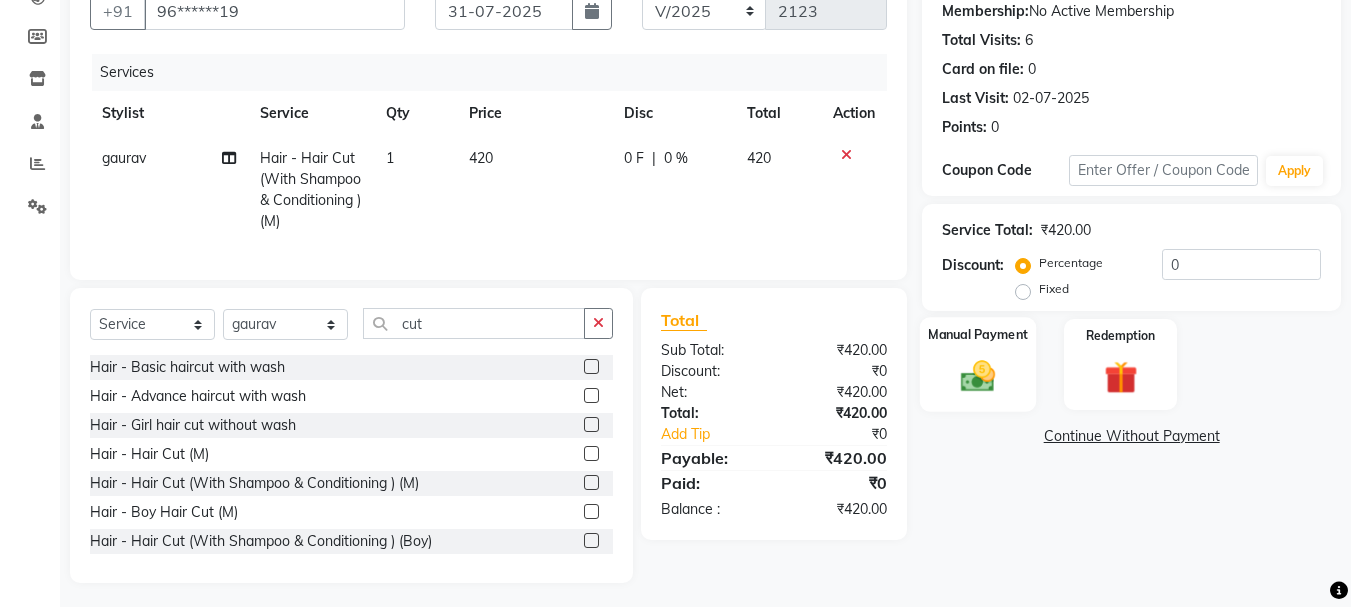click on "Manual Payment" 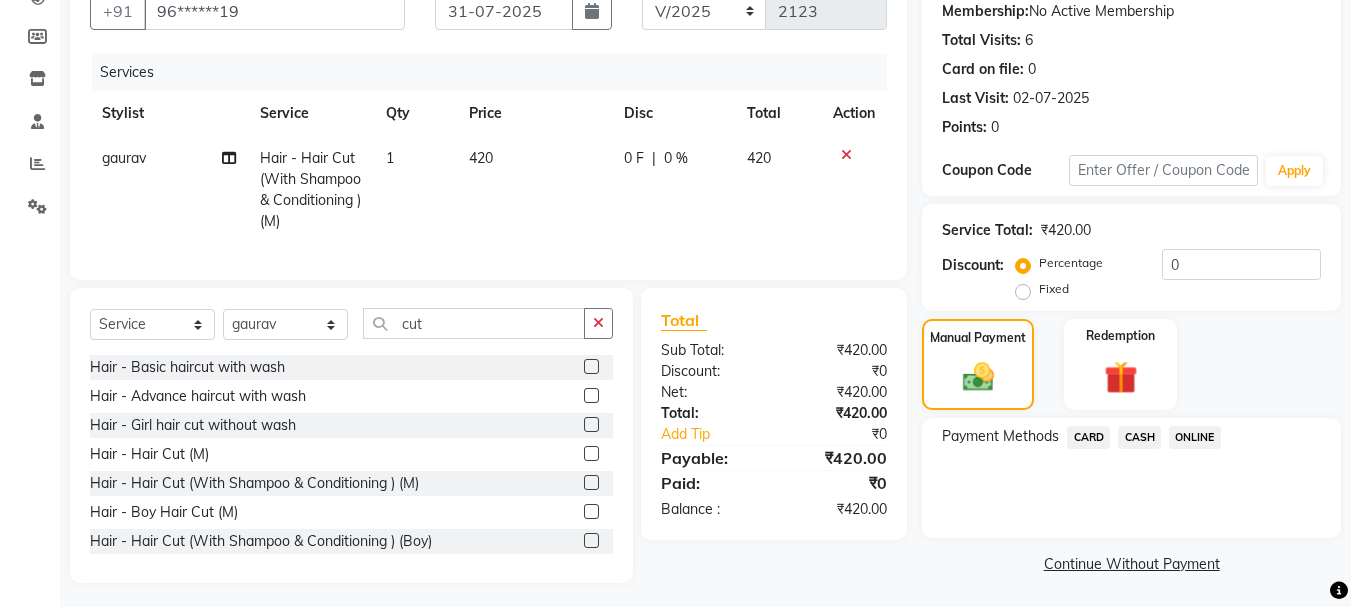 click on "ONLINE" 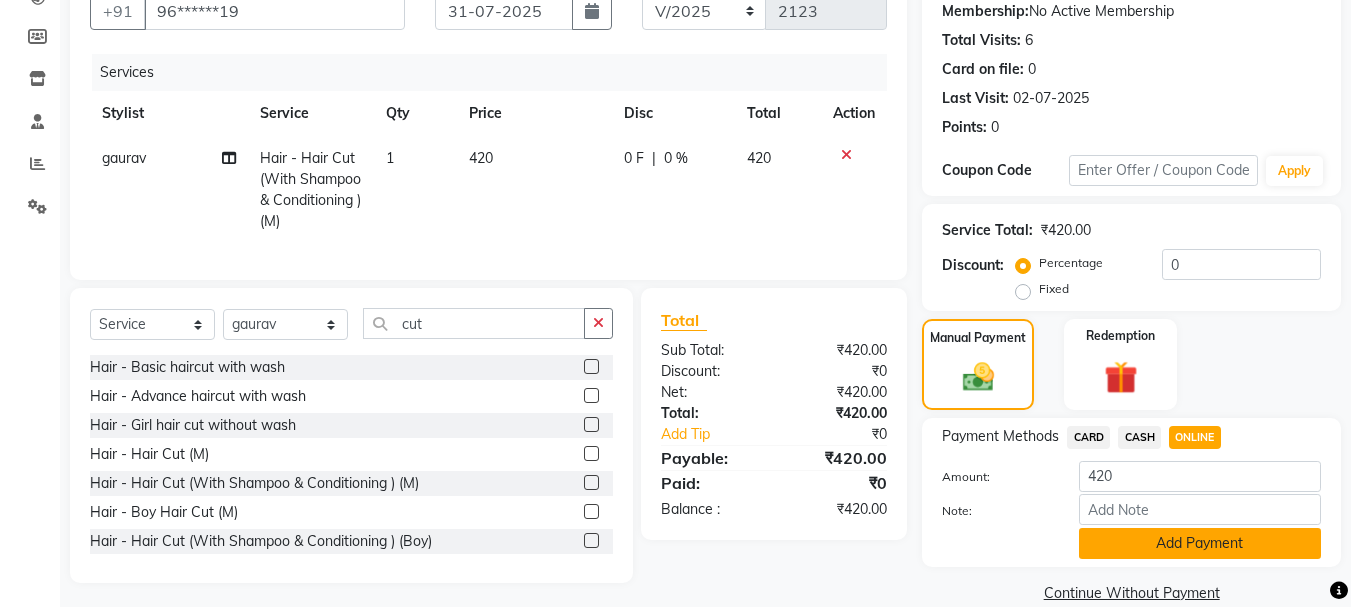click on "Add Payment" 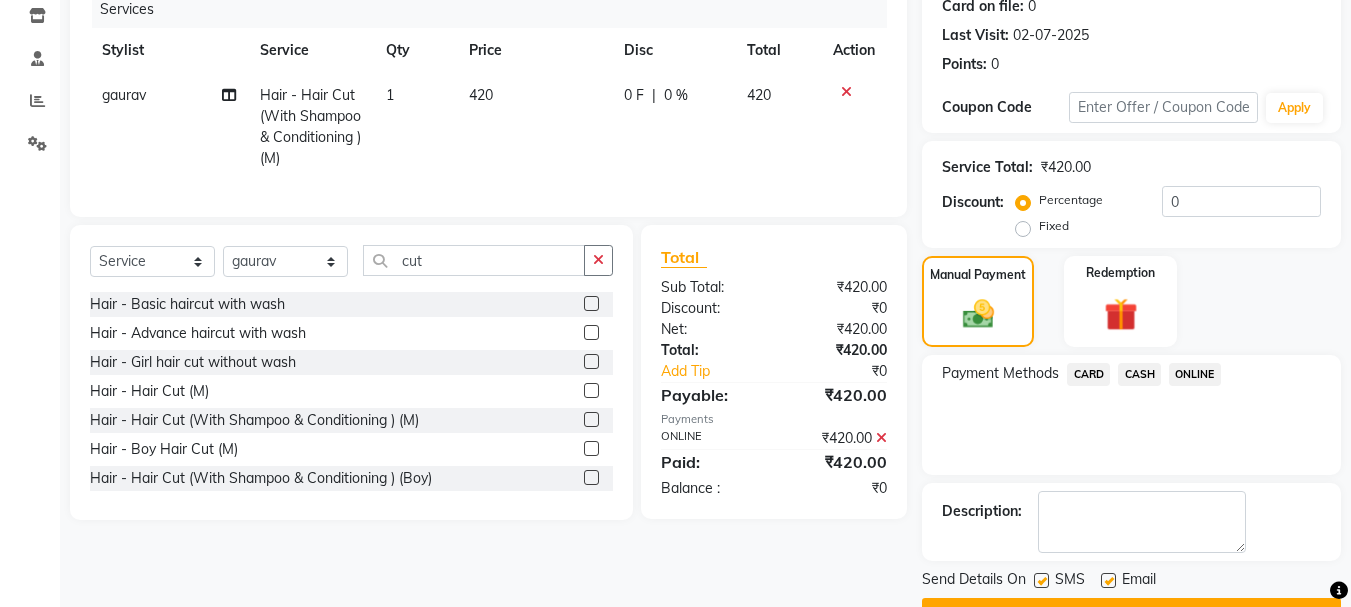 scroll, scrollTop: 309, scrollLeft: 0, axis: vertical 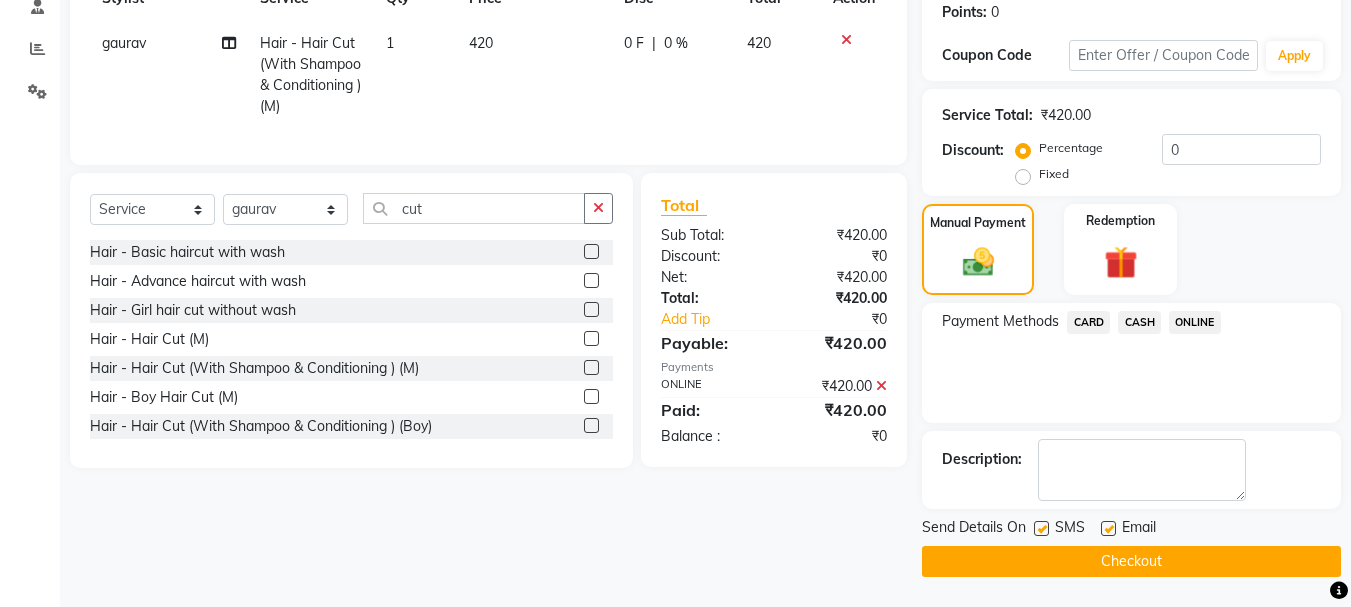 click on "Checkout" 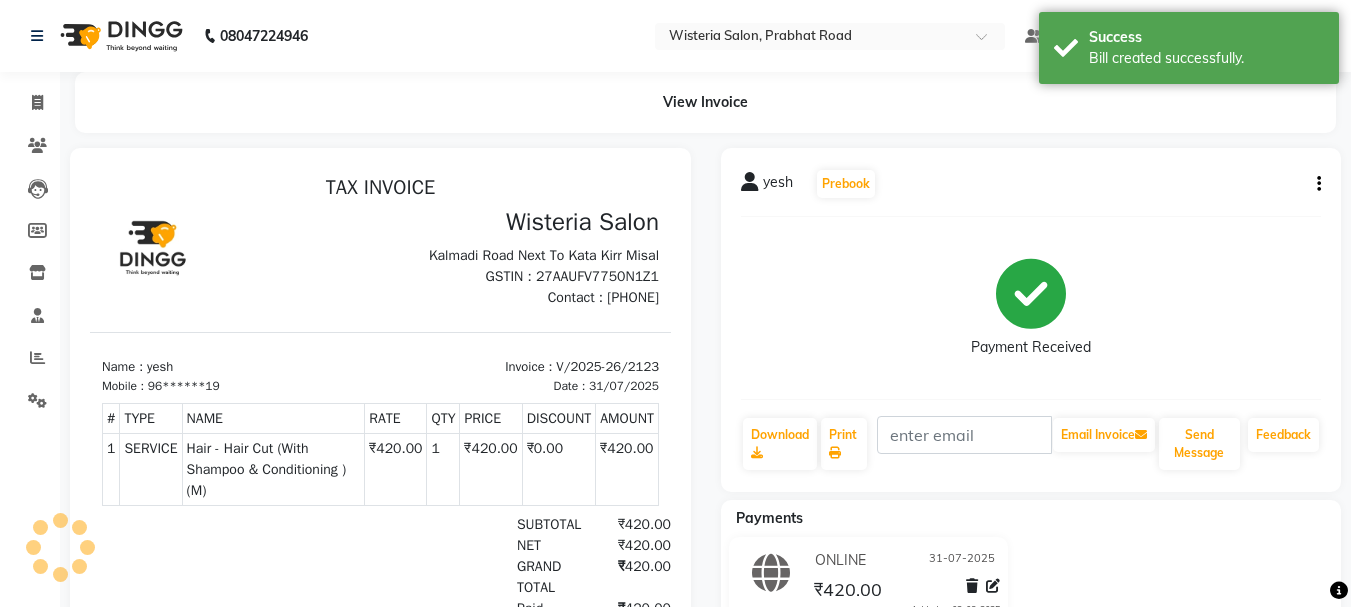 scroll, scrollTop: 0, scrollLeft: 0, axis: both 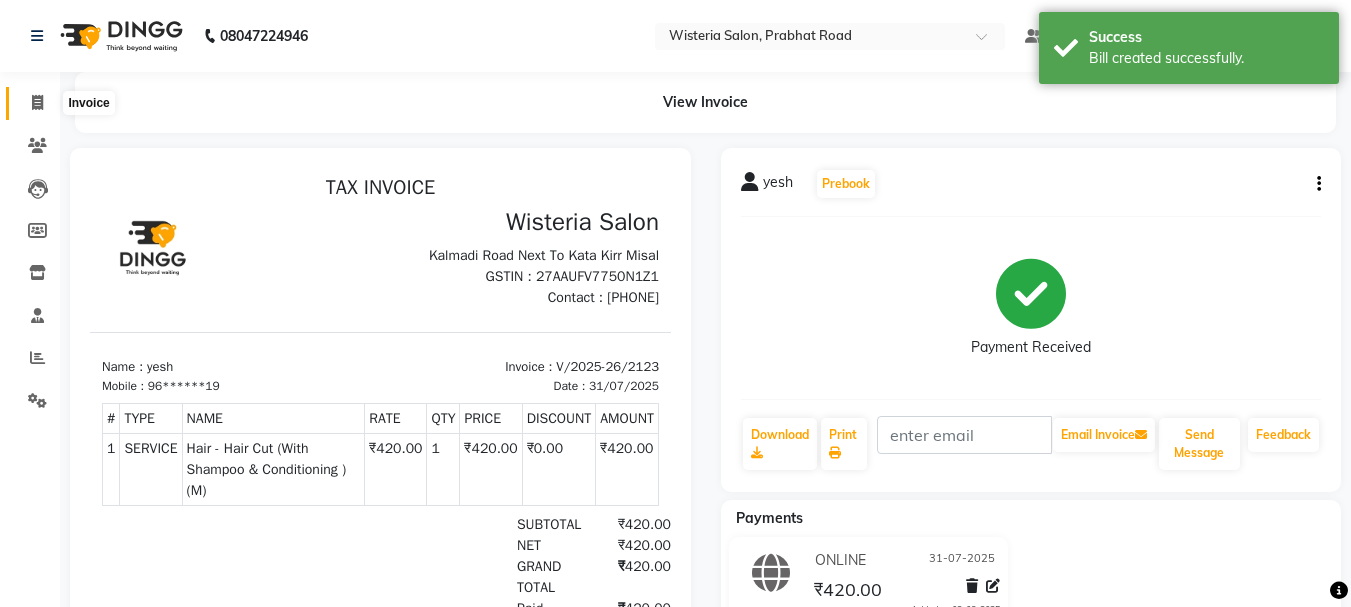 click 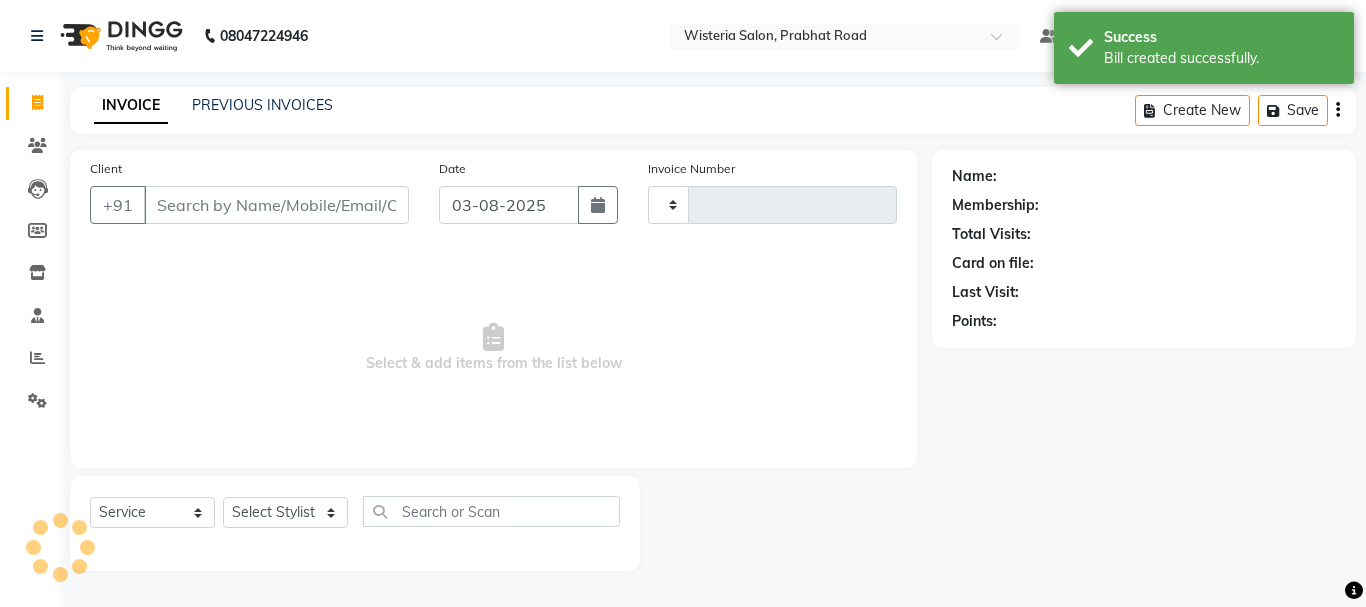 type on "2124" 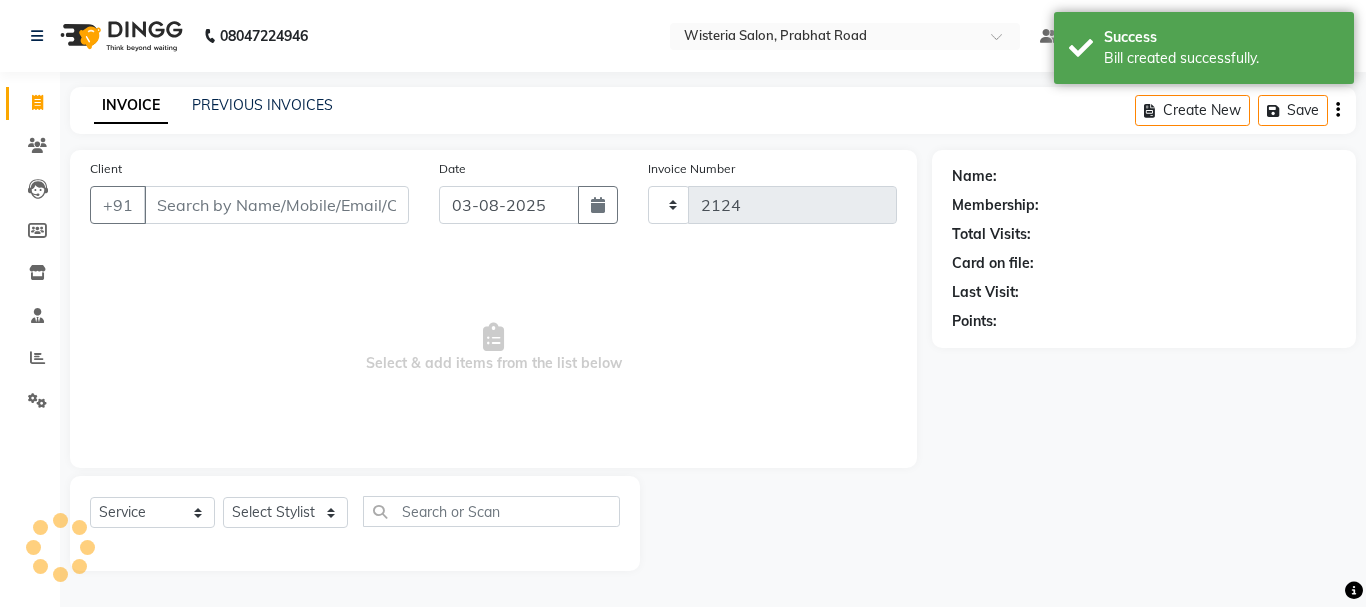 select on "911" 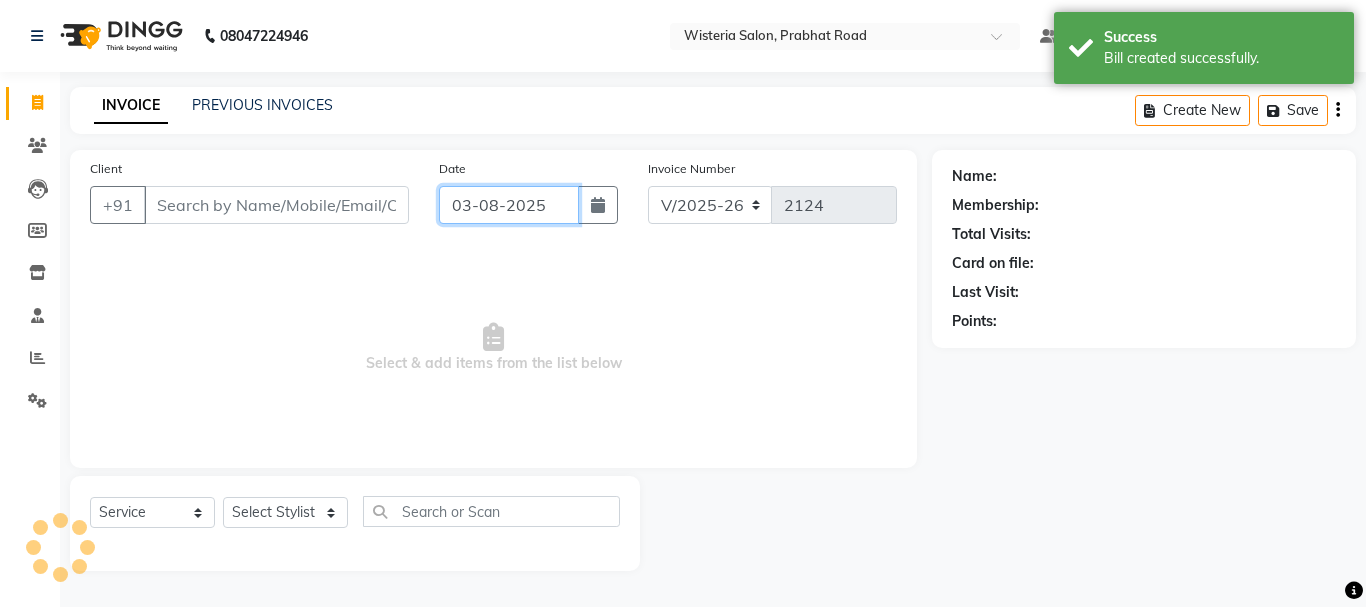 click on "03-08-2025" 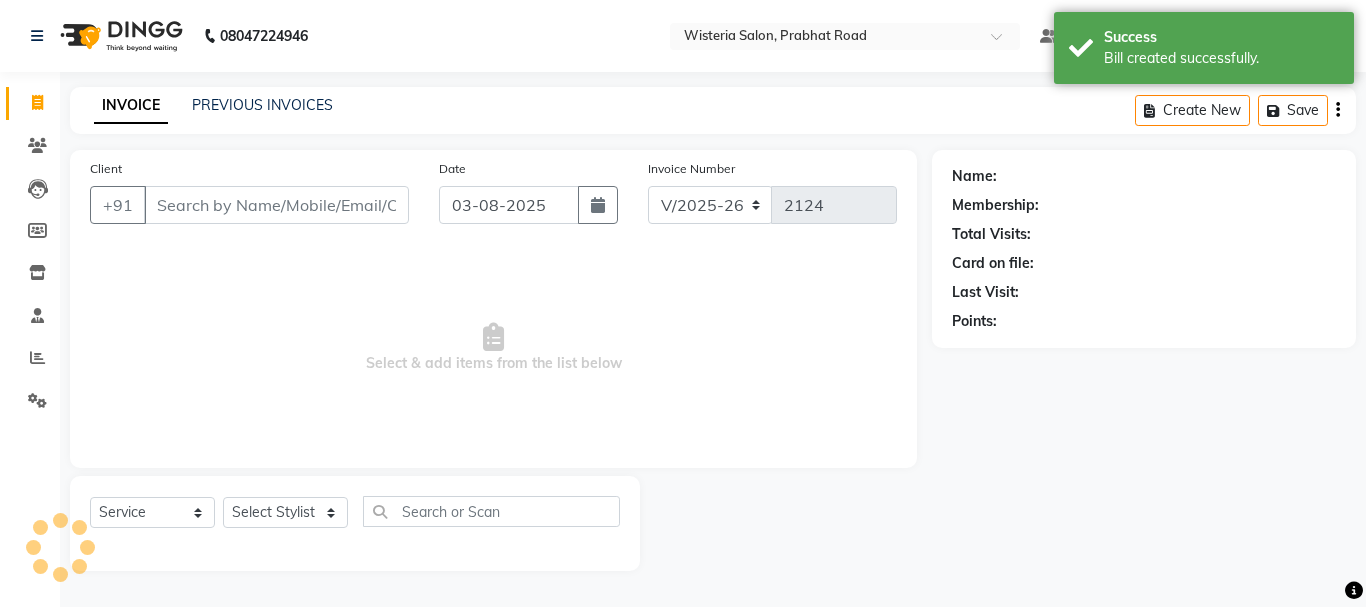 select on "8" 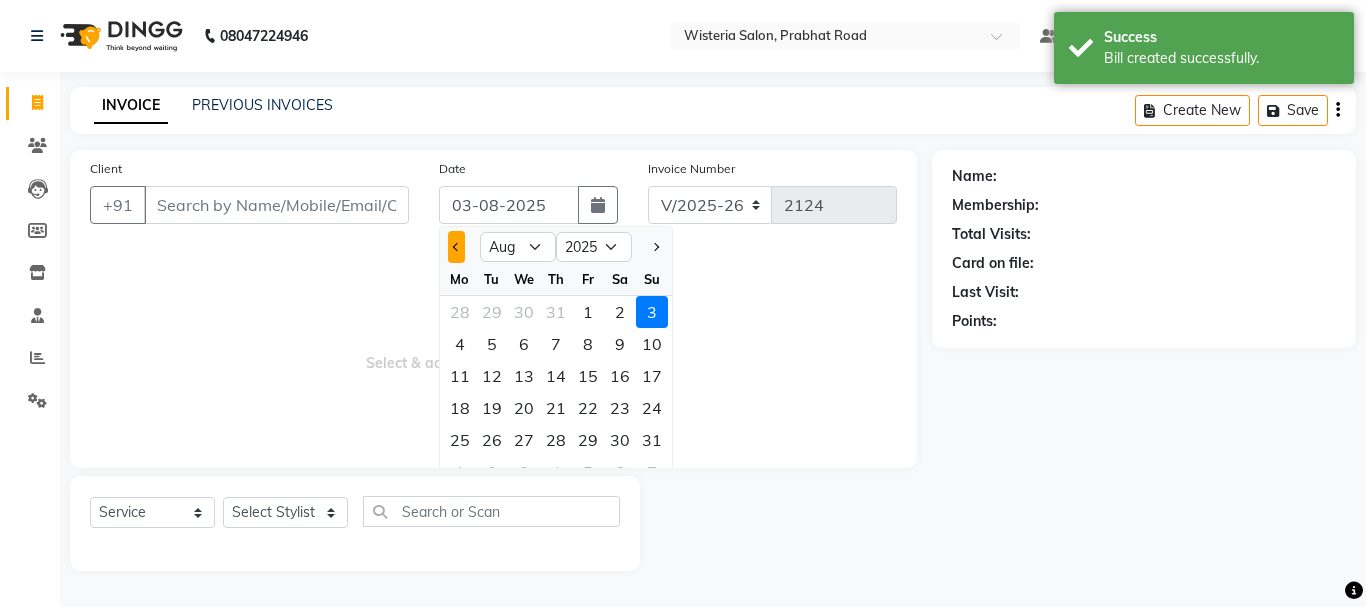 click 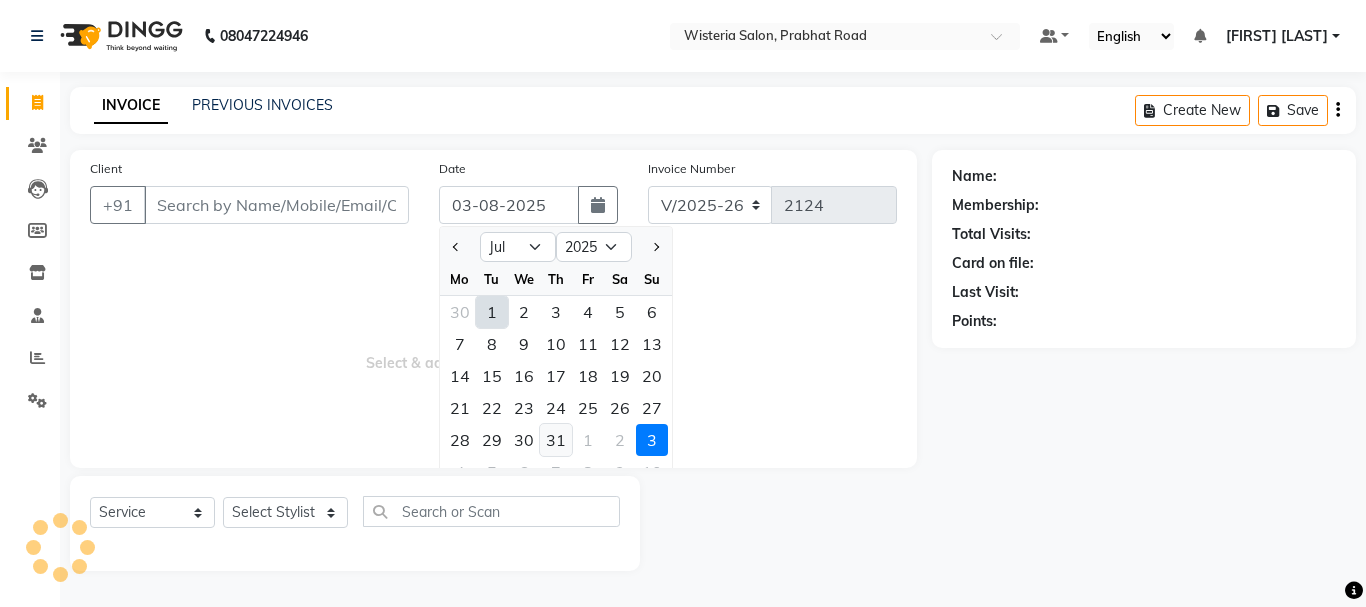 click on "31" 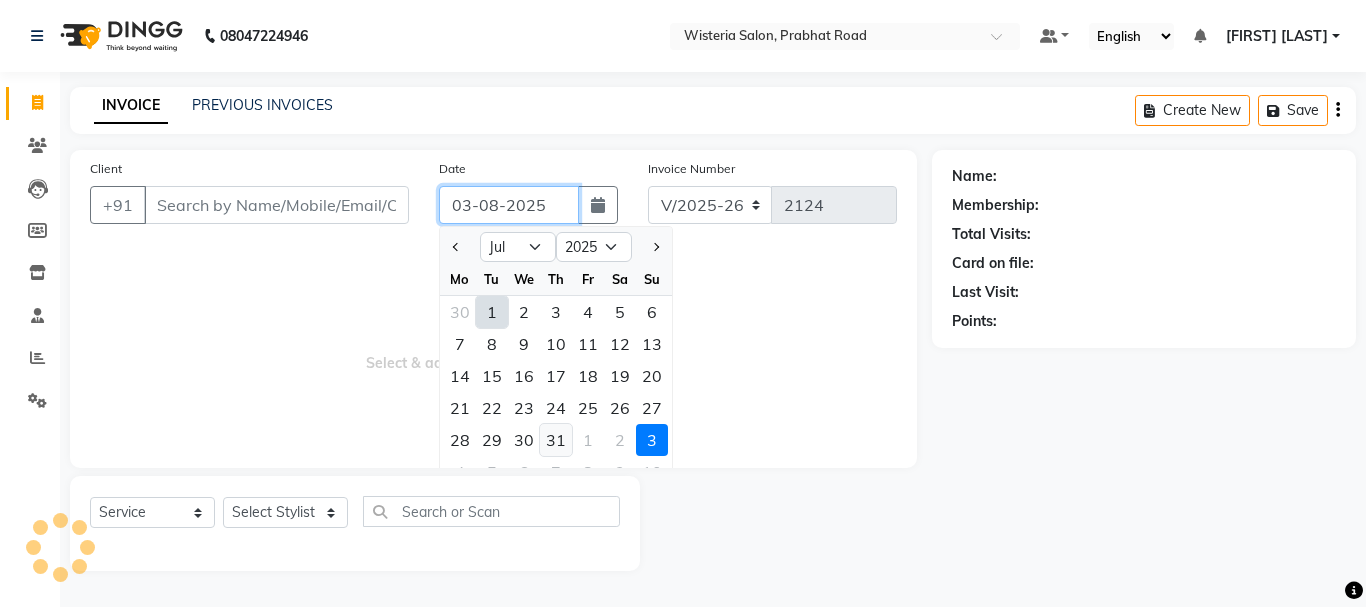 type on "31-07-2025" 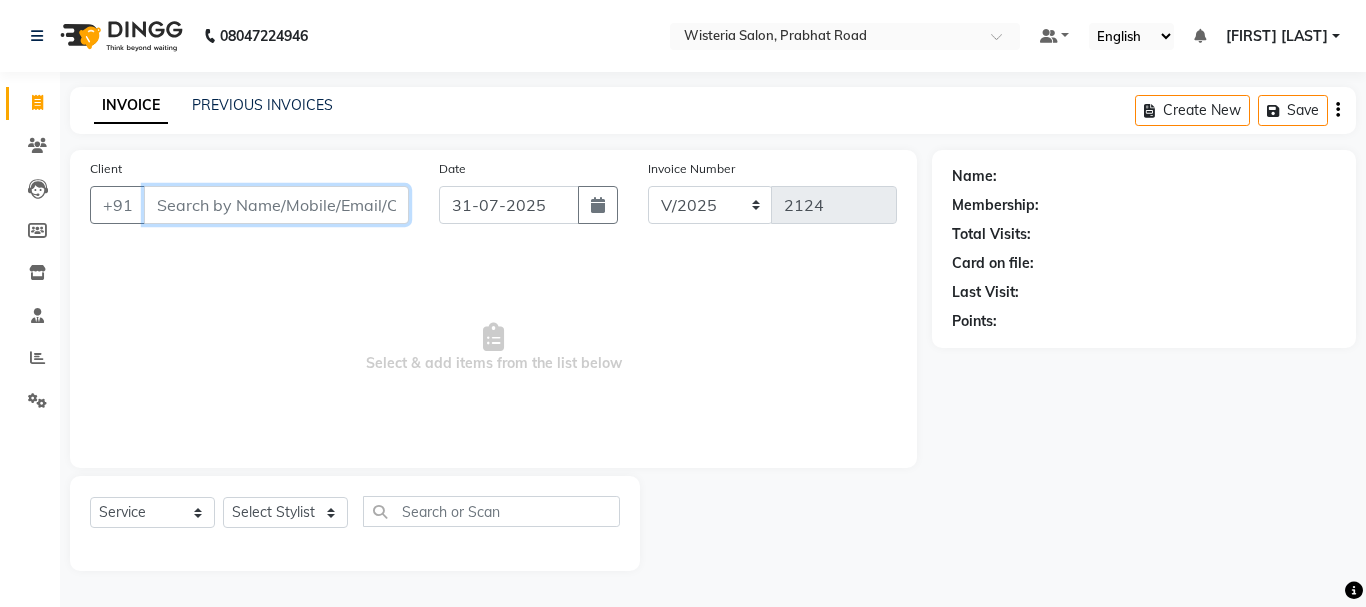 click on "Client" at bounding box center (276, 205) 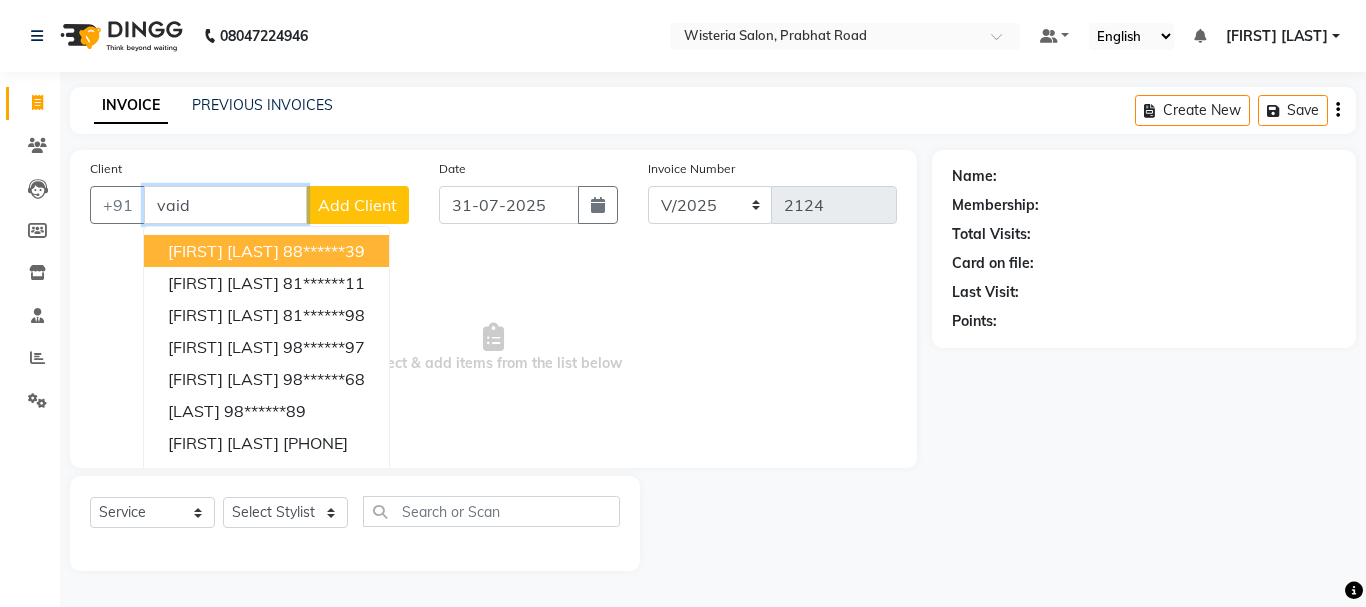 click on "[FIRST] [LAST]" at bounding box center (223, 251) 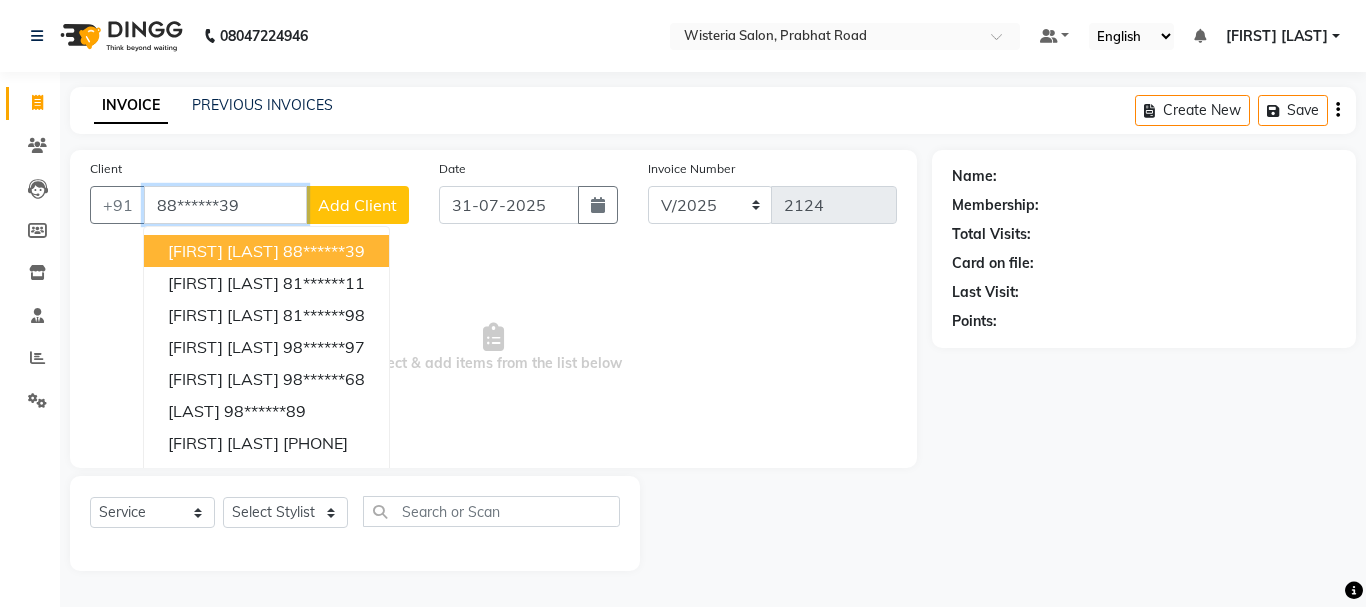 type on "88******39" 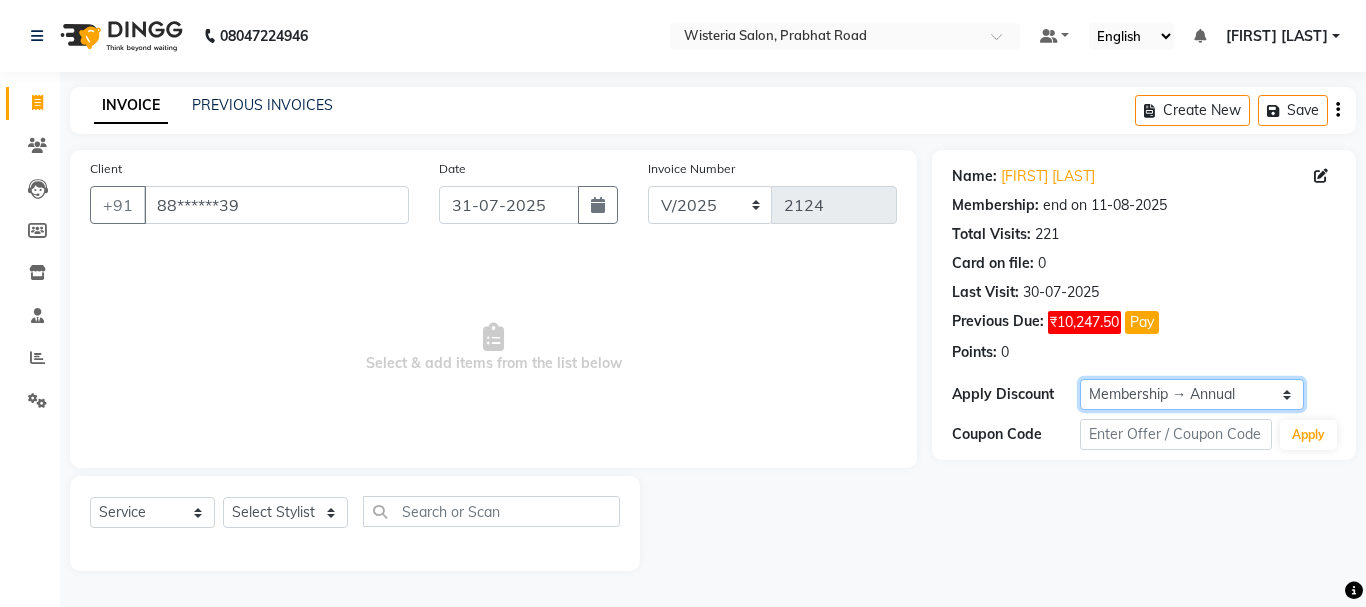 click on "Select Membership → Annual" 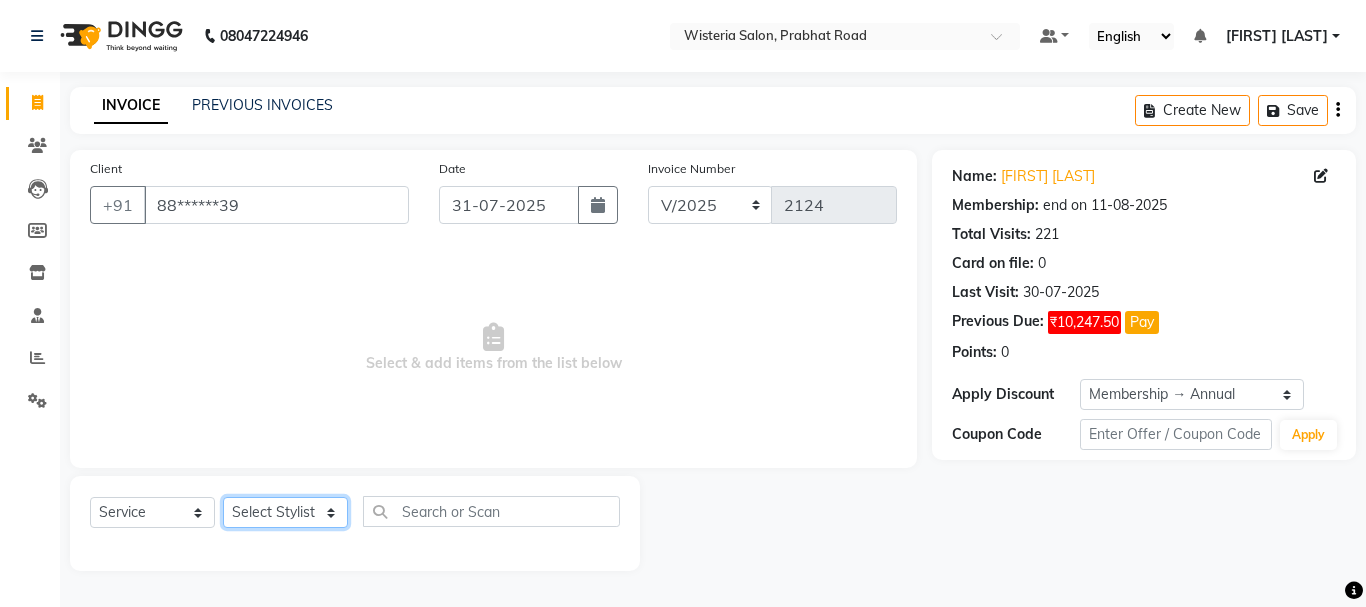 click on "Select Stylist [LAST] [FIRST] [LAST]  [FIRST] [LAST] [LAST] [FIRST] [LAST] [FIRST] [LAST] [FIRST] [LAST] [FIRST] Partner id [FIRST] [LAST]    [FIRST]   [LAST]   [FIRST]   [LAST]   [FIRST]   [FIRST] [LAST]   [FIRST] [LAST]   [FIRST]" 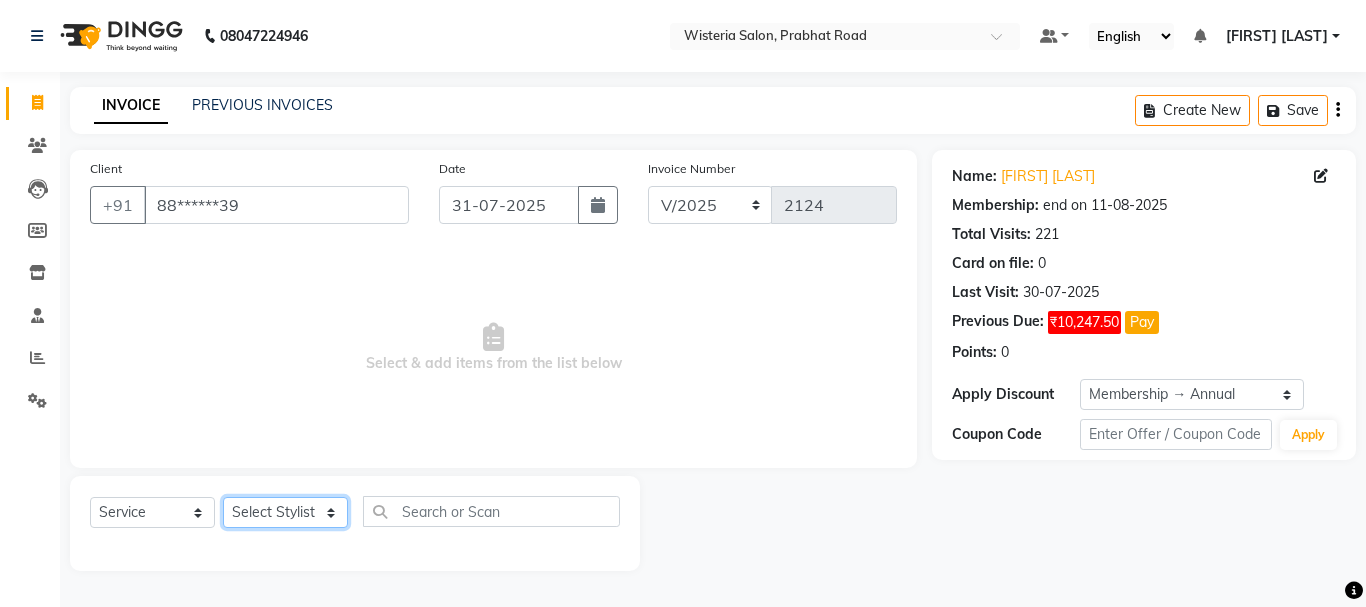 select on "47321" 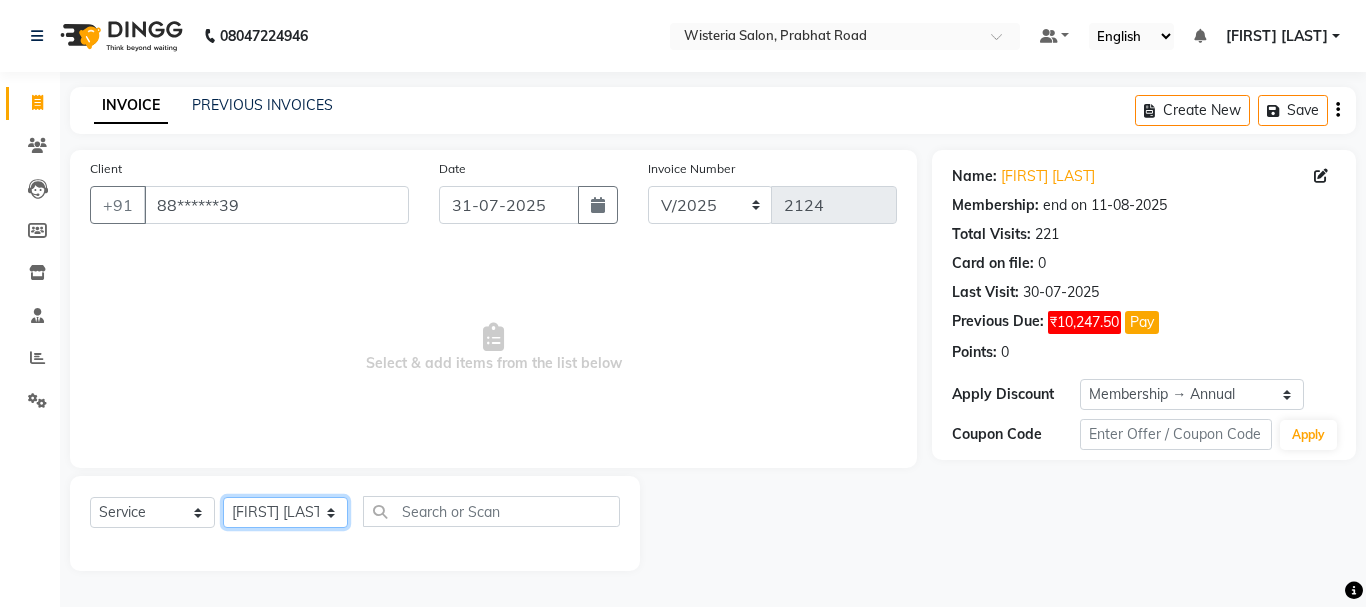 click on "Select Stylist [LAST] [FIRST] [LAST]  [FIRST] [LAST] [LAST] [FIRST] [LAST] [FIRST] [LAST] [FIRST] [LAST] [FIRST] Partner id [FIRST] [LAST]    [FIRST]   [LAST]   [FIRST]   [LAST]   [FIRST]   [FIRST] [LAST]   [FIRST] [LAST]   [FIRST]" 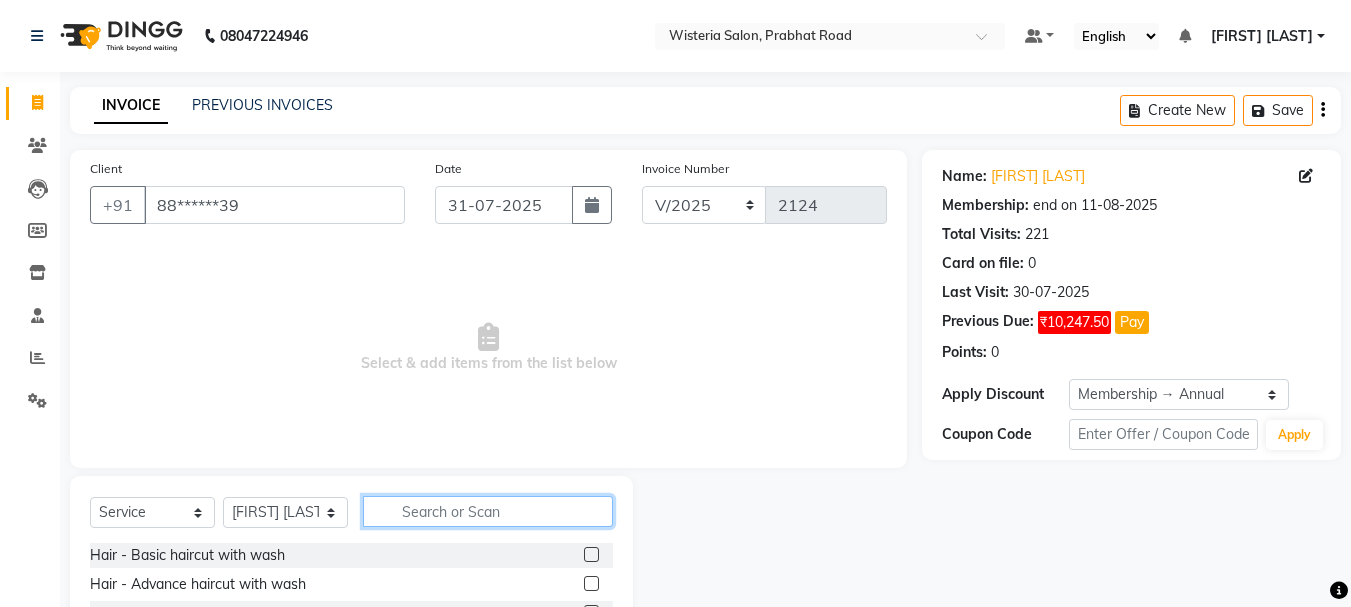 click 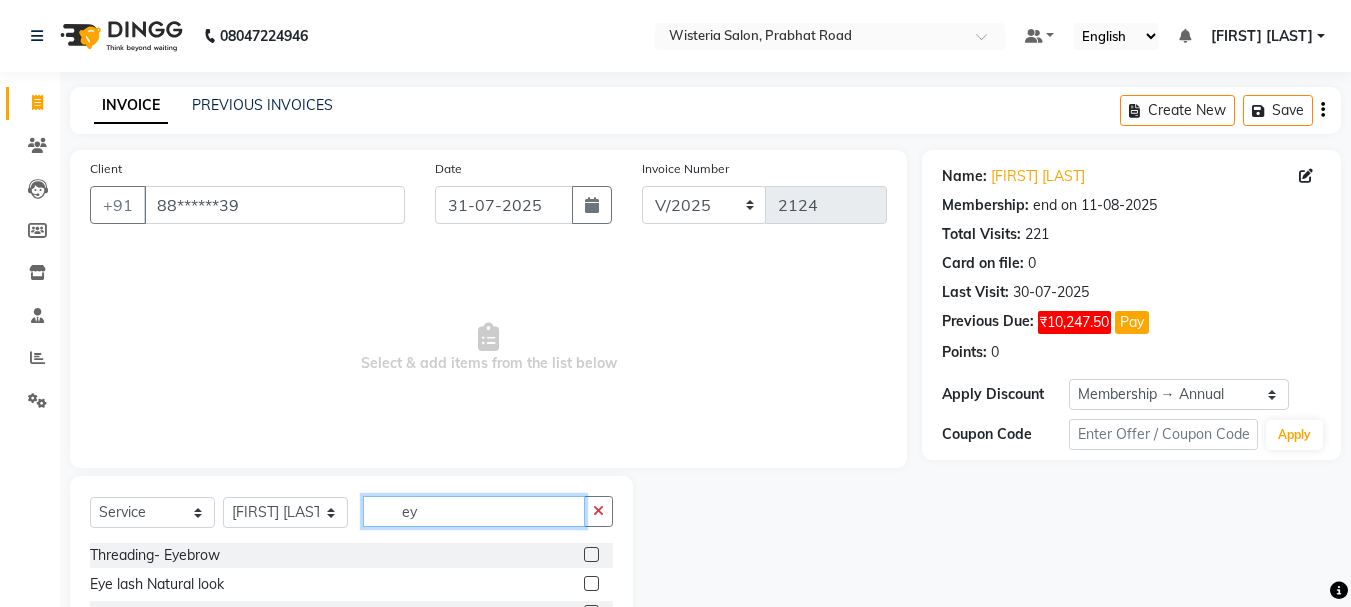 type on "ey" 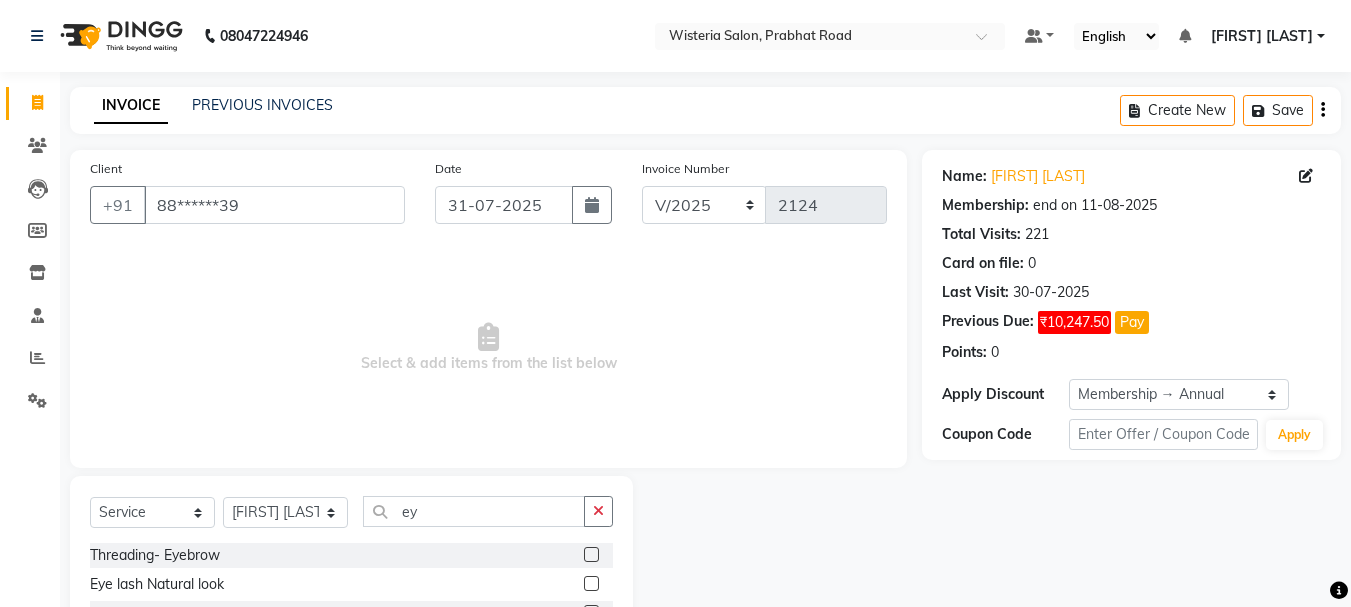 click 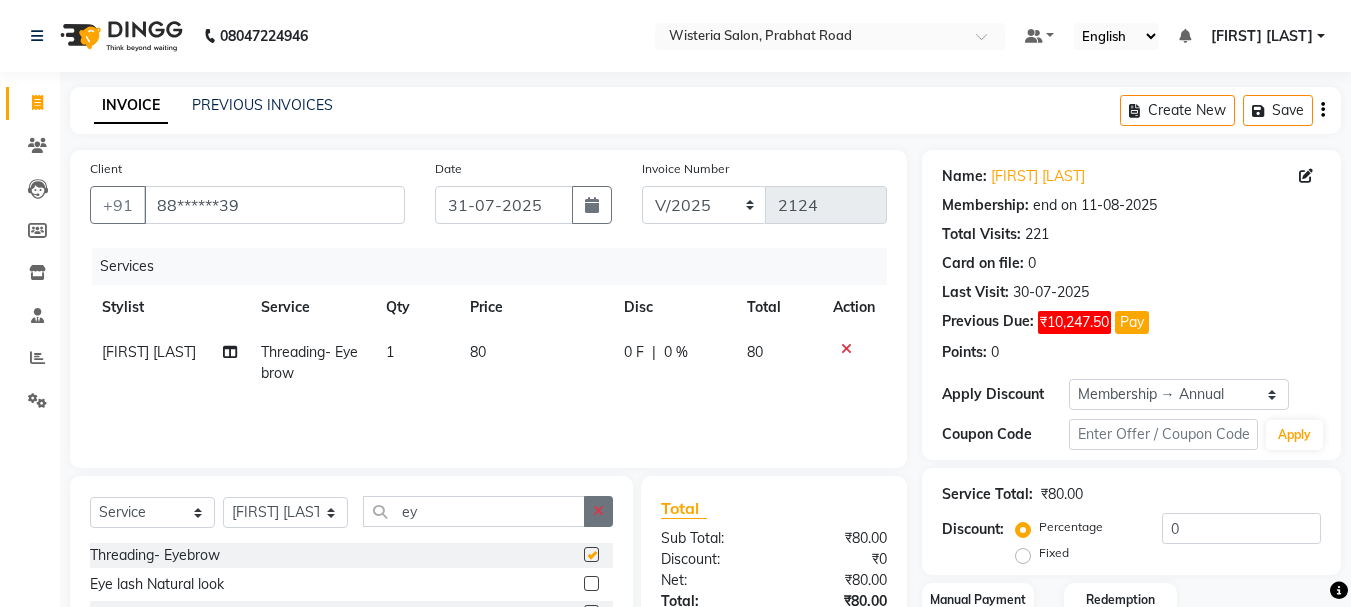 checkbox on "false" 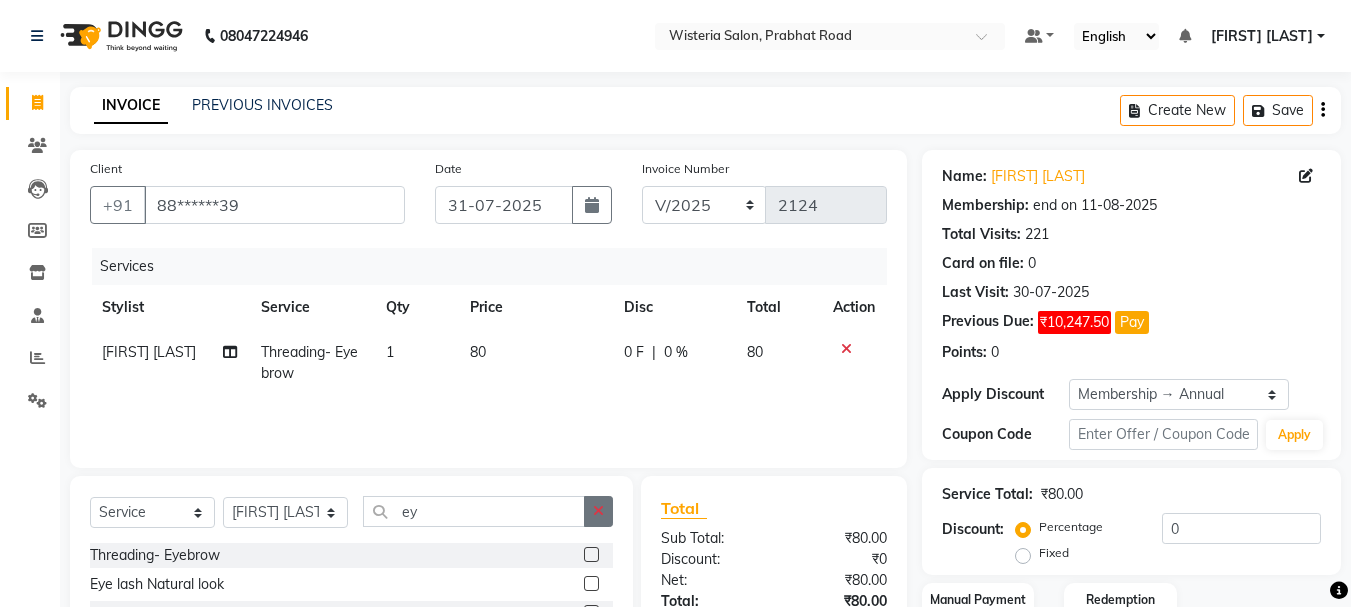 click 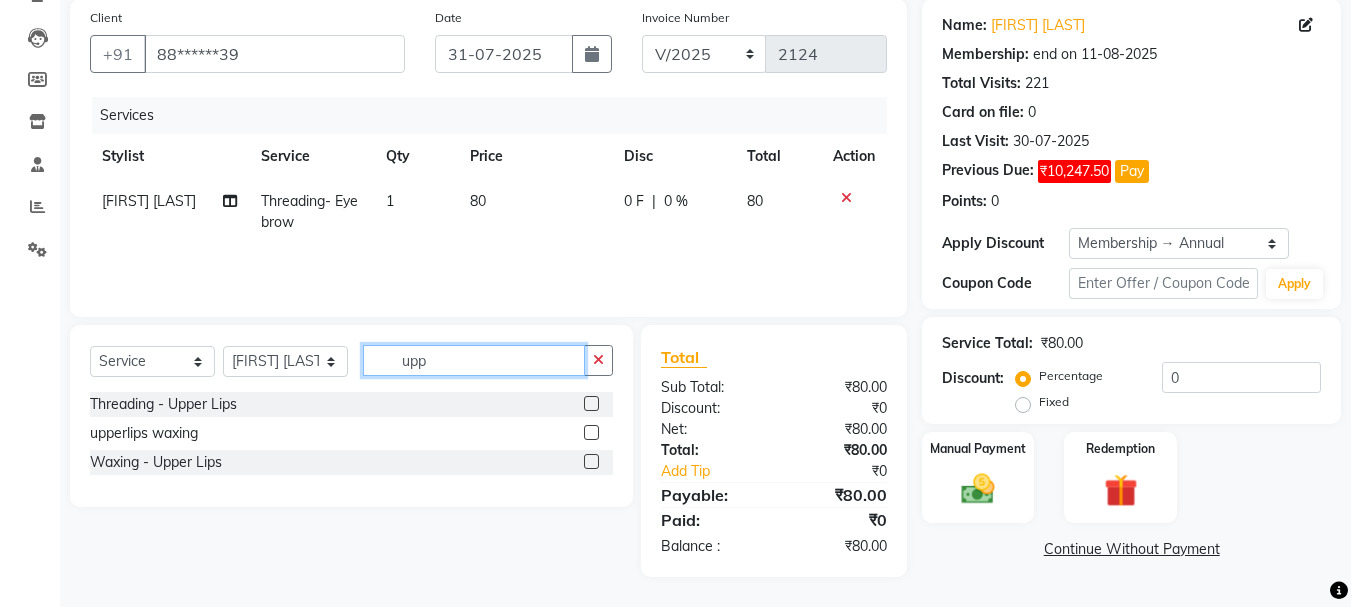 scroll, scrollTop: 151, scrollLeft: 0, axis: vertical 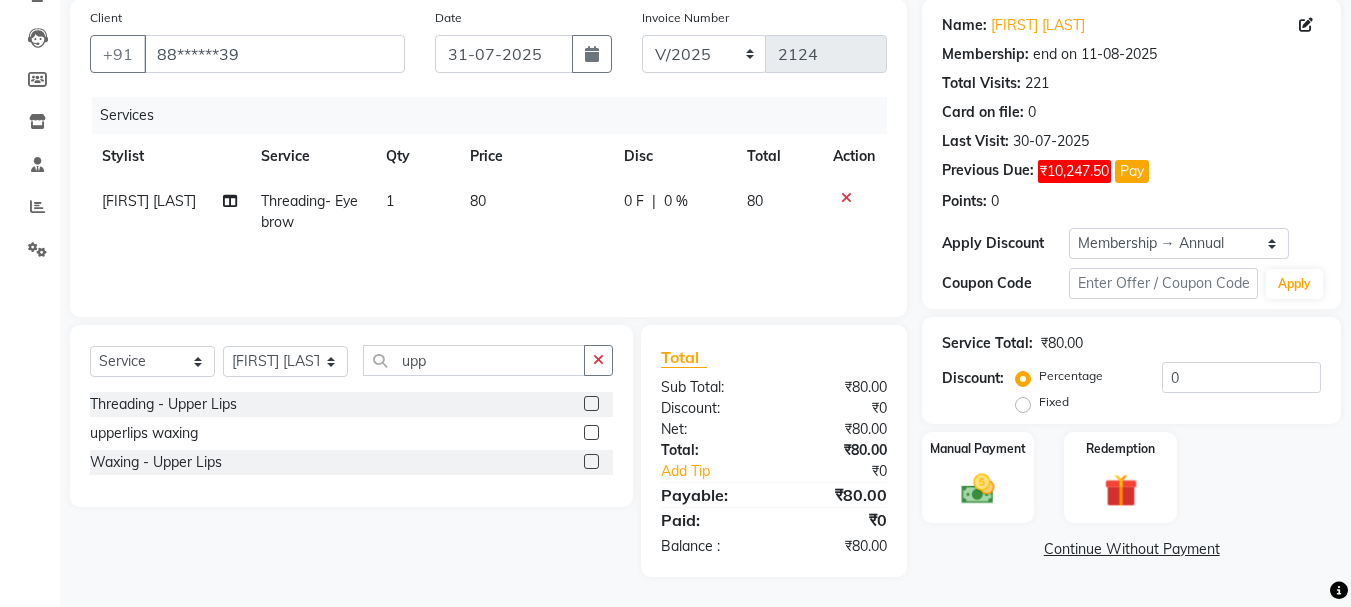 click 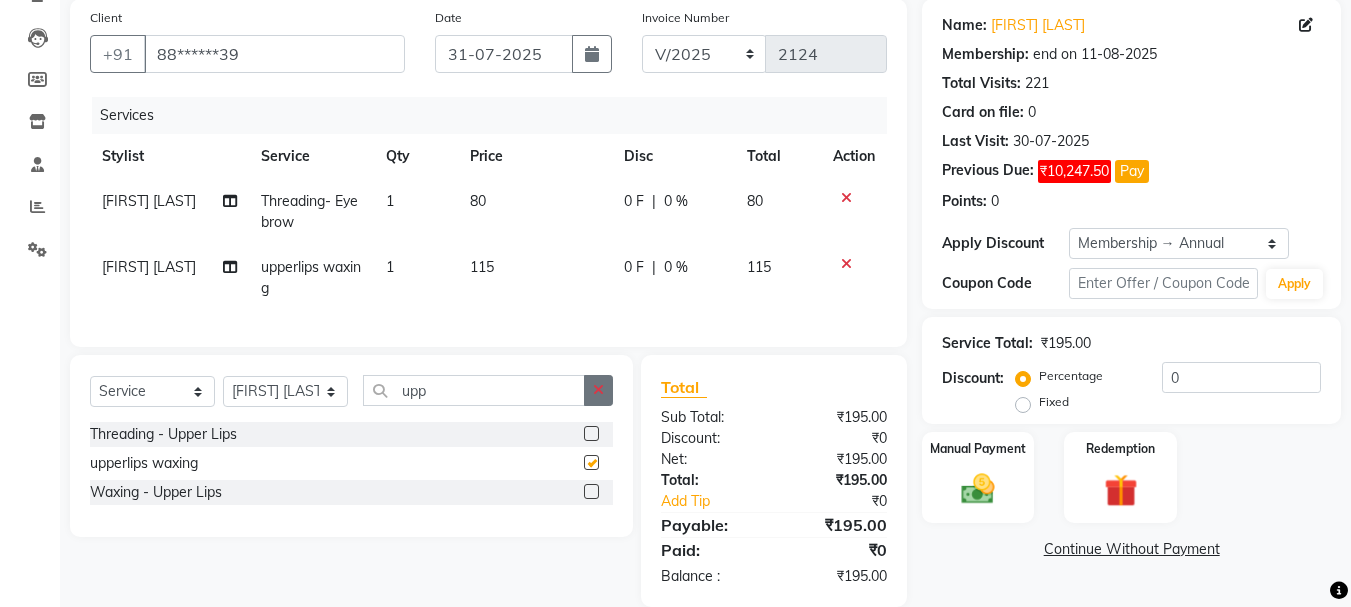 checkbox on "false" 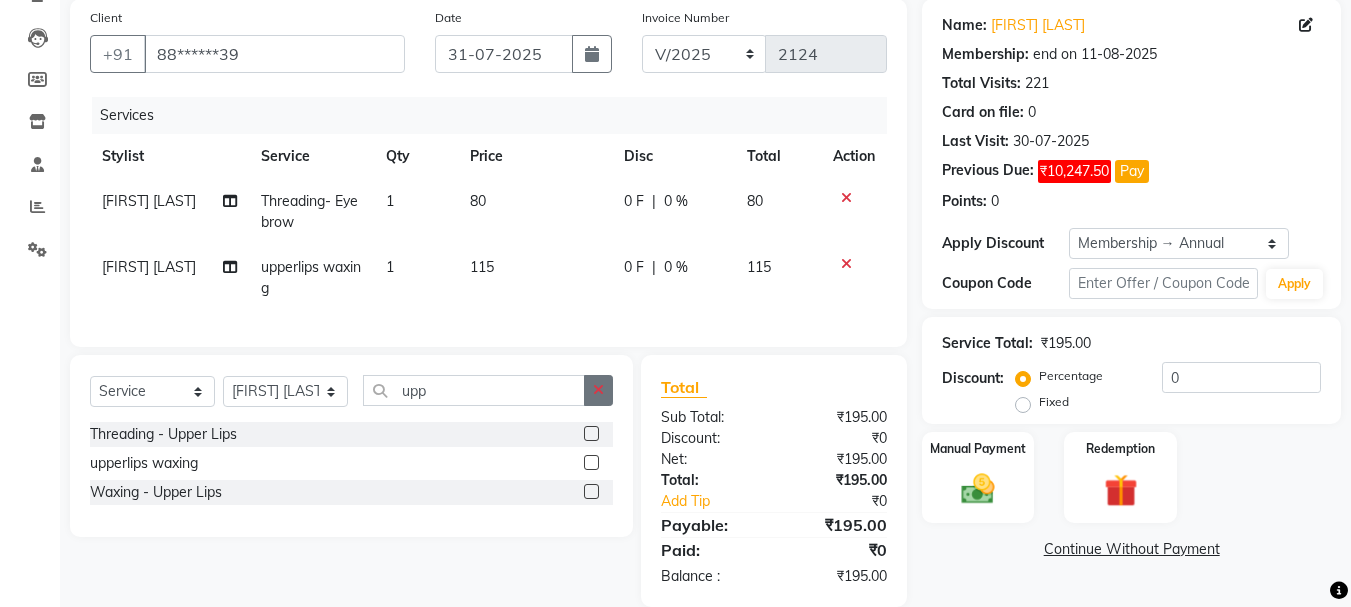 click 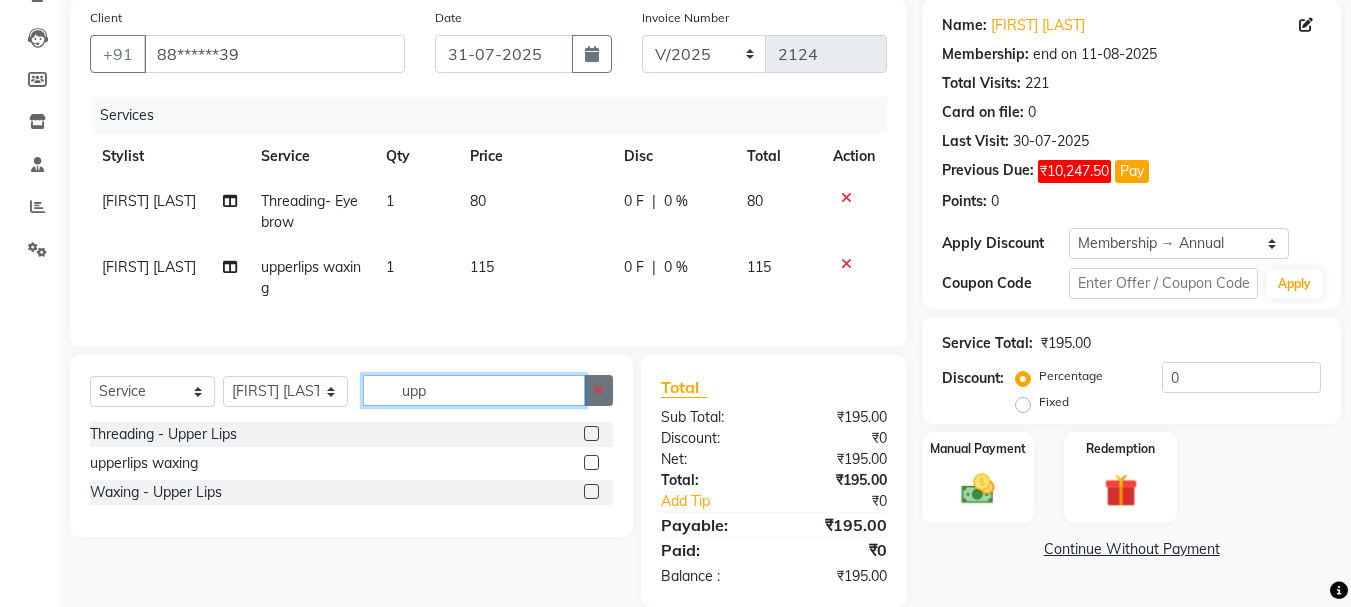 type 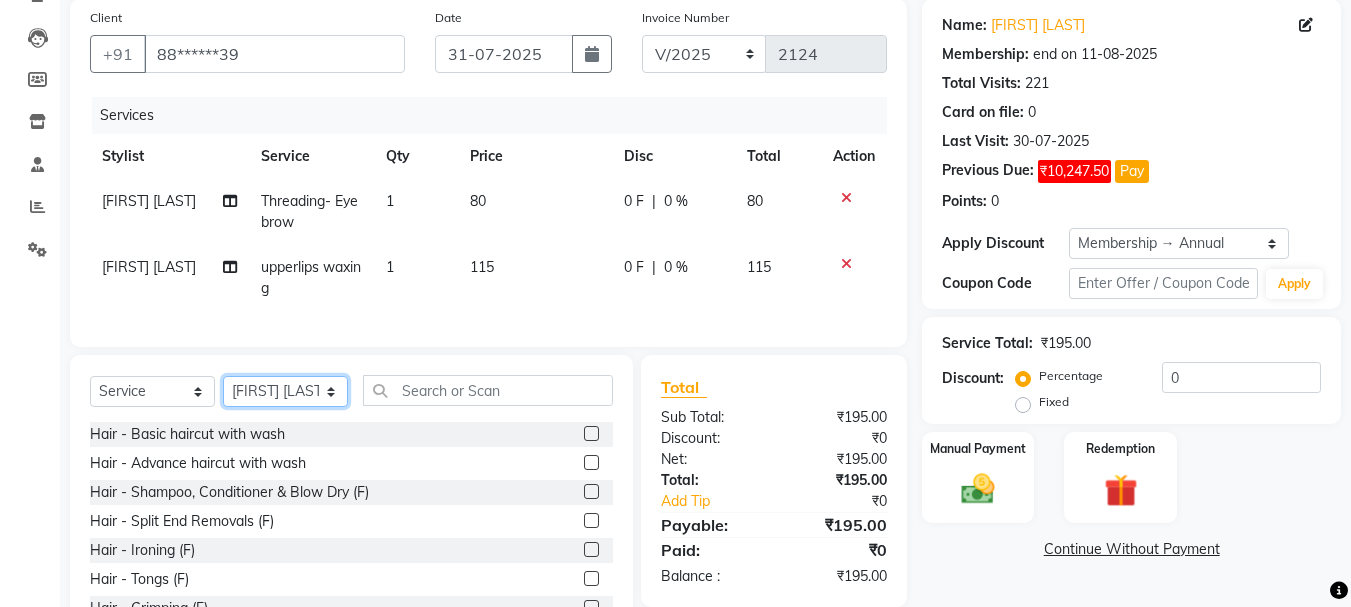 click on "Select Stylist [LAST] [FIRST] [LAST]  [FIRST] [LAST] [LAST] [FIRST] [LAST] [FIRST] [LAST] [FIRST] [LAST] [FIRST] Partner id [FIRST] [LAST]    [FIRST]   [LAST]   [FIRST]   [LAST]   [FIRST]   [FIRST] [LAST]   [FIRST] [LAST]   [FIRST]" 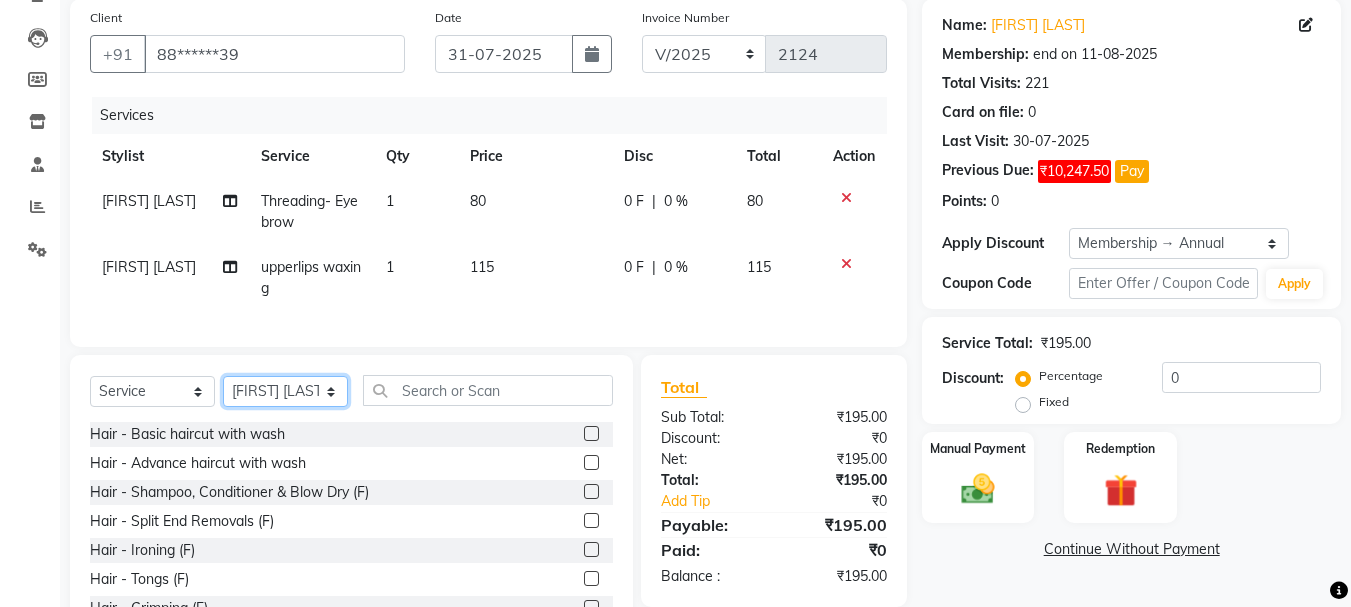 select on "15251" 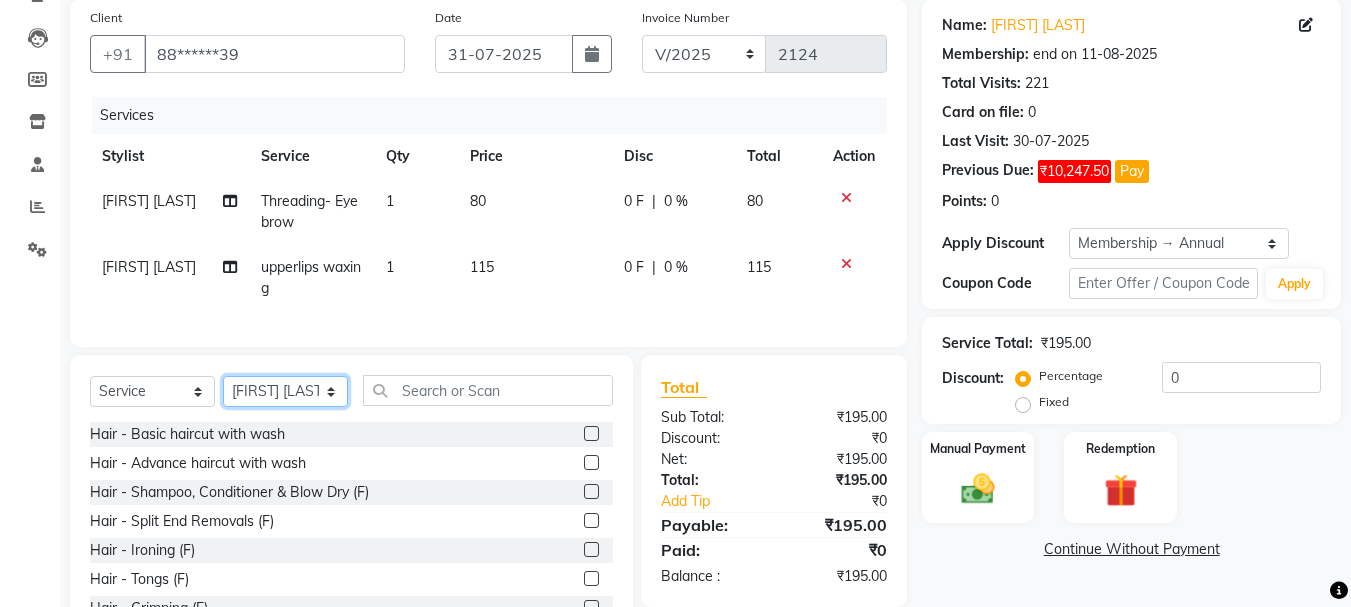 click on "Select Stylist [LAST] [FIRST] [LAST]  [FIRST] [LAST] [LAST] [FIRST] [LAST] [FIRST] [LAST] [FIRST] [LAST] [FIRST] Partner id [FIRST] [LAST]    [FIRST]   [LAST]   [FIRST]   [LAST]   [FIRST]   [FIRST] [LAST]   [FIRST] [LAST]   [FIRST]" 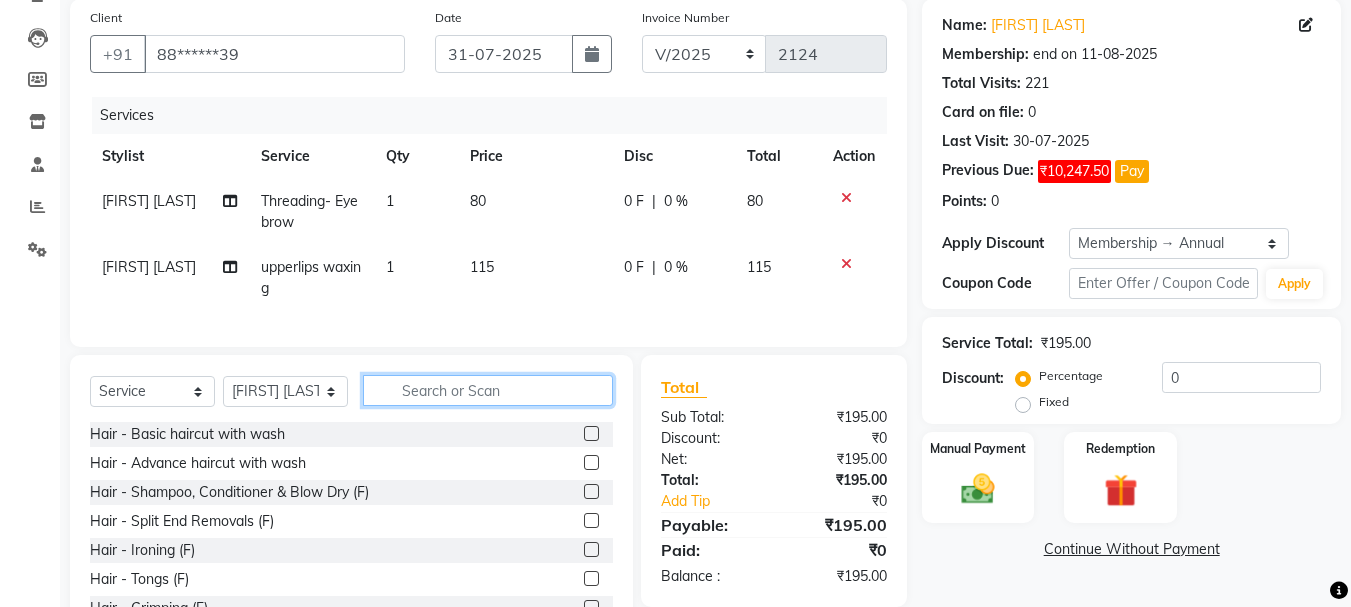 click 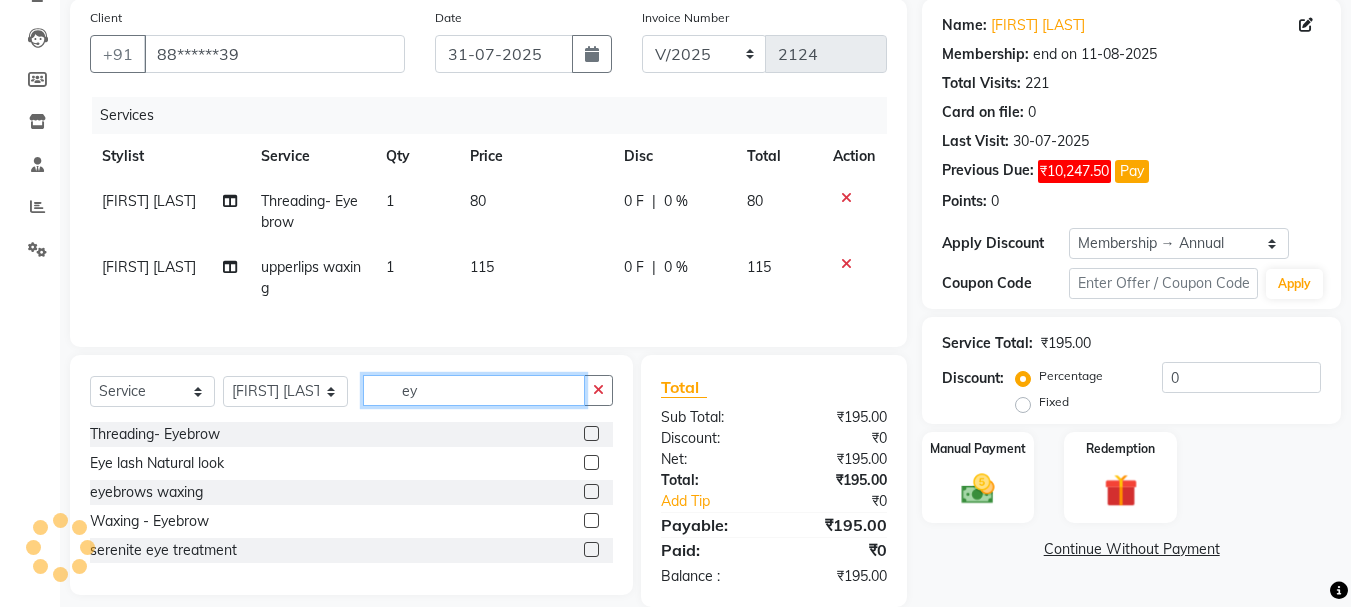 type on "ey" 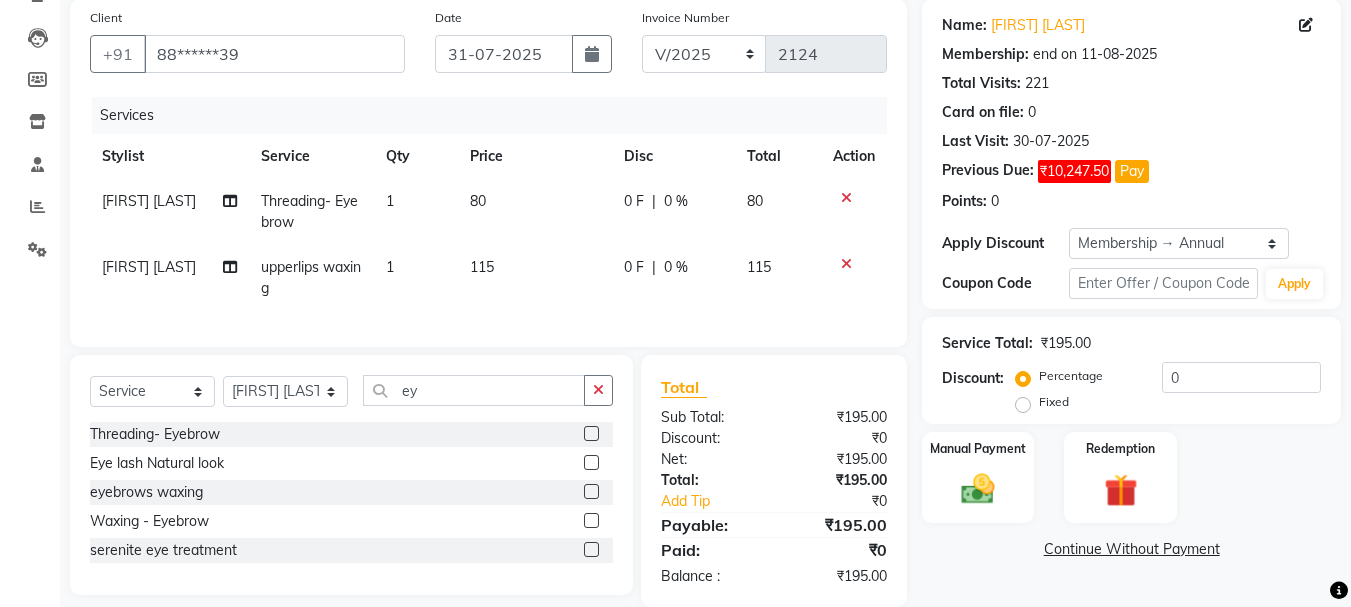 click 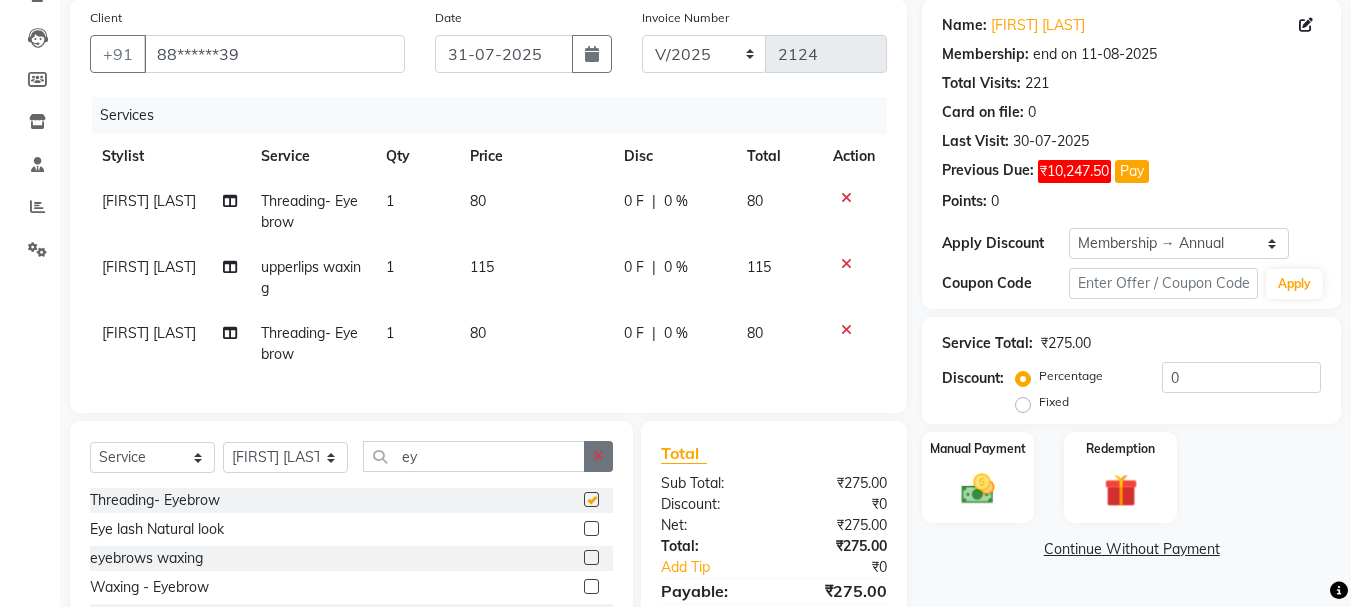 checkbox on "false" 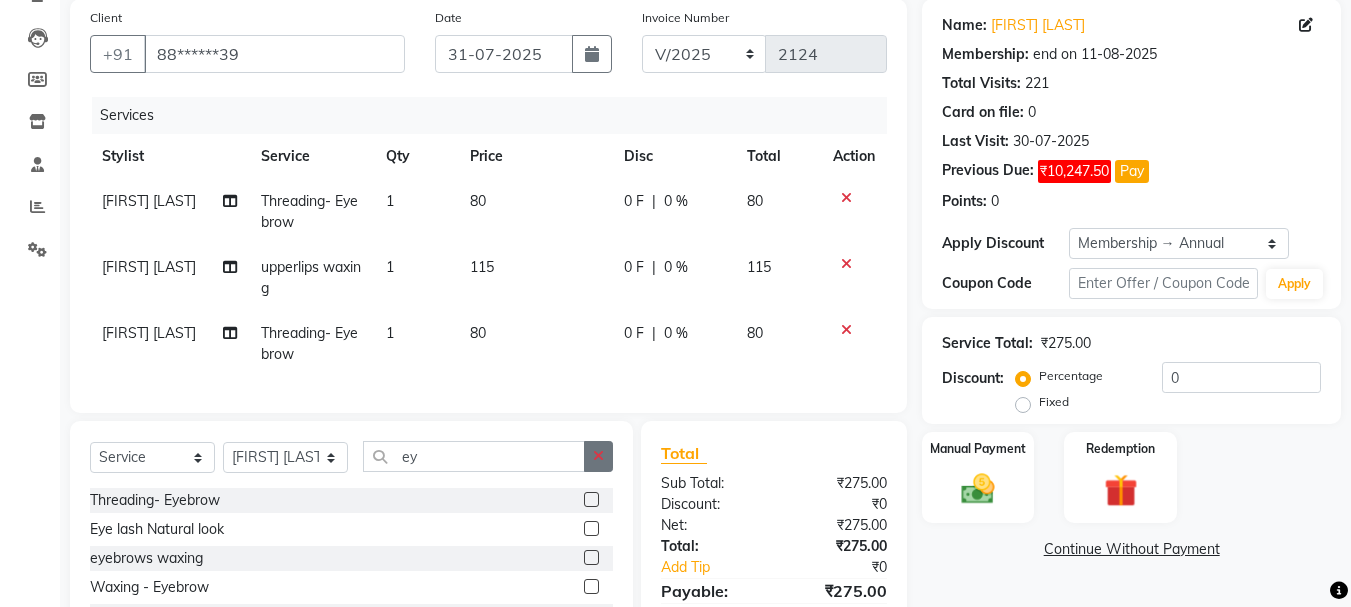 click 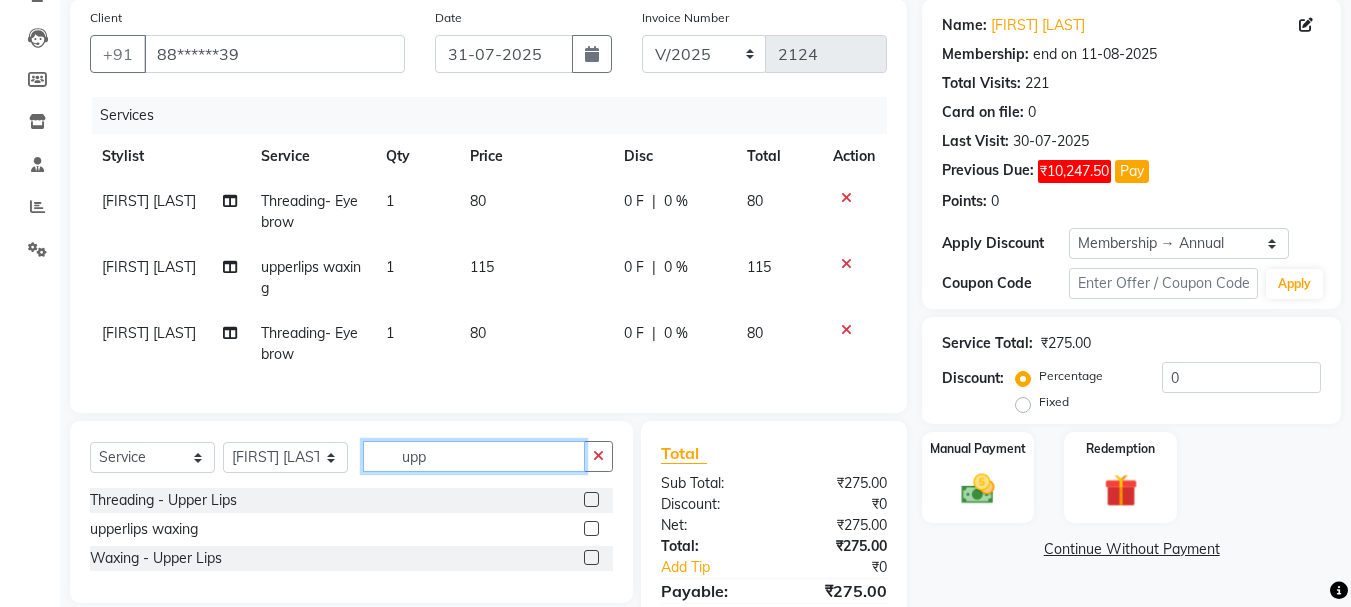 type on "upp" 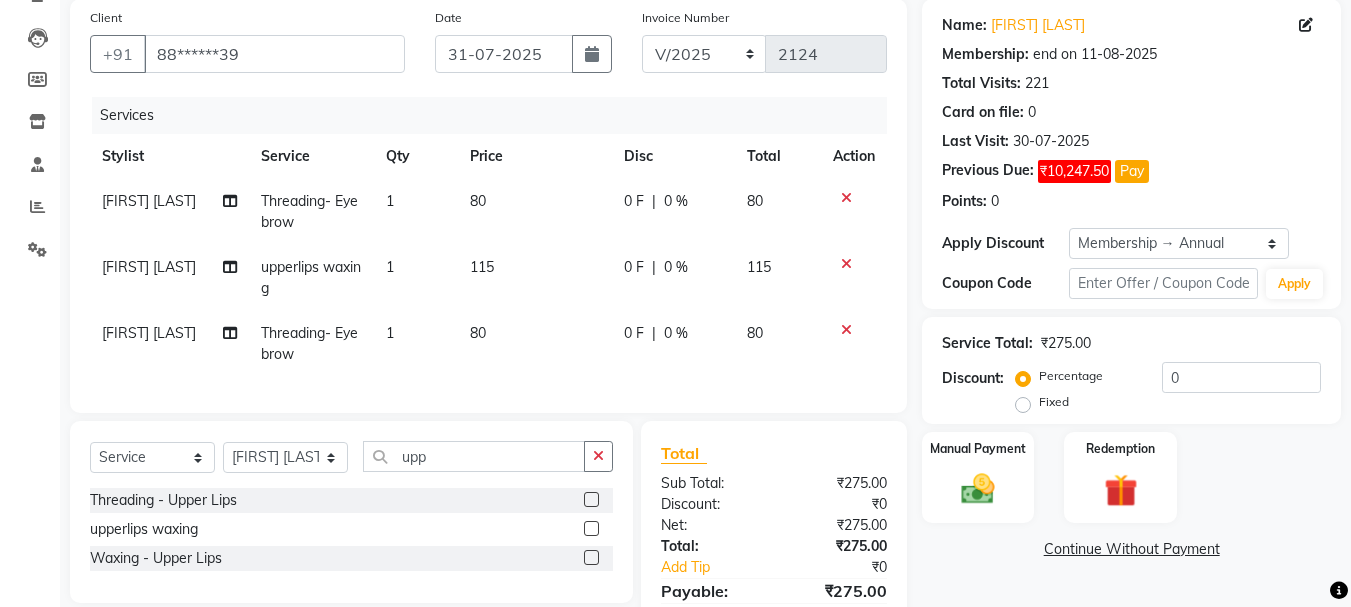click 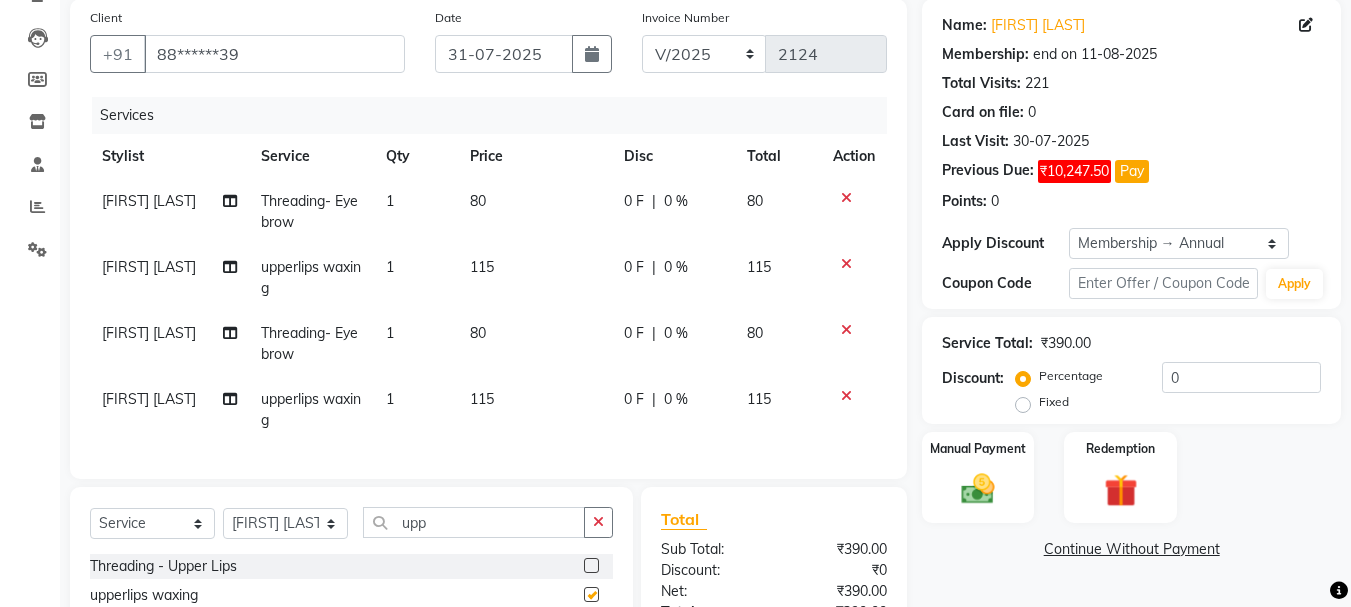 checkbox on "false" 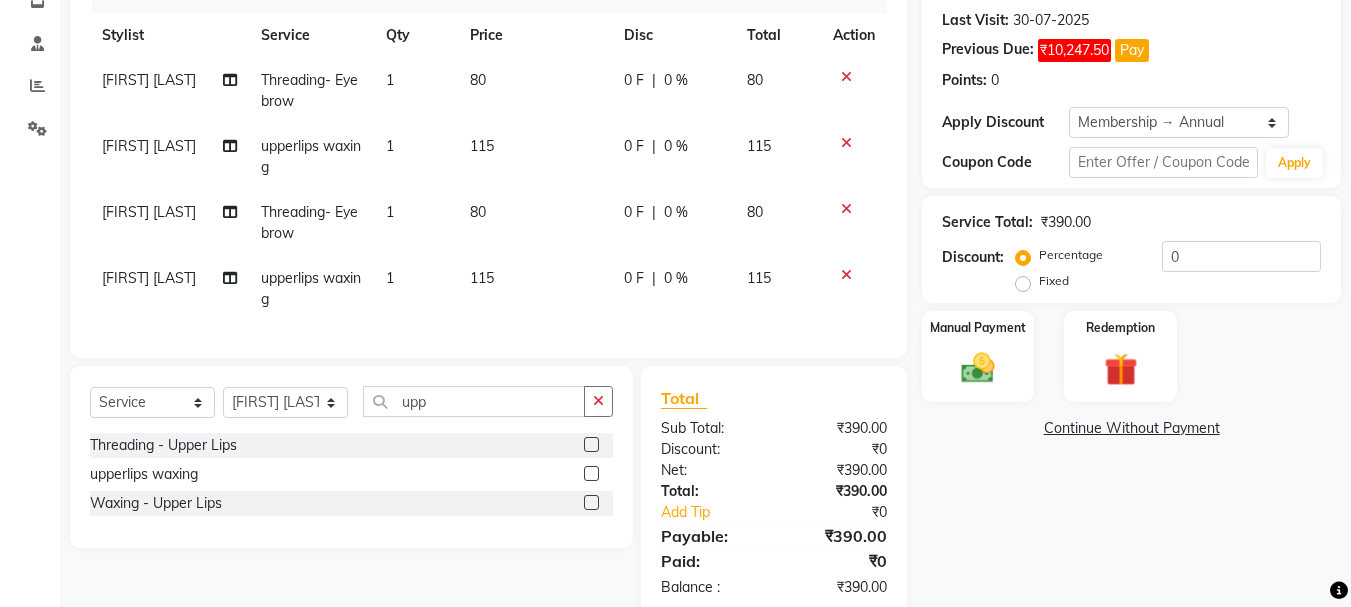 scroll, scrollTop: 317, scrollLeft: 0, axis: vertical 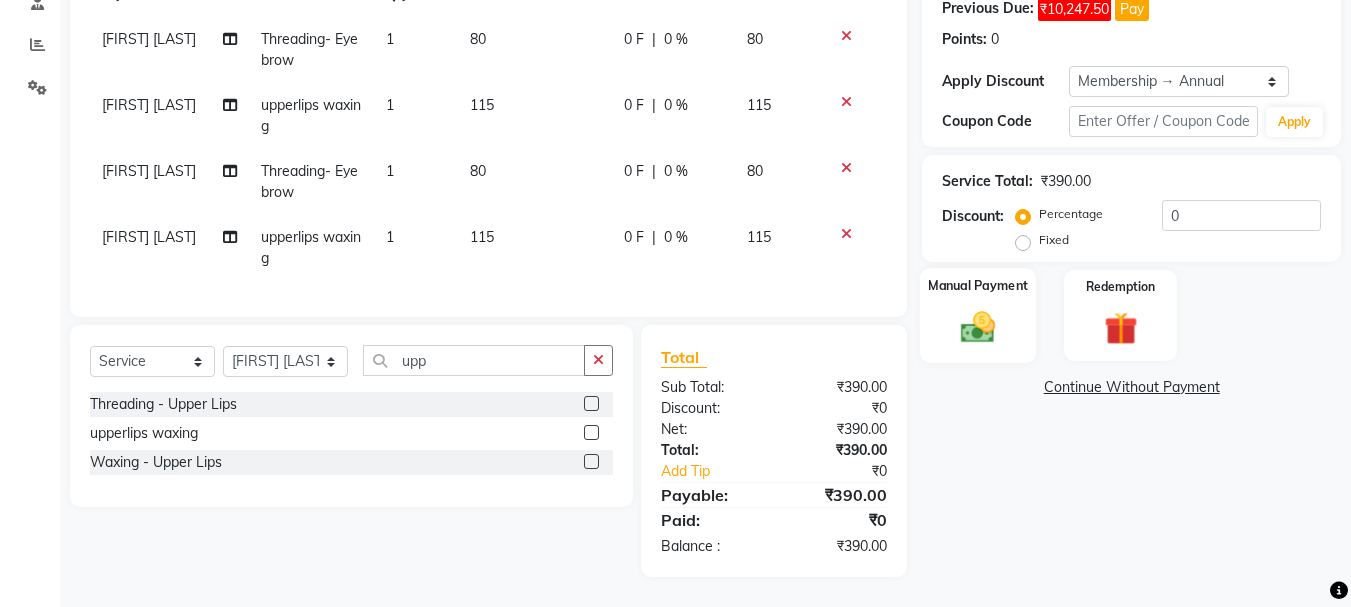 click on "Manual Payment" 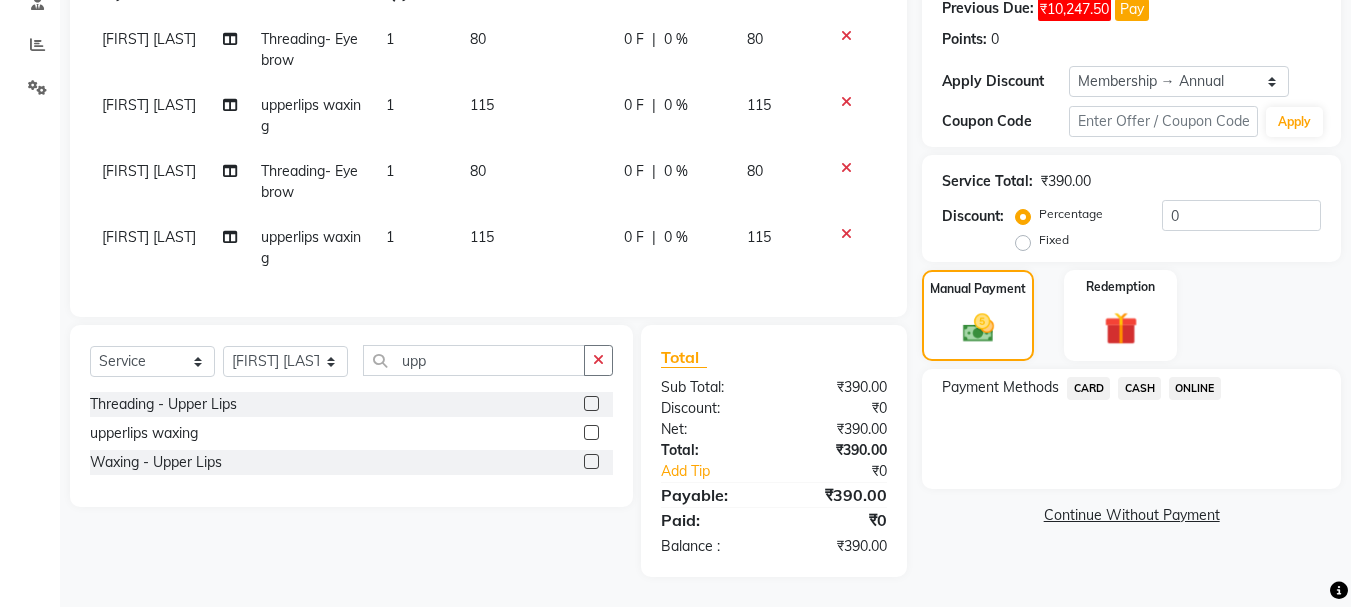 click on "ONLINE" 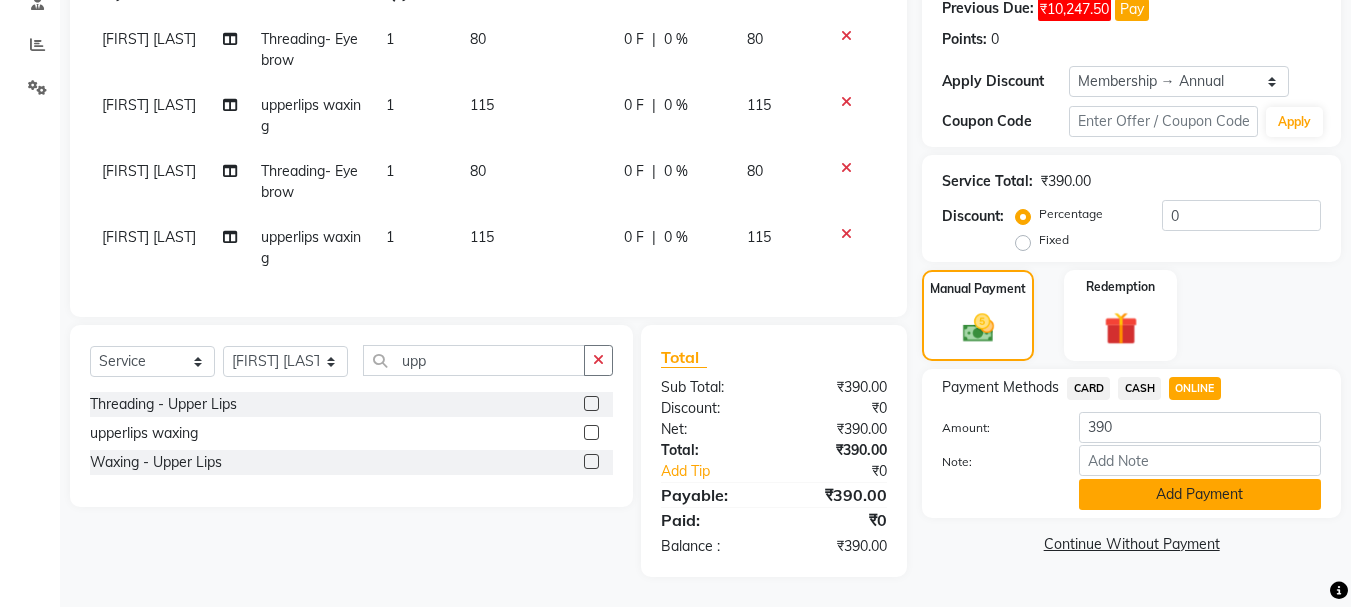 click on "Add Payment" 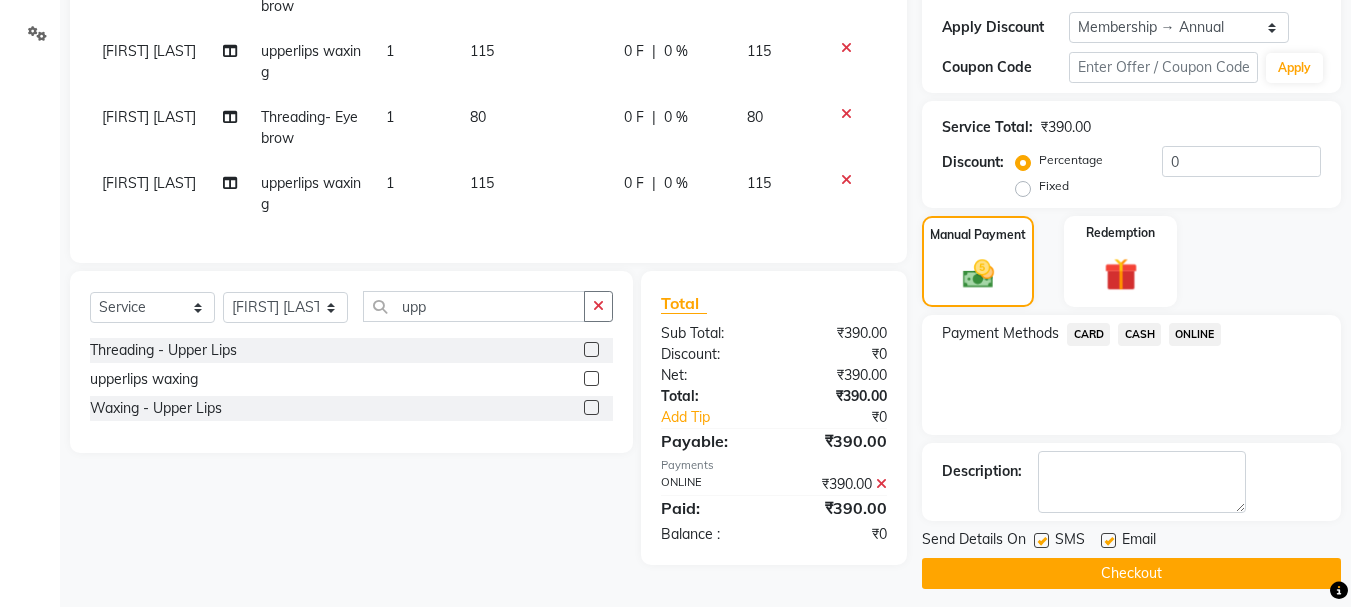 scroll, scrollTop: 379, scrollLeft: 0, axis: vertical 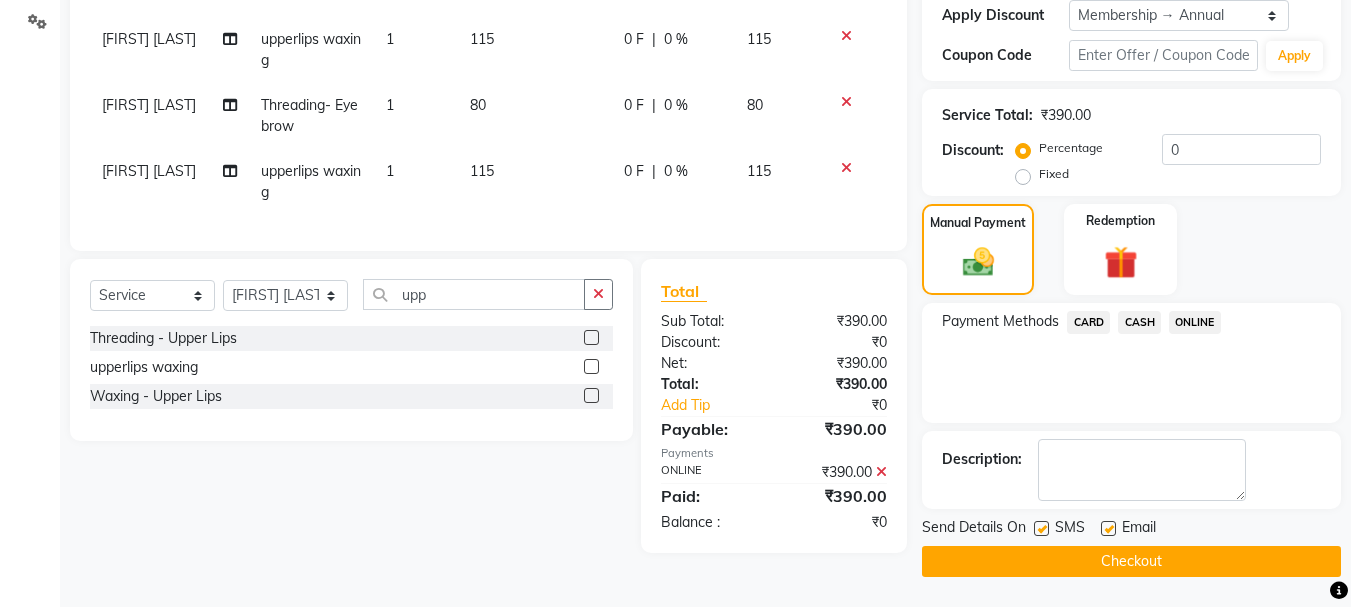 click on "Checkout" 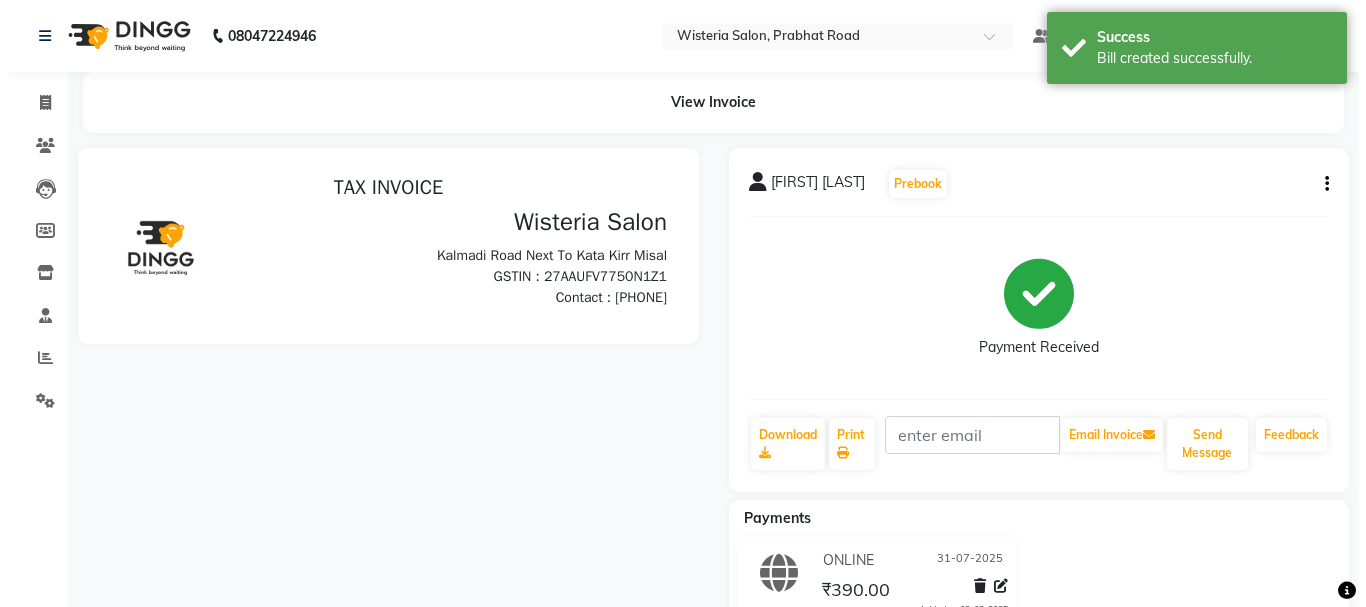 scroll, scrollTop: 0, scrollLeft: 0, axis: both 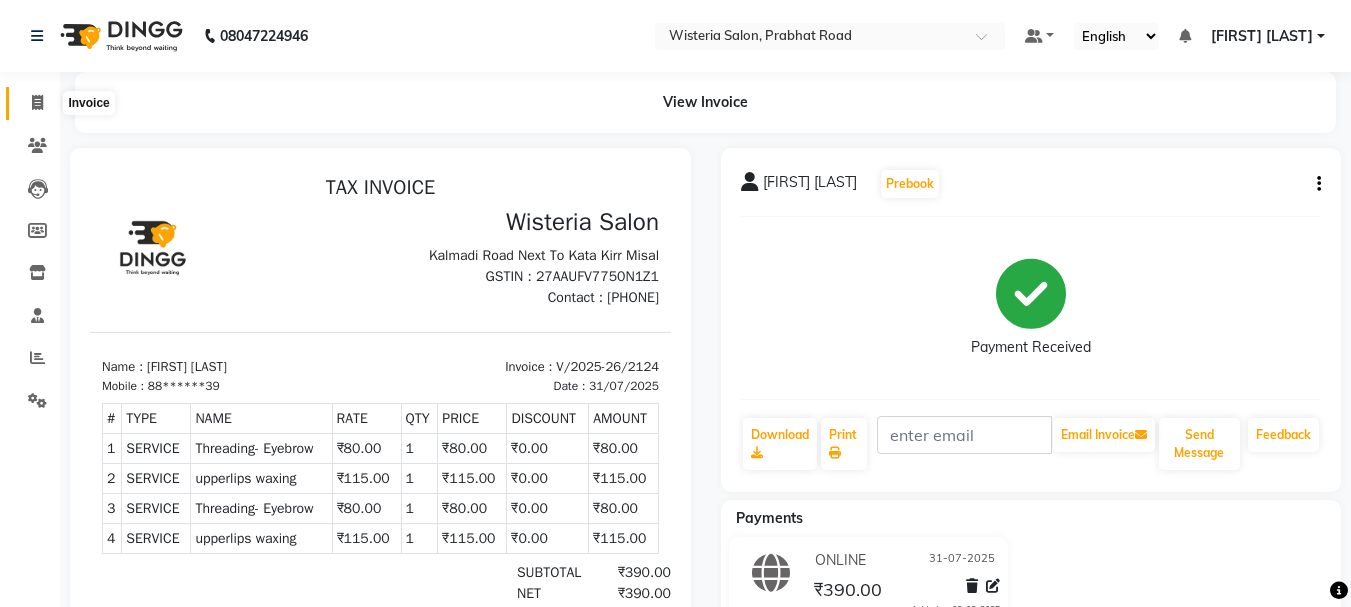 click 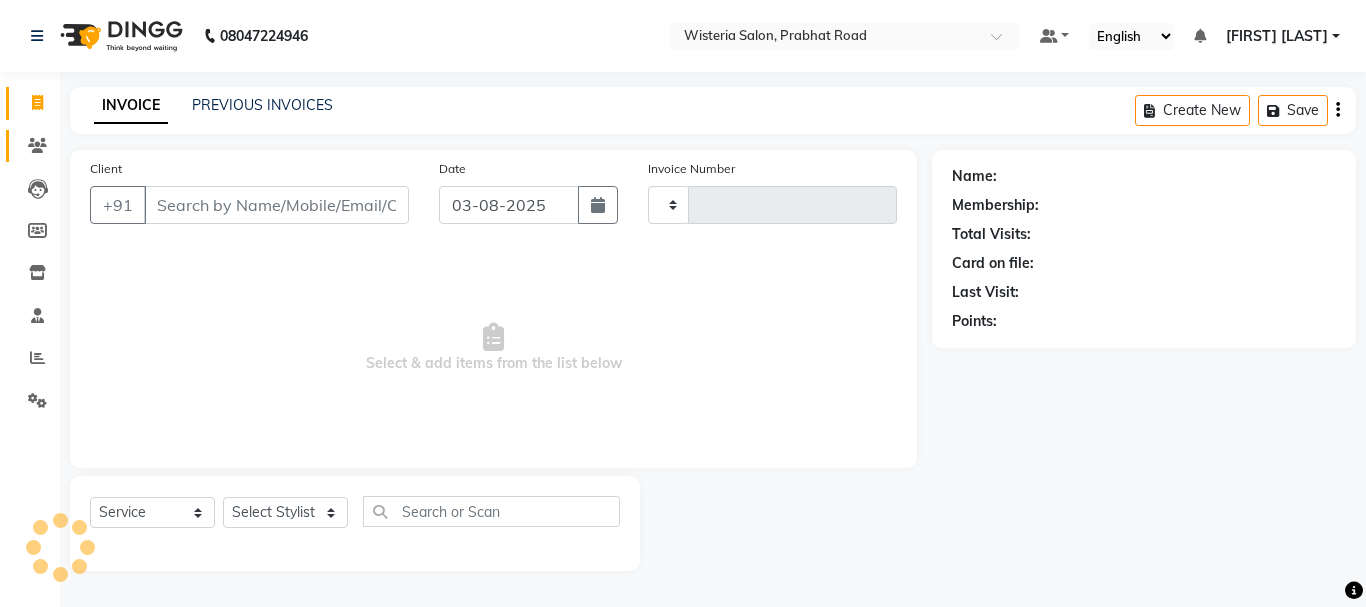 type on "2125" 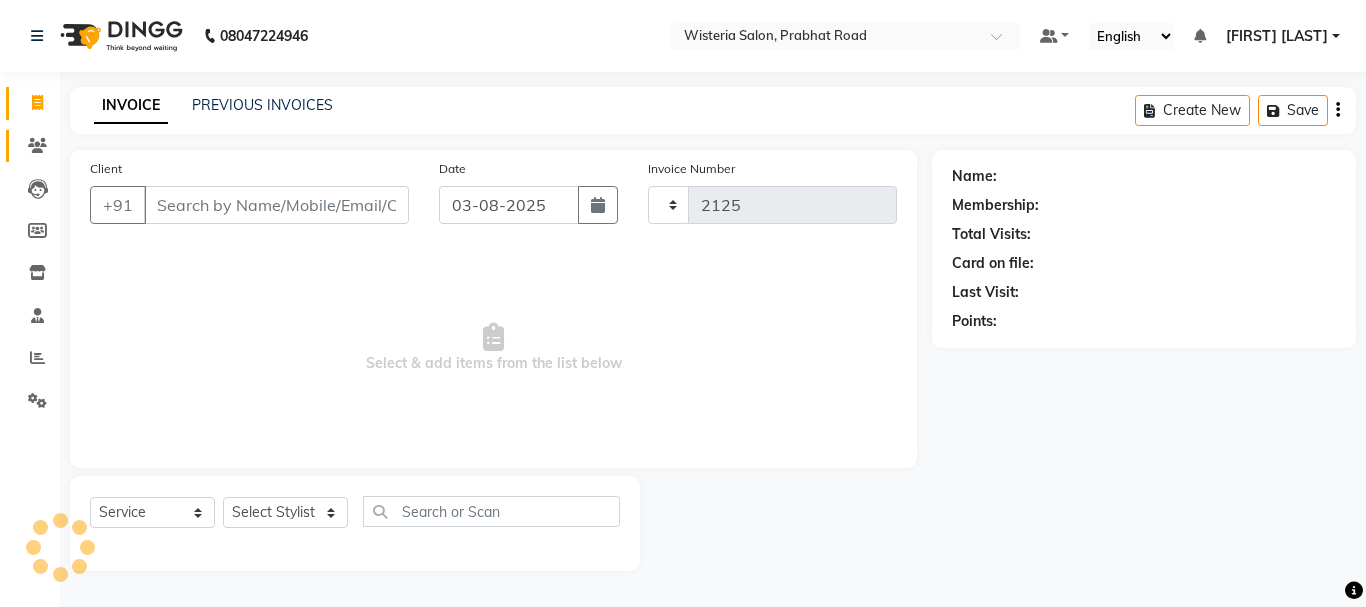 select on "911" 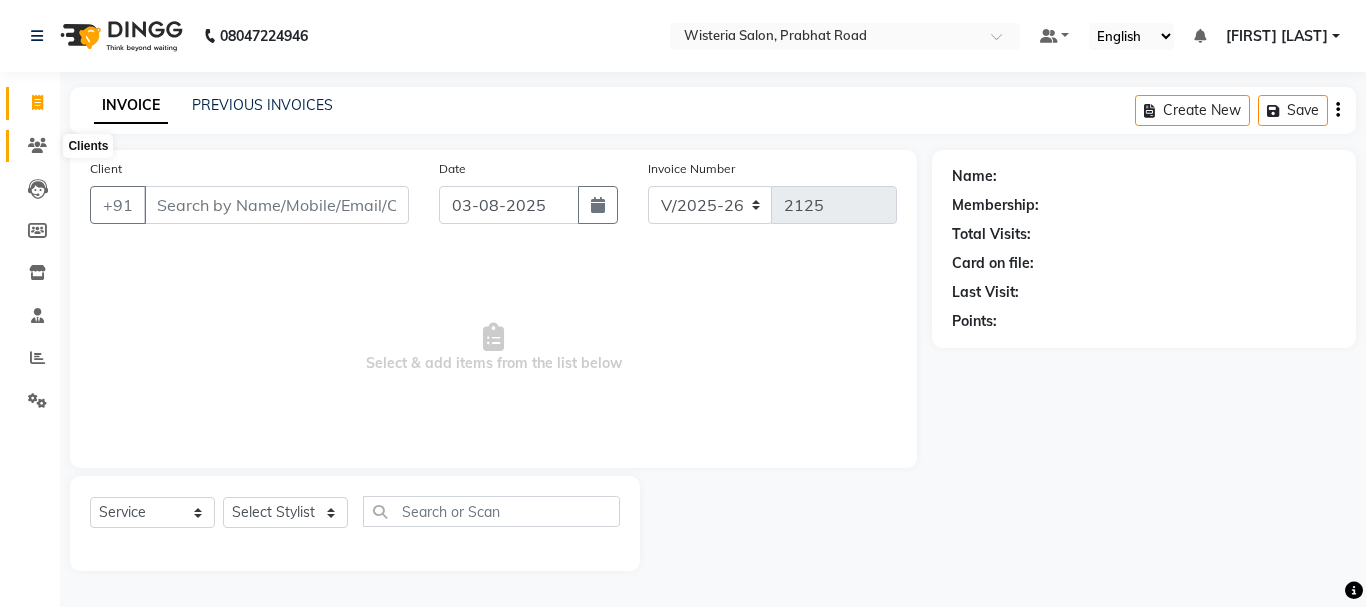 click 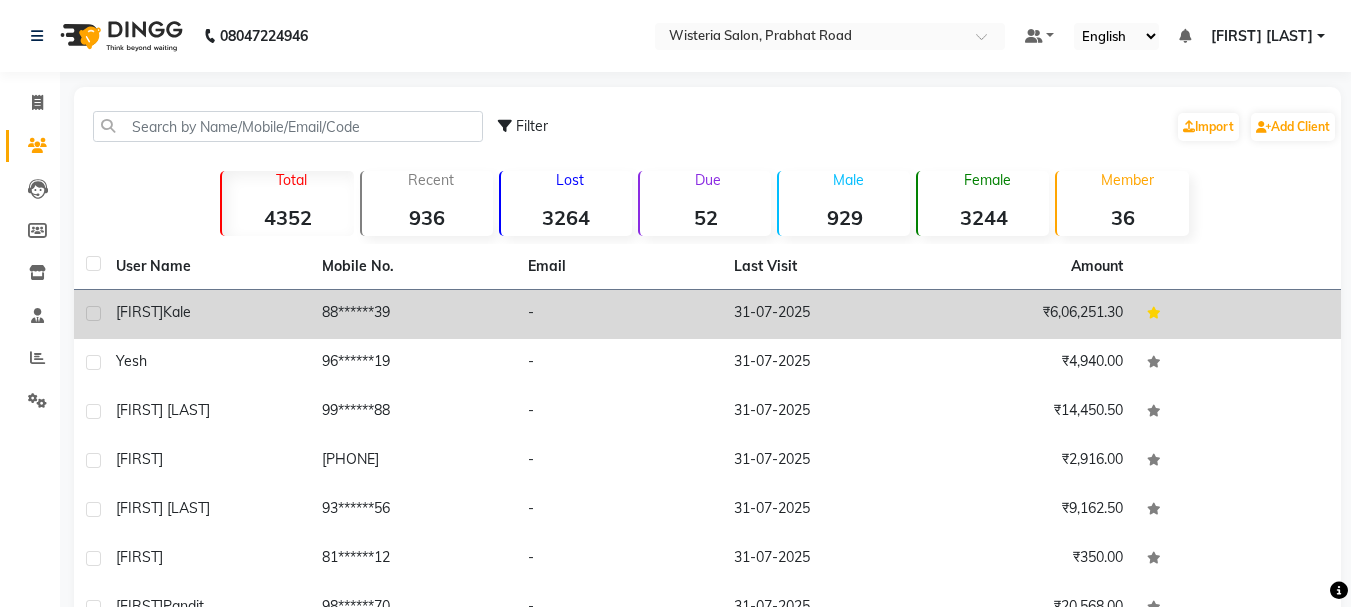 click on "88******39" 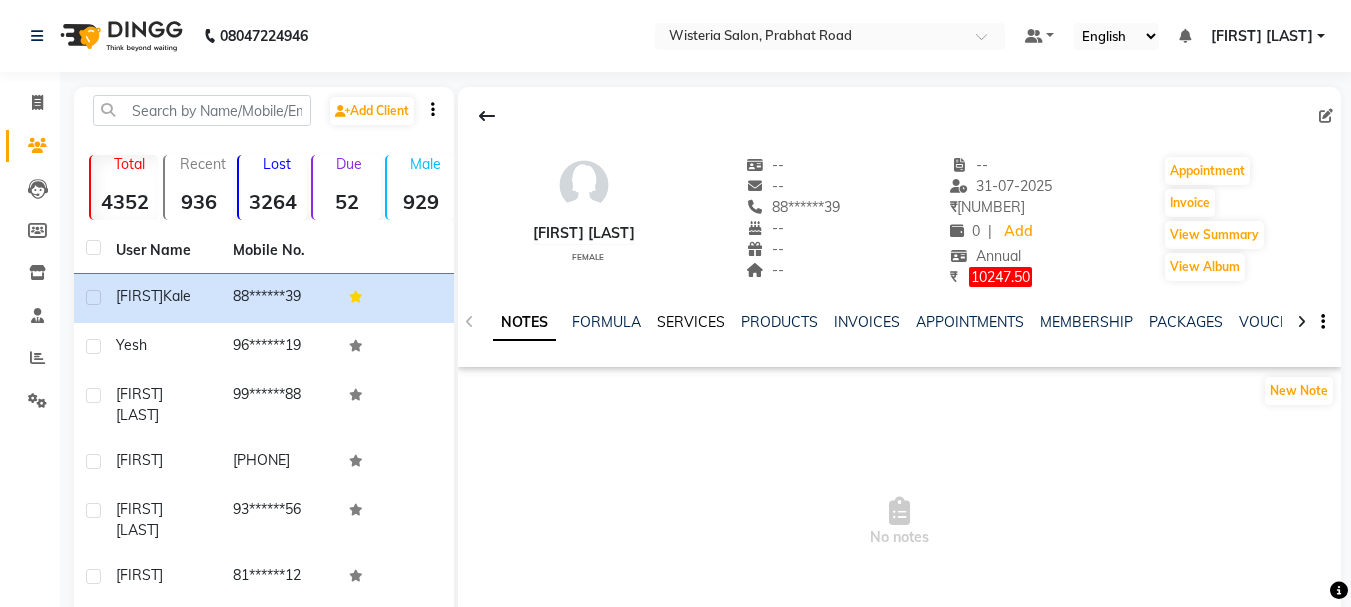 click on "SERVICES" 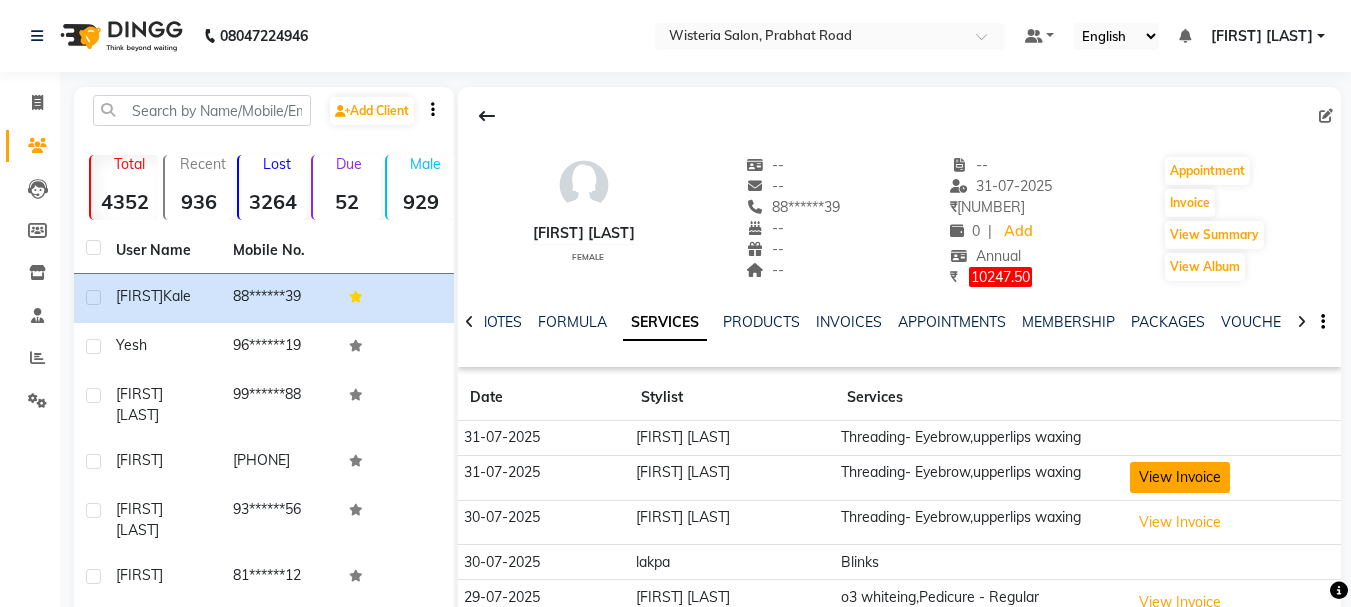 click on "View Invoice" 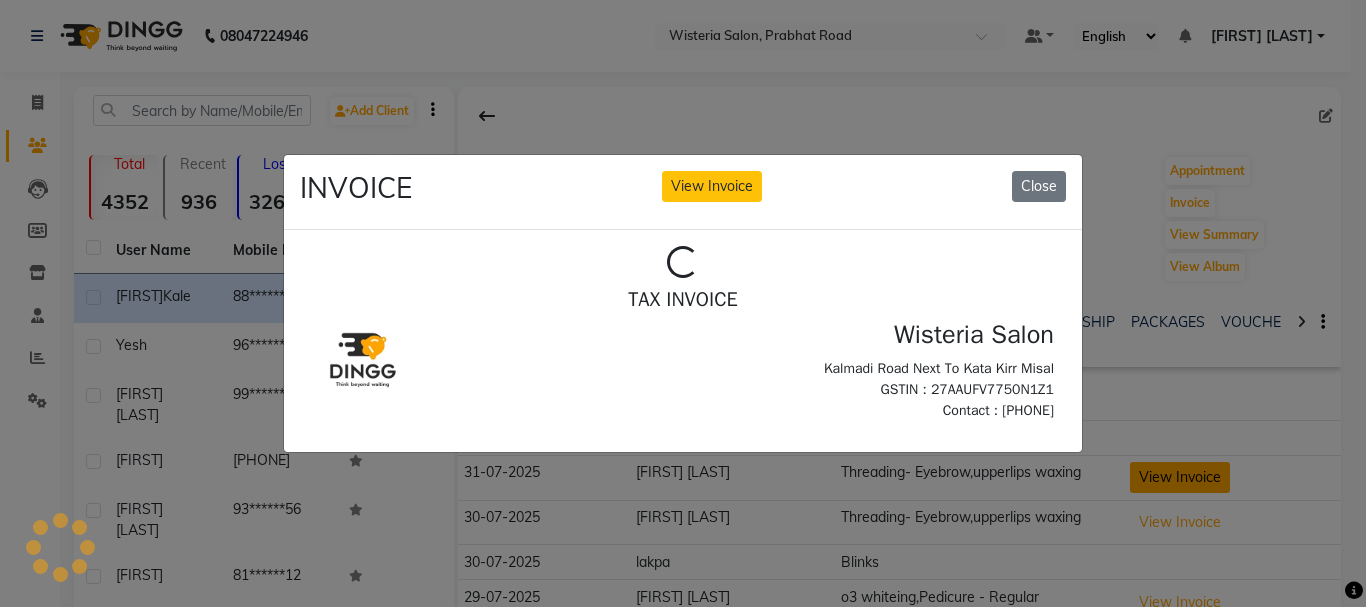 scroll, scrollTop: 0, scrollLeft: 0, axis: both 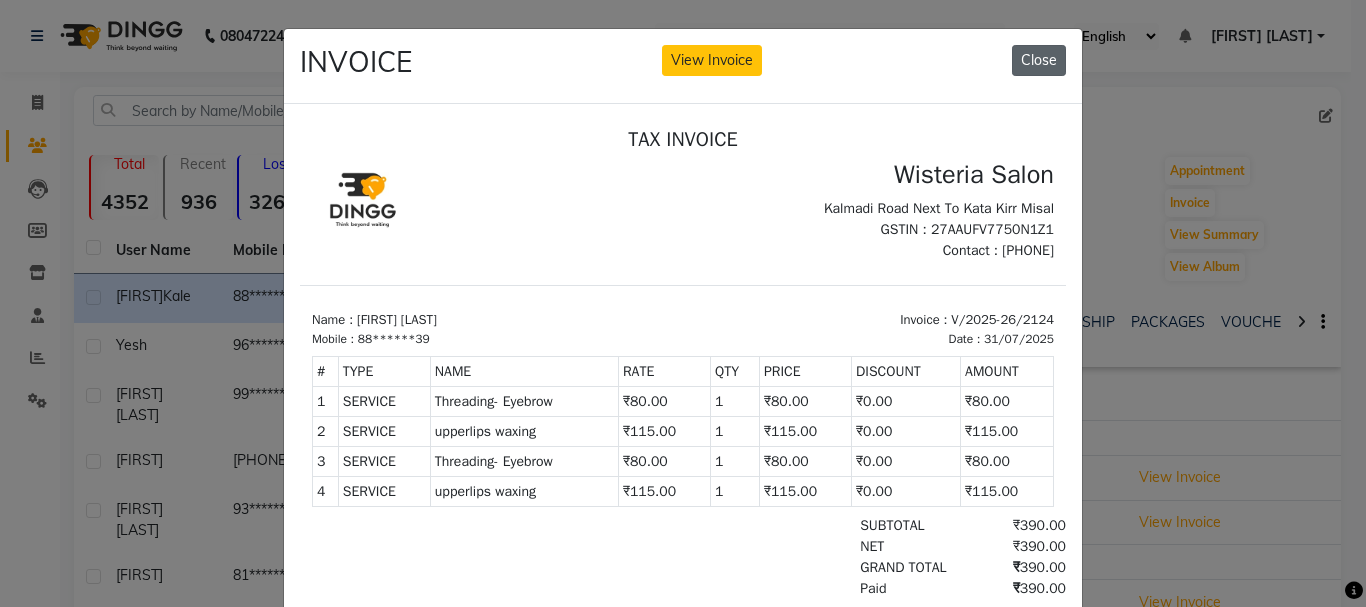 click on "Close" 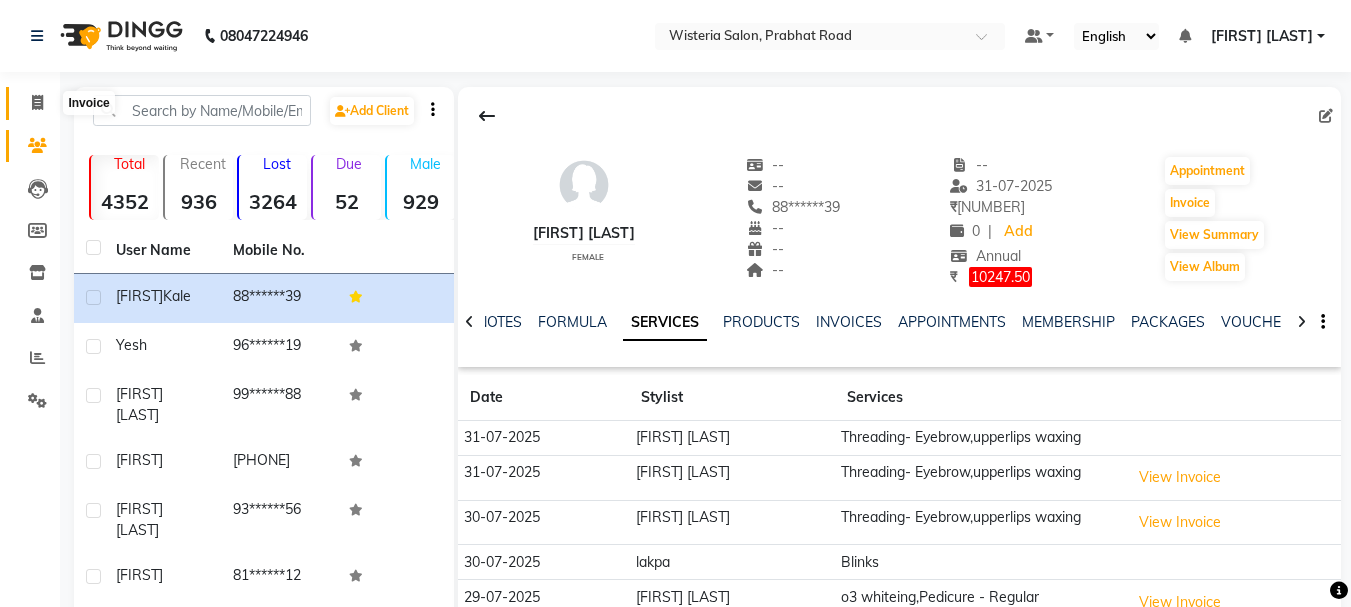click 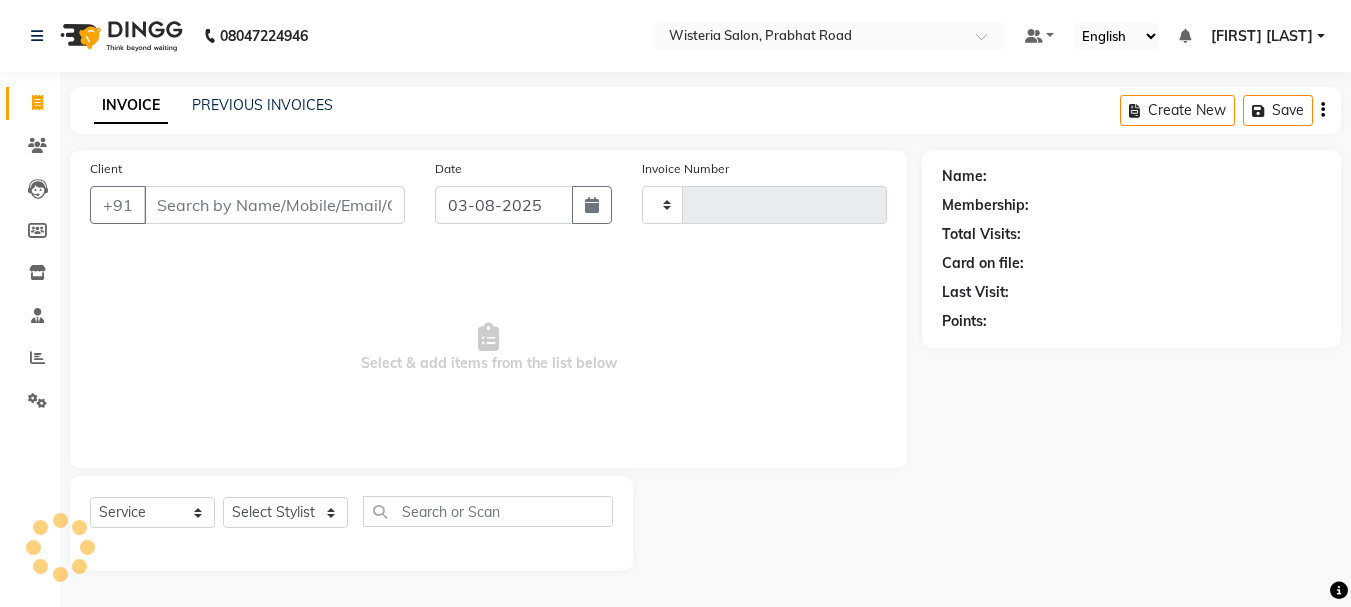 type on "2125" 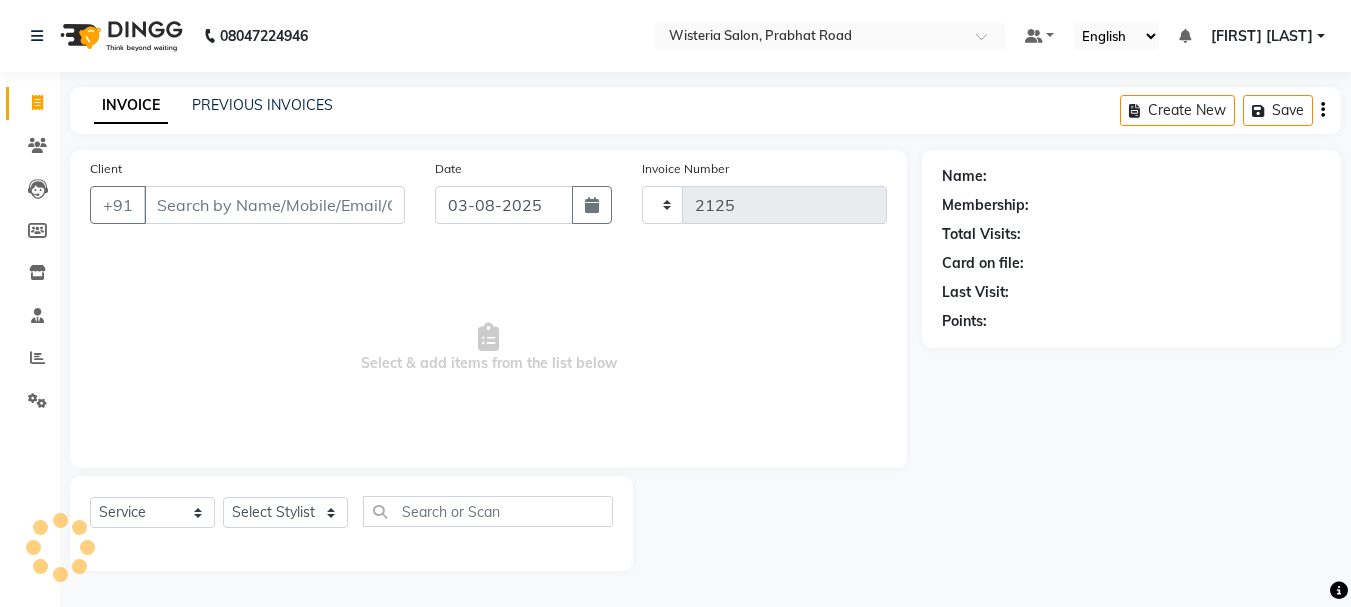 select on "911" 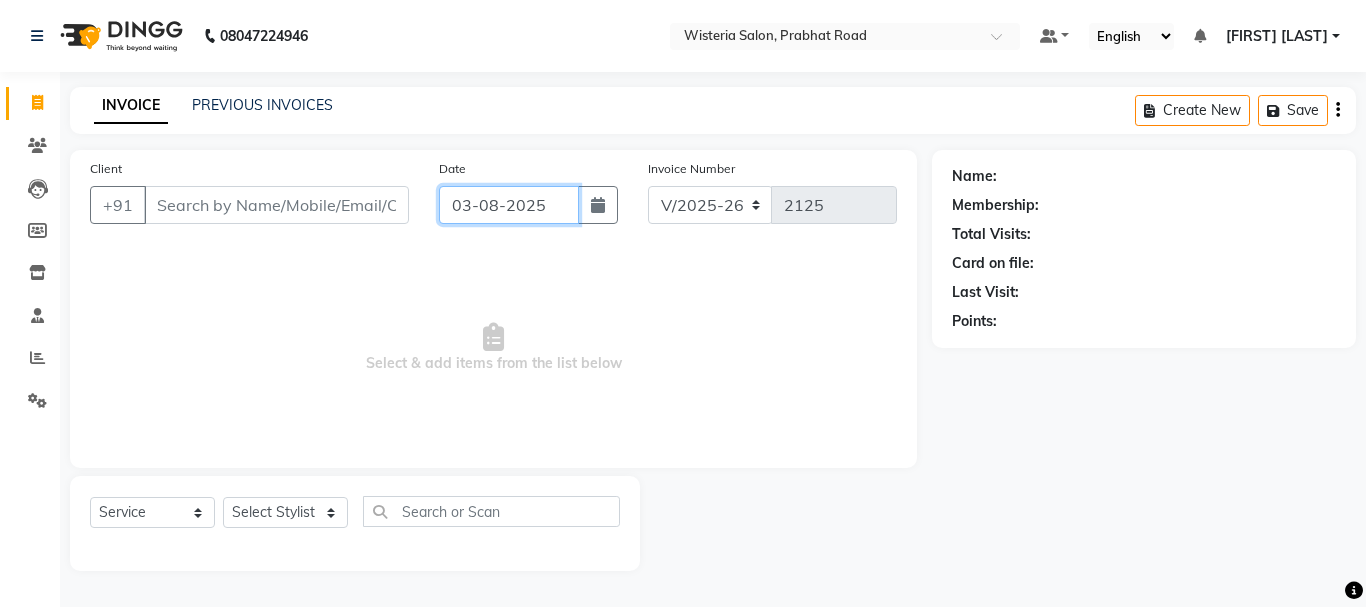 click on "03-08-2025" 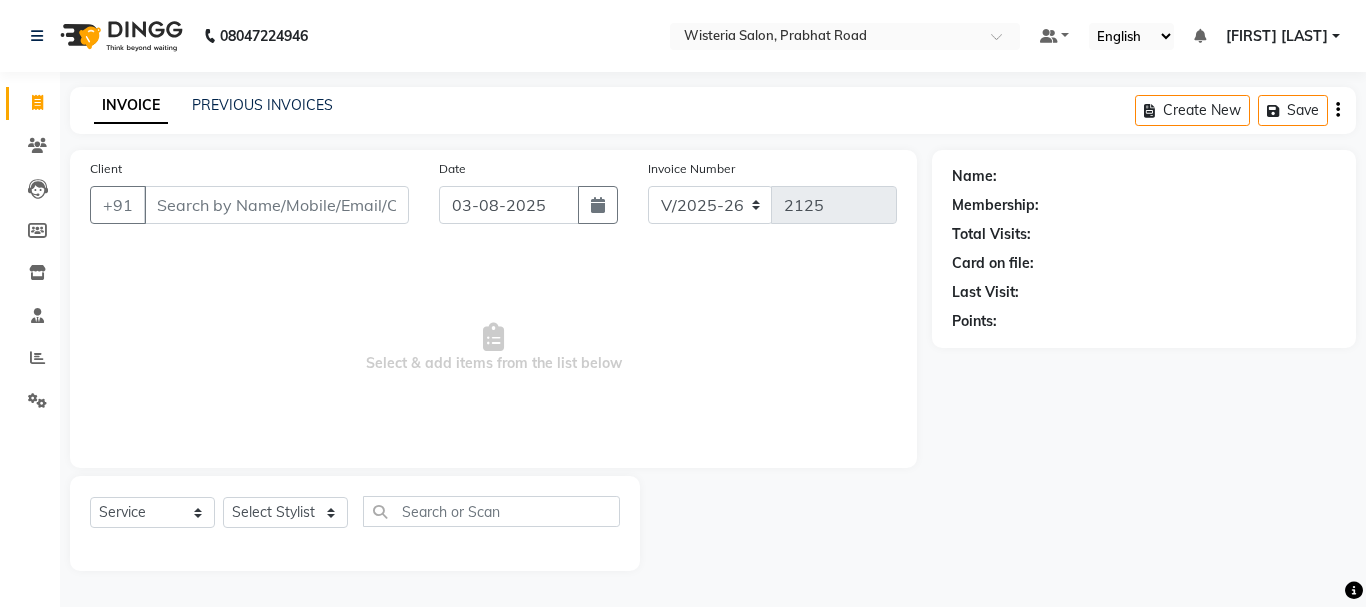 select on "8" 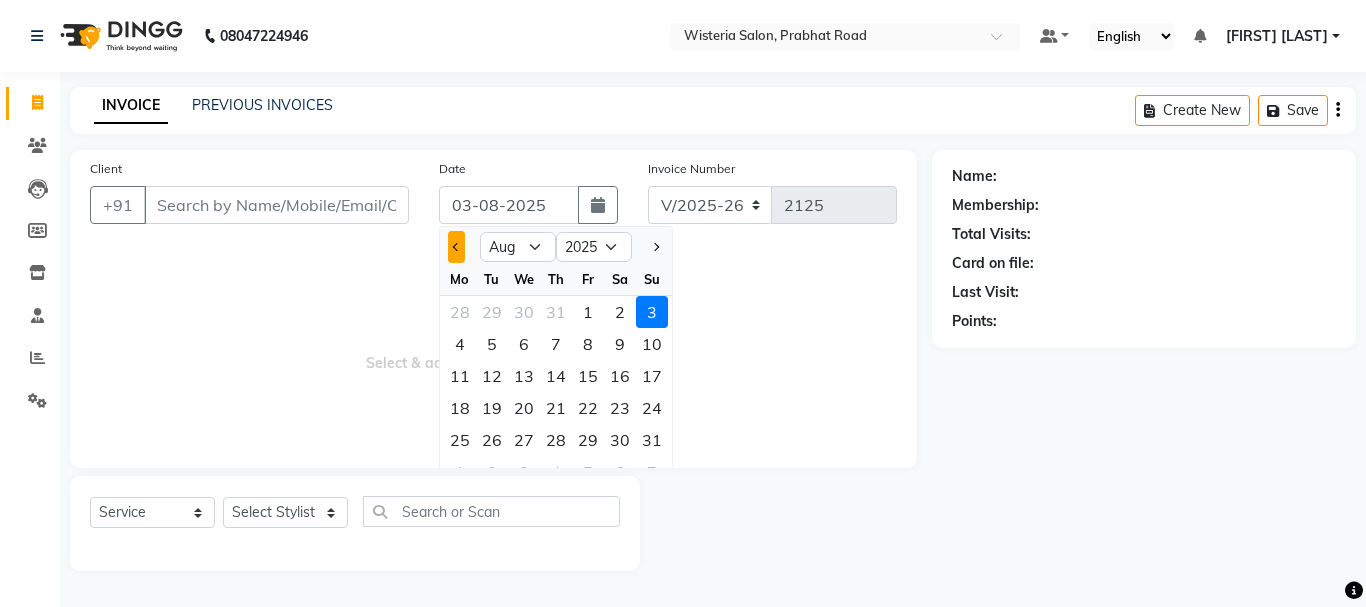 click 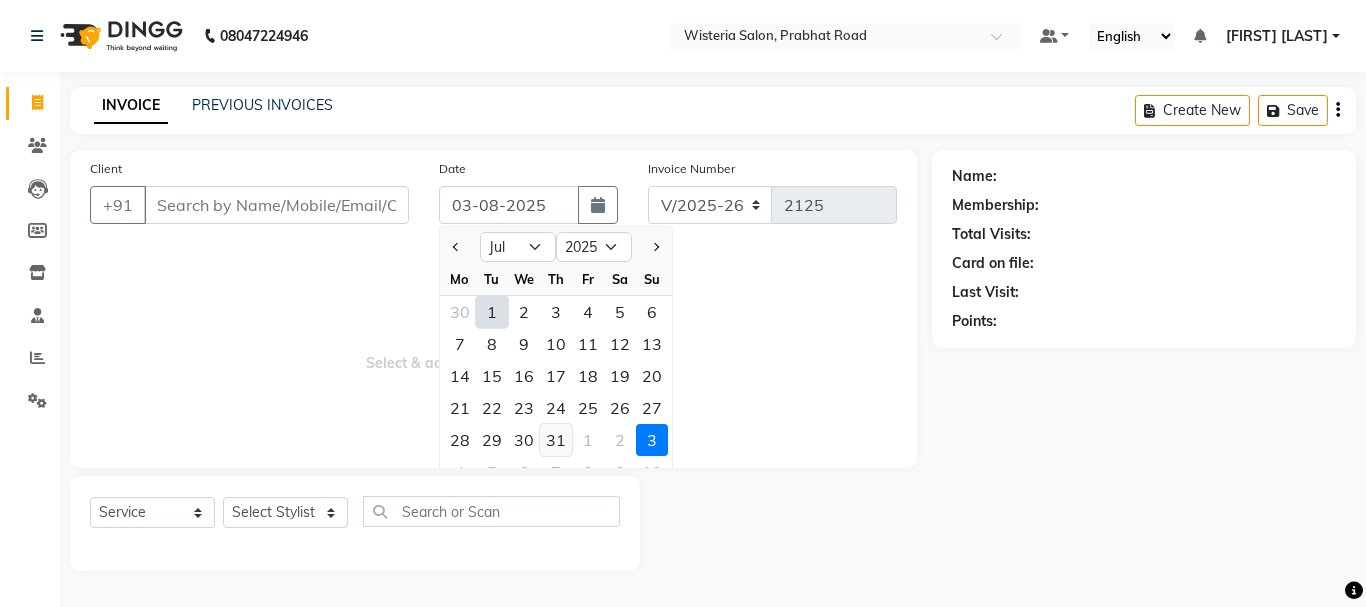 click on "31" 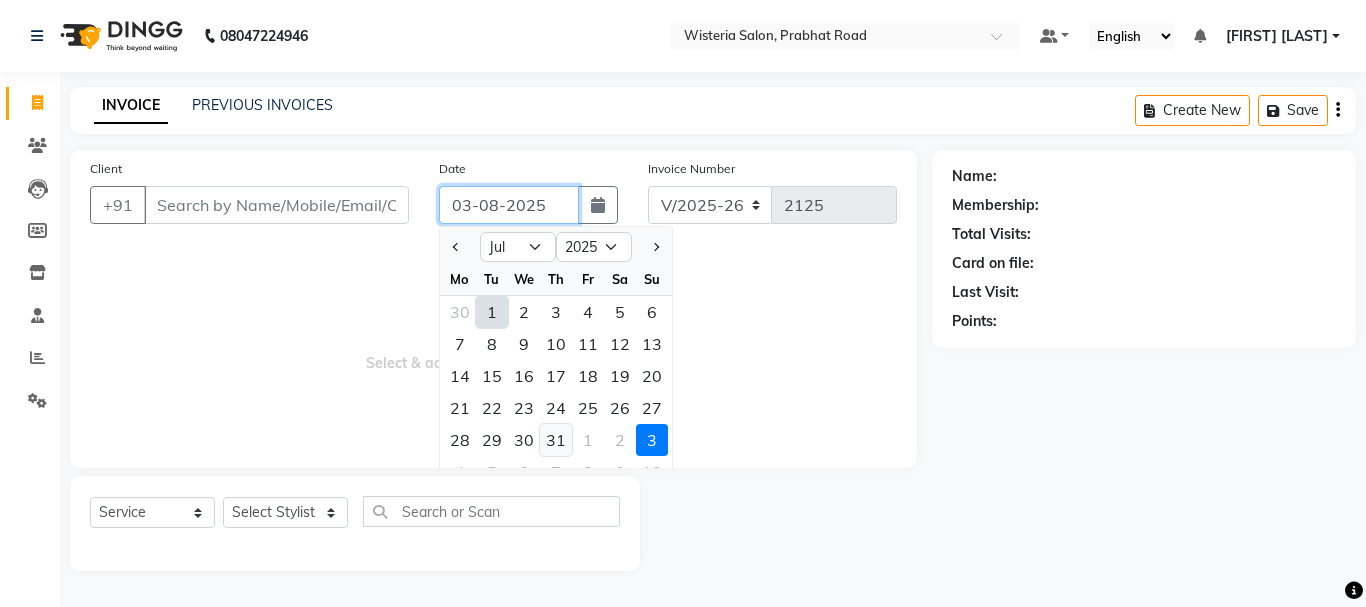 type on "31-07-2025" 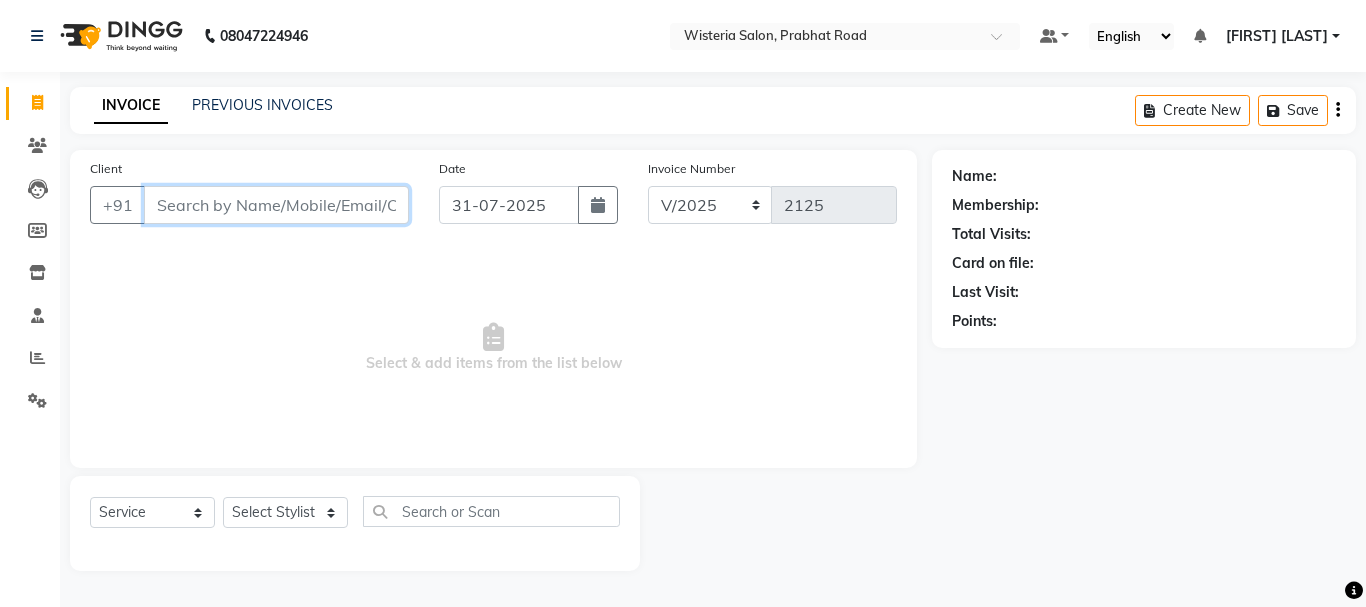 click on "Client" at bounding box center (276, 205) 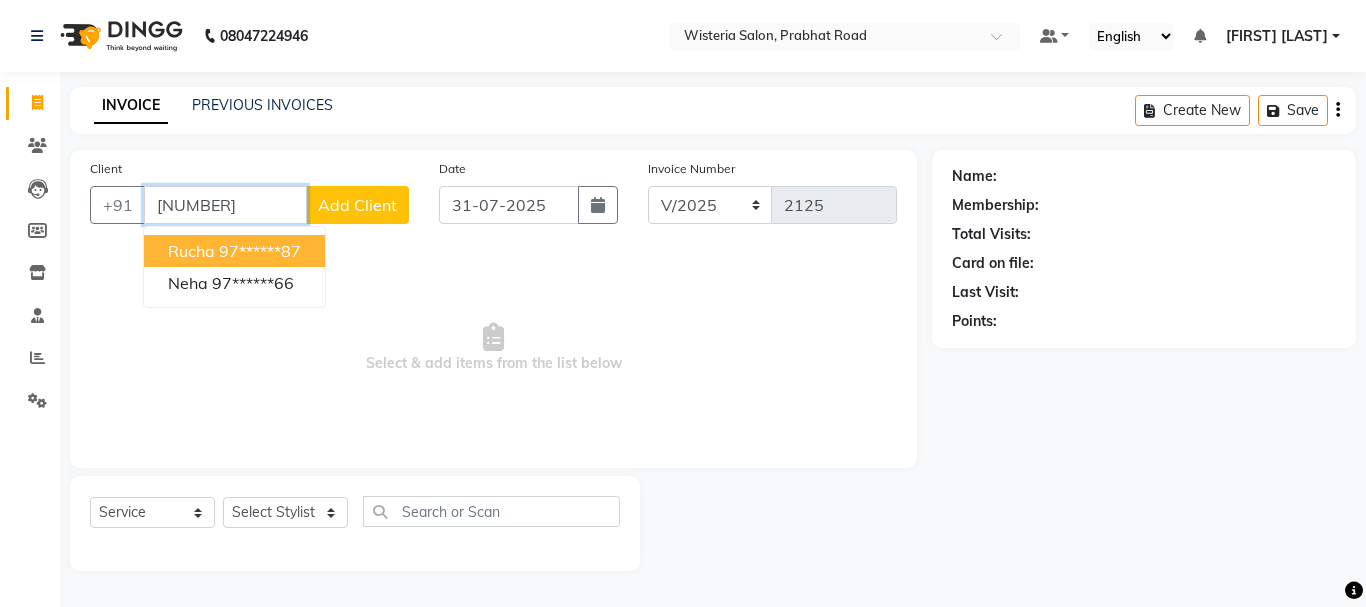 click on "Rucha" at bounding box center [191, 251] 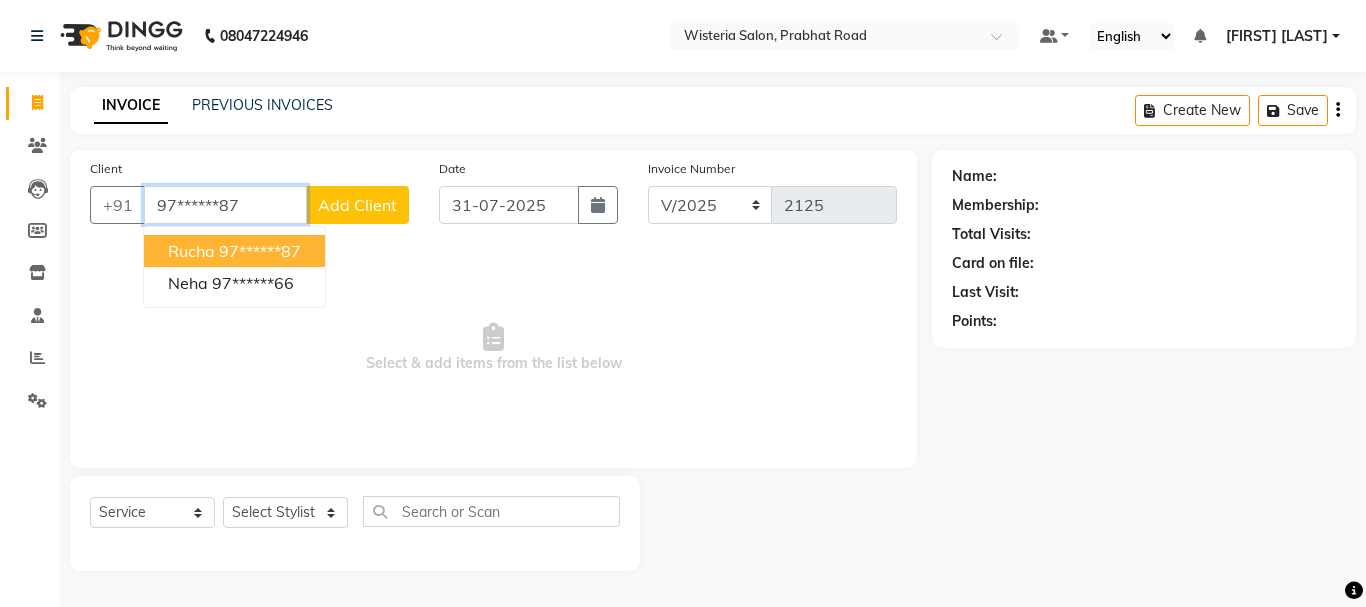 type on "97******87" 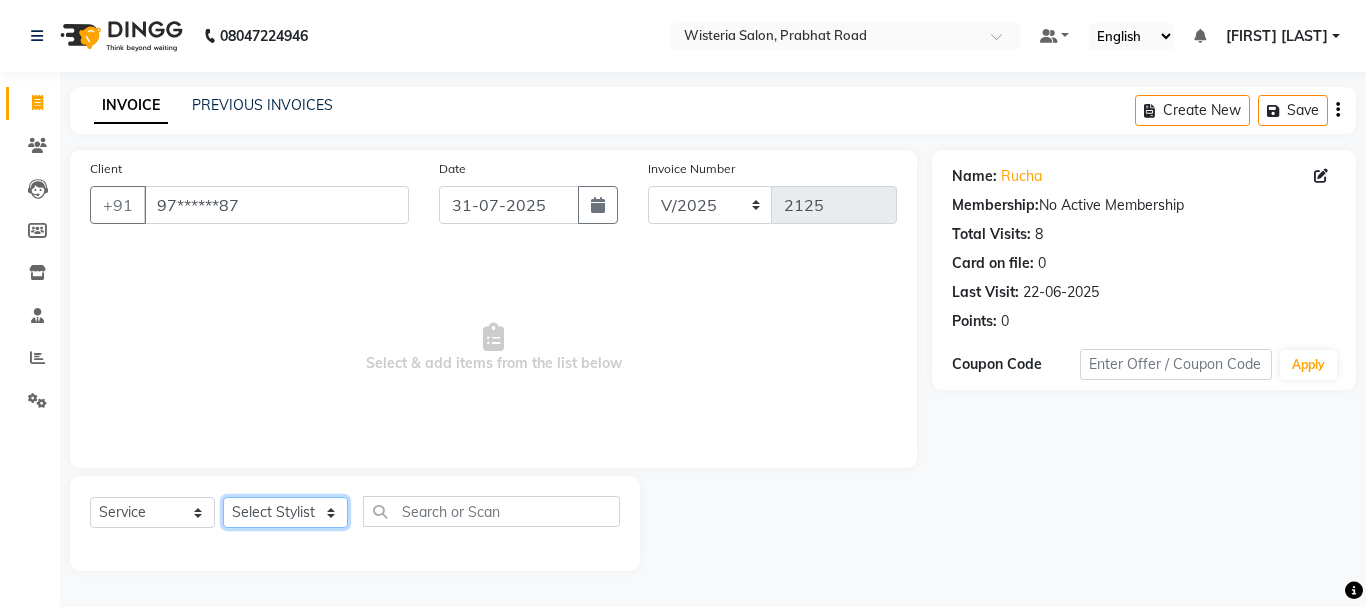 click on "Select Stylist [LAST] [FIRST] [LAST]  [FIRST] [LAST] [LAST] [FIRST] [LAST] [FIRST] [LAST] [FIRST] [LAST] [FIRST] Partner id [FIRST] [LAST]    [FIRST]   [LAST]   [FIRST]   [LAST]   [FIRST]   [FIRST] [LAST]   [FIRST] [LAST]   [FIRST]" 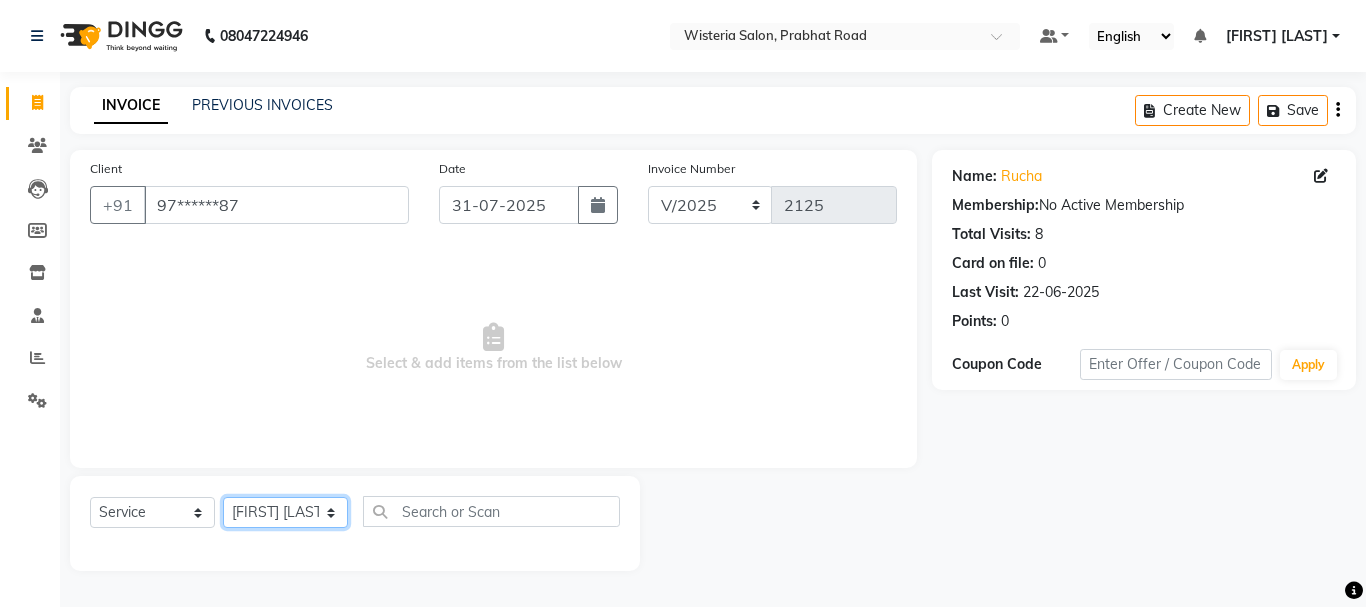 click on "Select Stylist [LAST] [FIRST] [LAST]  [FIRST] [LAST] [LAST] [FIRST] [LAST] [FIRST] [LAST] [FIRST] [LAST] [FIRST] Partner id [FIRST] [LAST]    [FIRST]   [LAST]   [FIRST]   [LAST]   [FIRST]   [FIRST] [LAST]   [FIRST] [LAST]   [FIRST]" 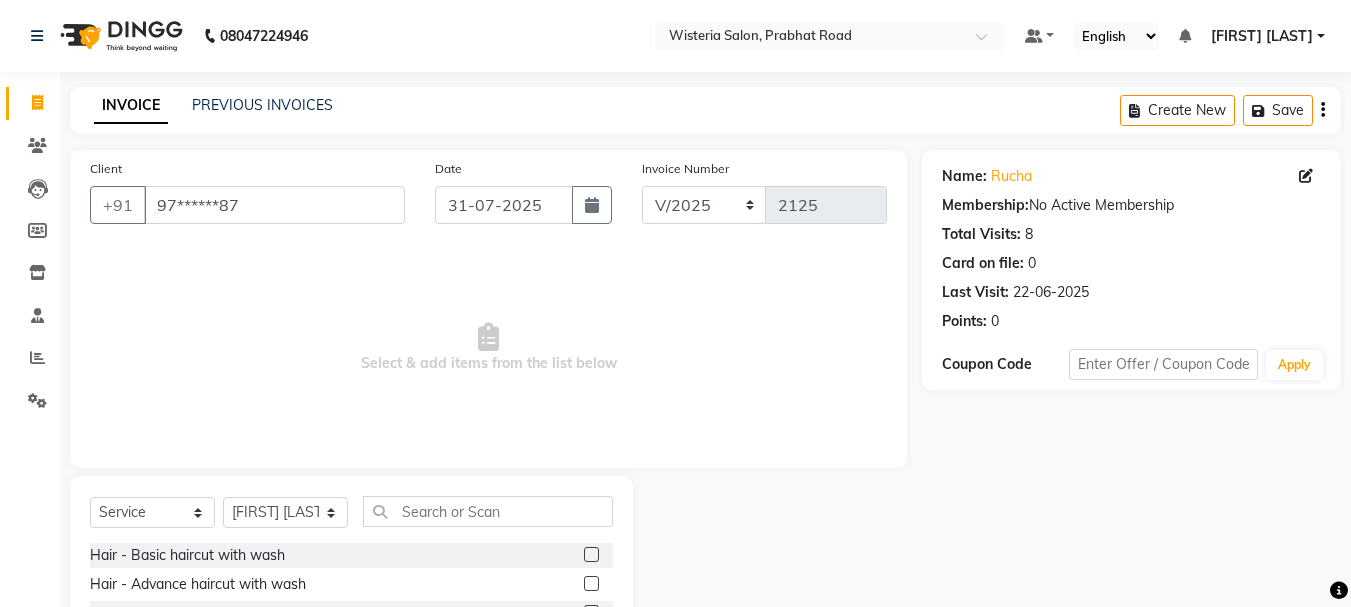 click 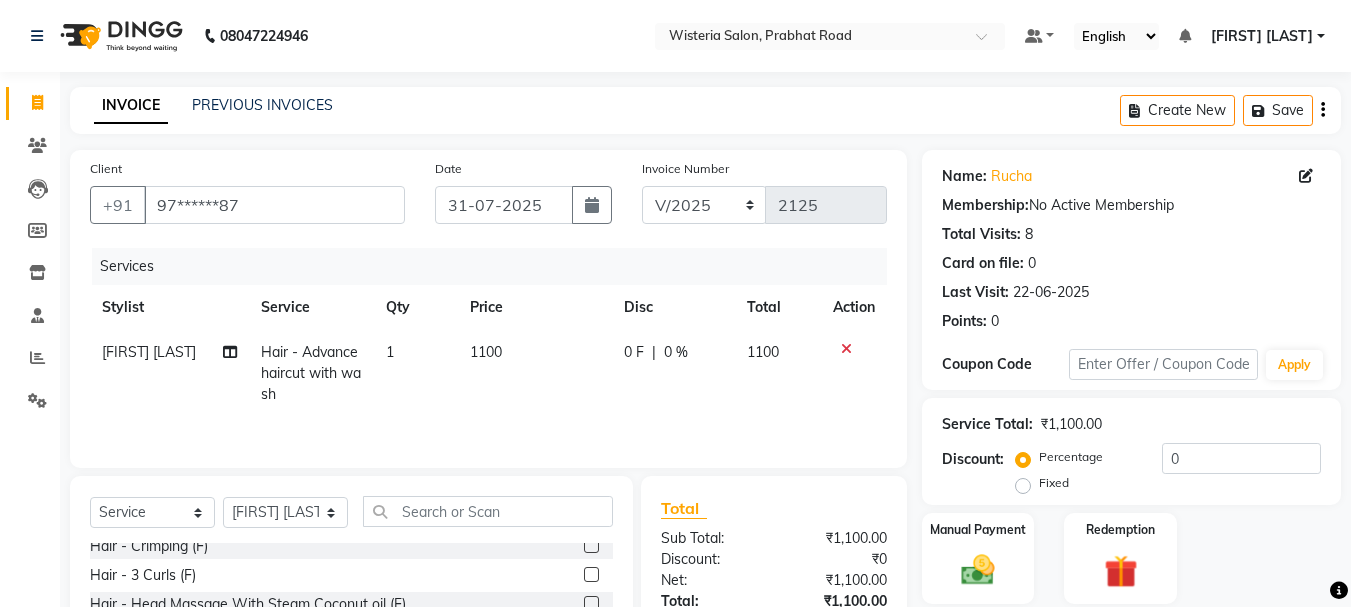 checkbox on "false" 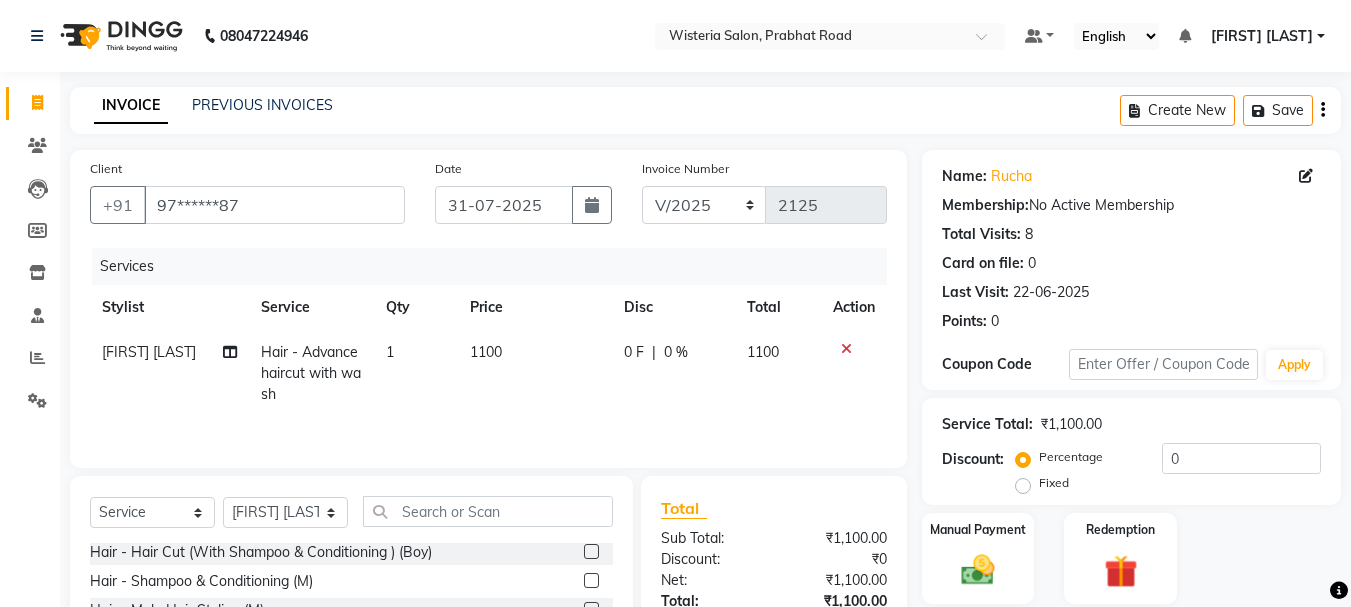 scroll, scrollTop: 528, scrollLeft: 0, axis: vertical 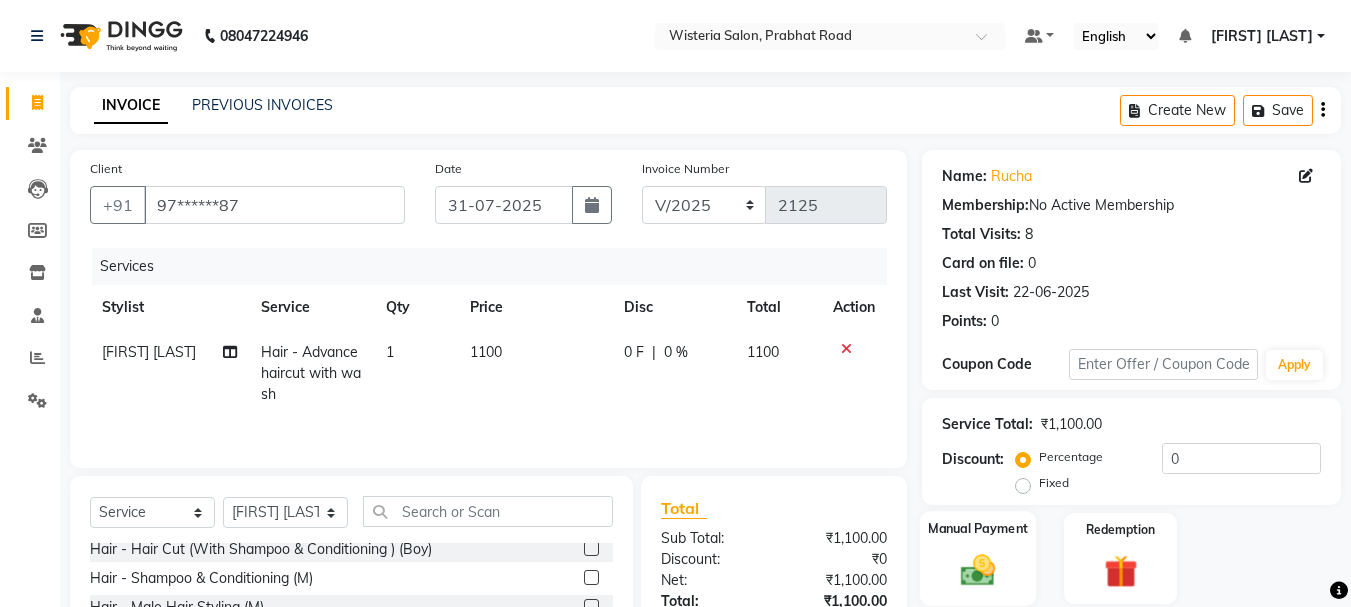 click 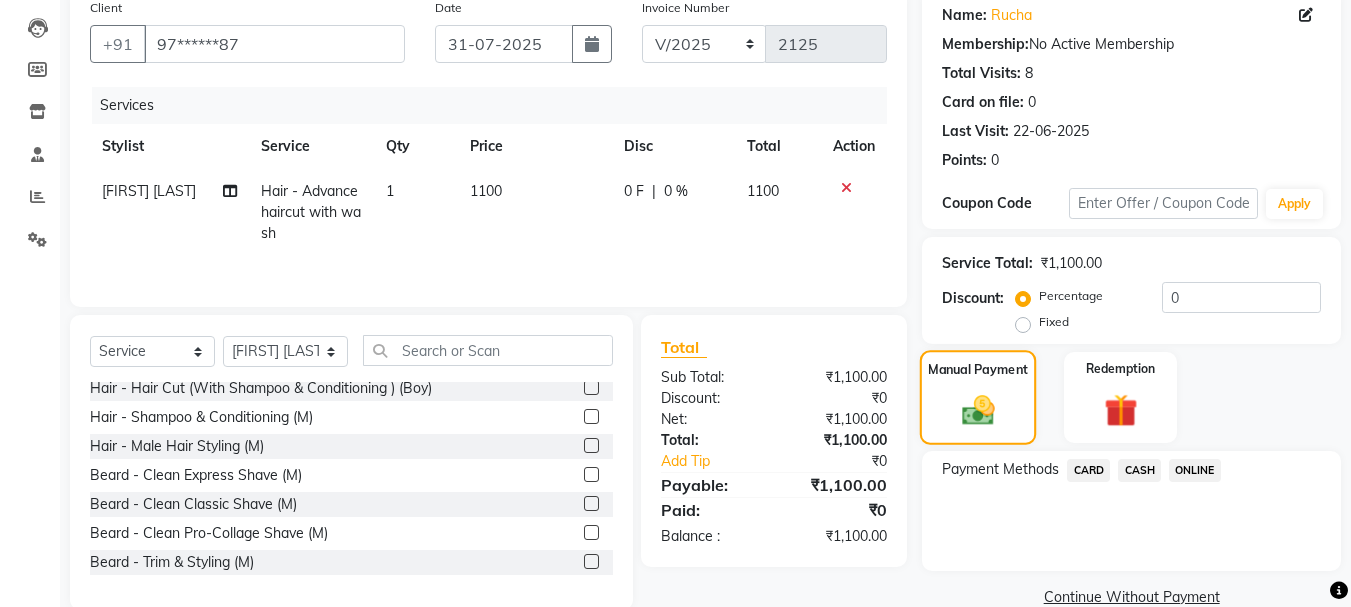 scroll, scrollTop: 196, scrollLeft: 0, axis: vertical 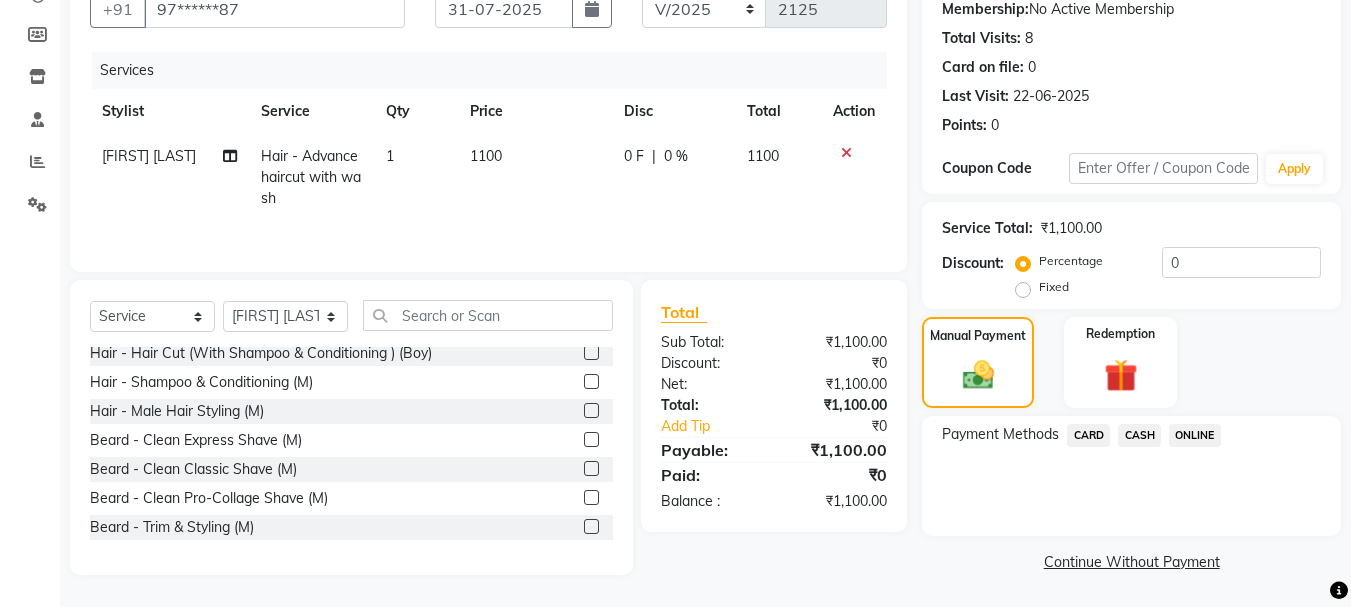 click on "ONLINE" 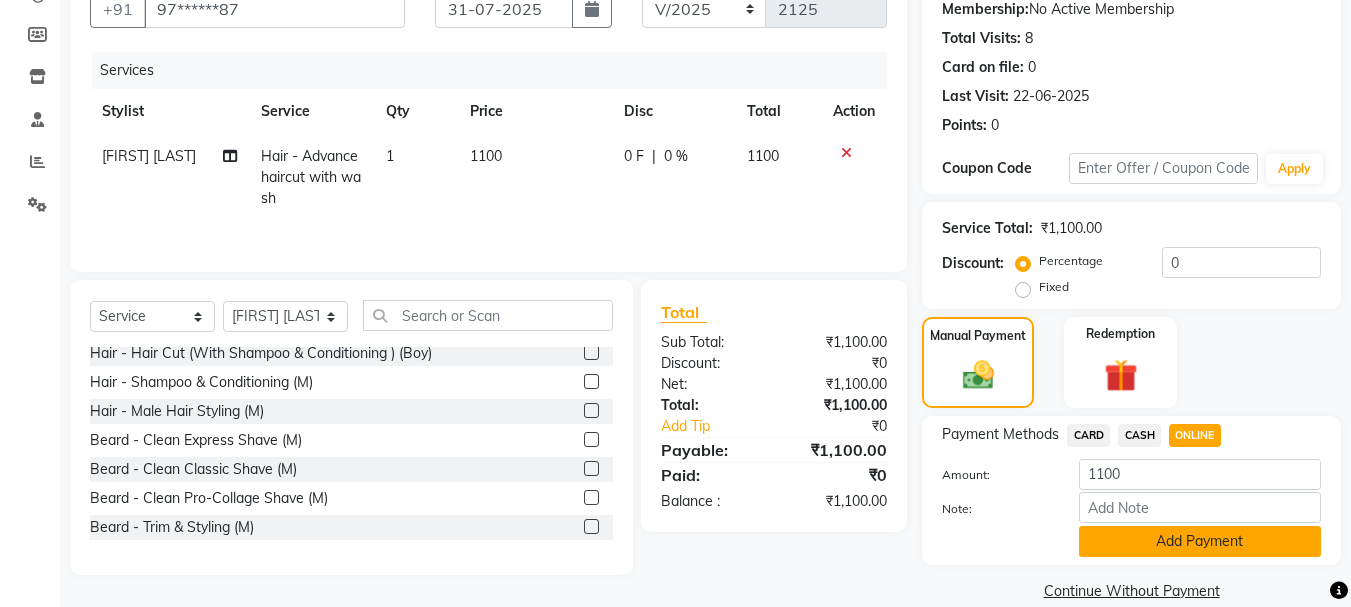 click on "Add Payment" 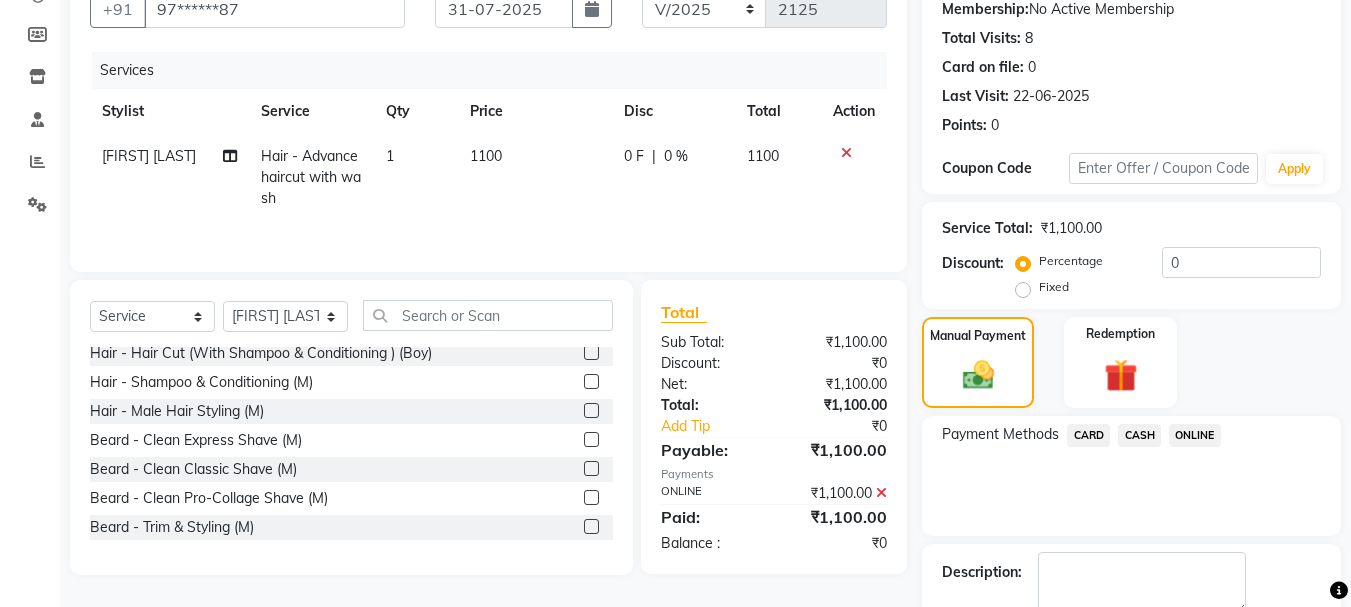 scroll, scrollTop: 309, scrollLeft: 0, axis: vertical 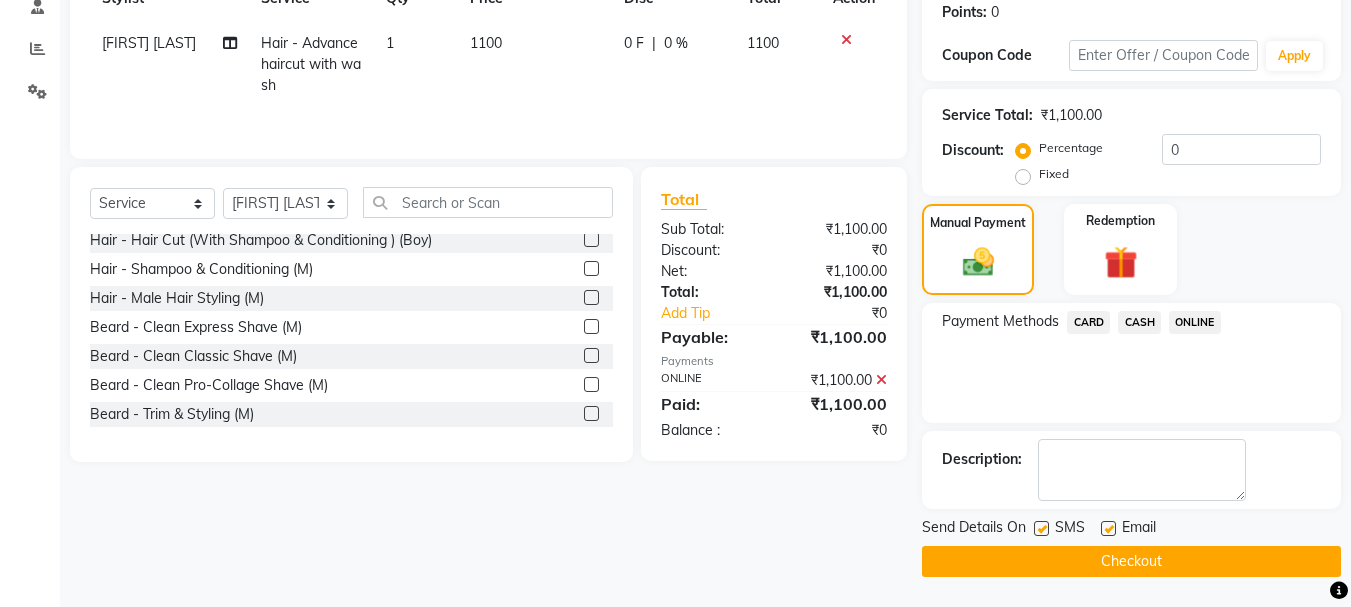 click on "Checkout" 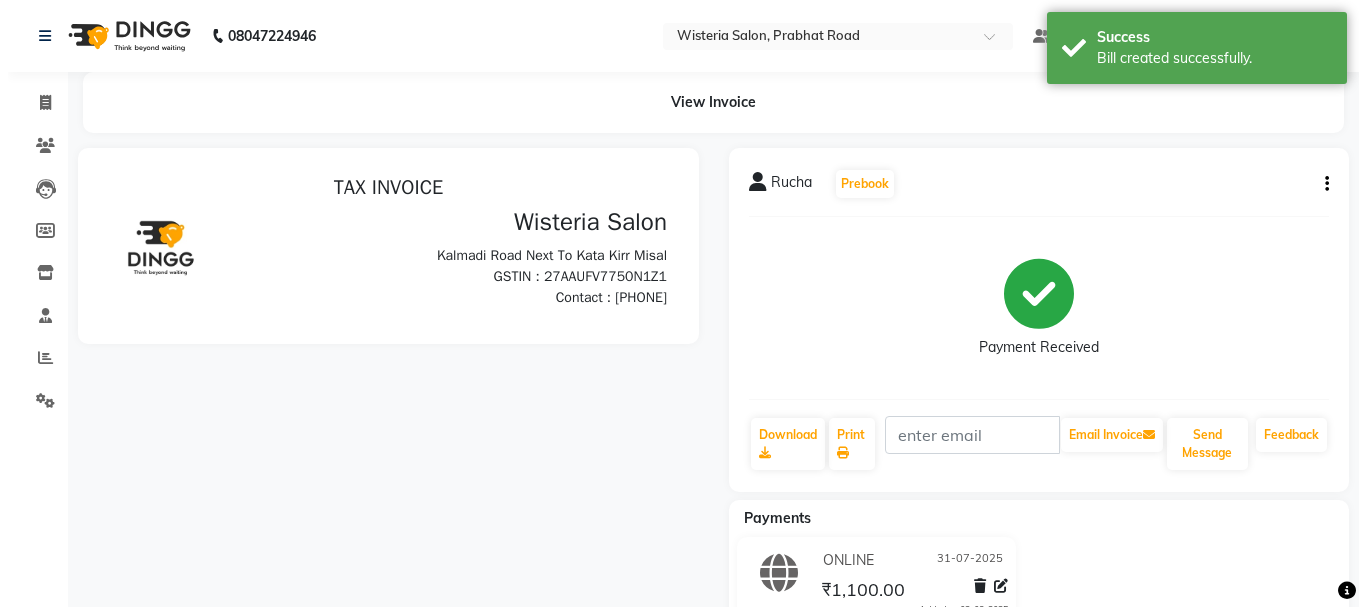 scroll, scrollTop: 0, scrollLeft: 0, axis: both 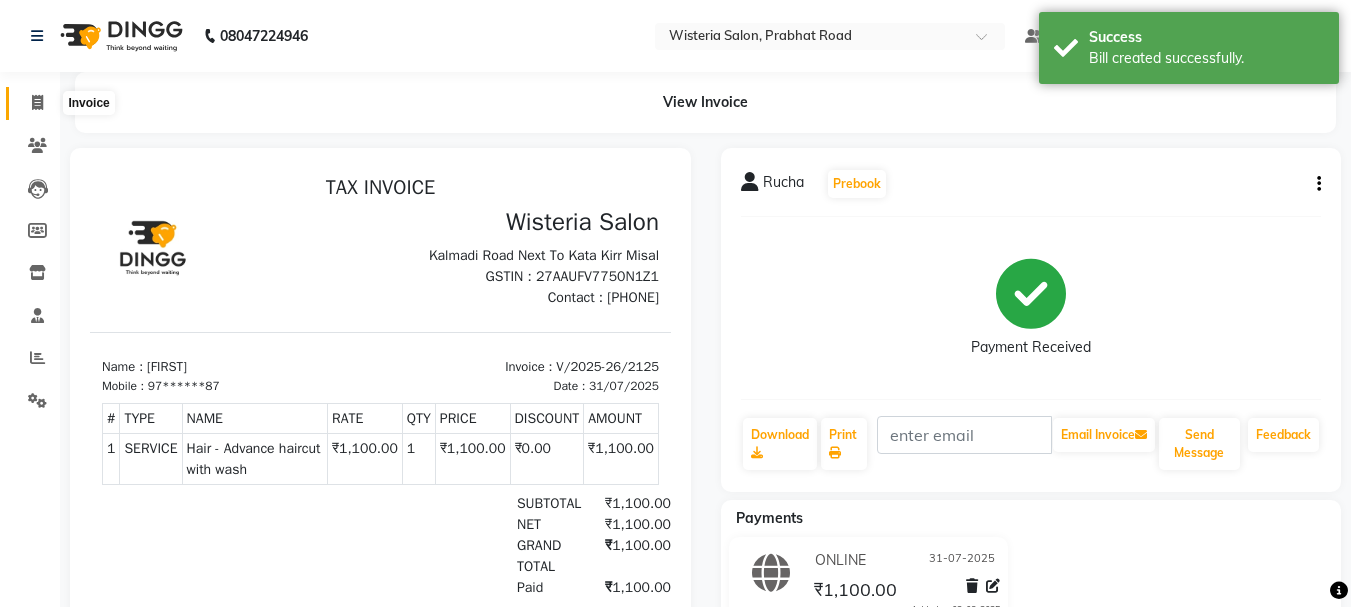 click 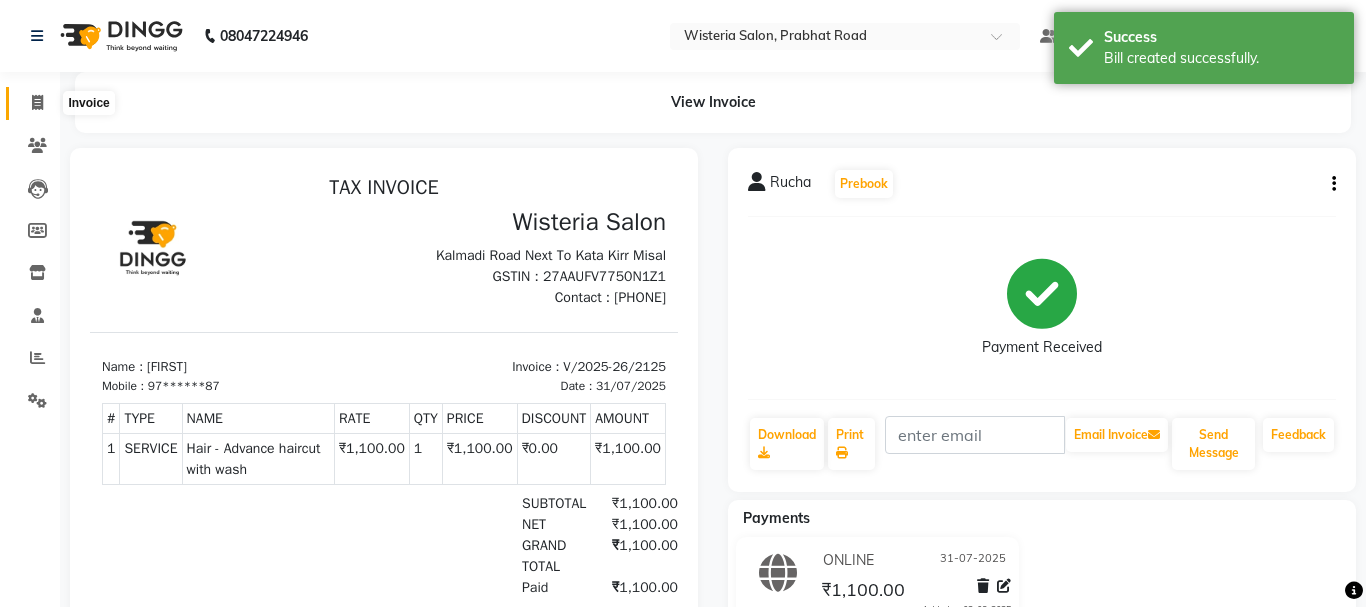 select on "911" 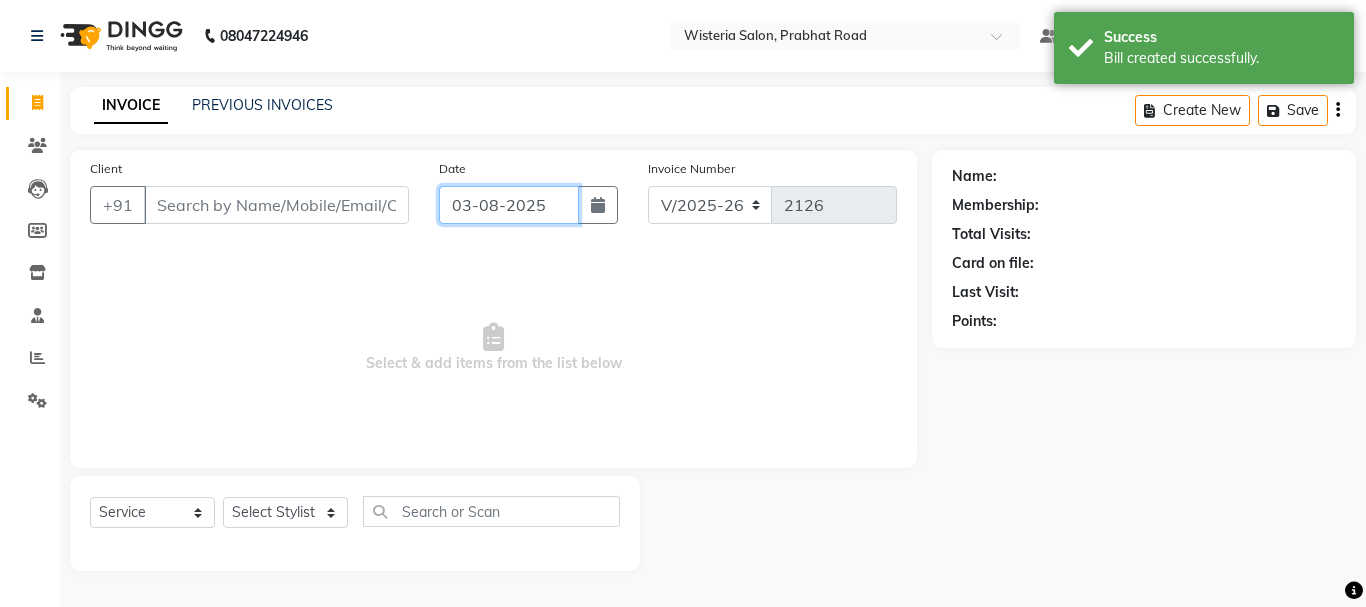 click on "03-08-2025" 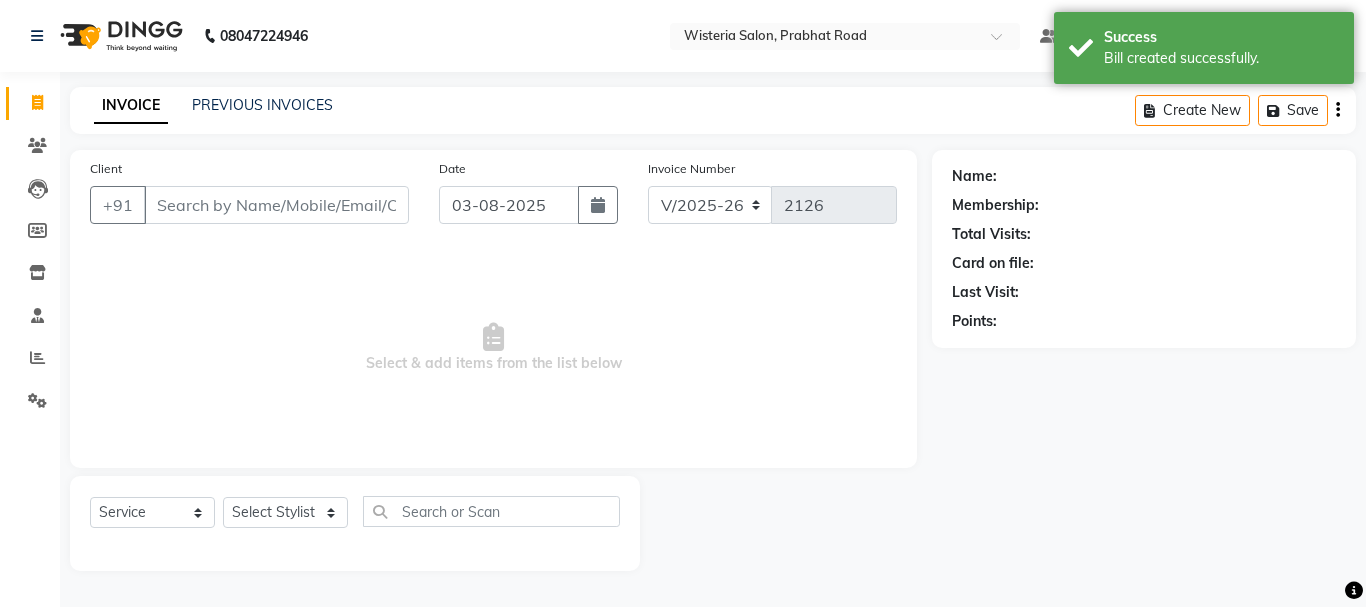 select on "8" 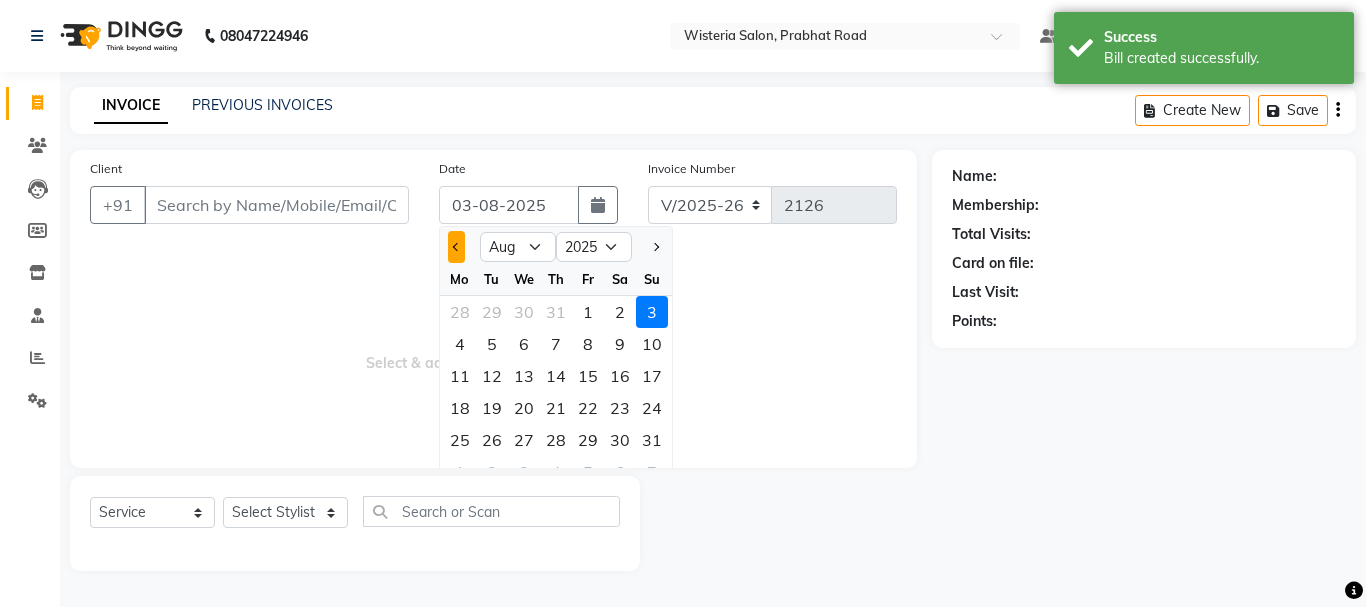 click 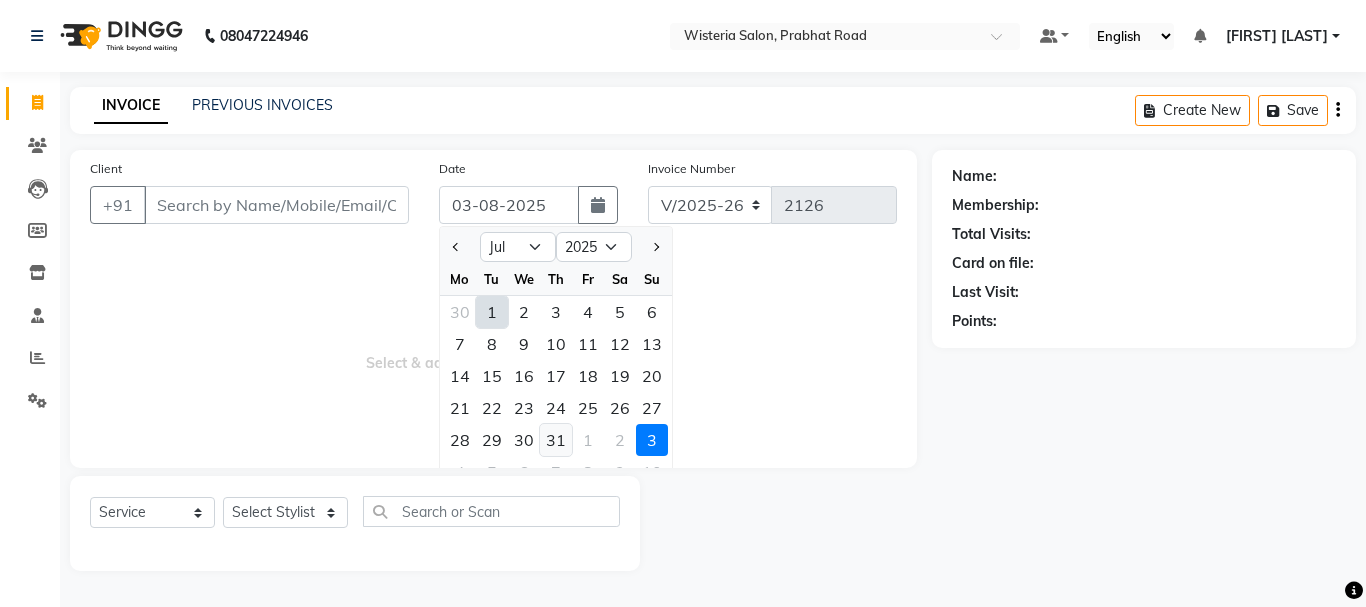 click on "31" 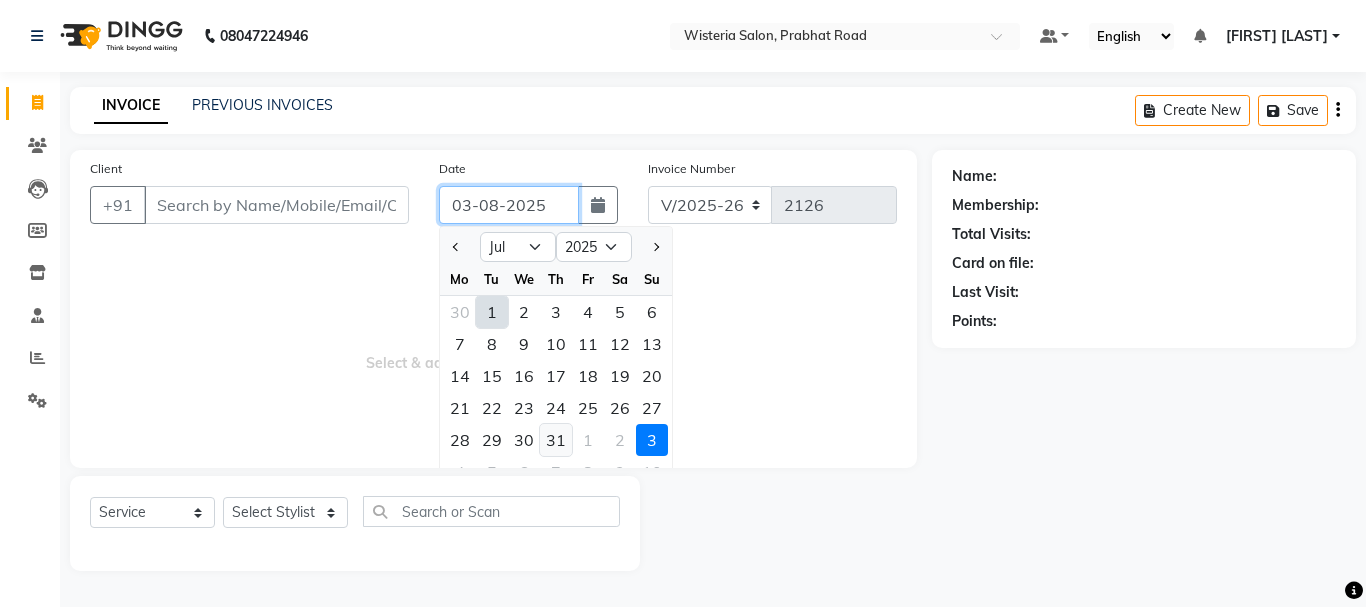 type on "31-07-2025" 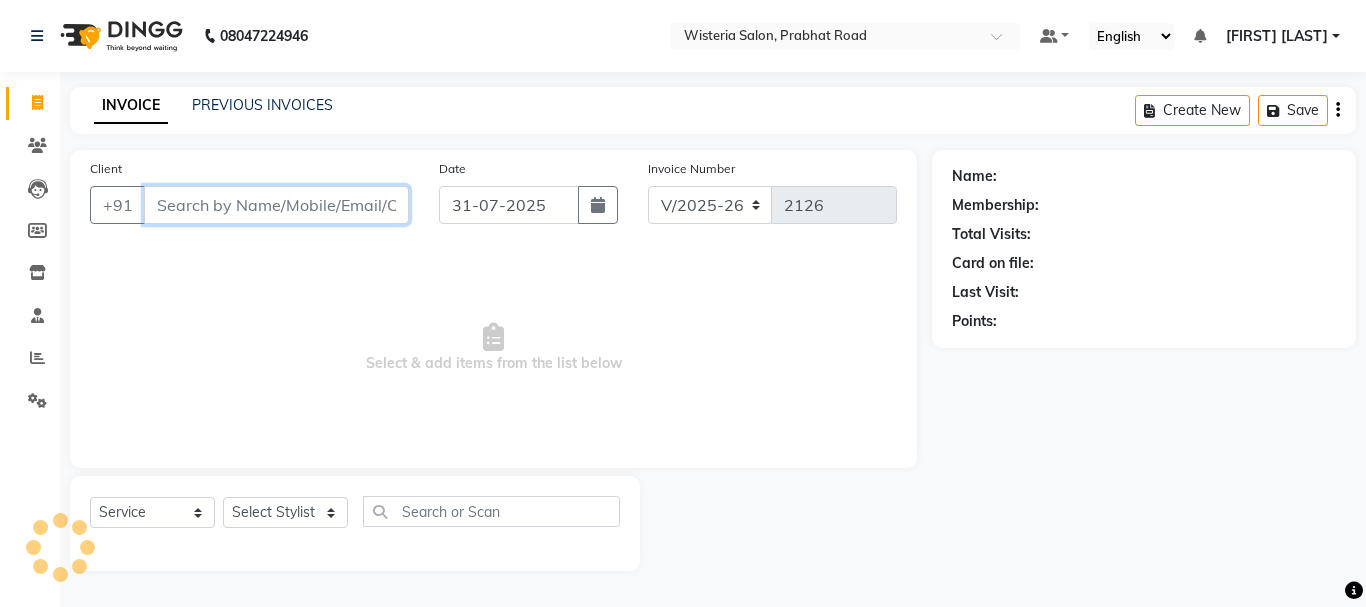 click on "Client" at bounding box center [276, 205] 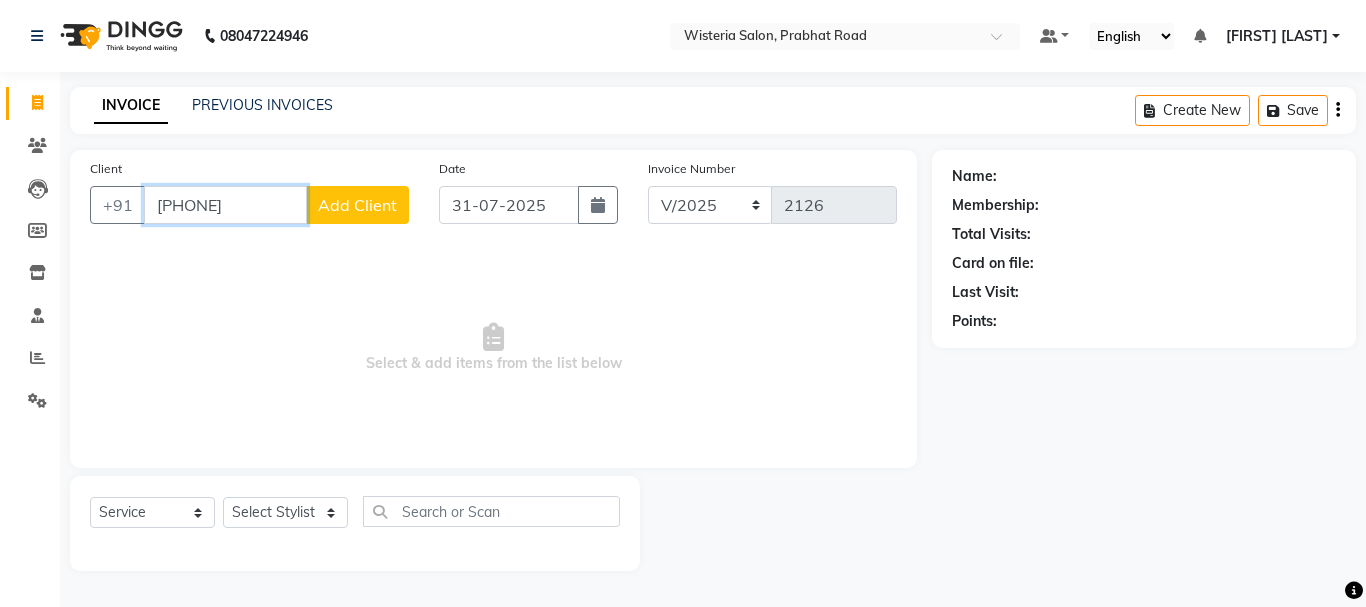 type on "[PHONE]" 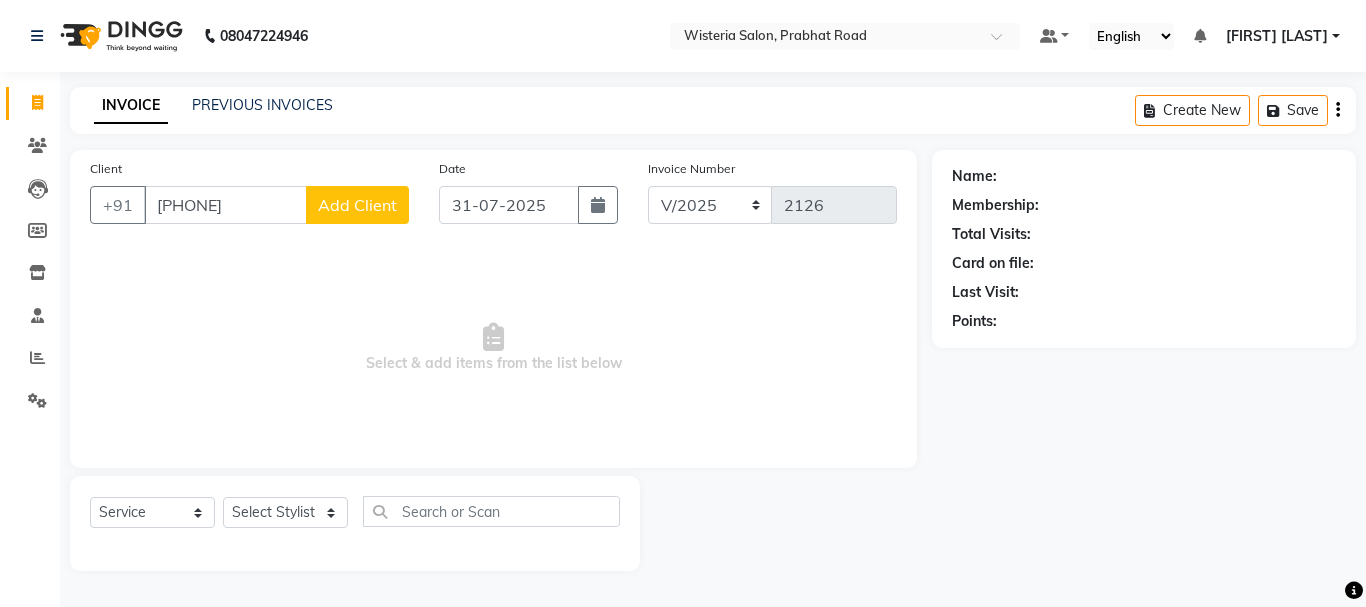 click on "Add Client" 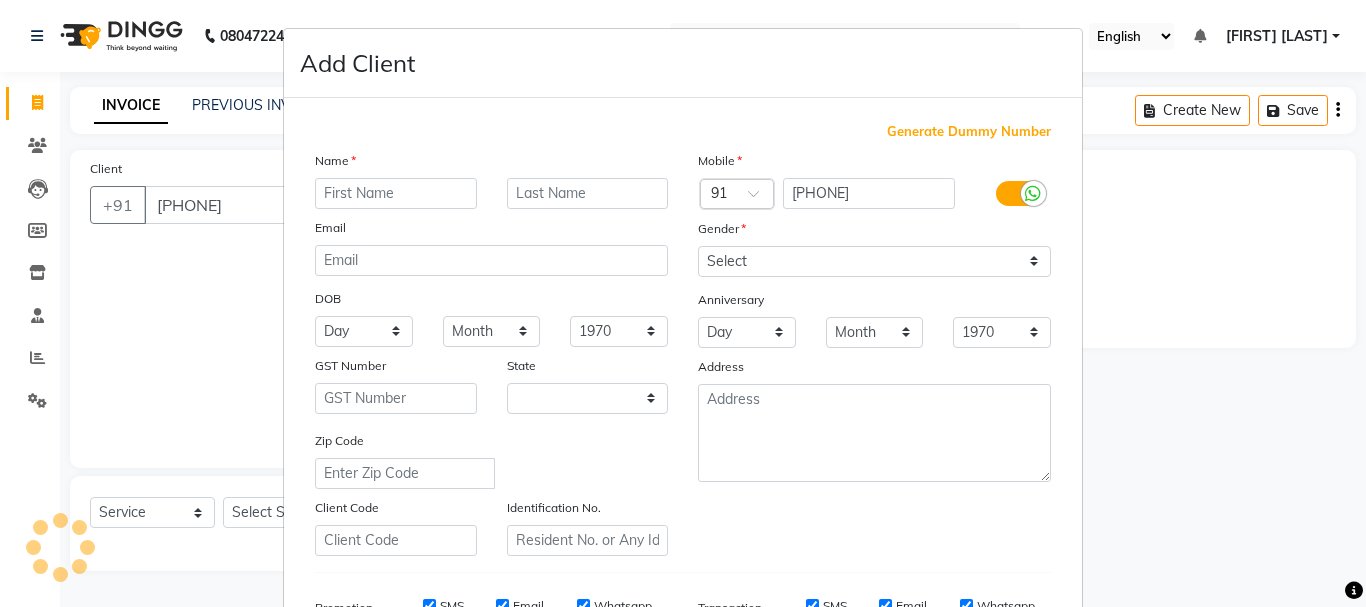 select on "22" 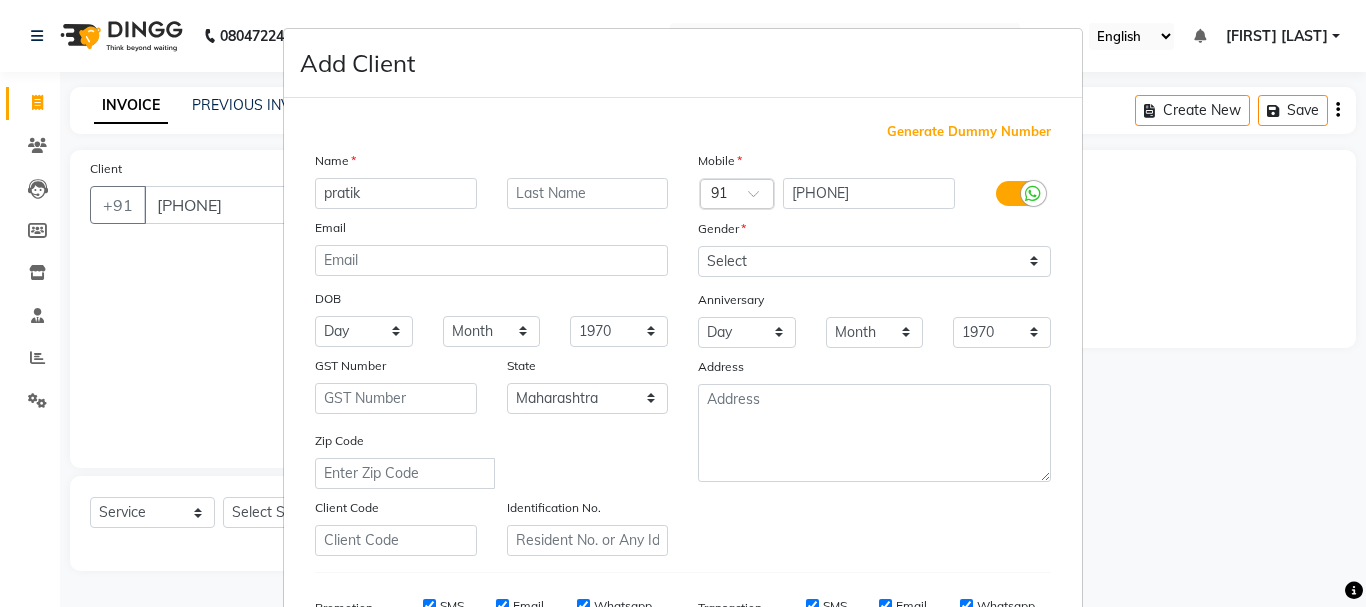 type on "pratik" 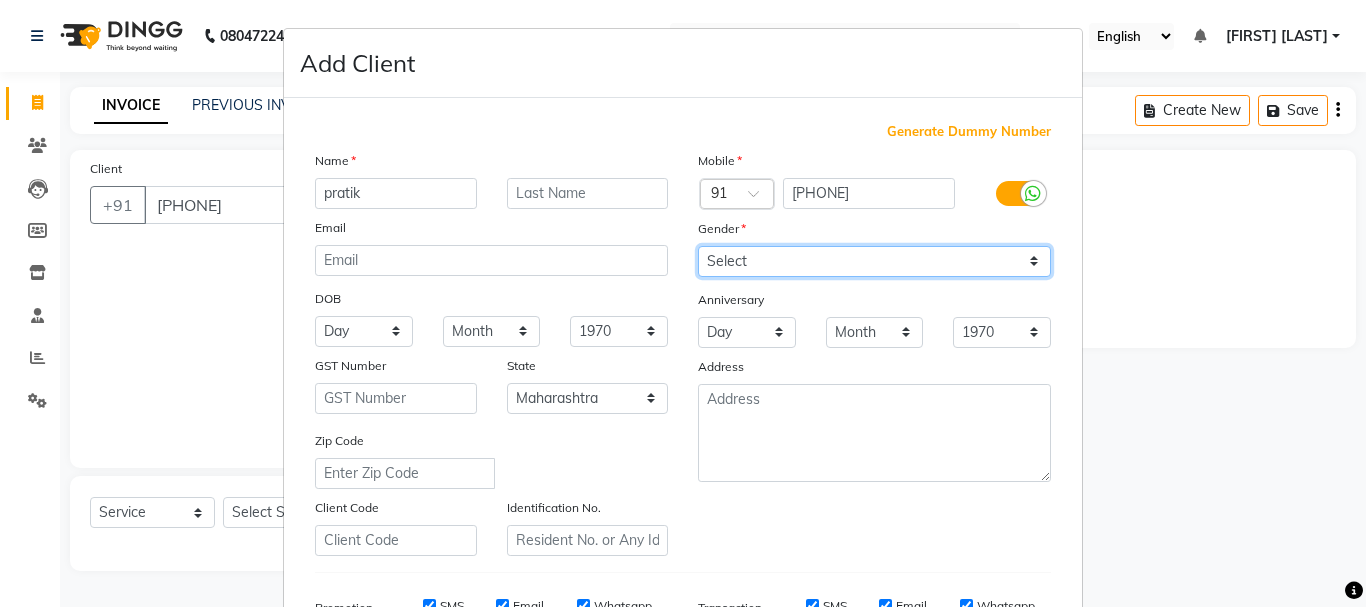 click on "Select Male Female Other Prefer Not To Say" at bounding box center (874, 261) 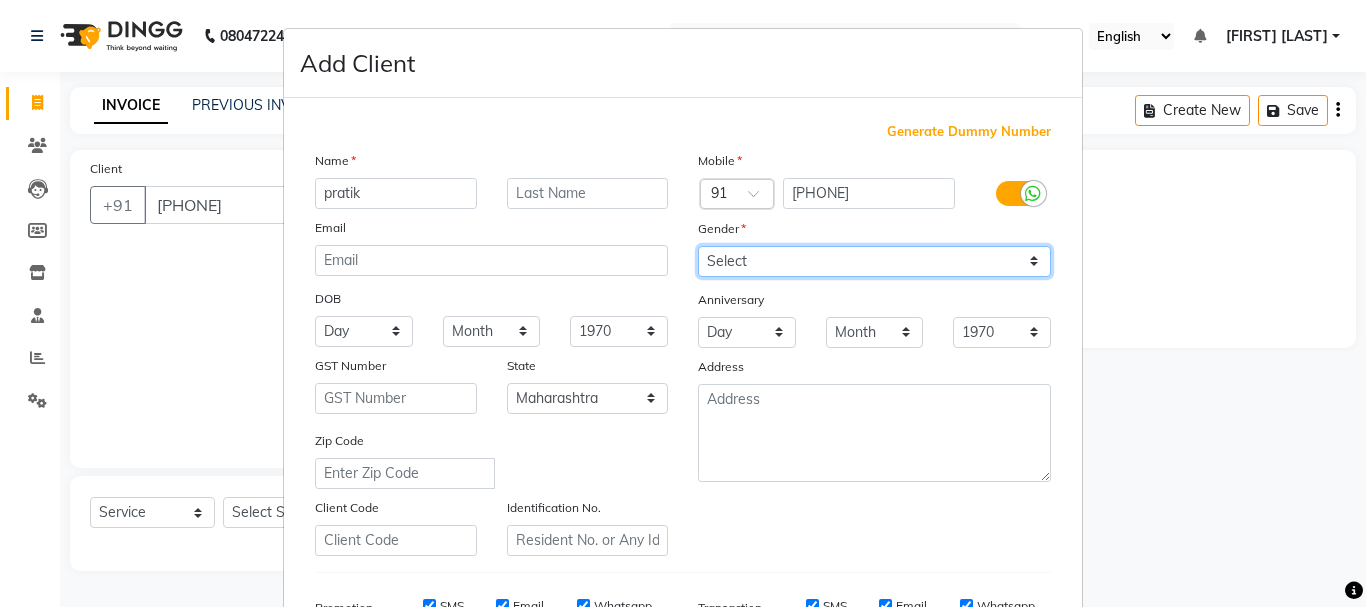 select on "female" 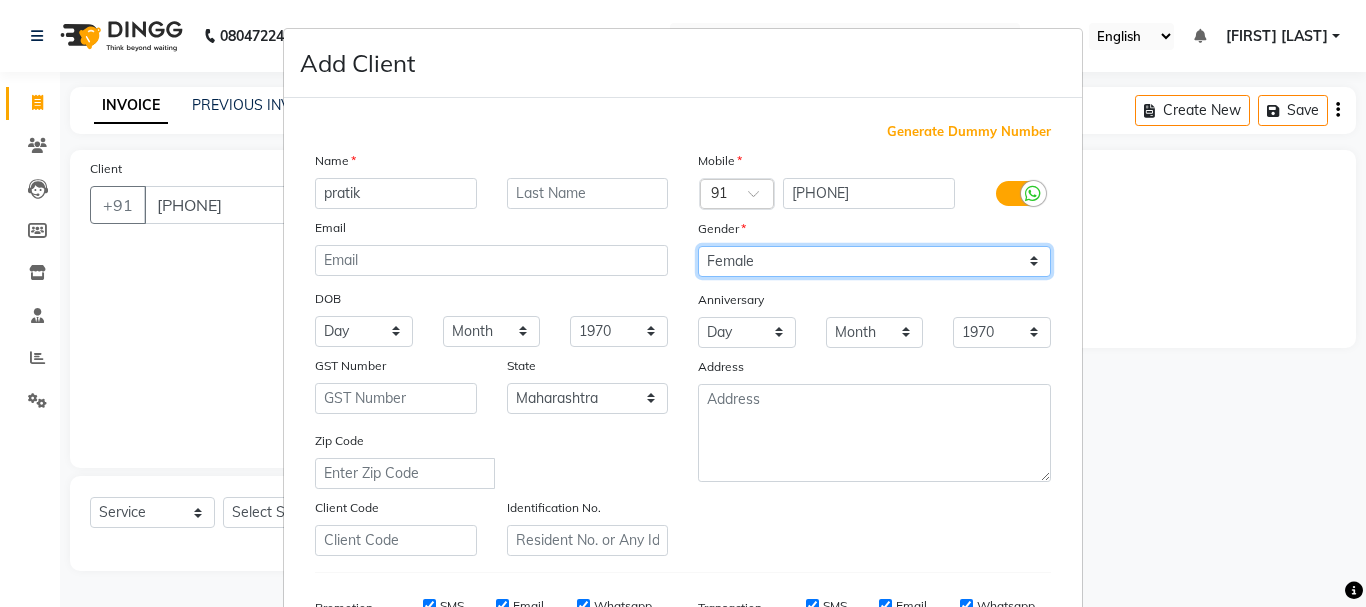 click on "Select Male Female Other Prefer Not To Say" at bounding box center (874, 261) 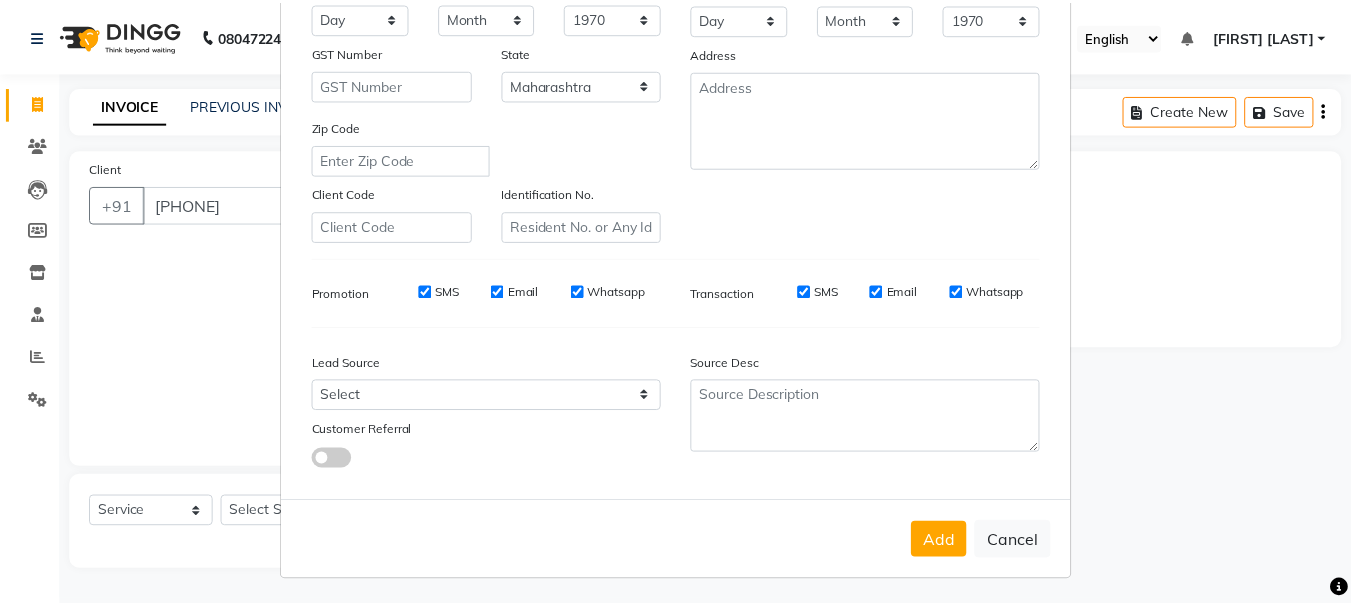 scroll, scrollTop: 316, scrollLeft: 0, axis: vertical 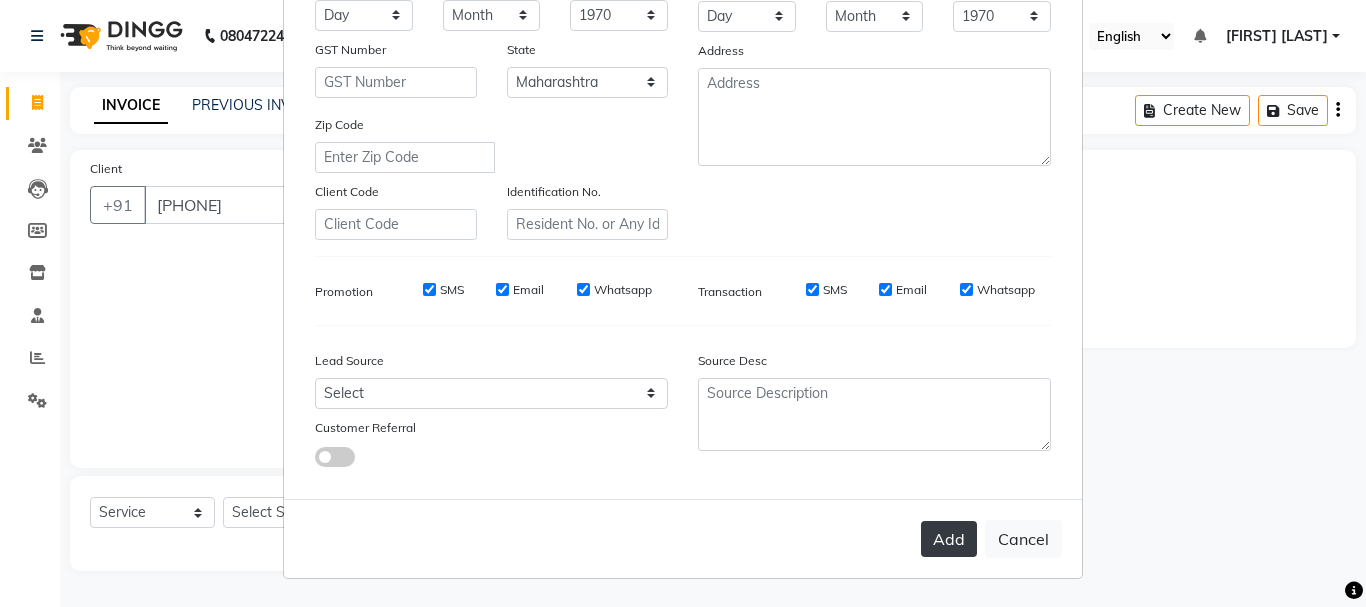 click on "Add" at bounding box center (949, 539) 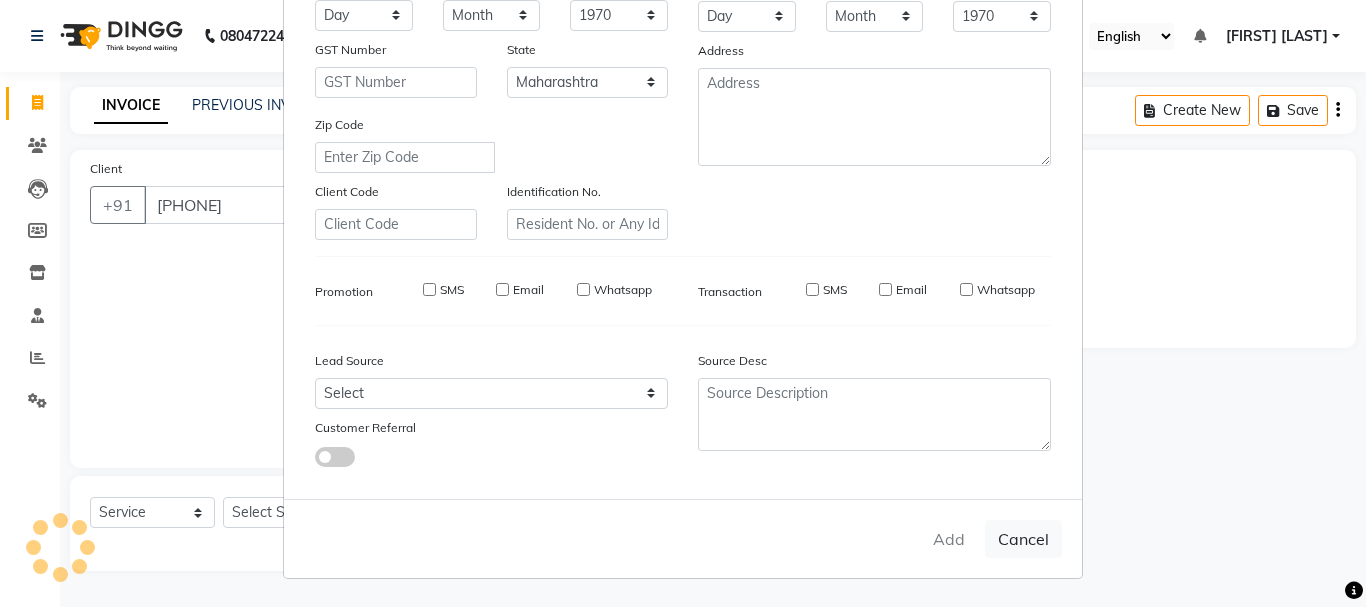 type on "95******69" 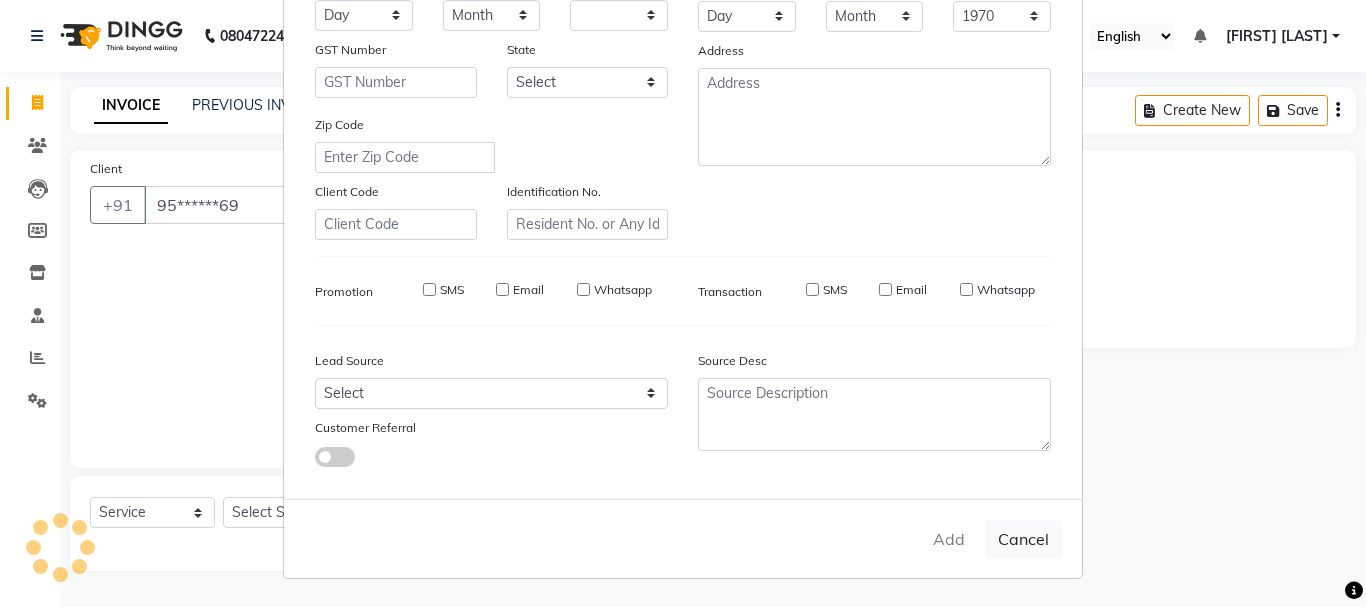 select 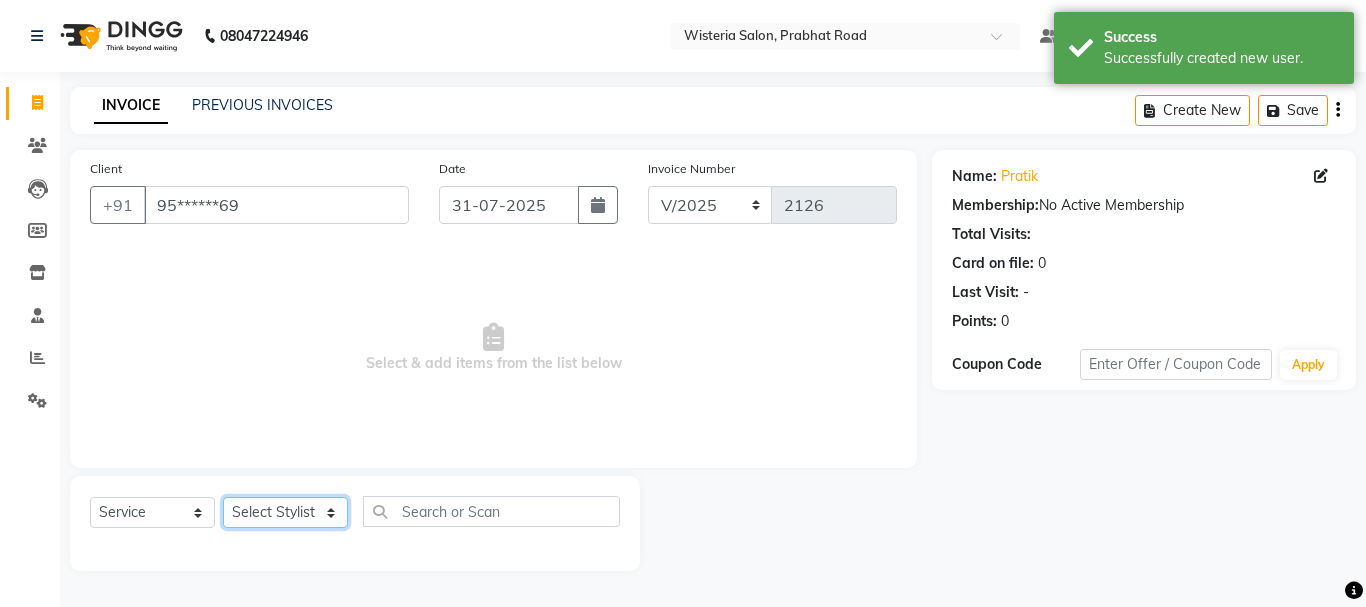 click on "Select Stylist [LAST] [FIRST] [LAST]  [FIRST] [LAST] [LAST] [FIRST] [LAST] [FIRST] [LAST] [FIRST] [LAST] [FIRST] Partner id [FIRST] [LAST]    [FIRST]   [LAST]   [FIRST]   [LAST]   [FIRST]   [FIRST] [LAST]   [FIRST] [LAST]   [FIRST]" 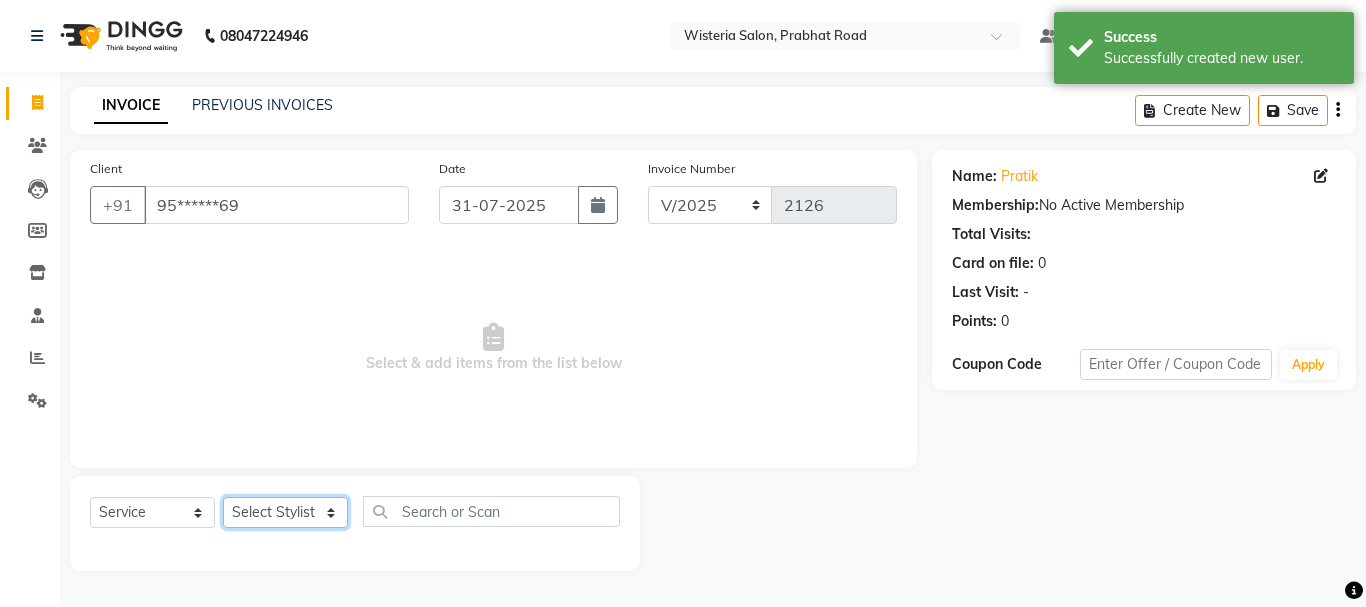 select on "53875" 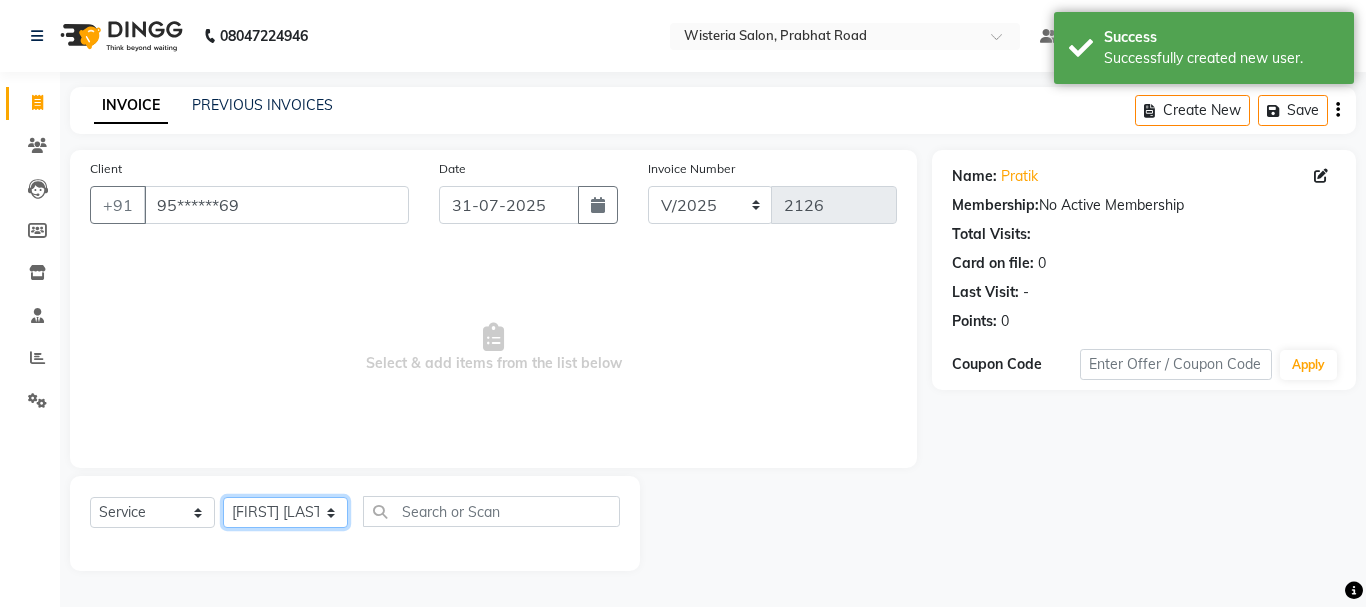 click on "Select Stylist [LAST] [FIRST] [LAST]  [FIRST] [LAST] [LAST] [FIRST] [LAST] [FIRST] [LAST] [FIRST] [LAST] [FIRST] Partner id [FIRST] [LAST]    [FIRST]   [LAST]   [FIRST]   [LAST]   [FIRST]   [FIRST] [LAST]   [FIRST] [LAST]   [FIRST]" 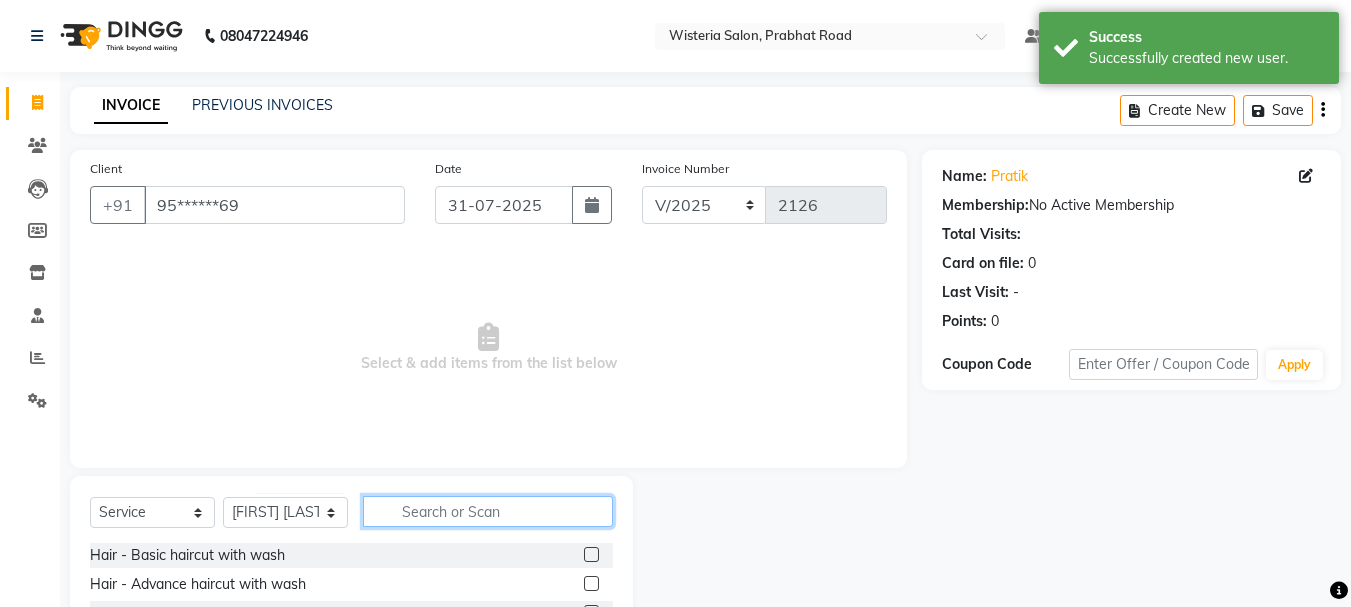 click 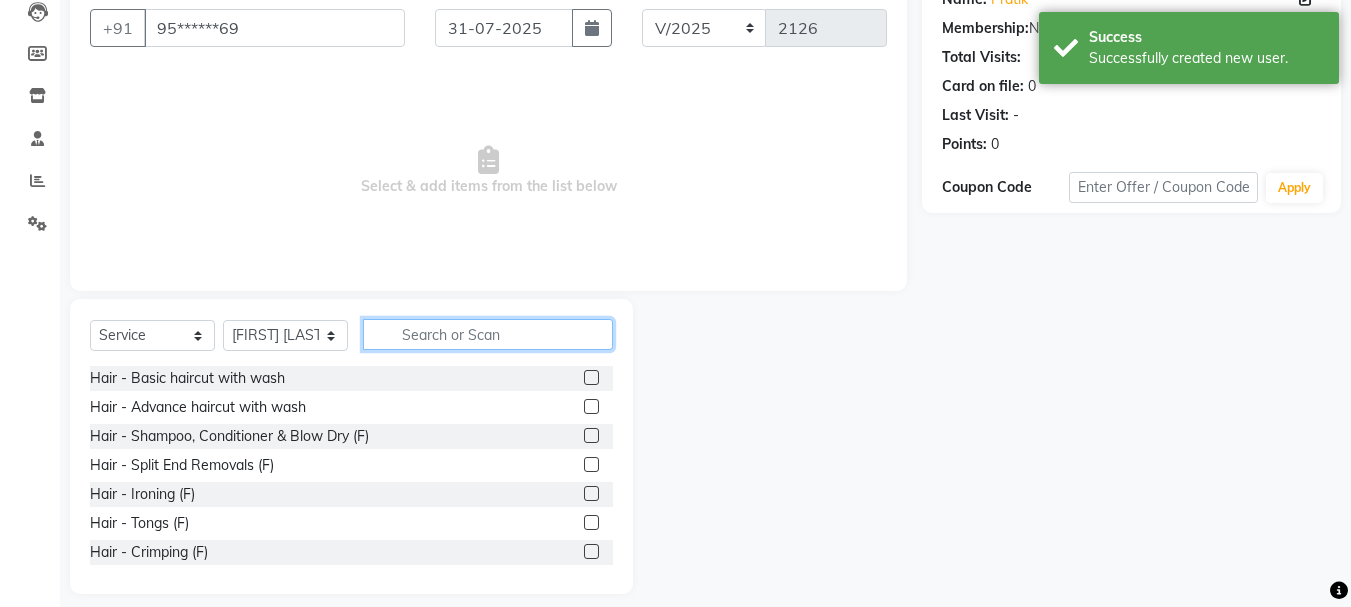 scroll, scrollTop: 184, scrollLeft: 0, axis: vertical 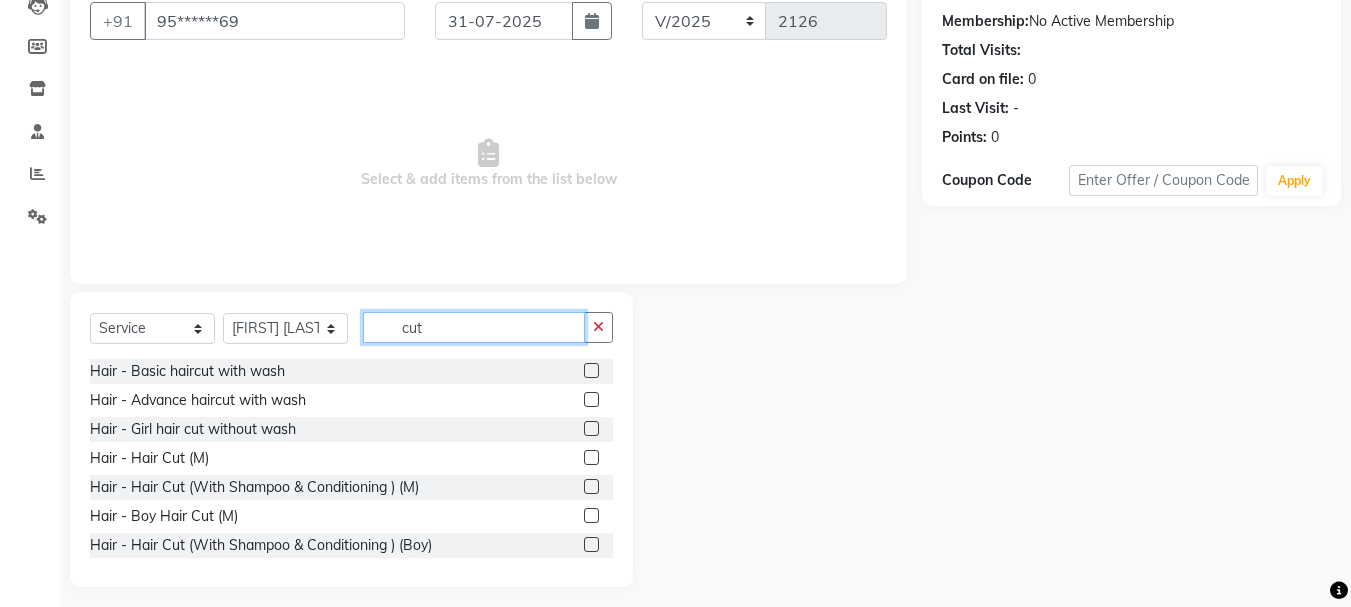 type on "cut" 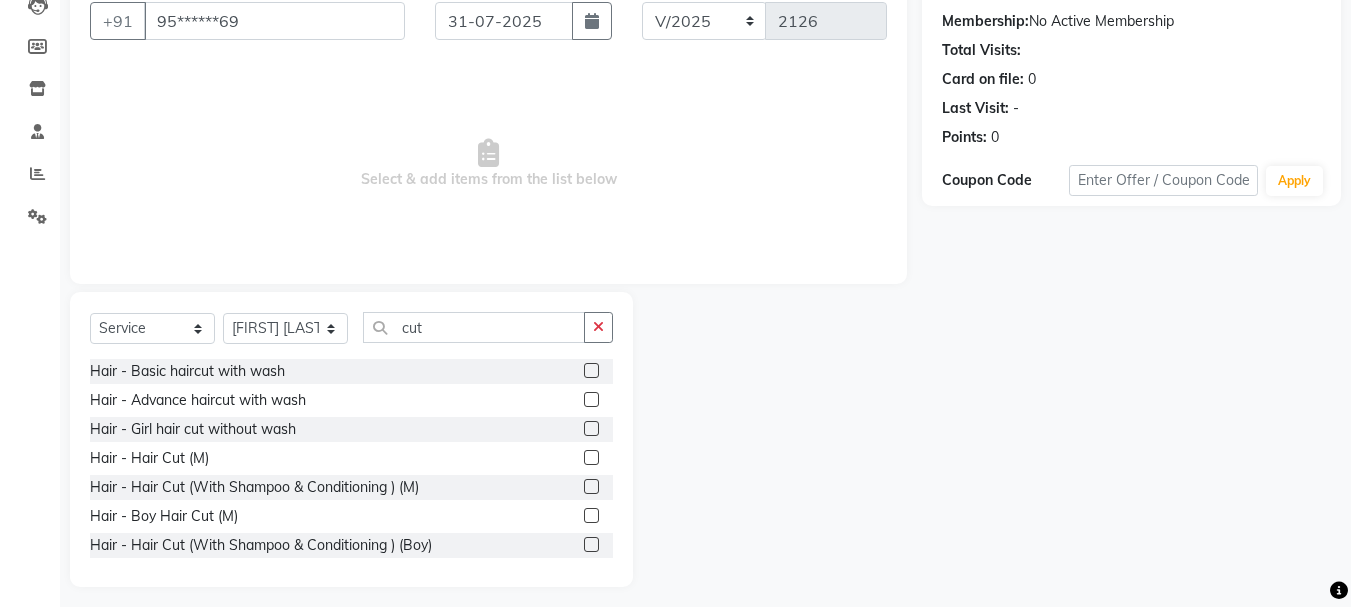 click 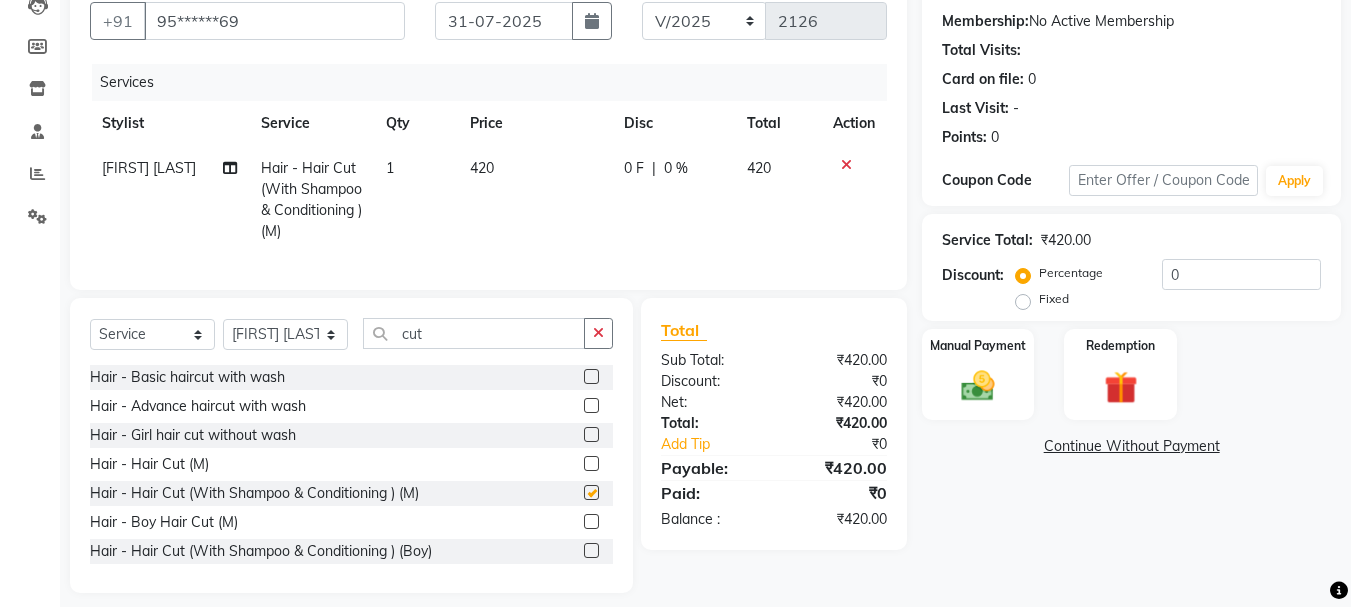 checkbox on "false" 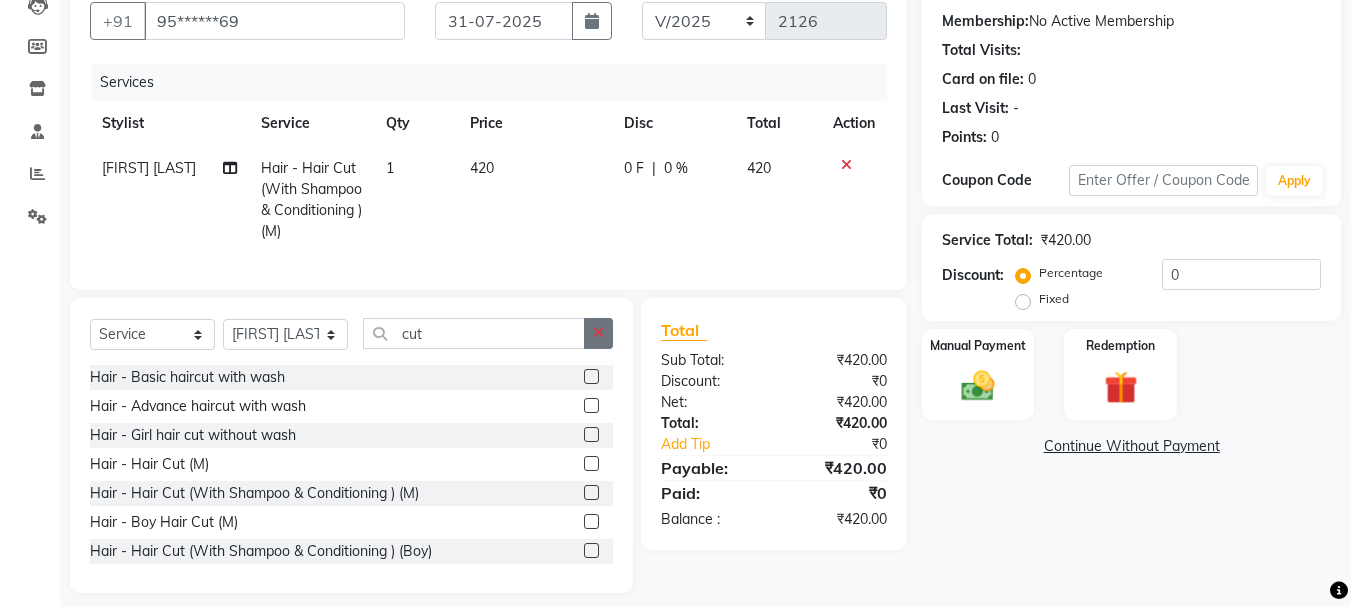 click 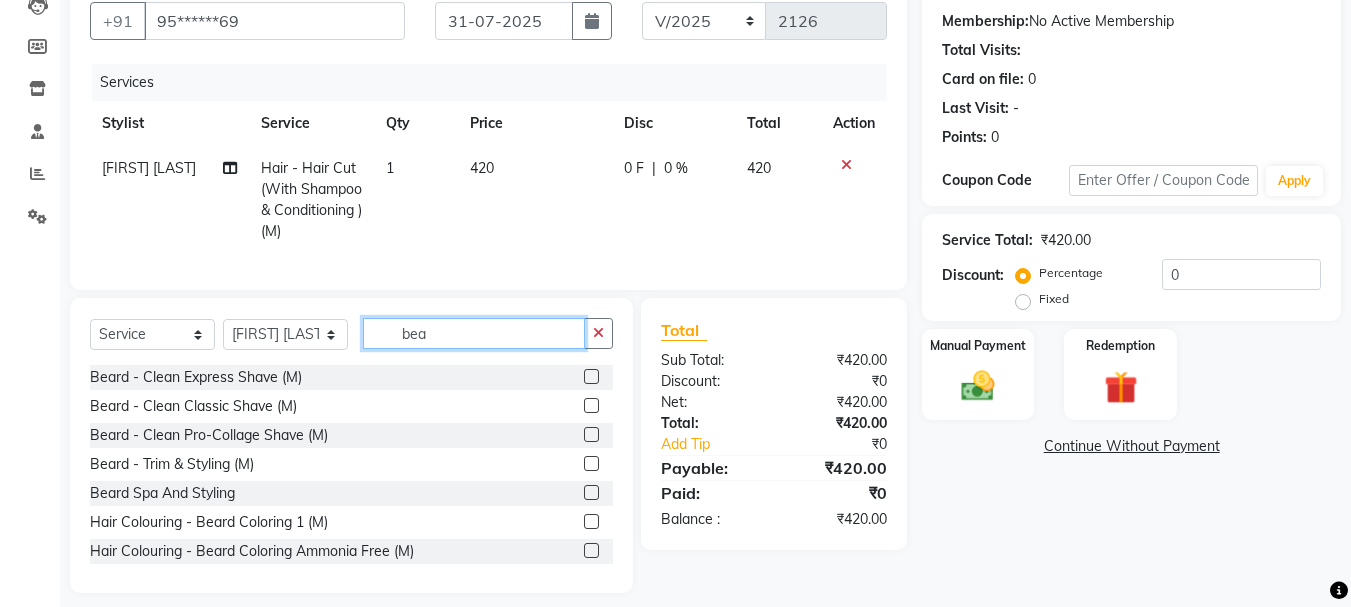type on "bea" 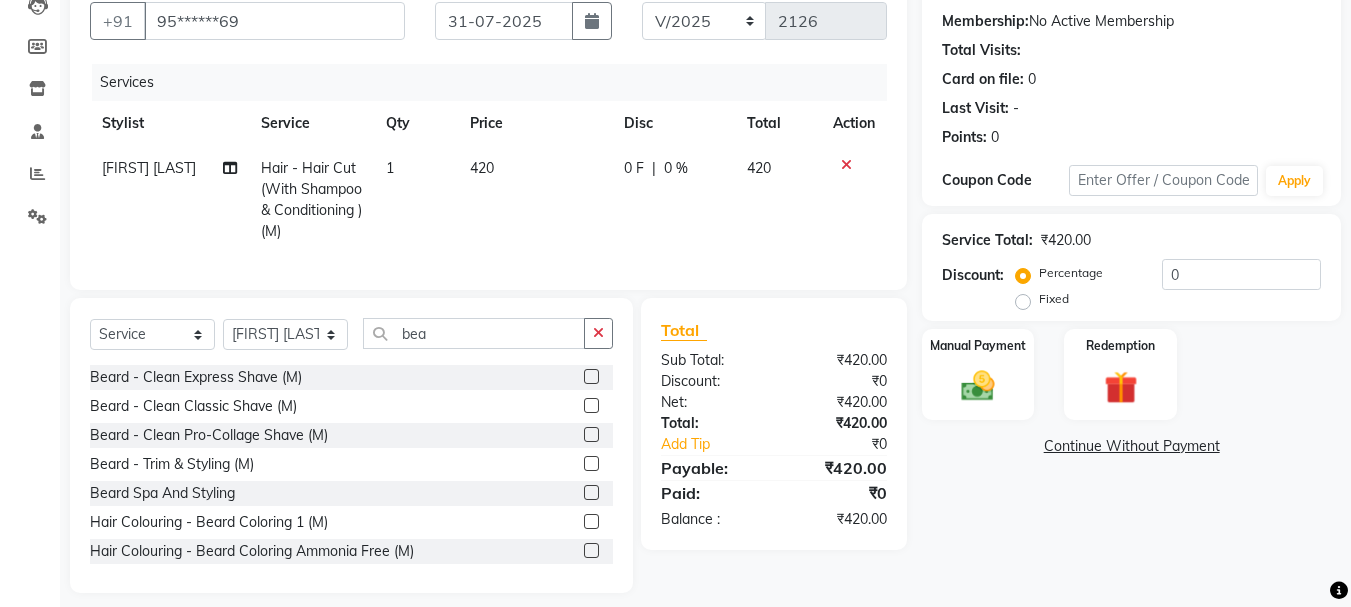 click 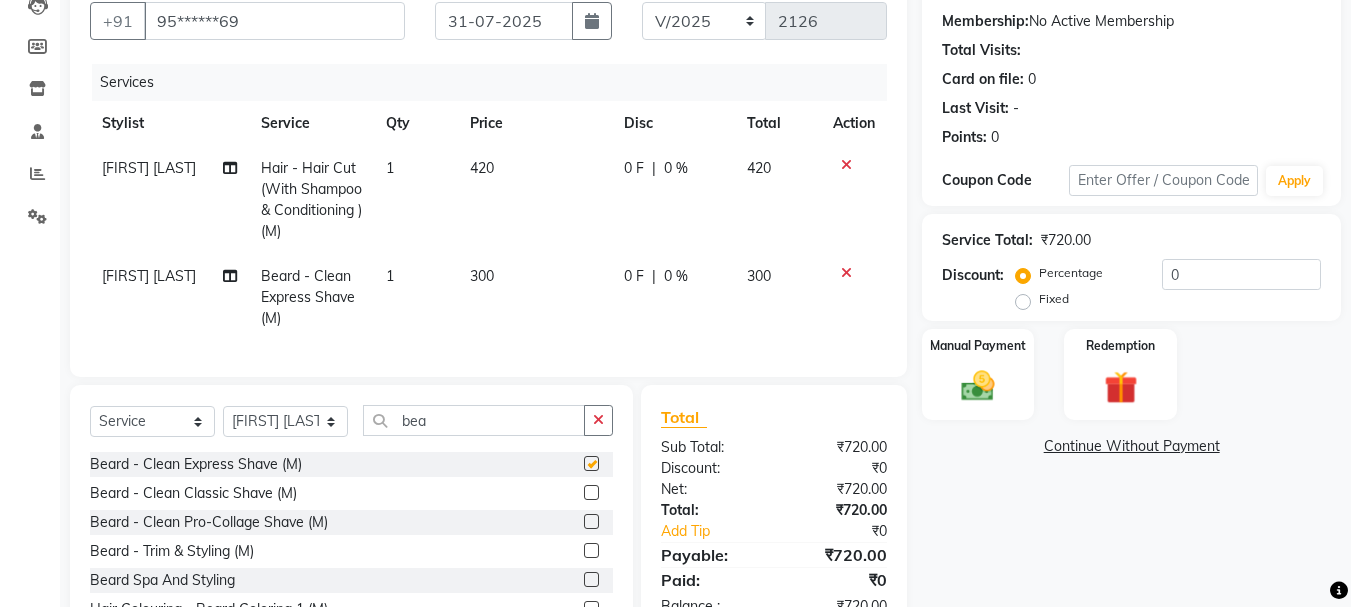 checkbox on "false" 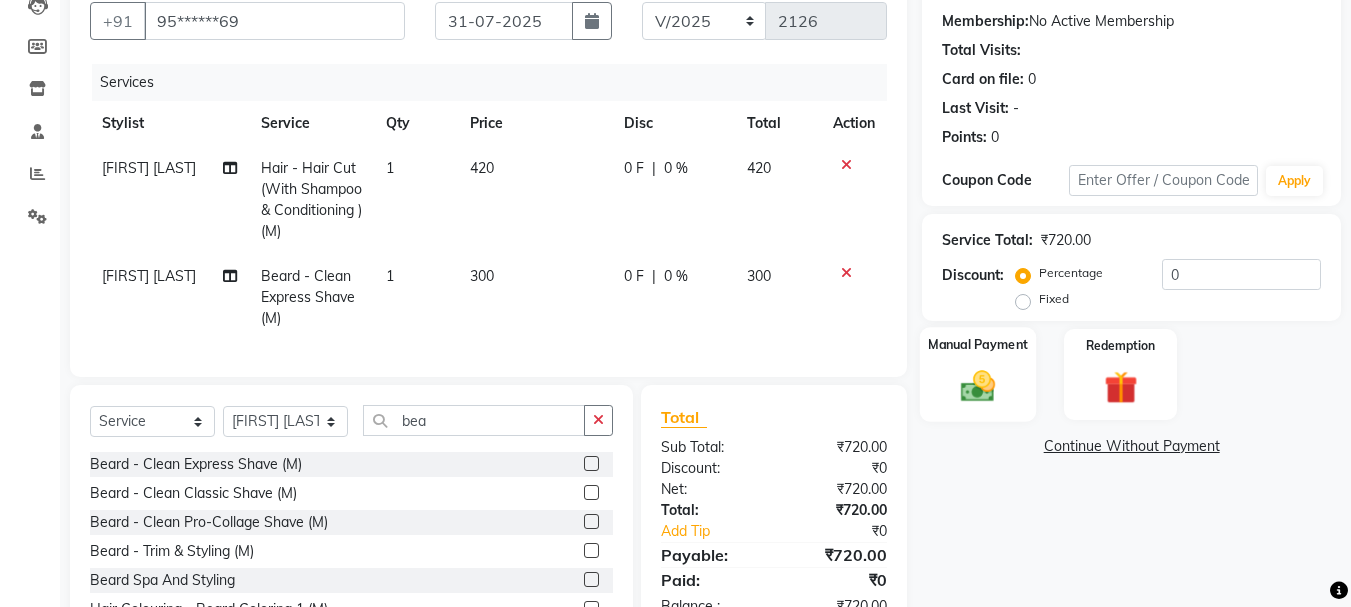 click on "Manual Payment" 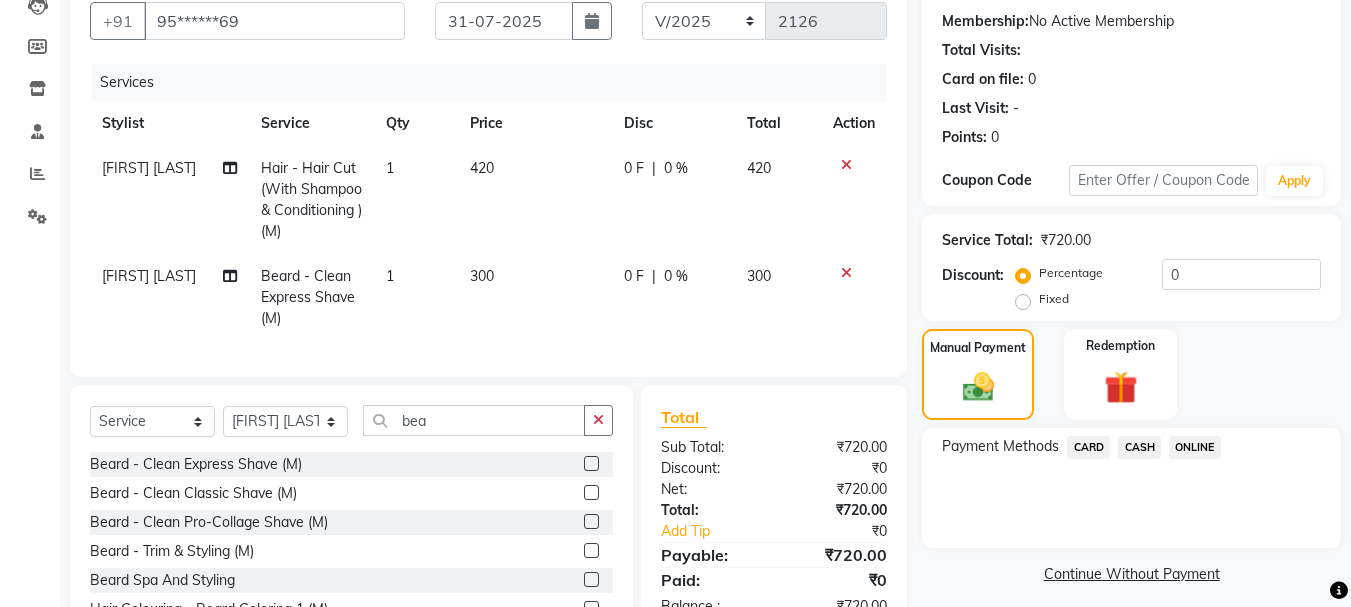 click on "ONLINE" 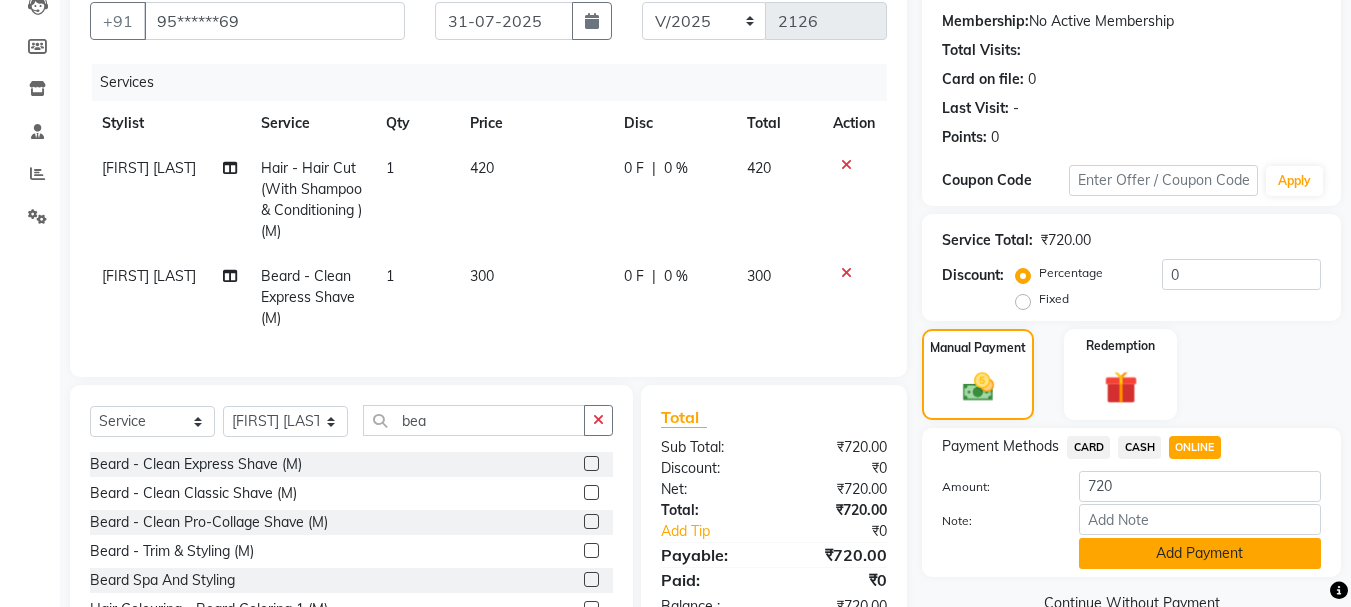 click on "Add Payment" 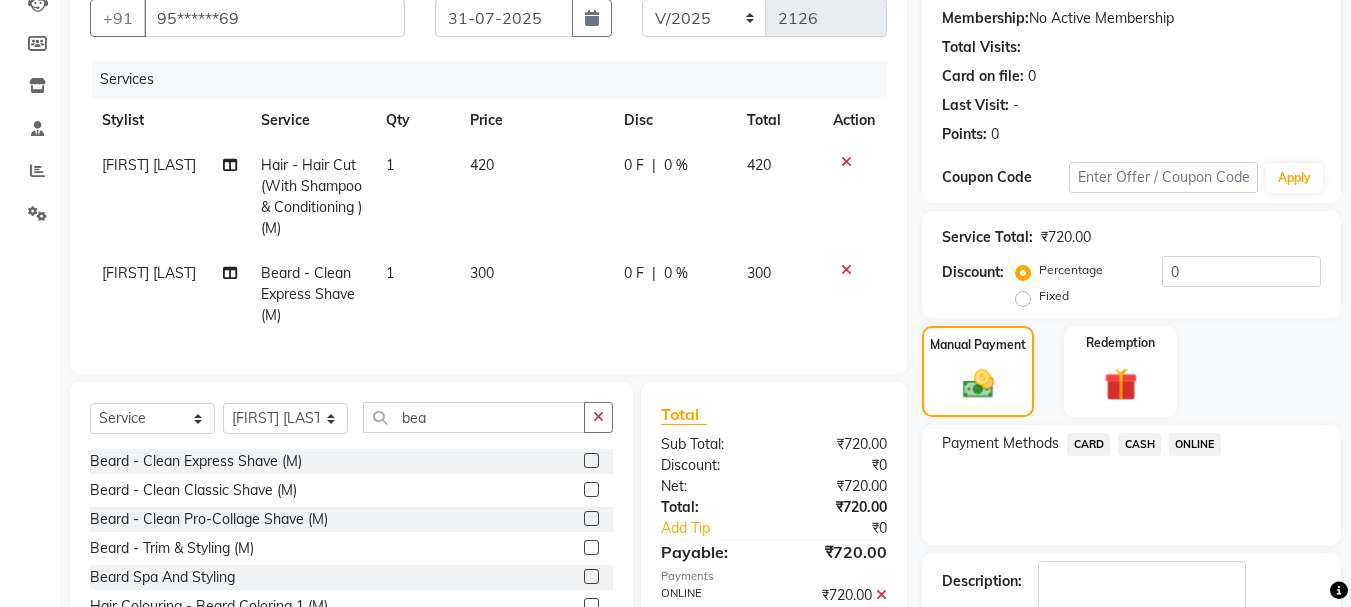 scroll, scrollTop: 309, scrollLeft: 0, axis: vertical 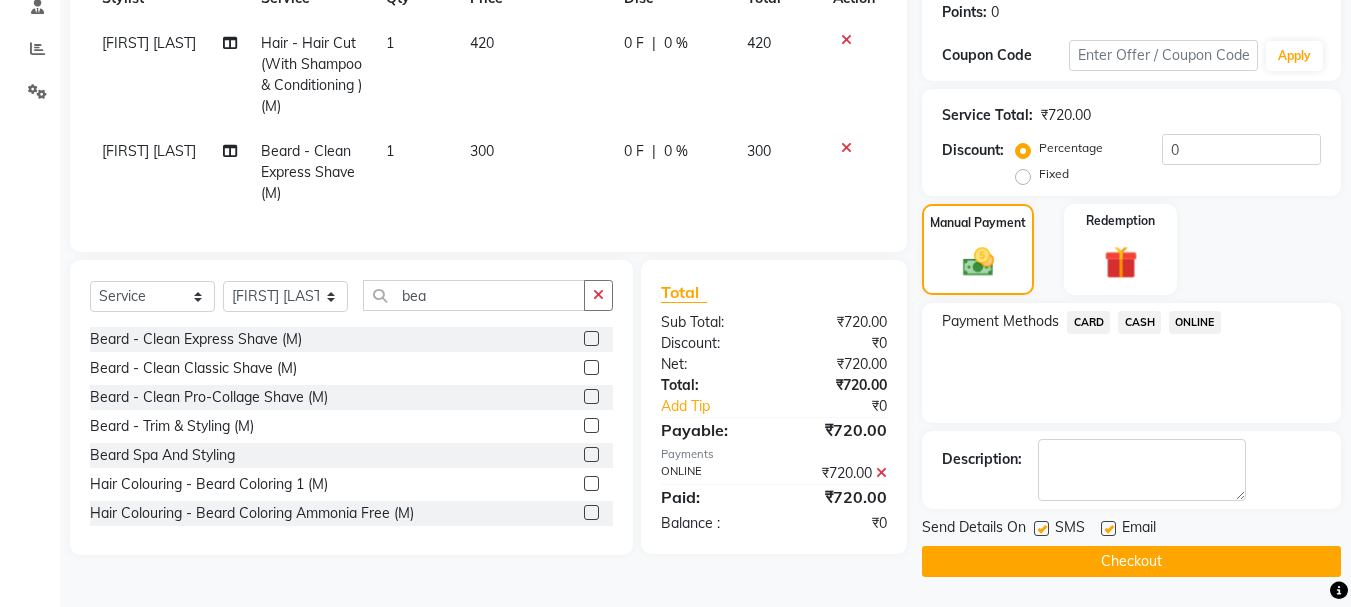 click on "Checkout" 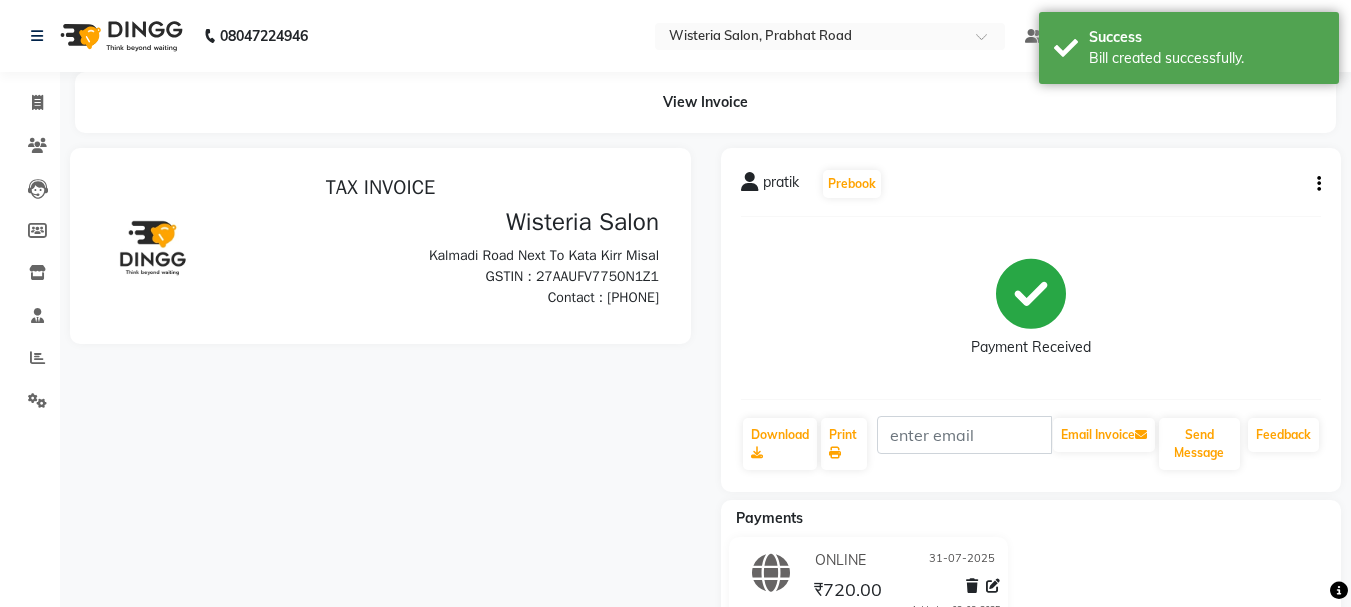 scroll, scrollTop: 0, scrollLeft: 0, axis: both 